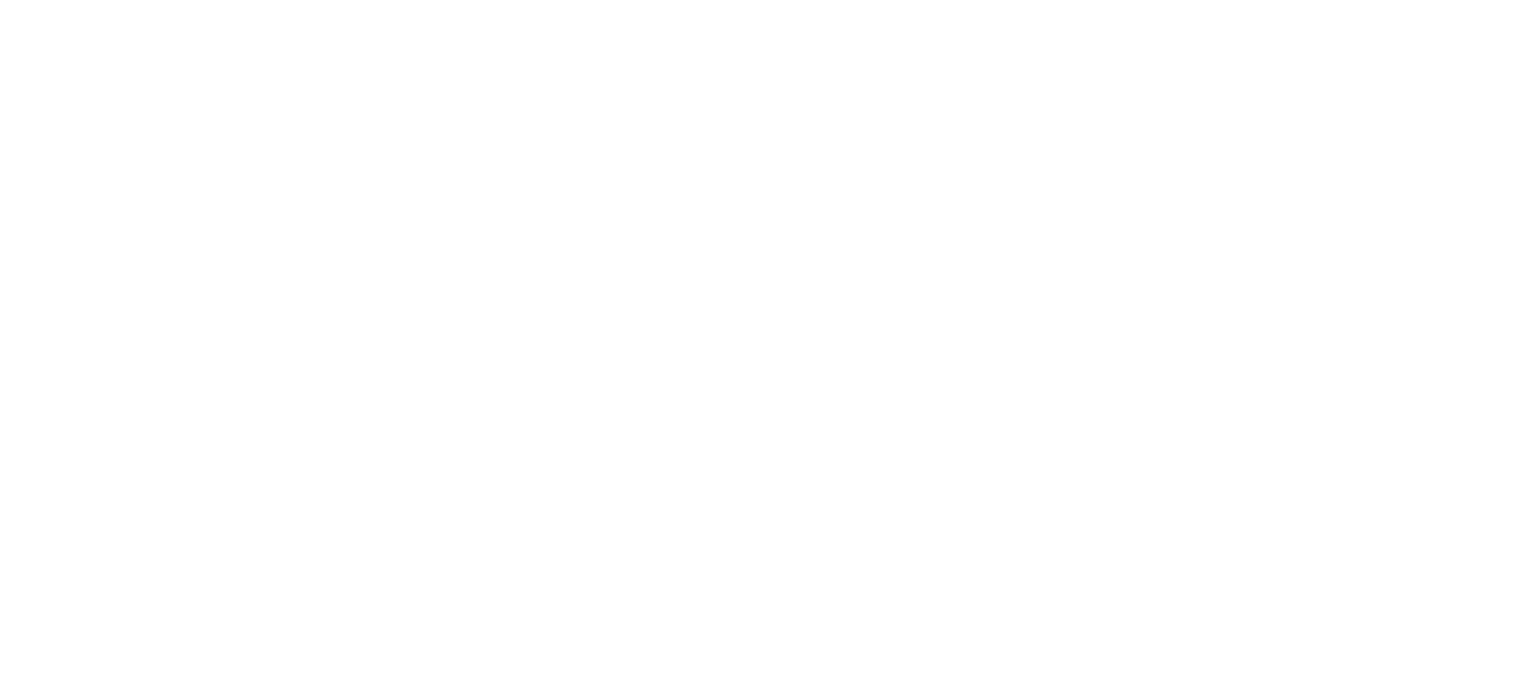 scroll, scrollTop: 0, scrollLeft: 0, axis: both 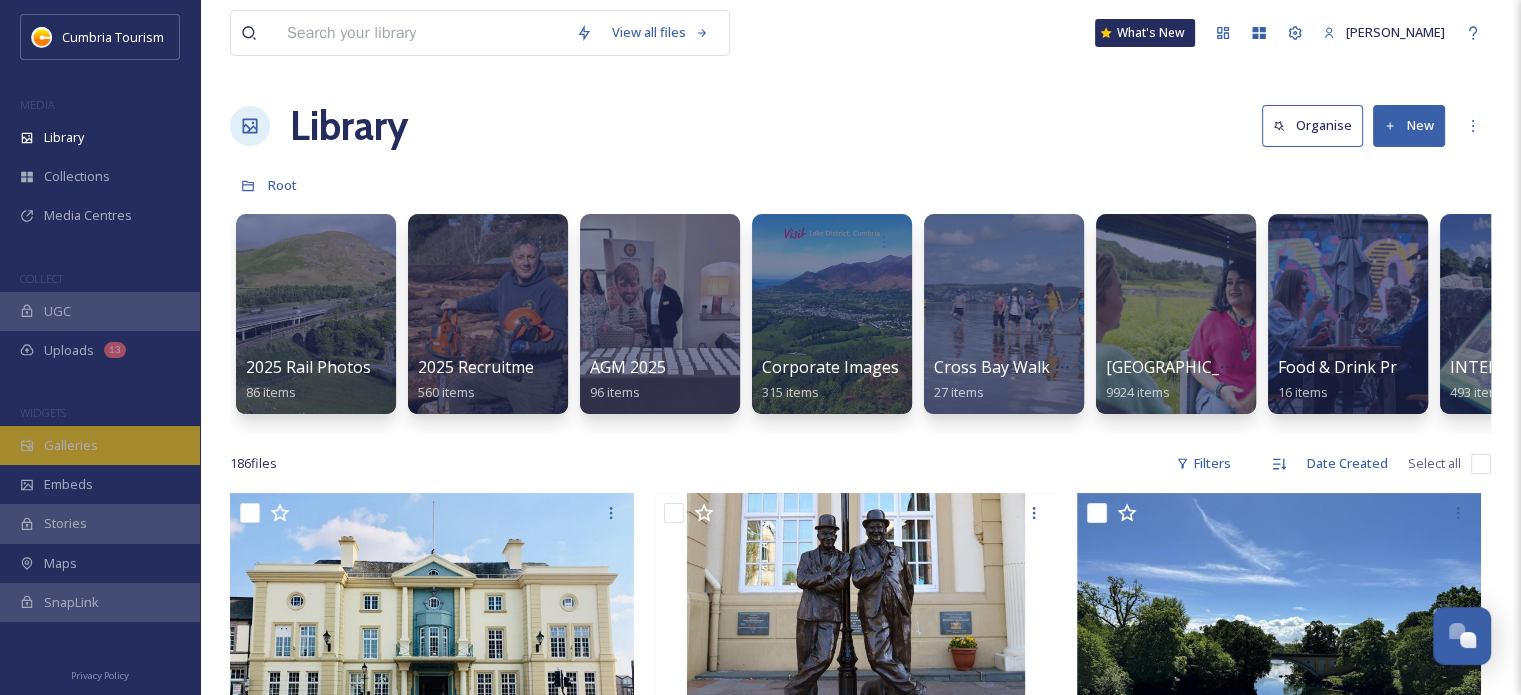 click on "Galleries" at bounding box center [100, 445] 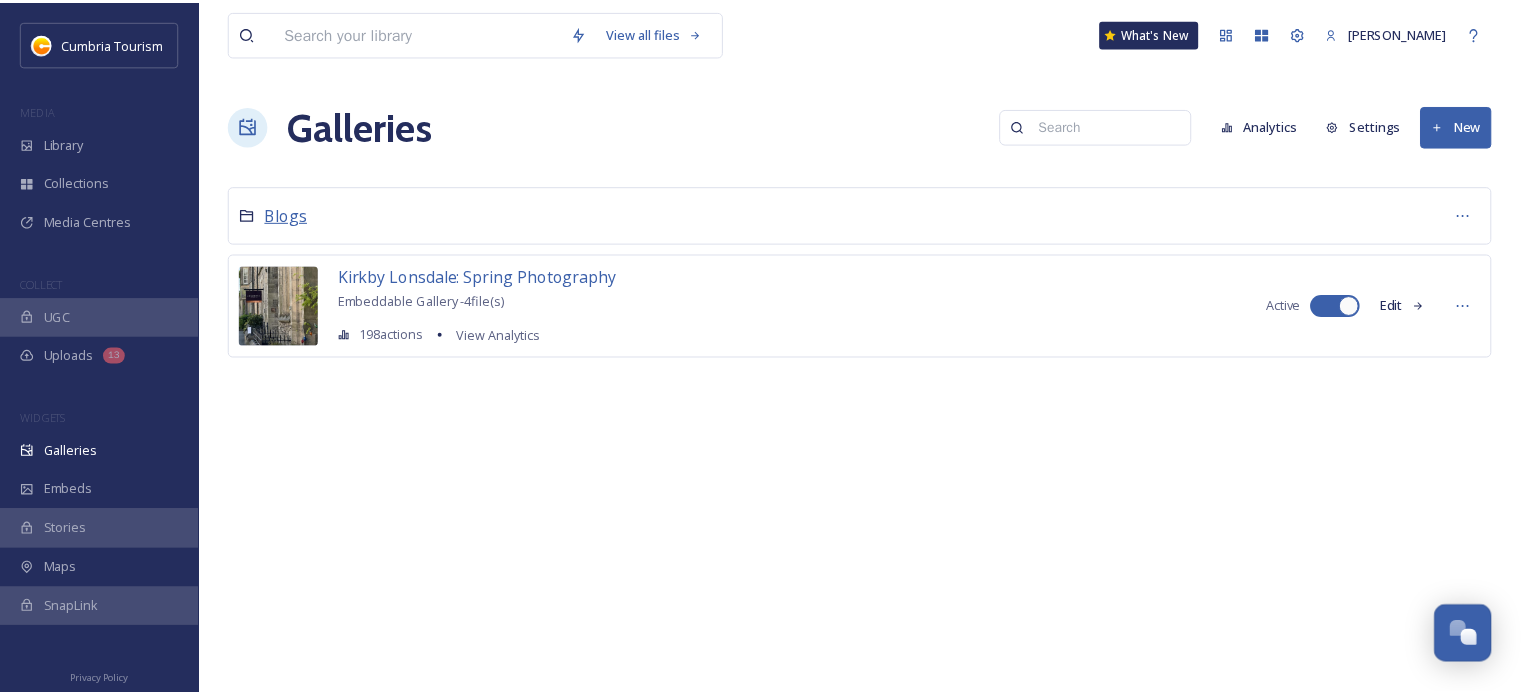 scroll, scrollTop: 6694, scrollLeft: 0, axis: vertical 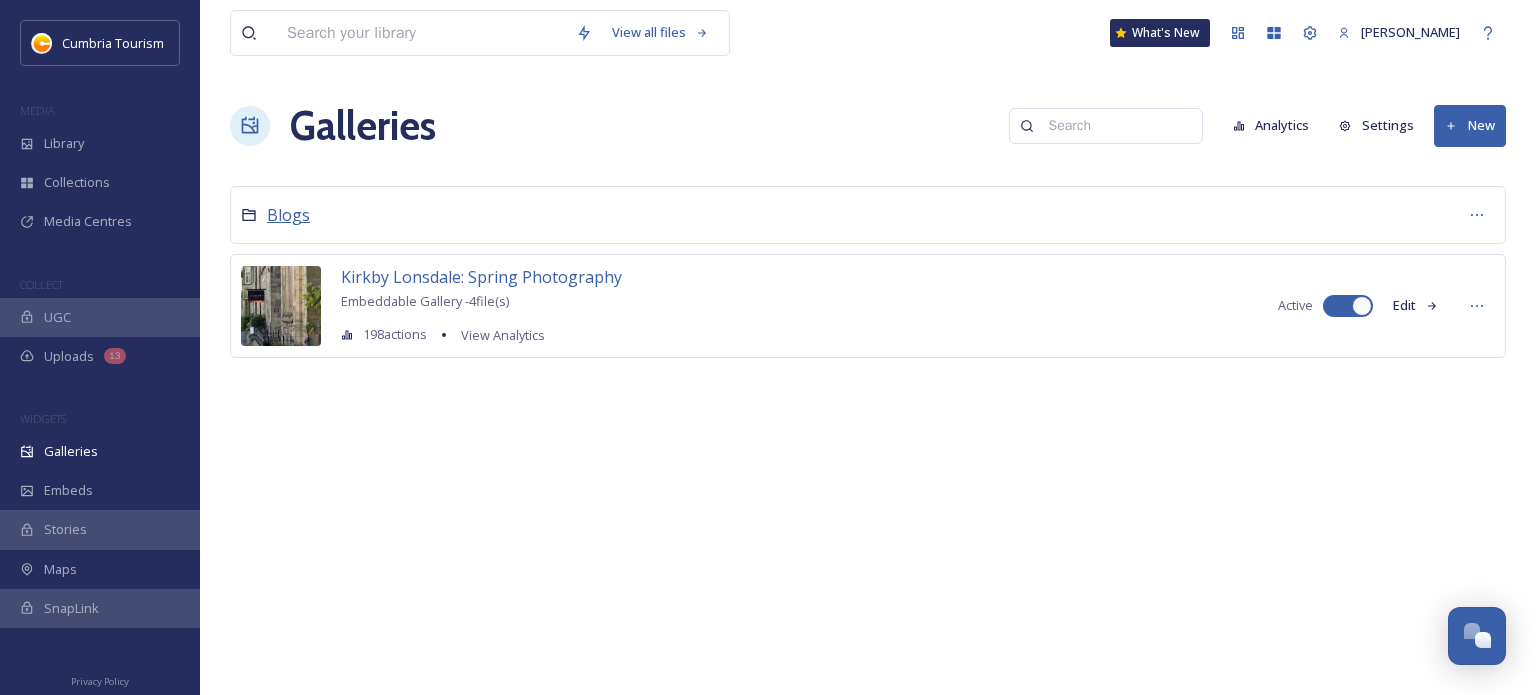 click on "Blogs" at bounding box center [288, 215] 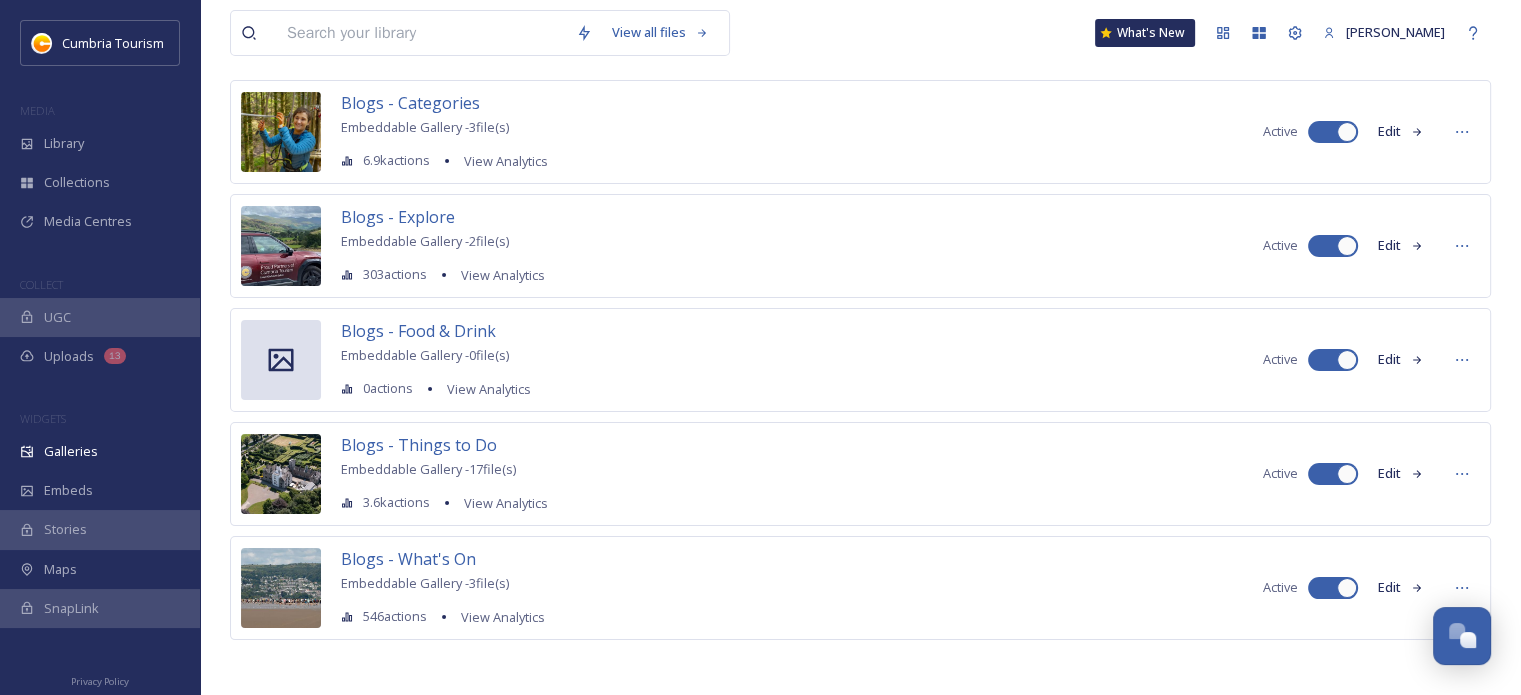 scroll, scrollTop: 164, scrollLeft: 0, axis: vertical 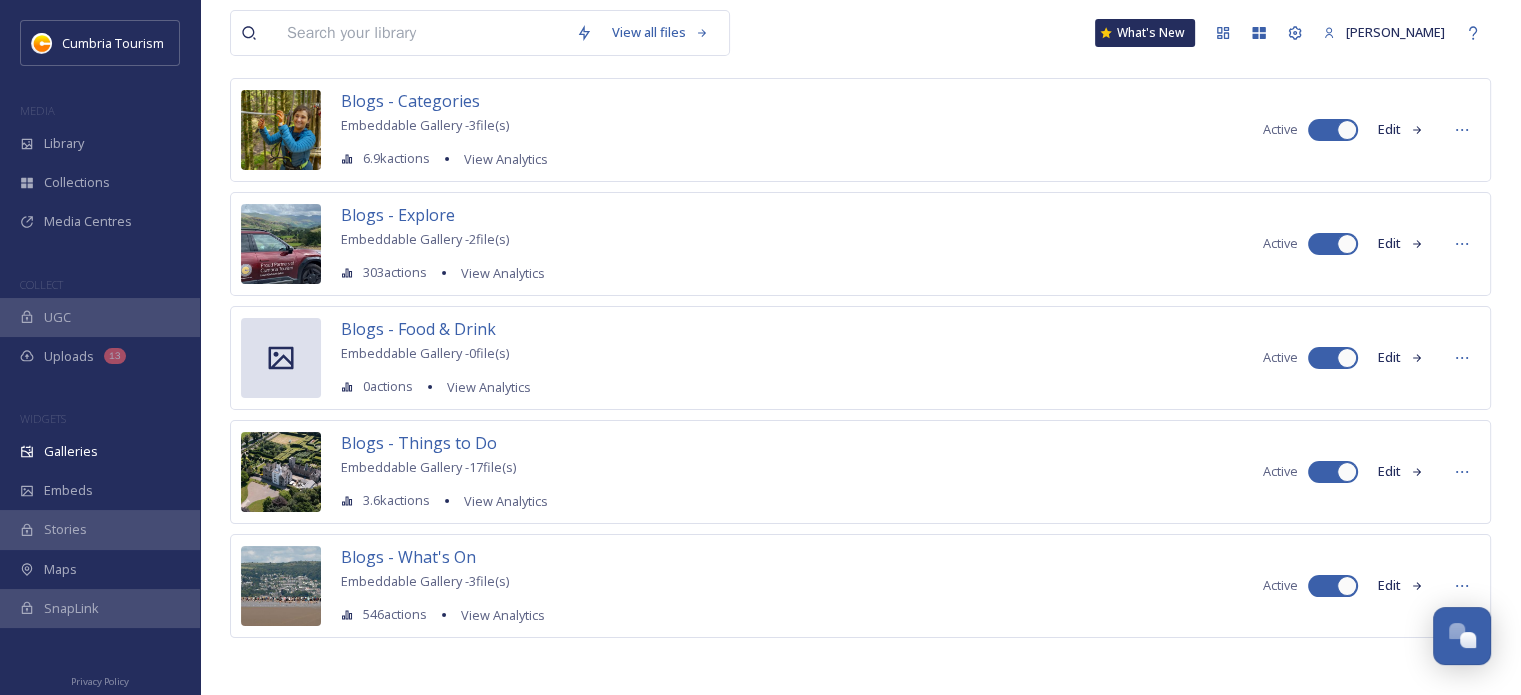 click on "Edit" at bounding box center (1401, 357) 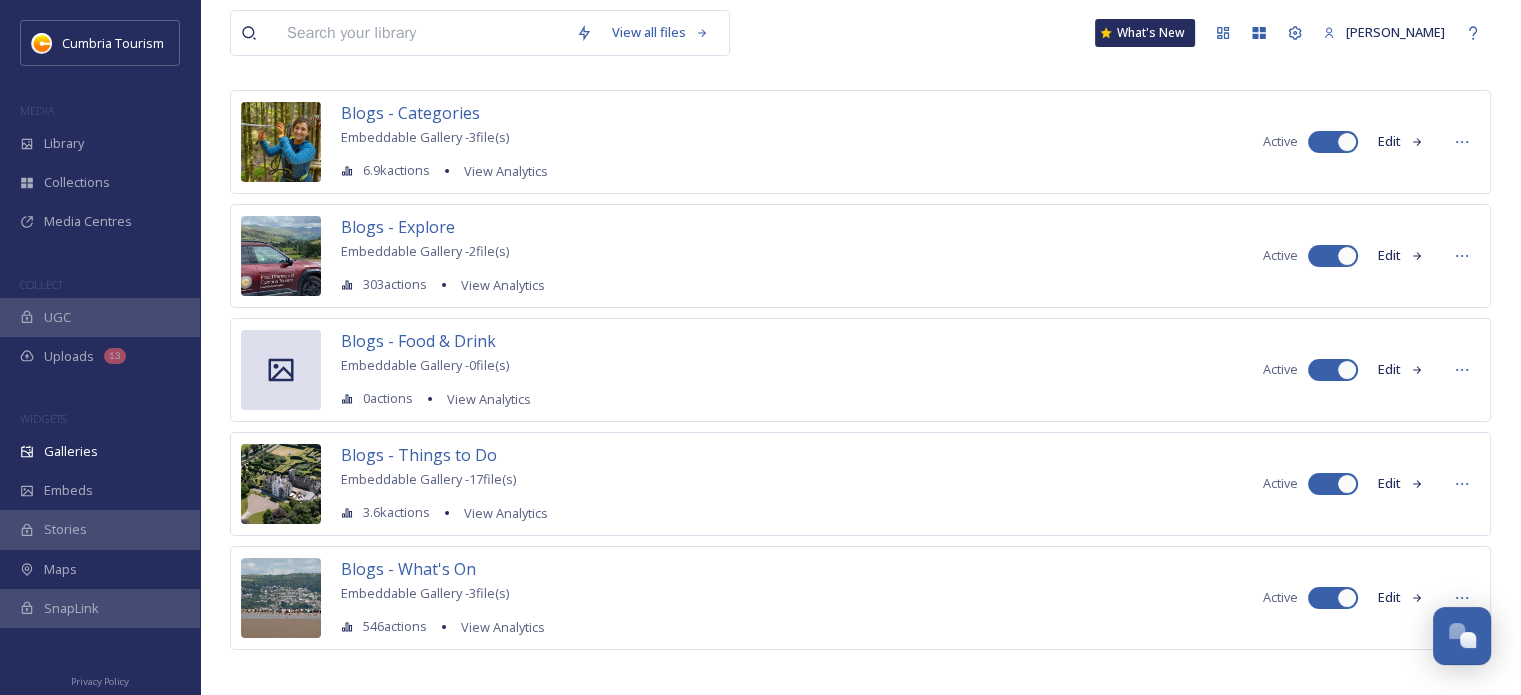 scroll, scrollTop: 164, scrollLeft: 0, axis: vertical 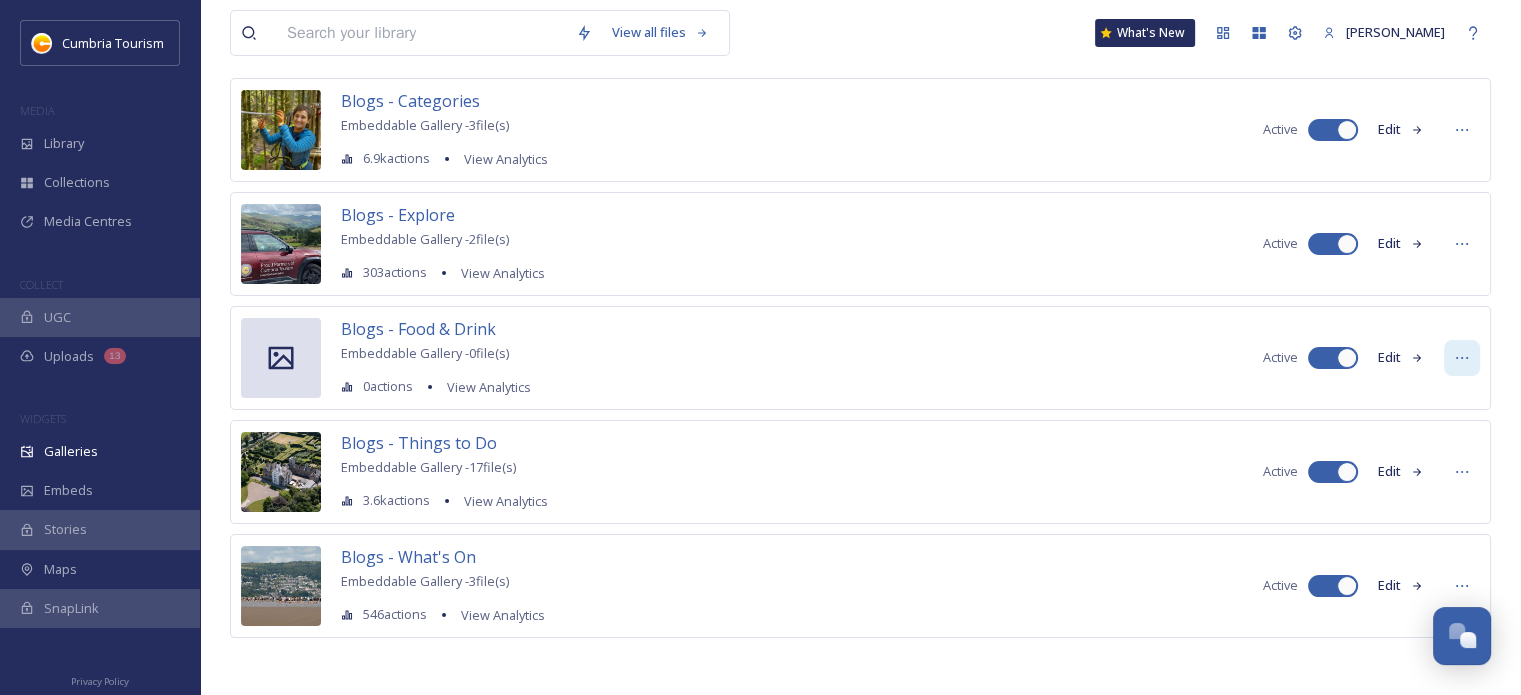 click 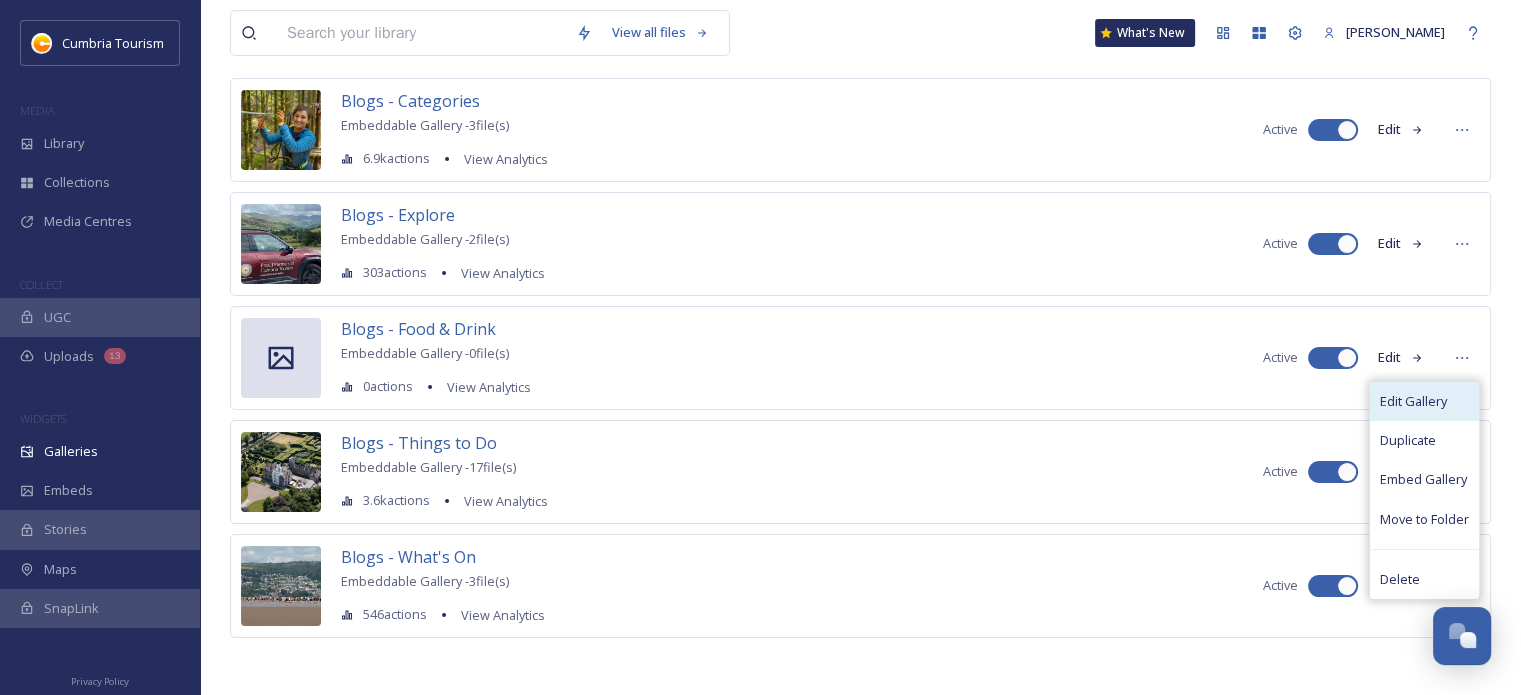 click on "Edit Gallery" at bounding box center [1413, 401] 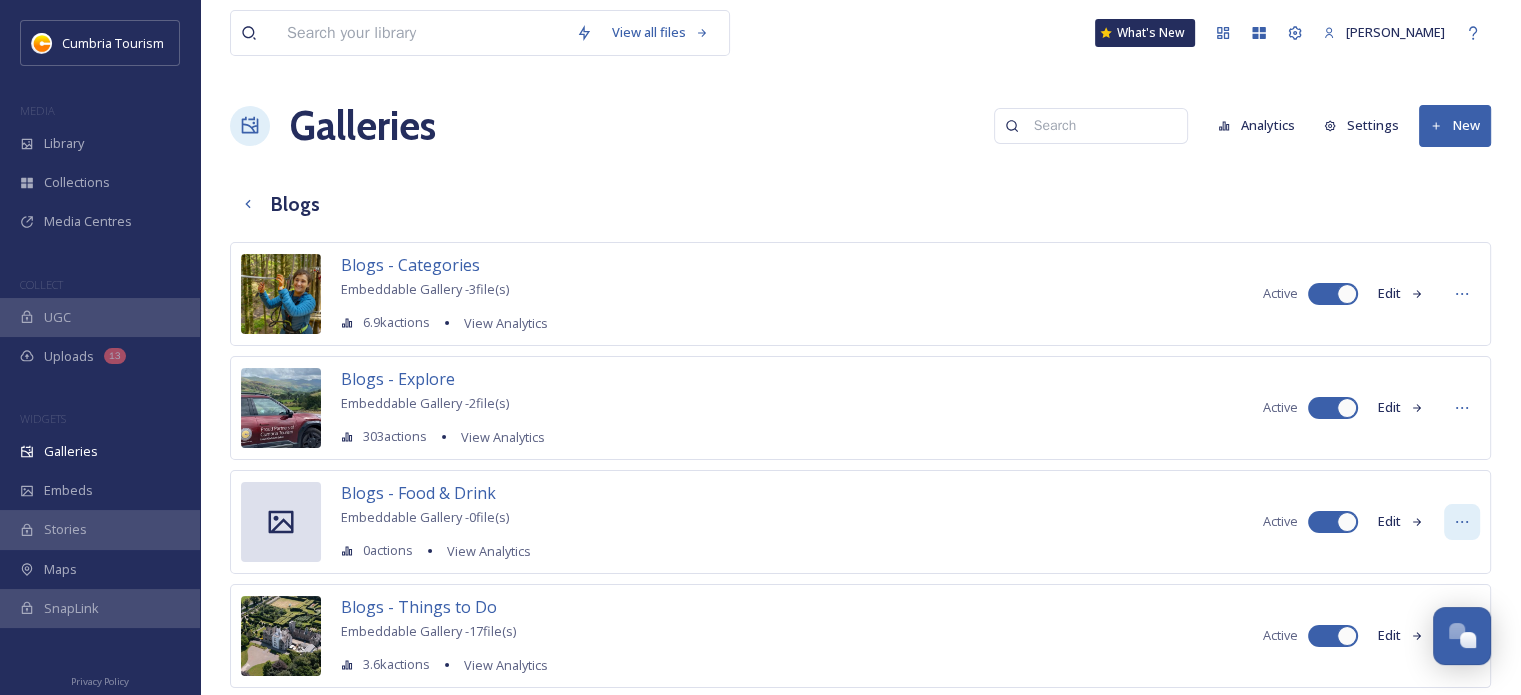 click 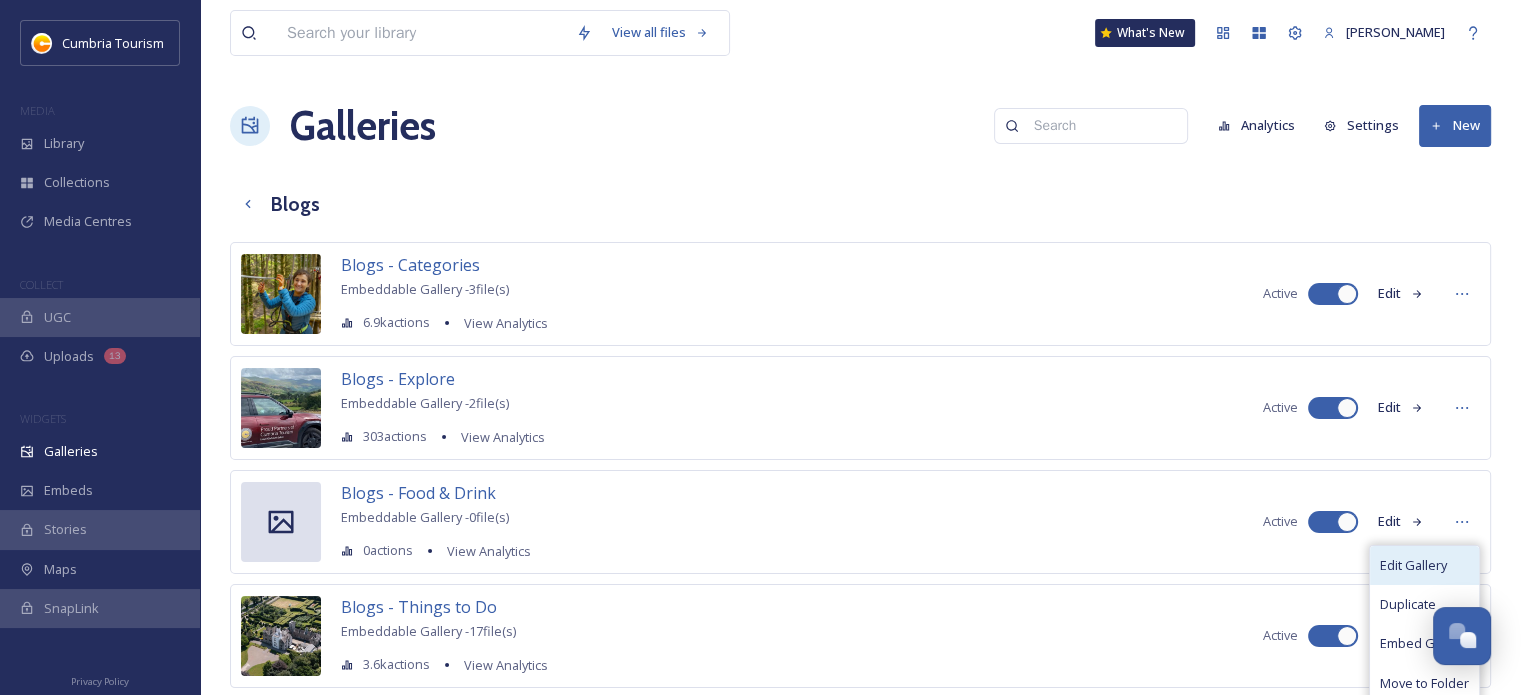 click on "Edit Gallery" at bounding box center [1424, 565] 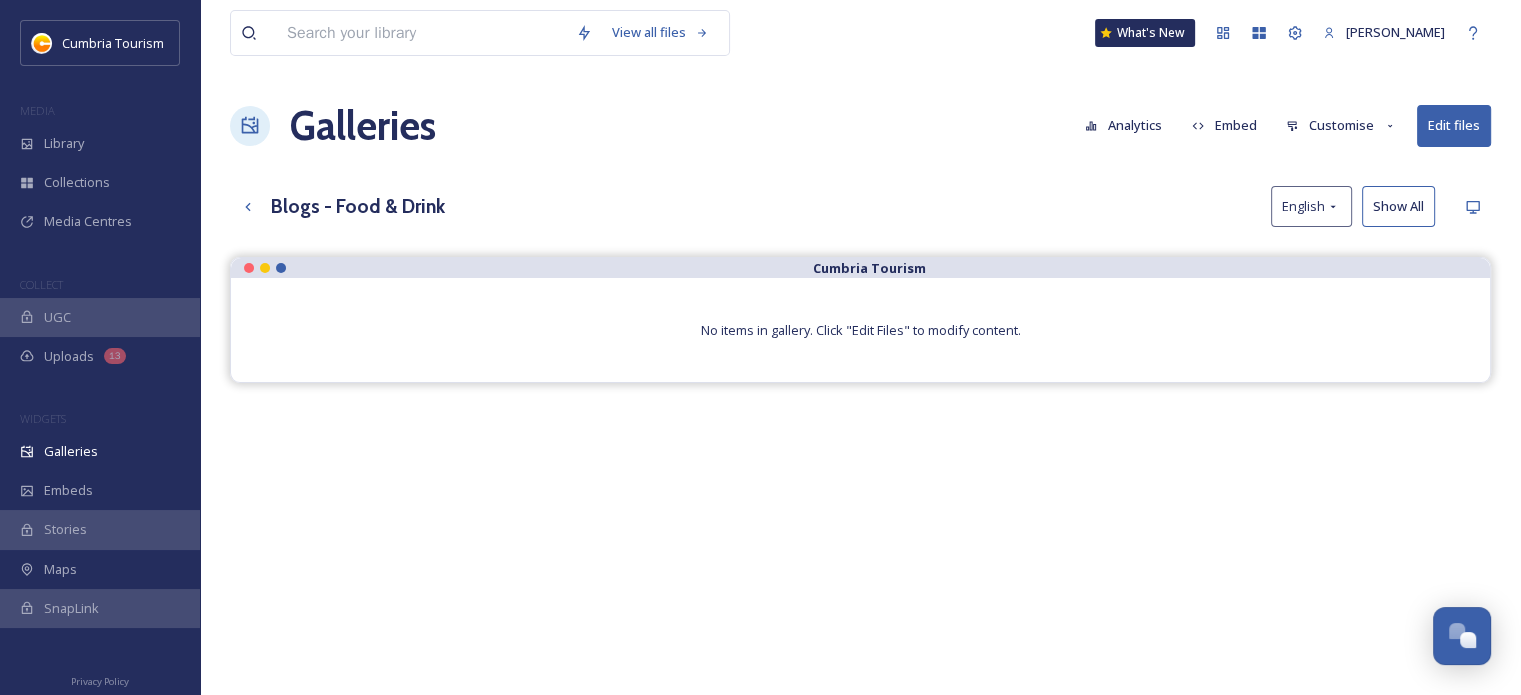 click on "Customise" at bounding box center (1341, 125) 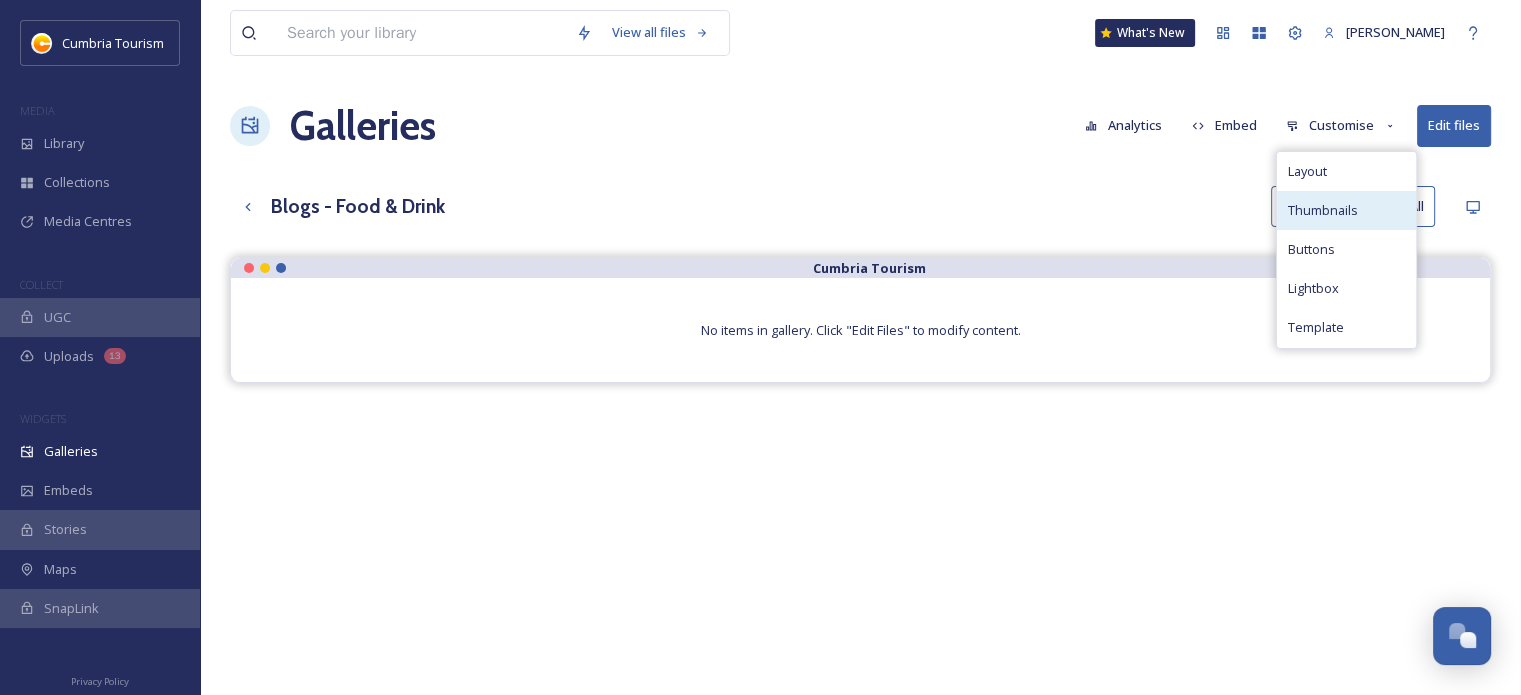 click on "Thumbnails" at bounding box center [1346, 210] 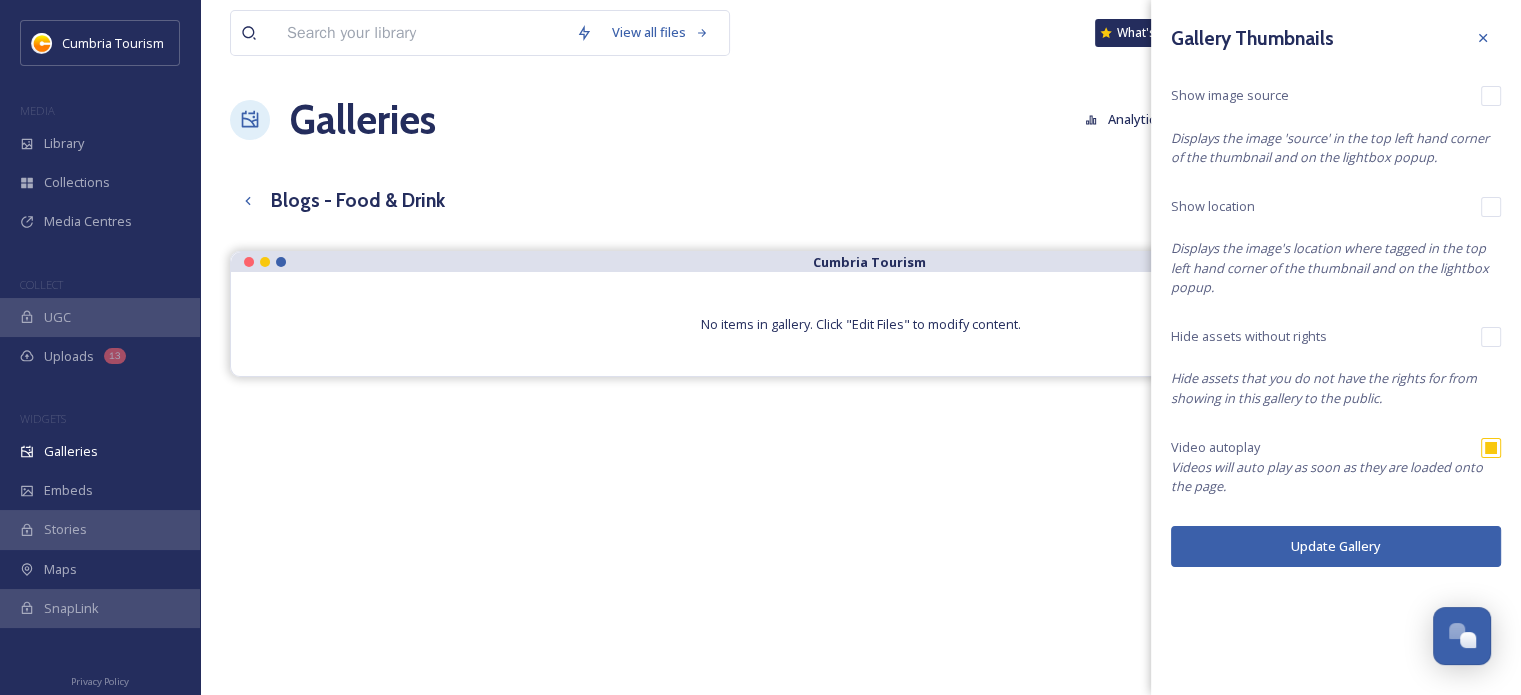 scroll, scrollTop: 0, scrollLeft: 0, axis: both 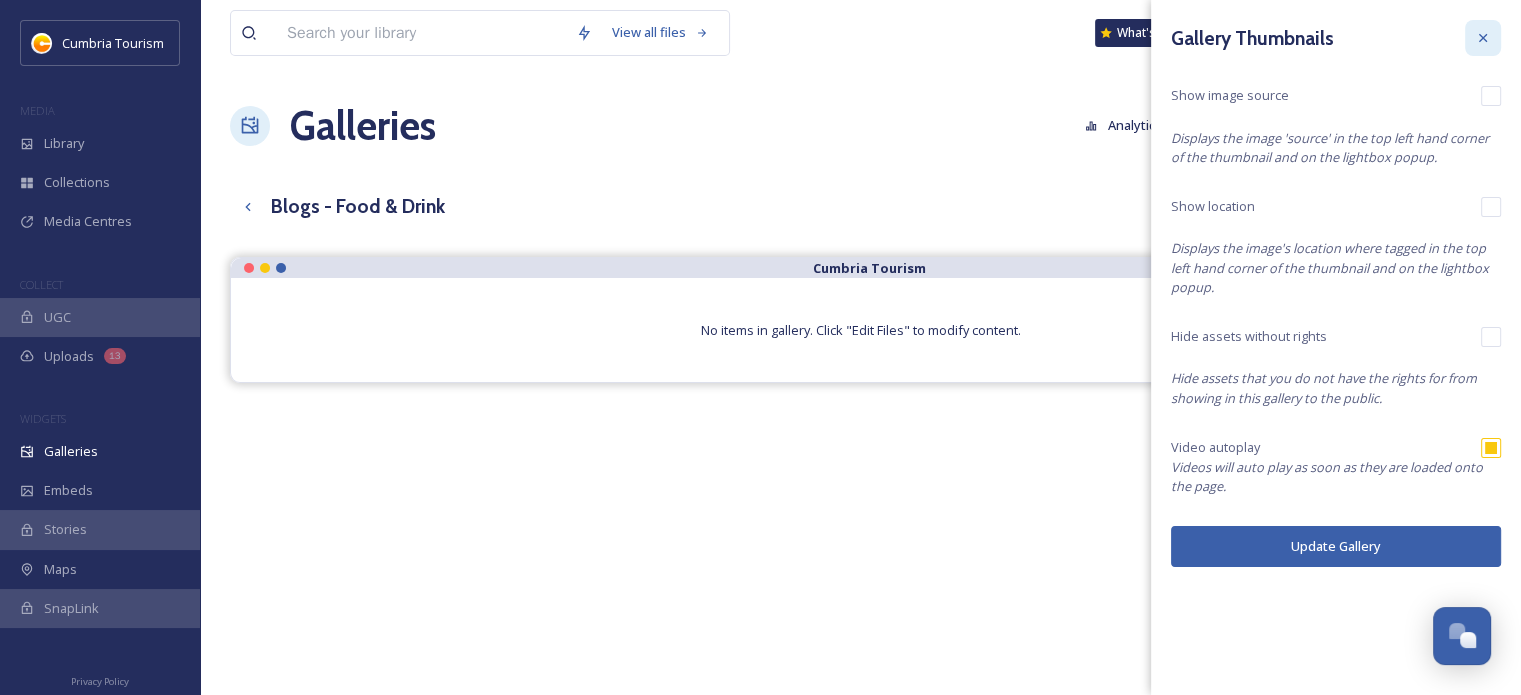 click 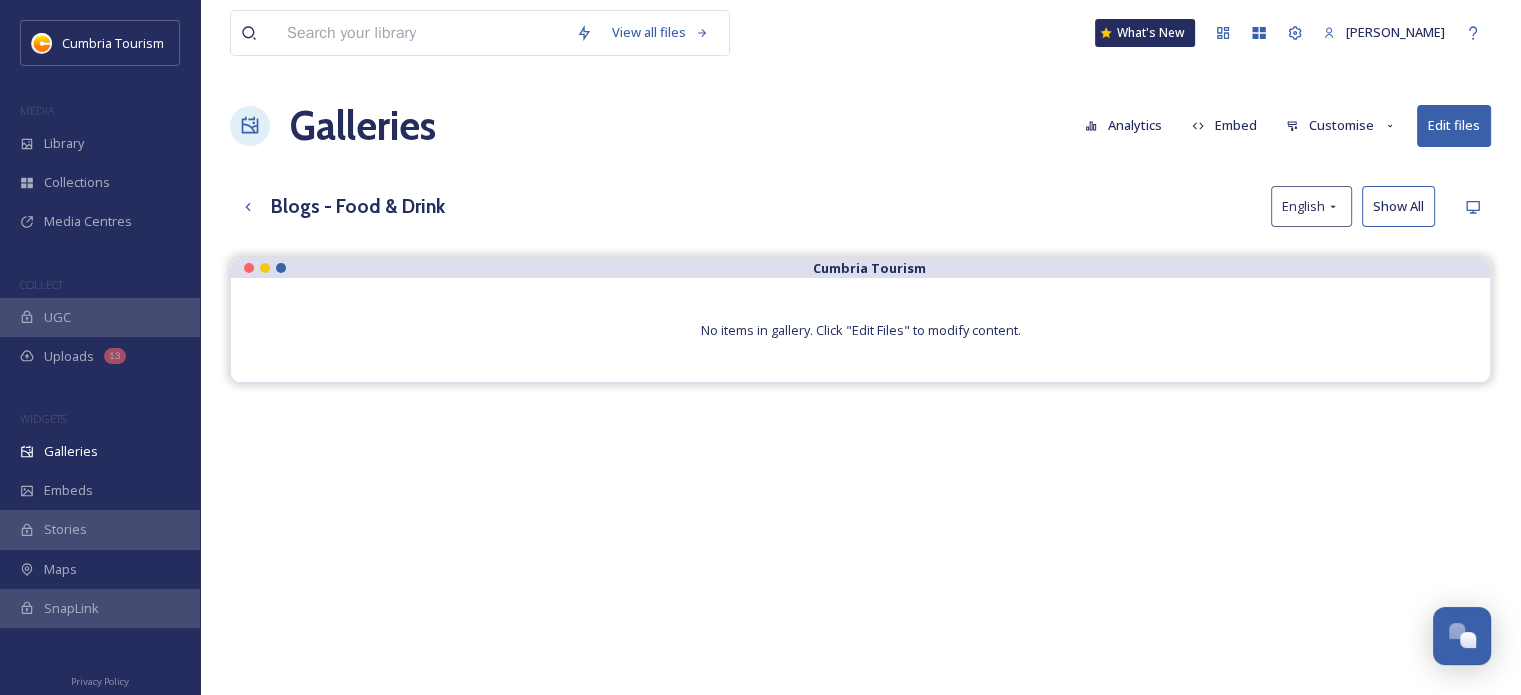 click on "Customise" at bounding box center (1341, 125) 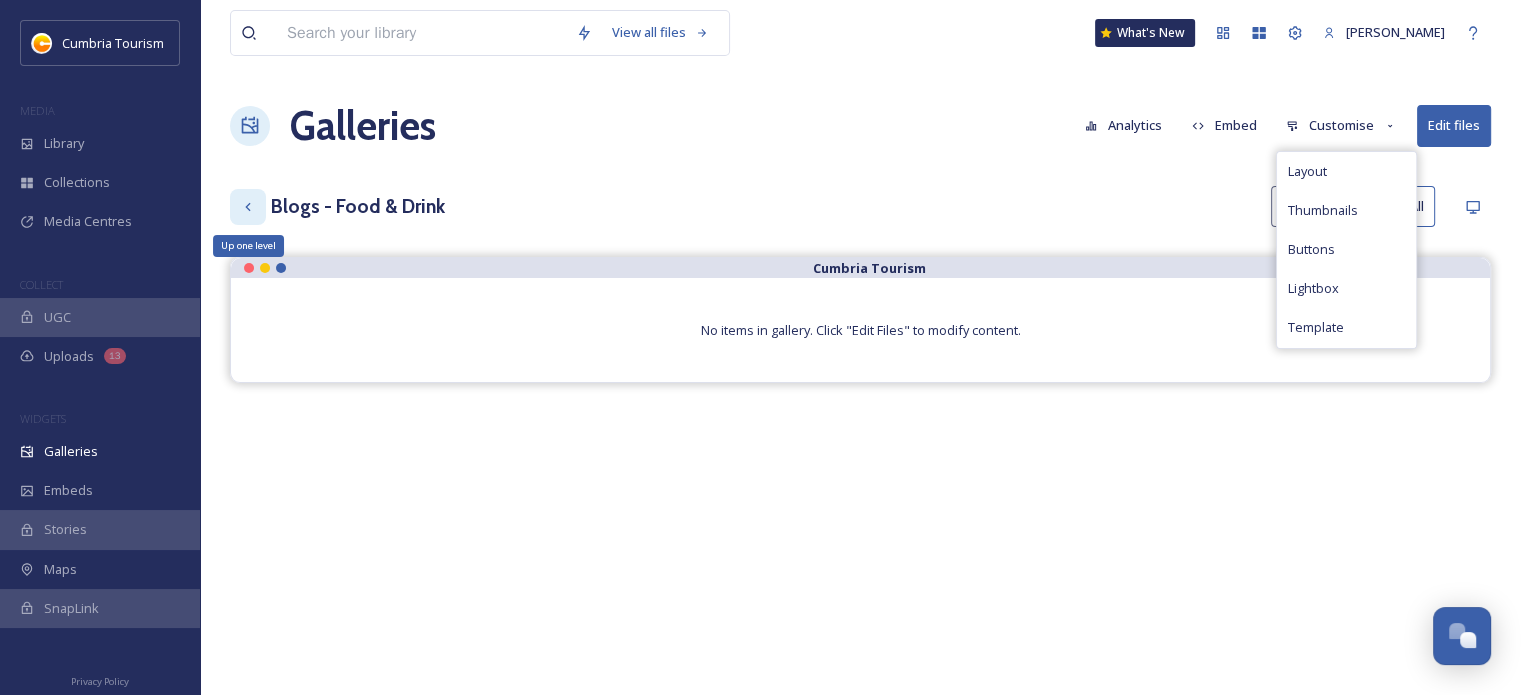 click 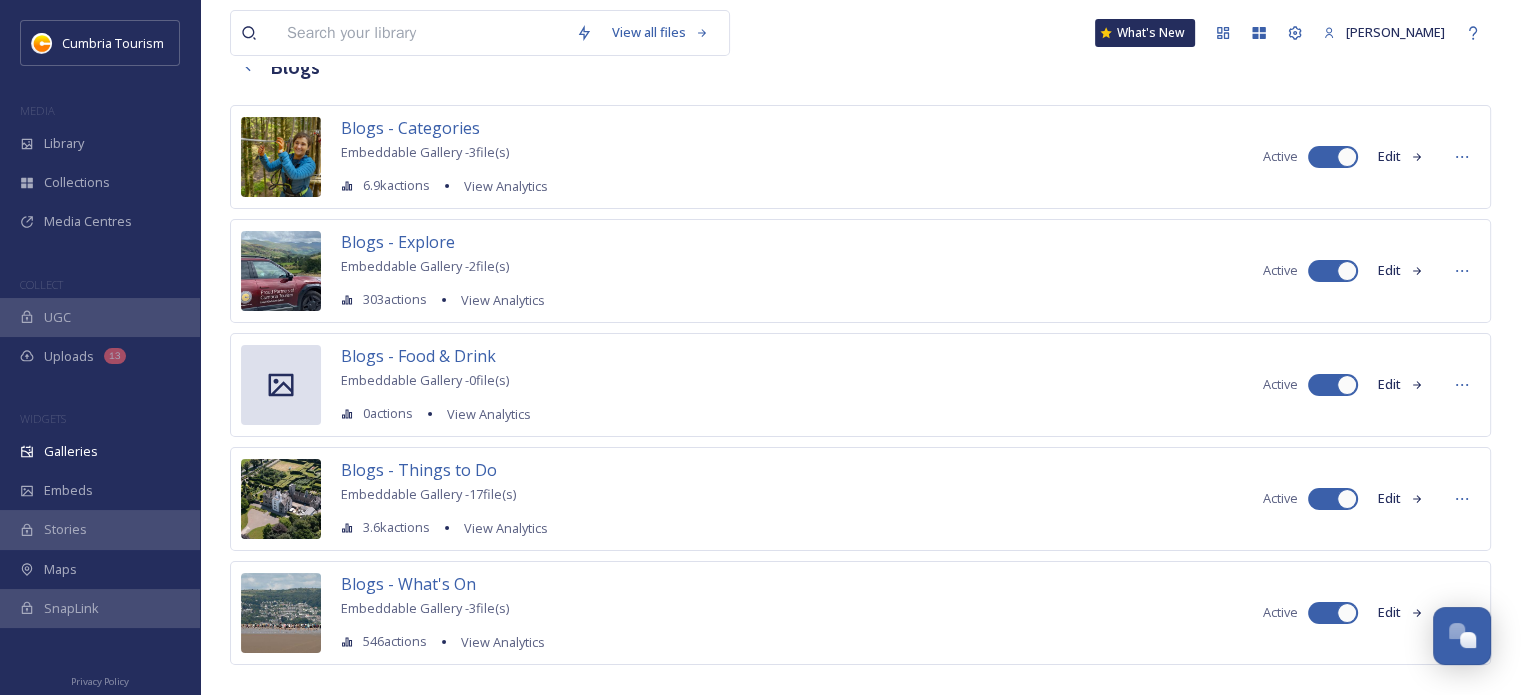 scroll, scrollTop: 164, scrollLeft: 0, axis: vertical 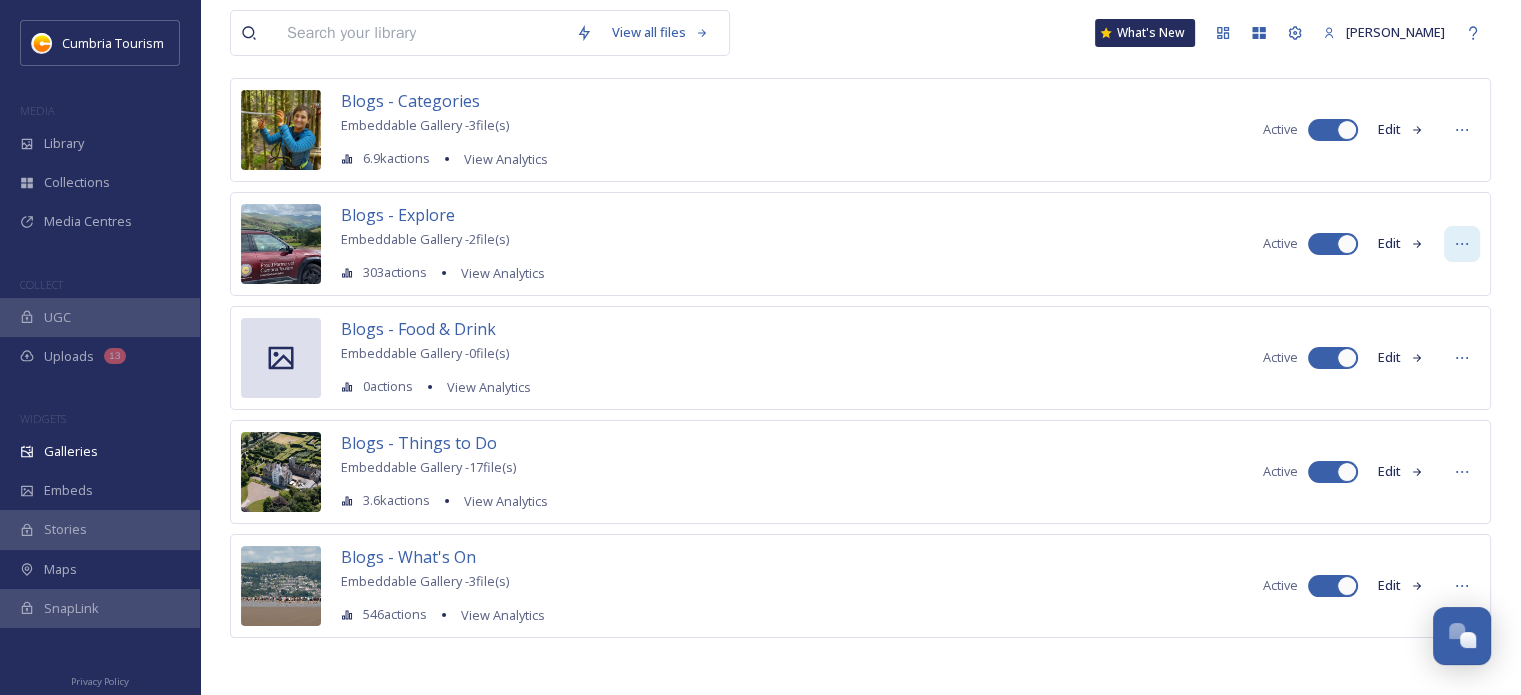 click 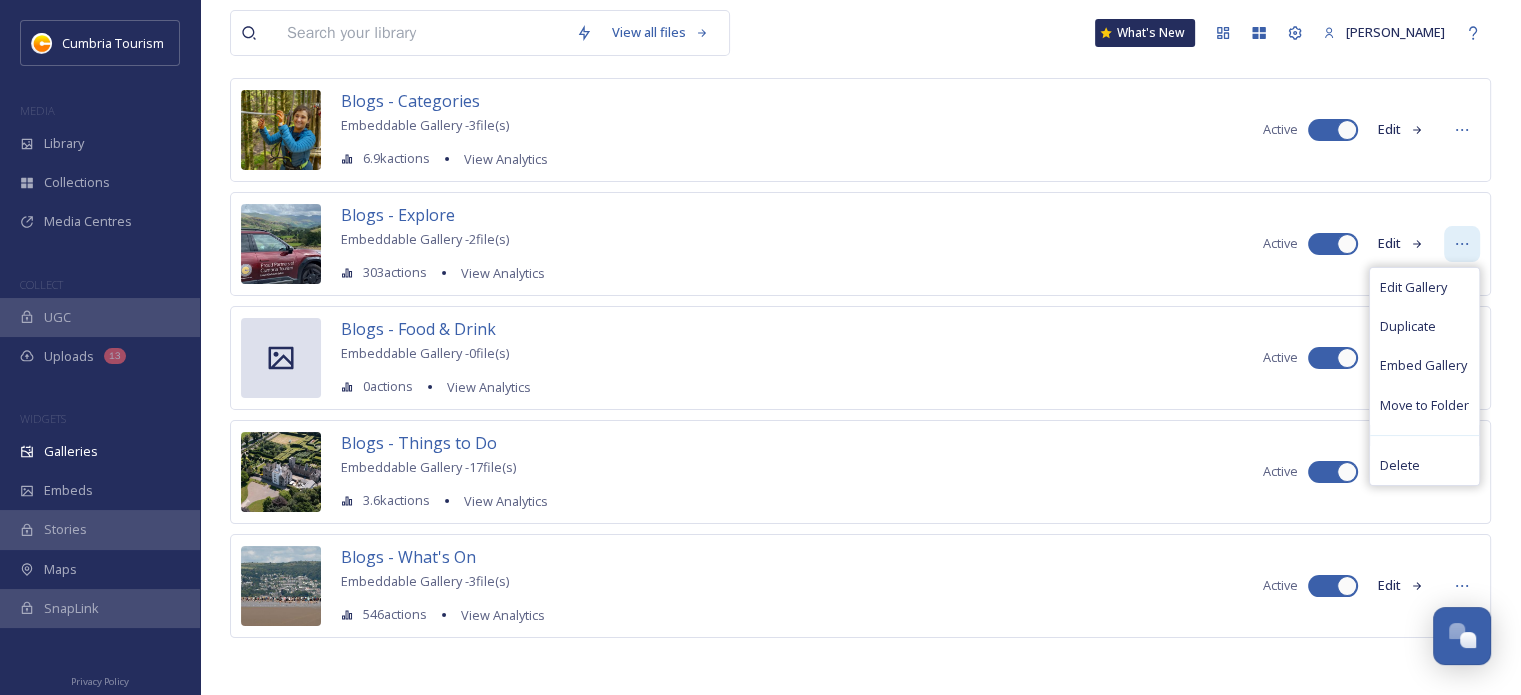 click 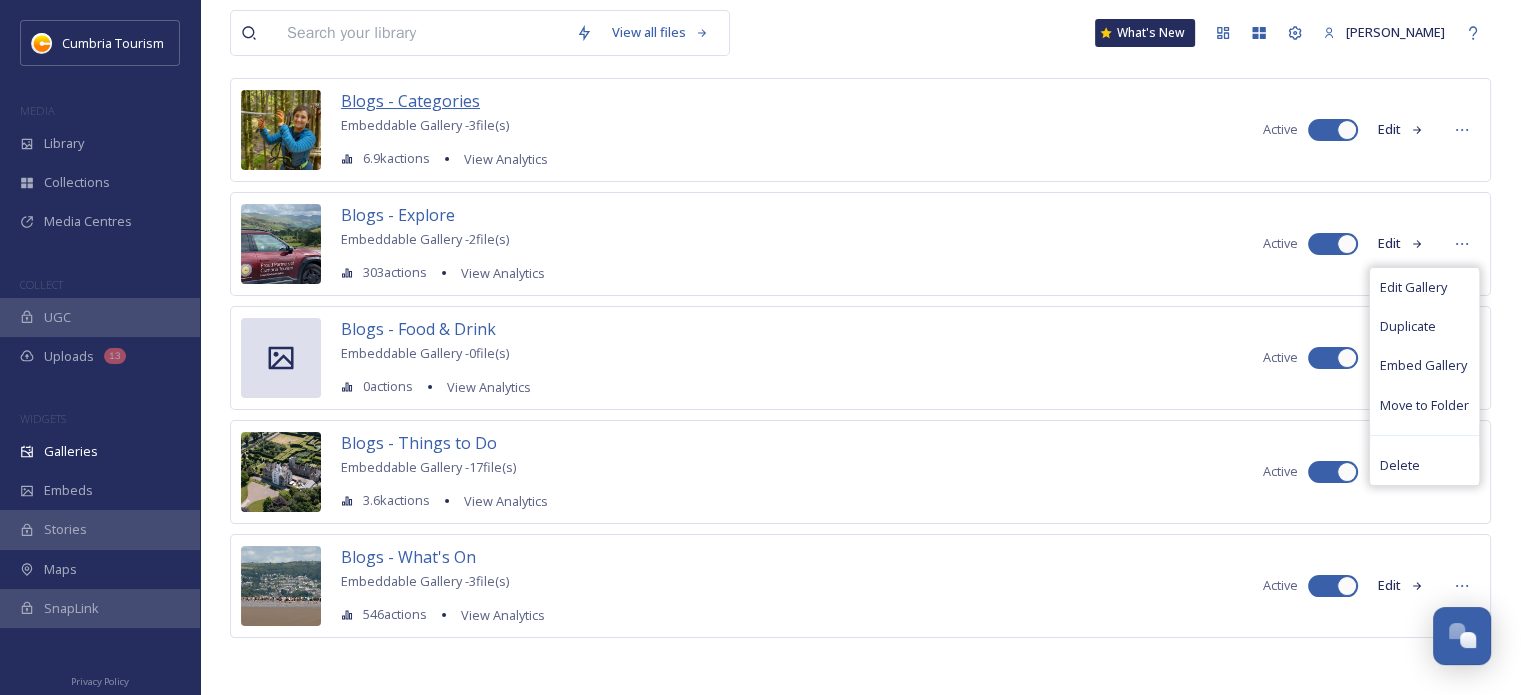 click on "Blogs - Categories" at bounding box center (410, 101) 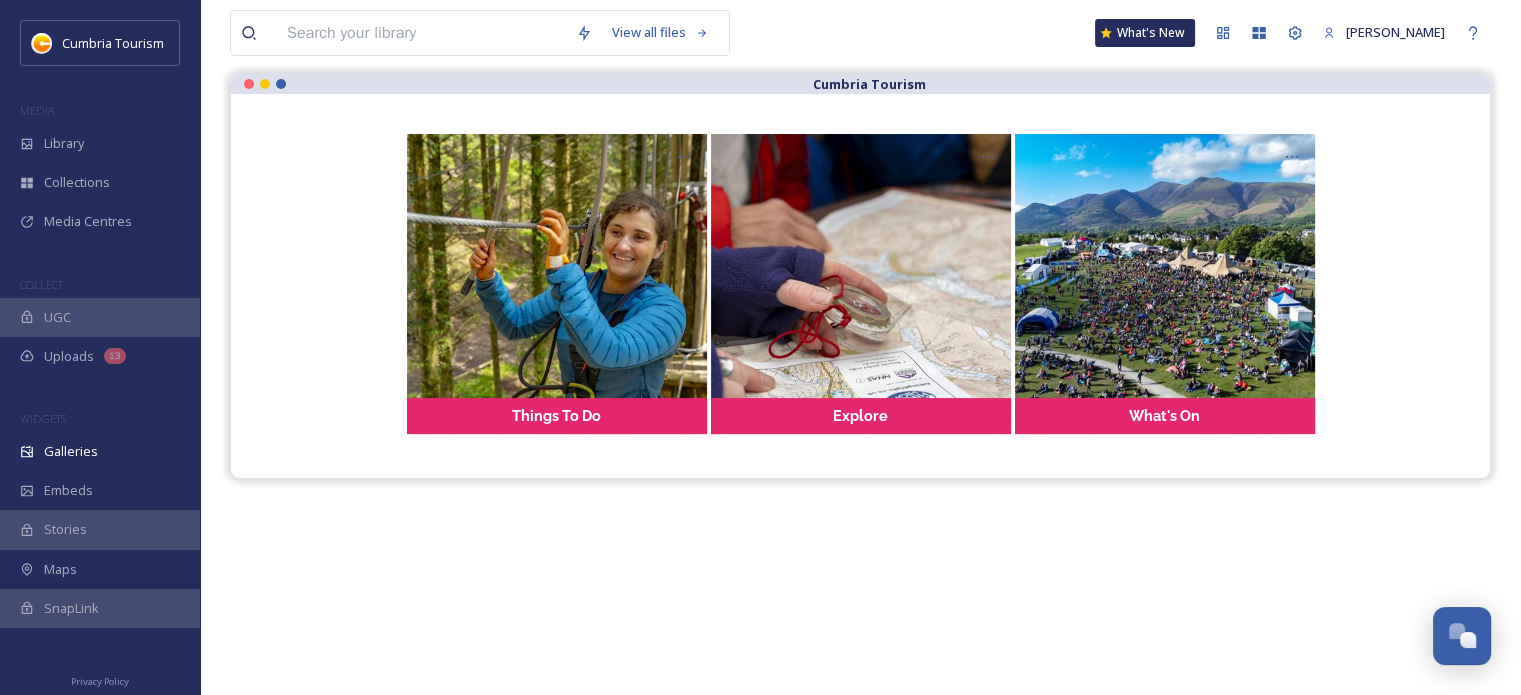 scroll, scrollTop: 200, scrollLeft: 0, axis: vertical 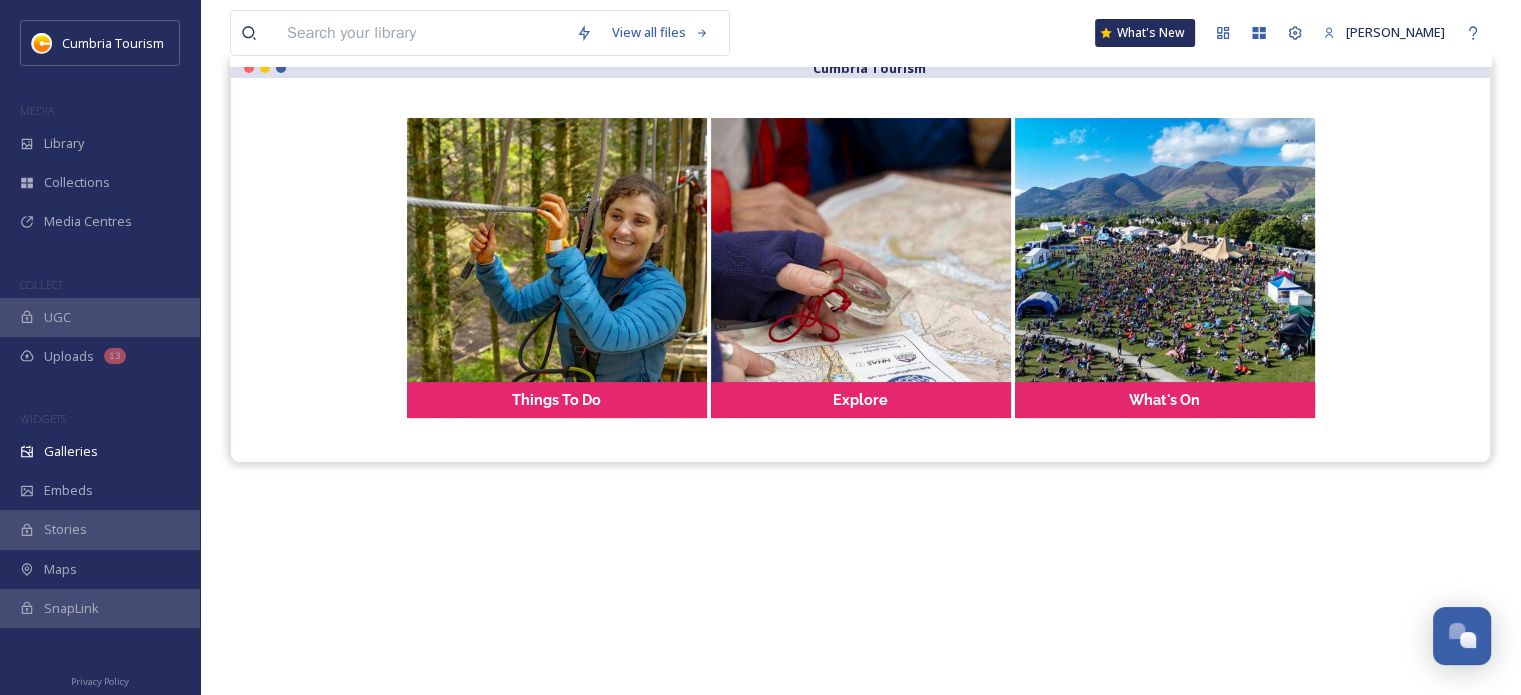 drag, startPoint x: 250, startPoint y: 135, endPoint x: 269, endPoint y: 145, distance: 21.470911 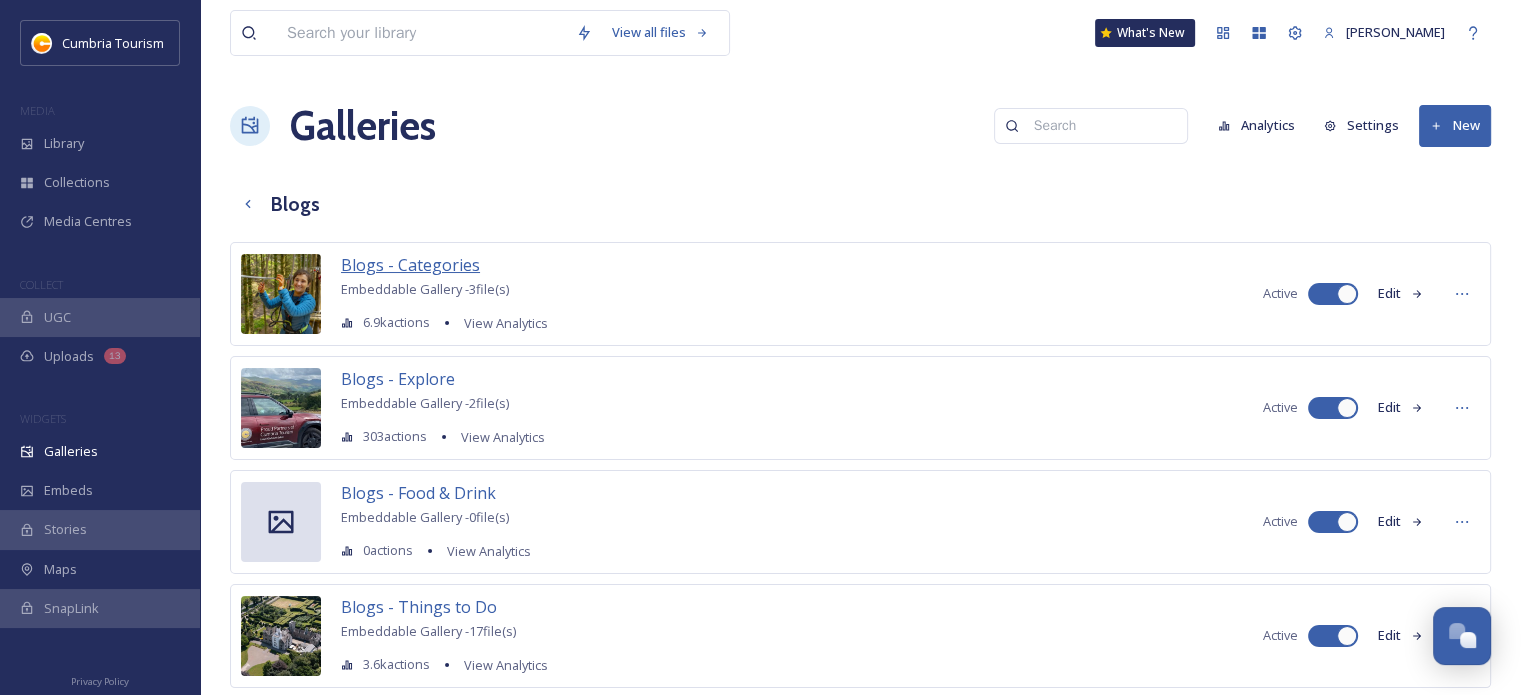 click on "Blogs - Categories" at bounding box center [410, 265] 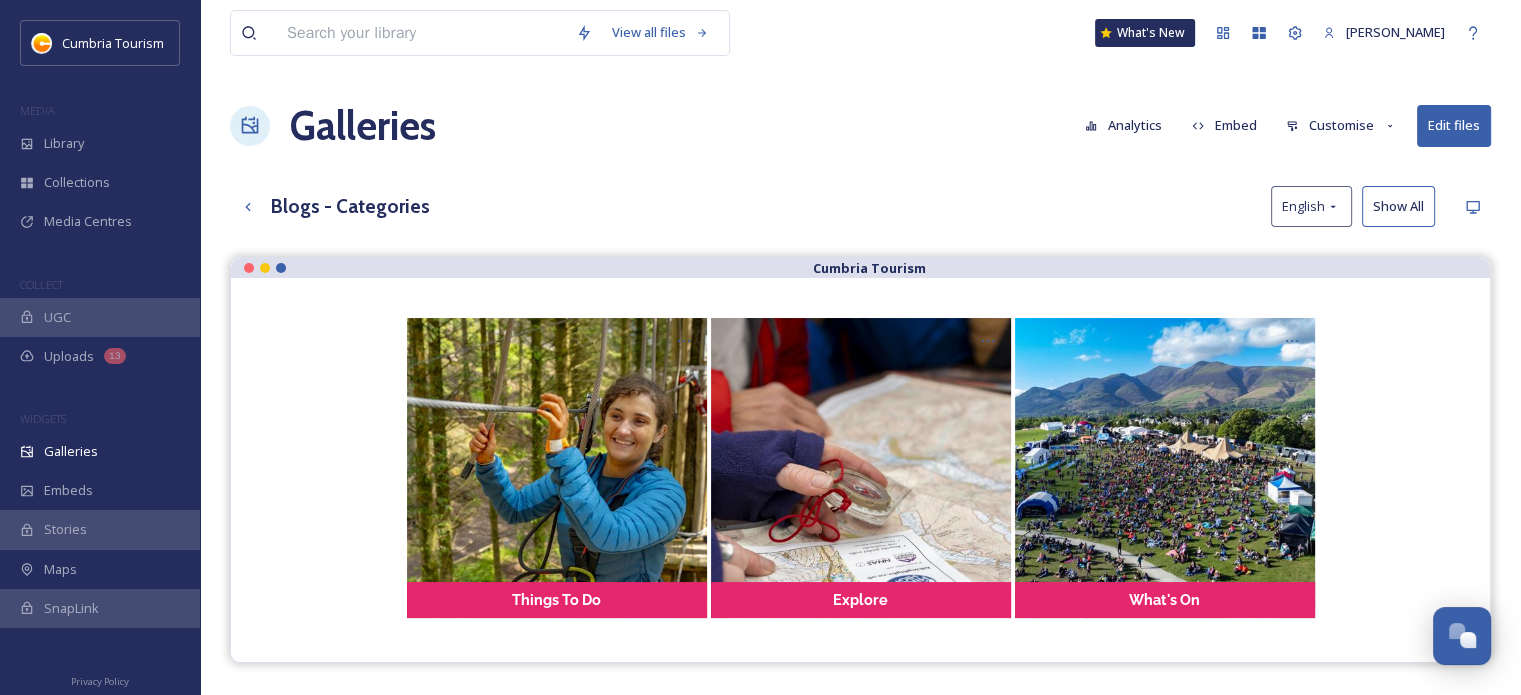 click on "Edit files" at bounding box center [1454, 125] 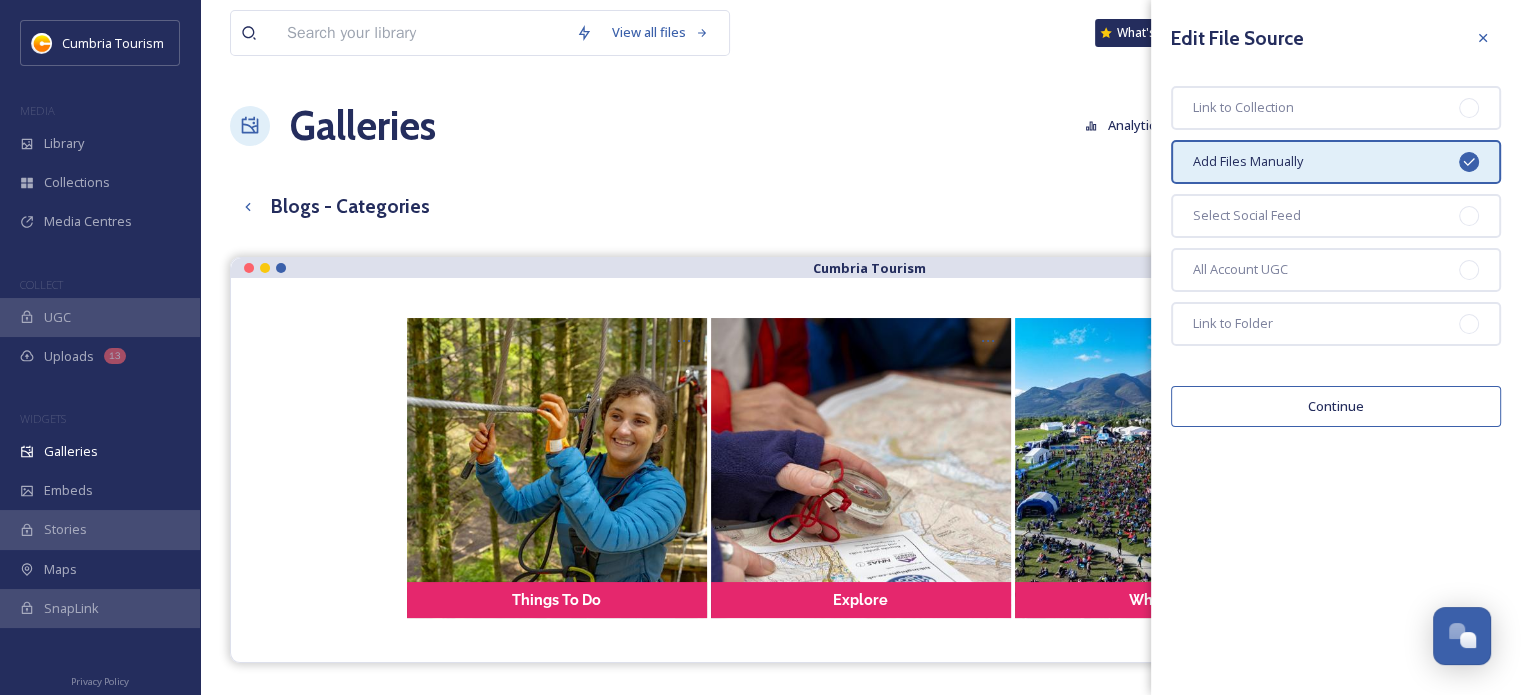 click on "Continue" at bounding box center (1336, 406) 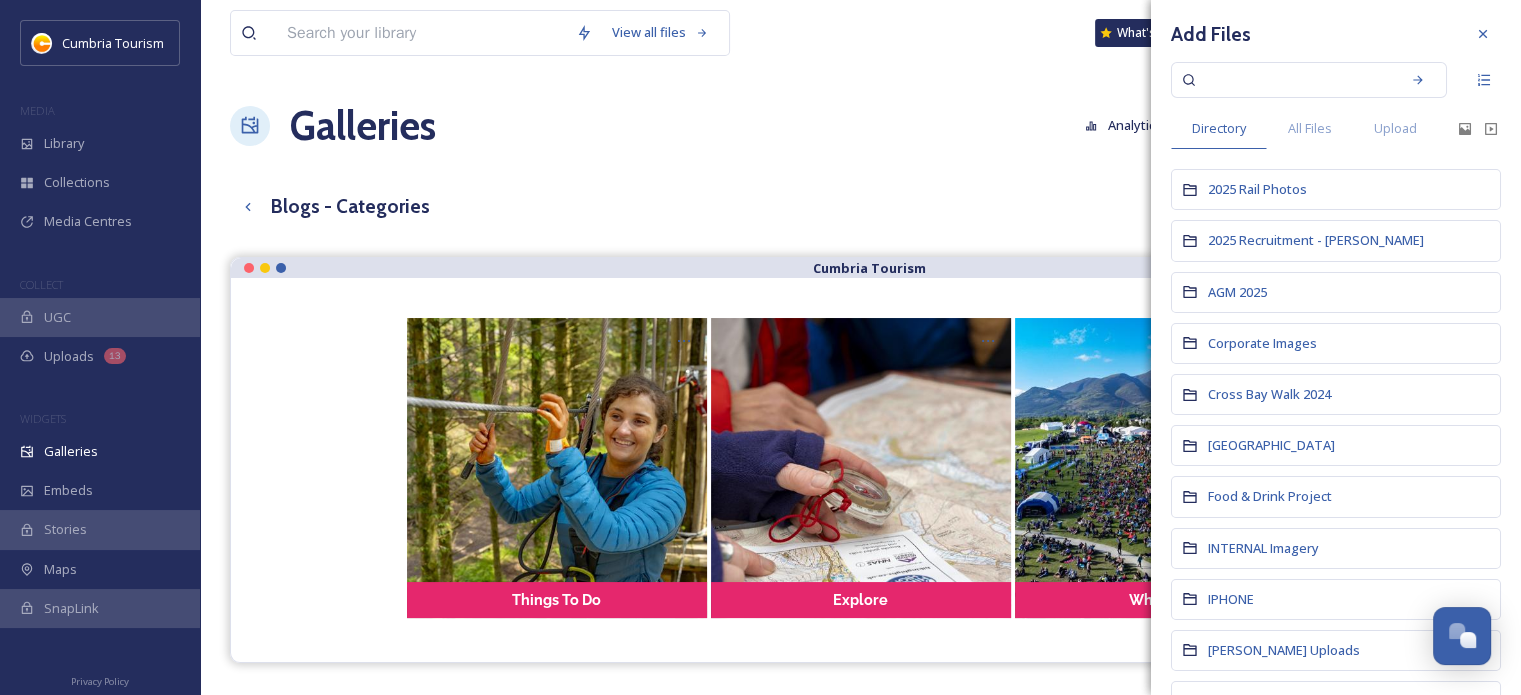 scroll, scrollTop: 0, scrollLeft: 0, axis: both 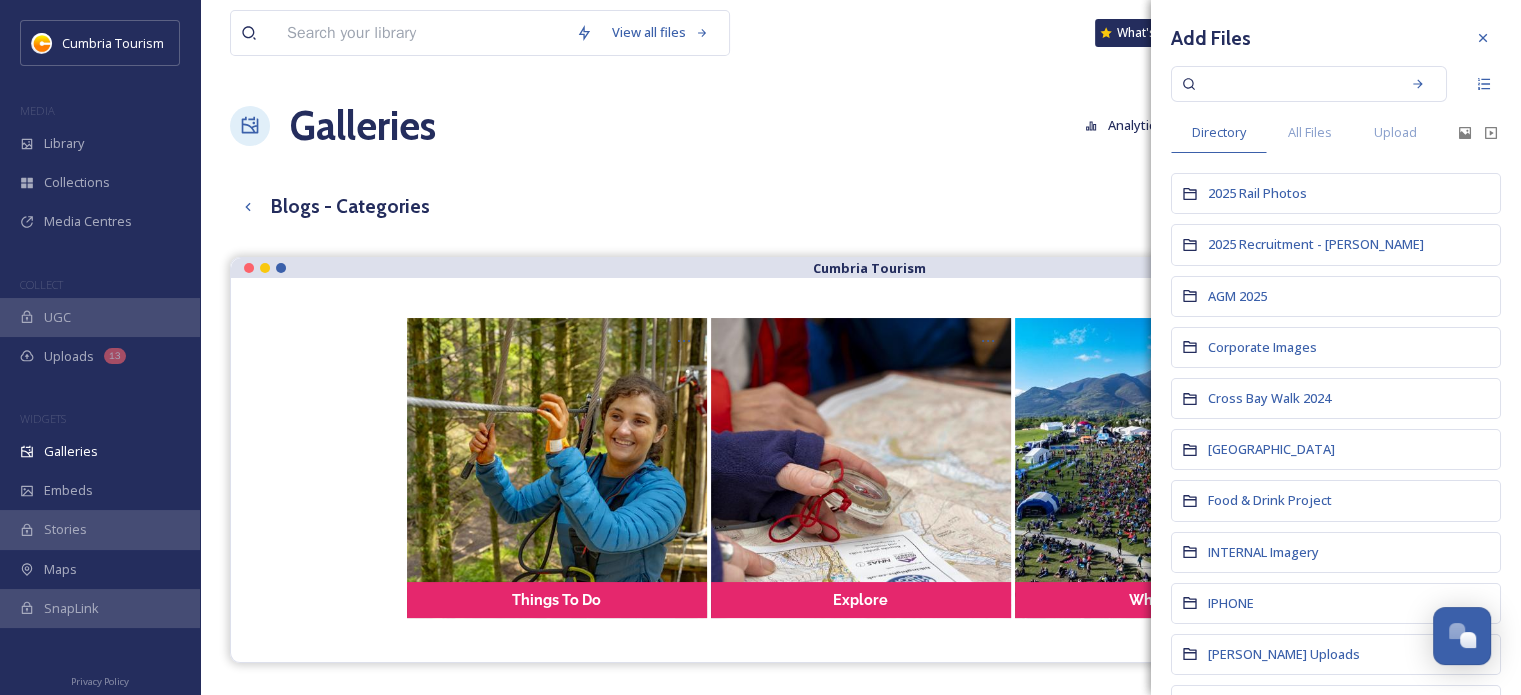 click at bounding box center [1295, 84] 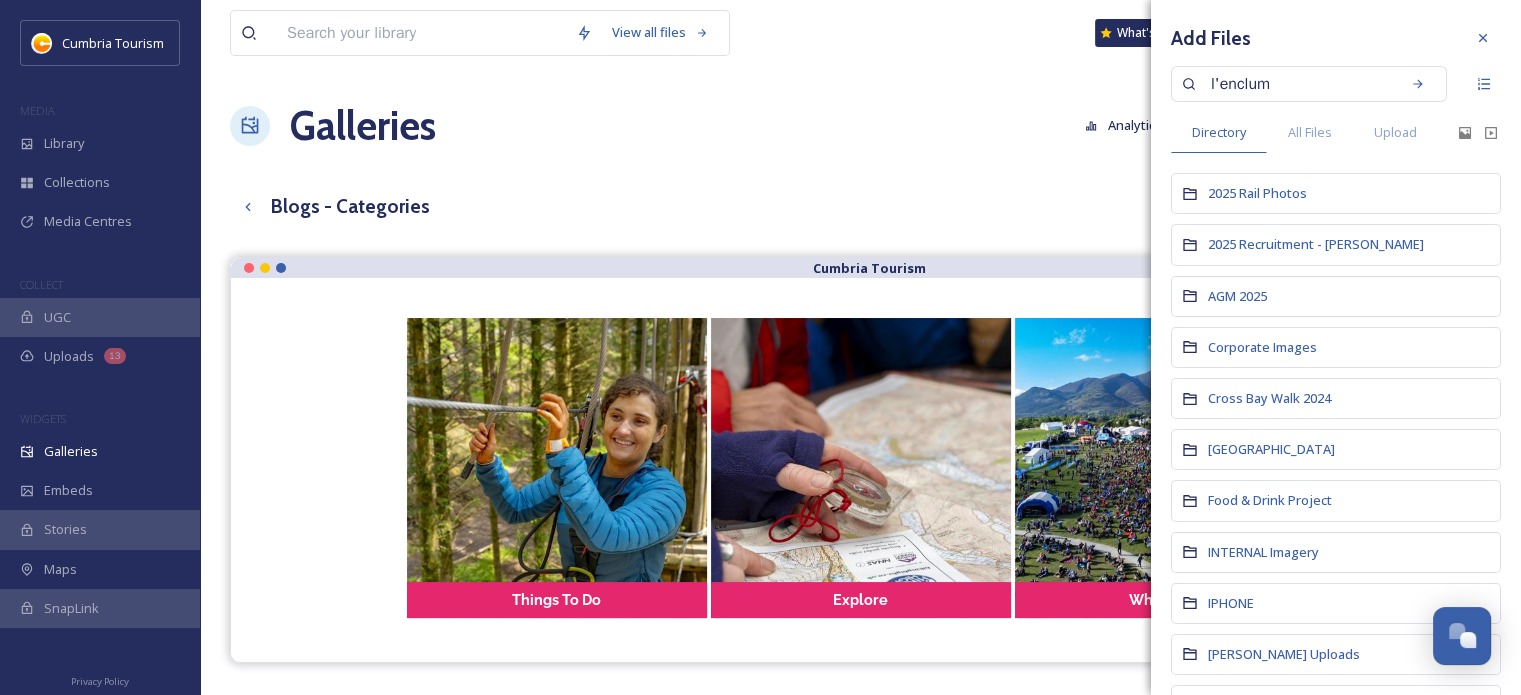 type on "l'enclume" 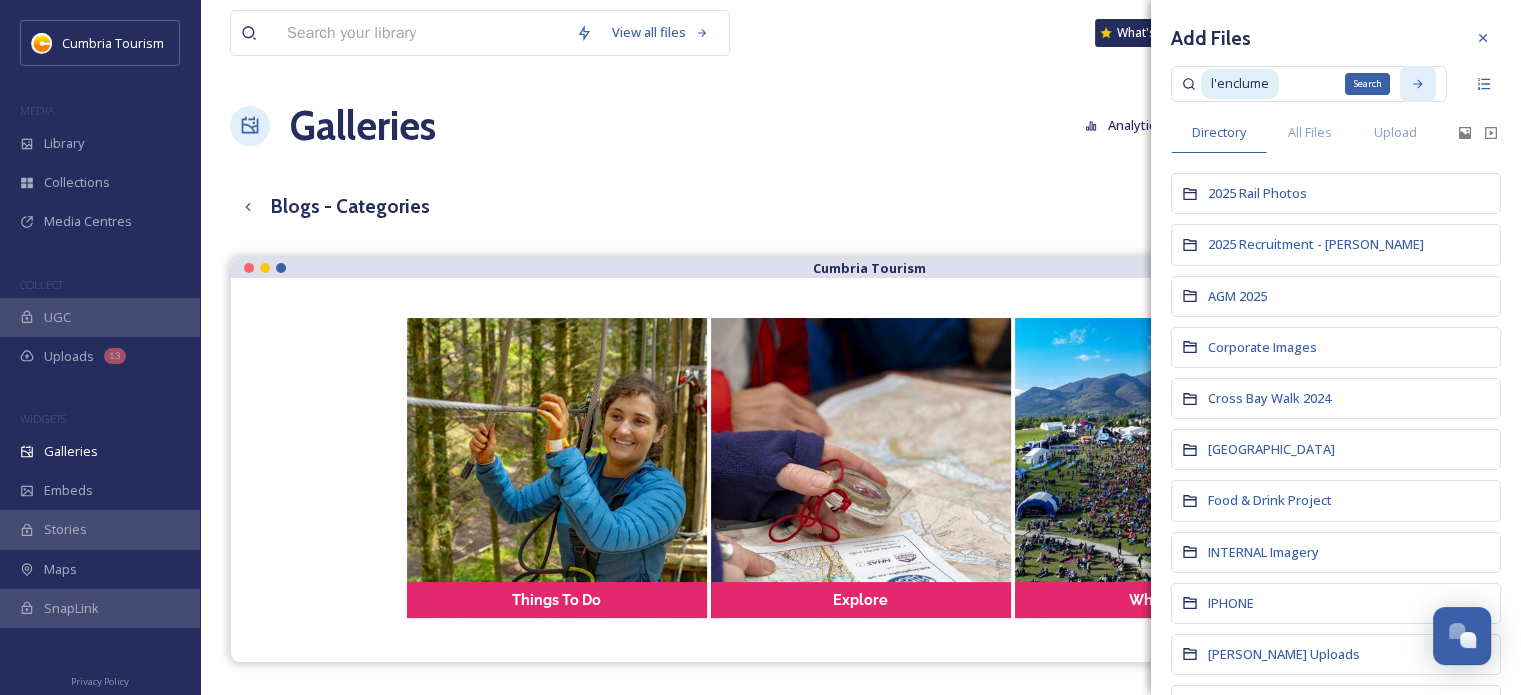 click 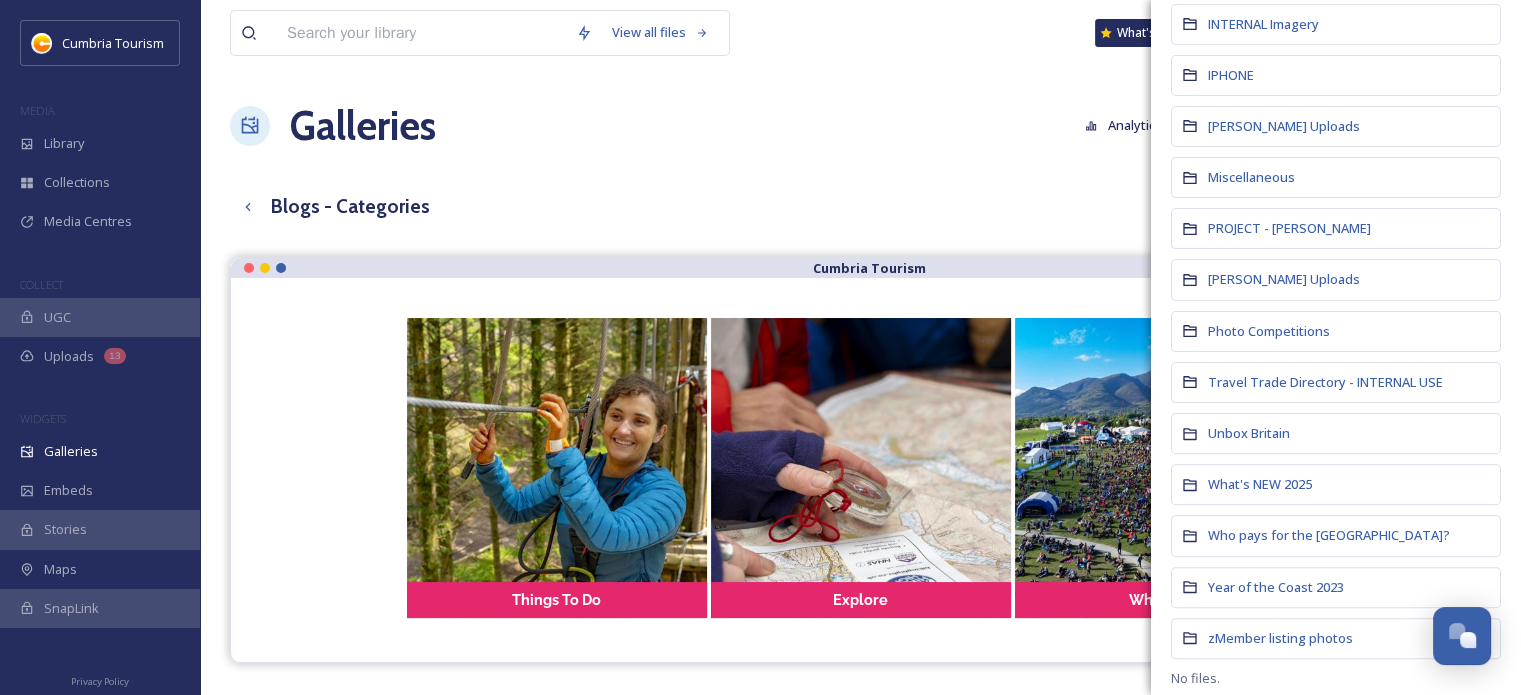 scroll, scrollTop: 532, scrollLeft: 0, axis: vertical 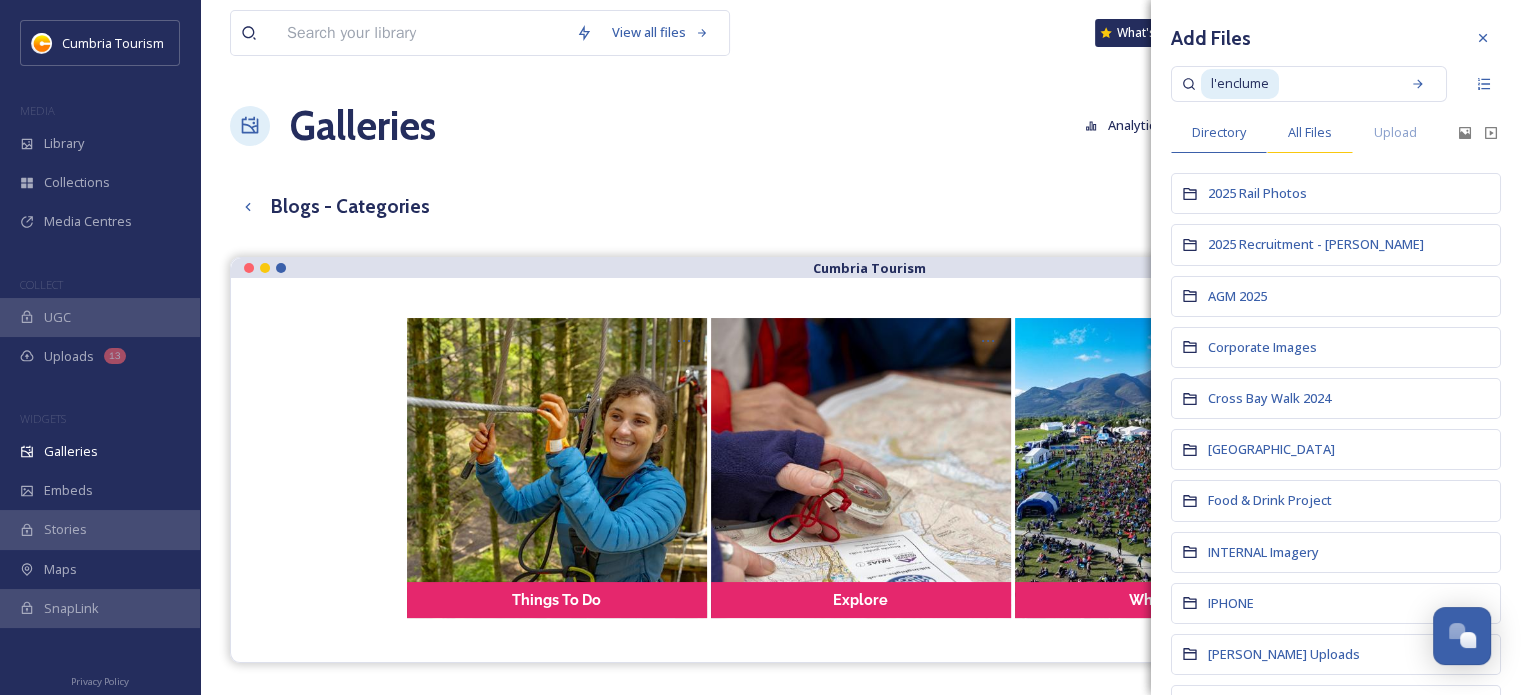 click on "All Files" at bounding box center [1310, 132] 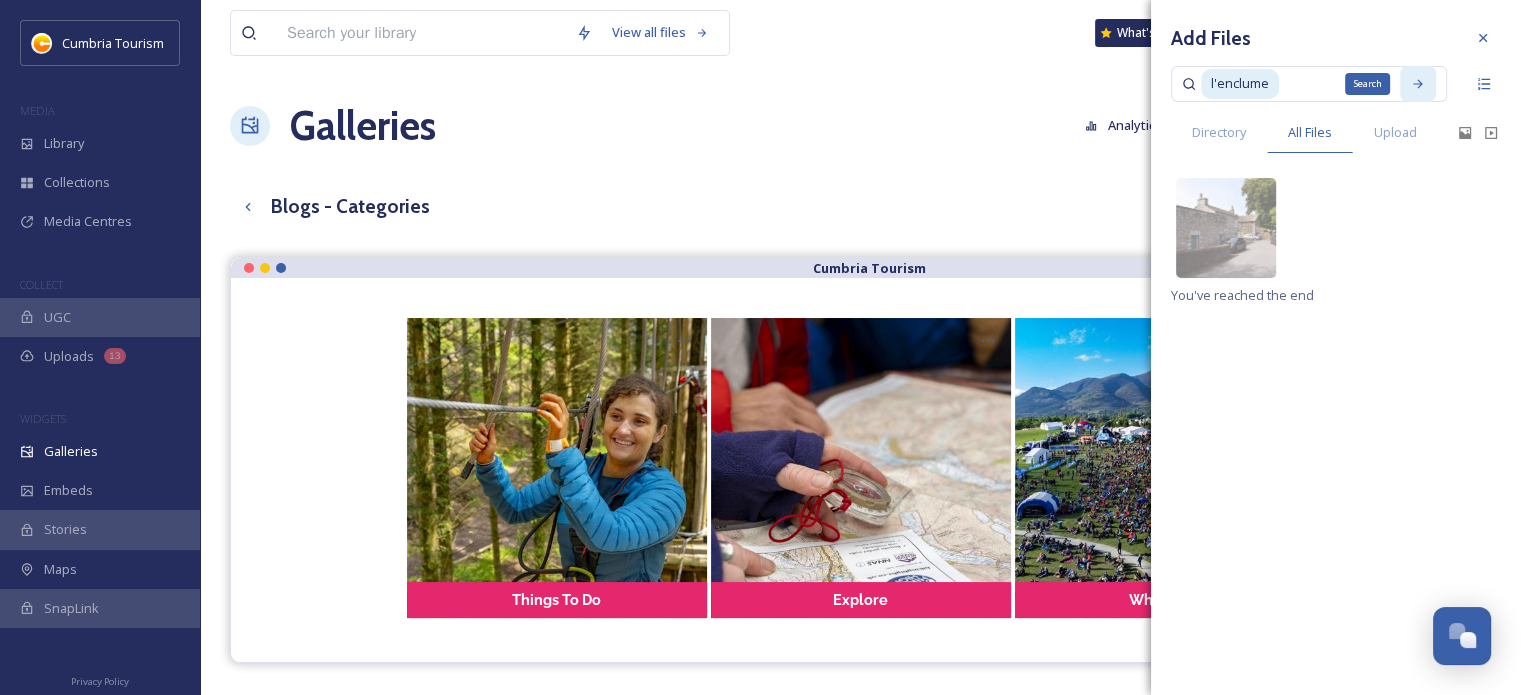 click 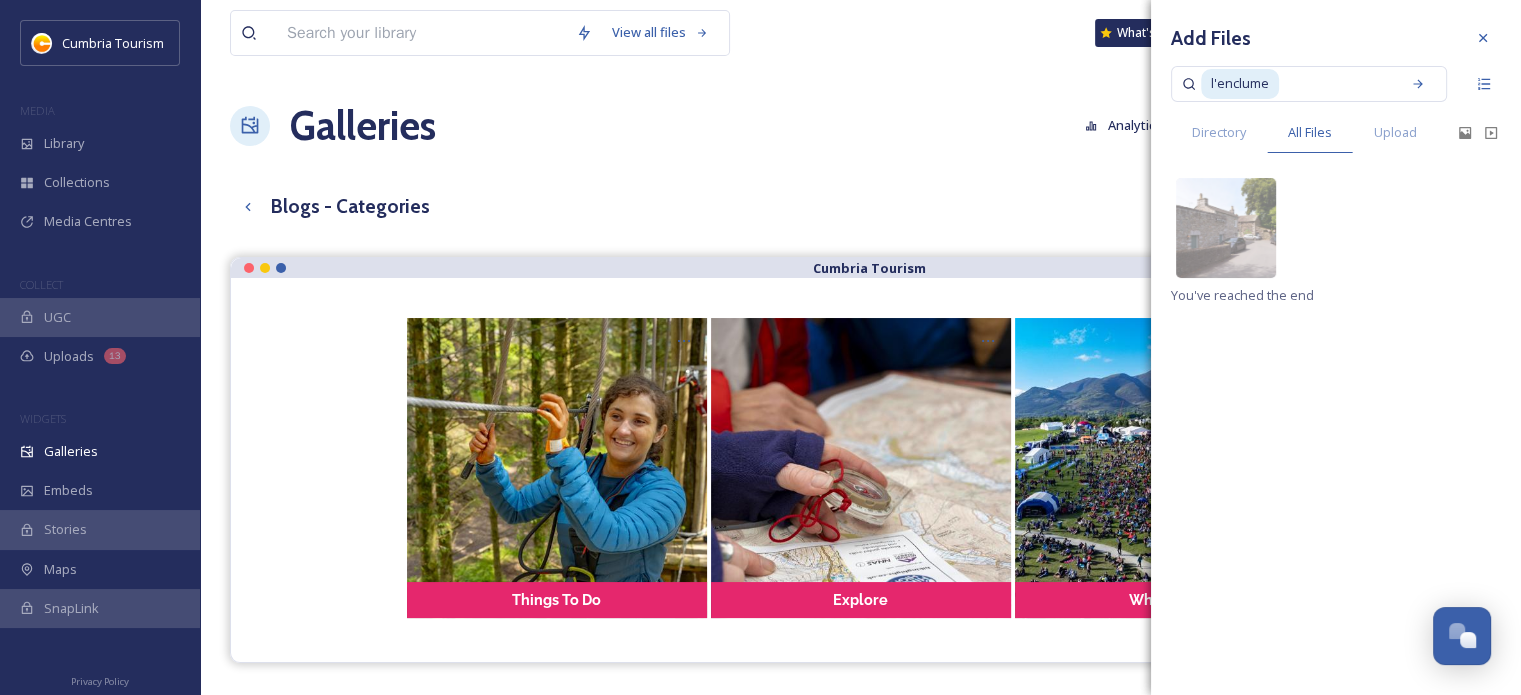 click at bounding box center [1335, 84] 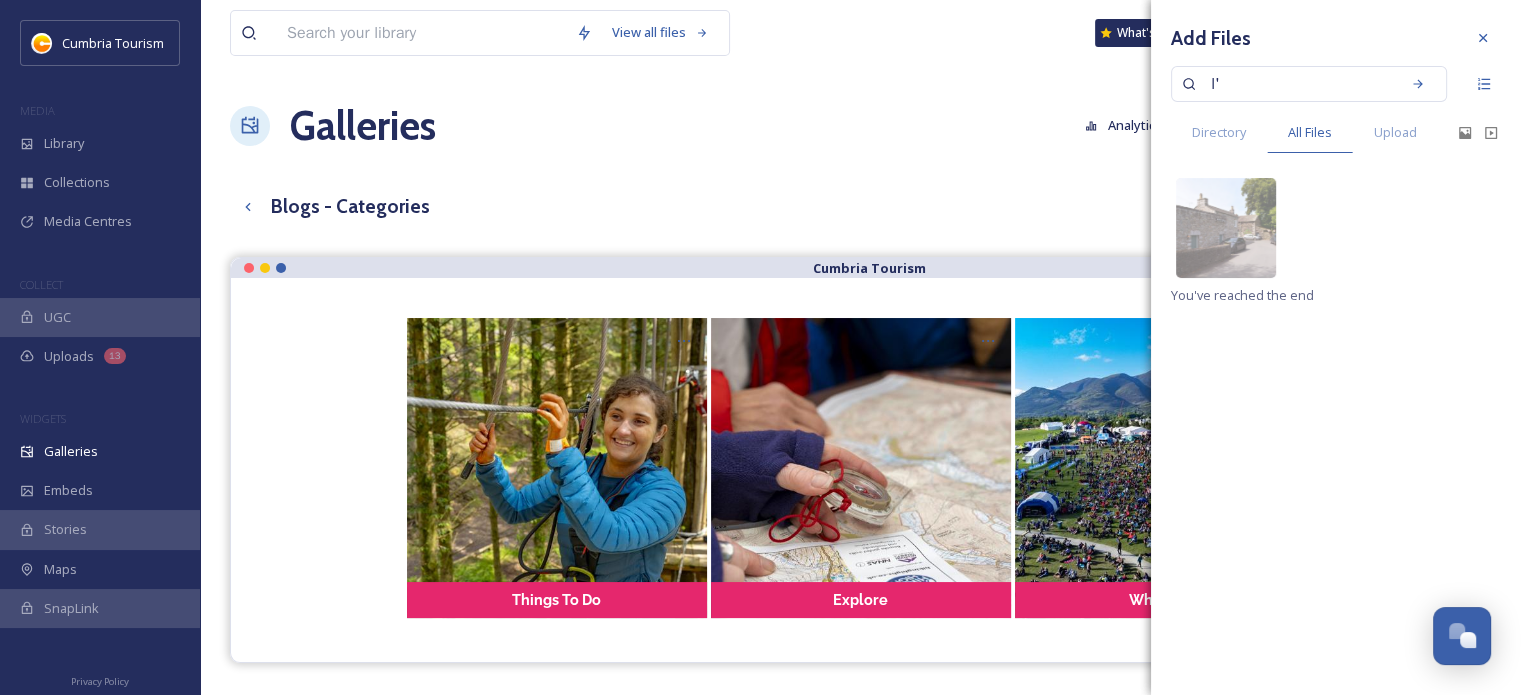 type on "l" 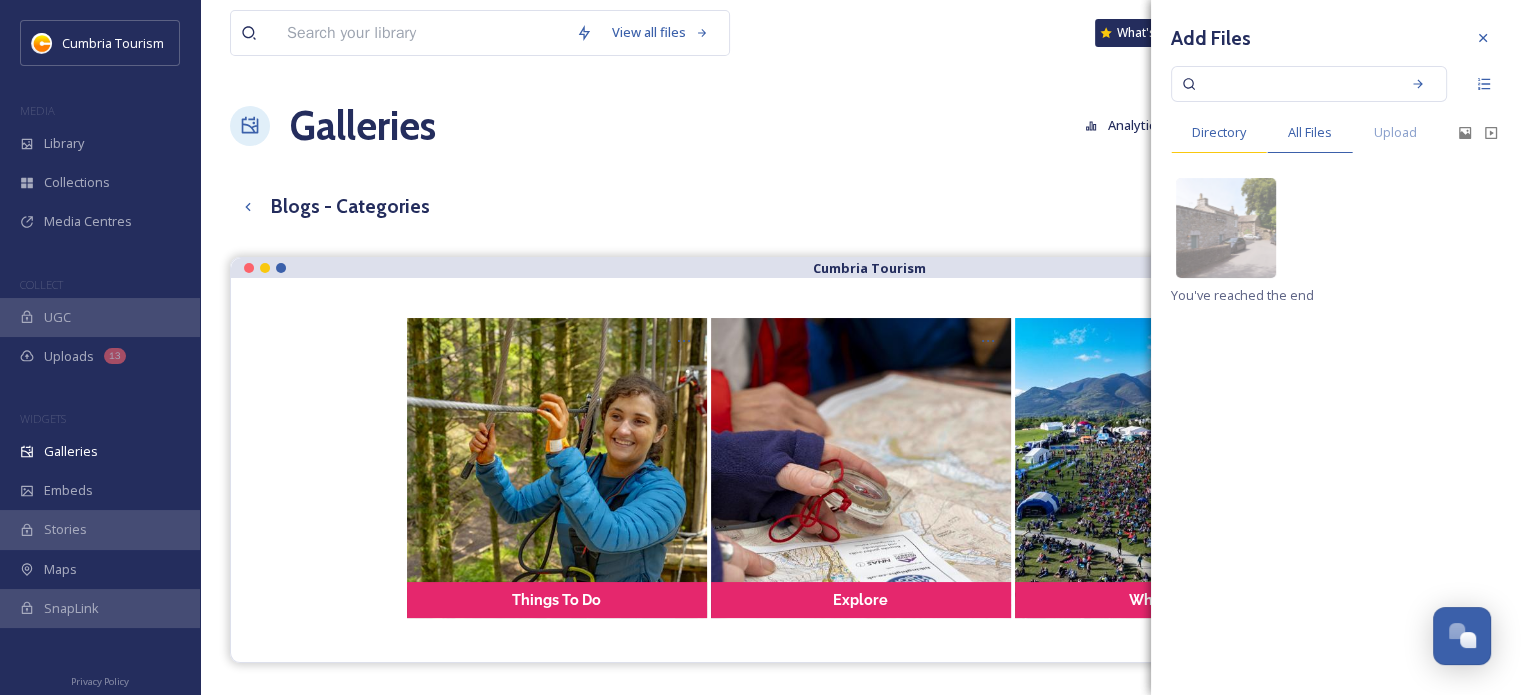 click on "Directory" at bounding box center (1219, 132) 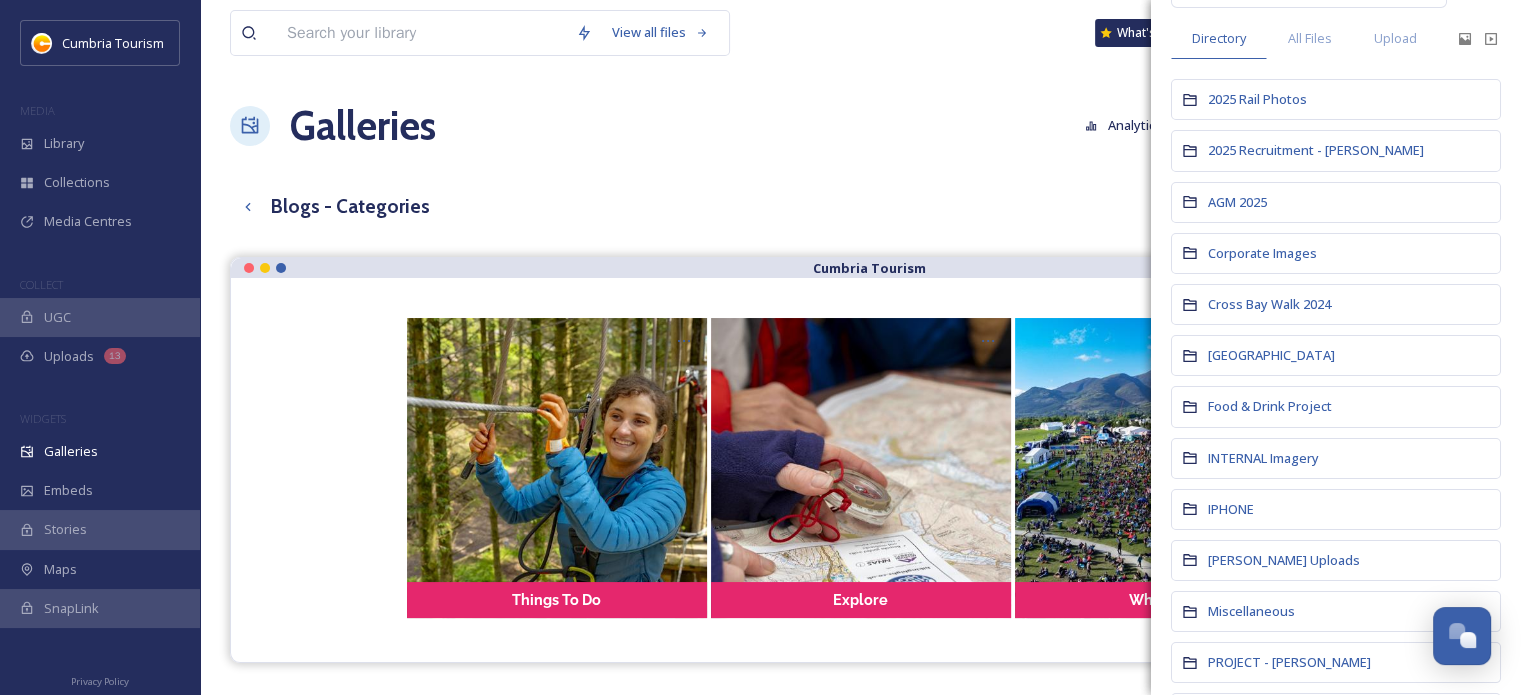 scroll, scrollTop: 100, scrollLeft: 0, axis: vertical 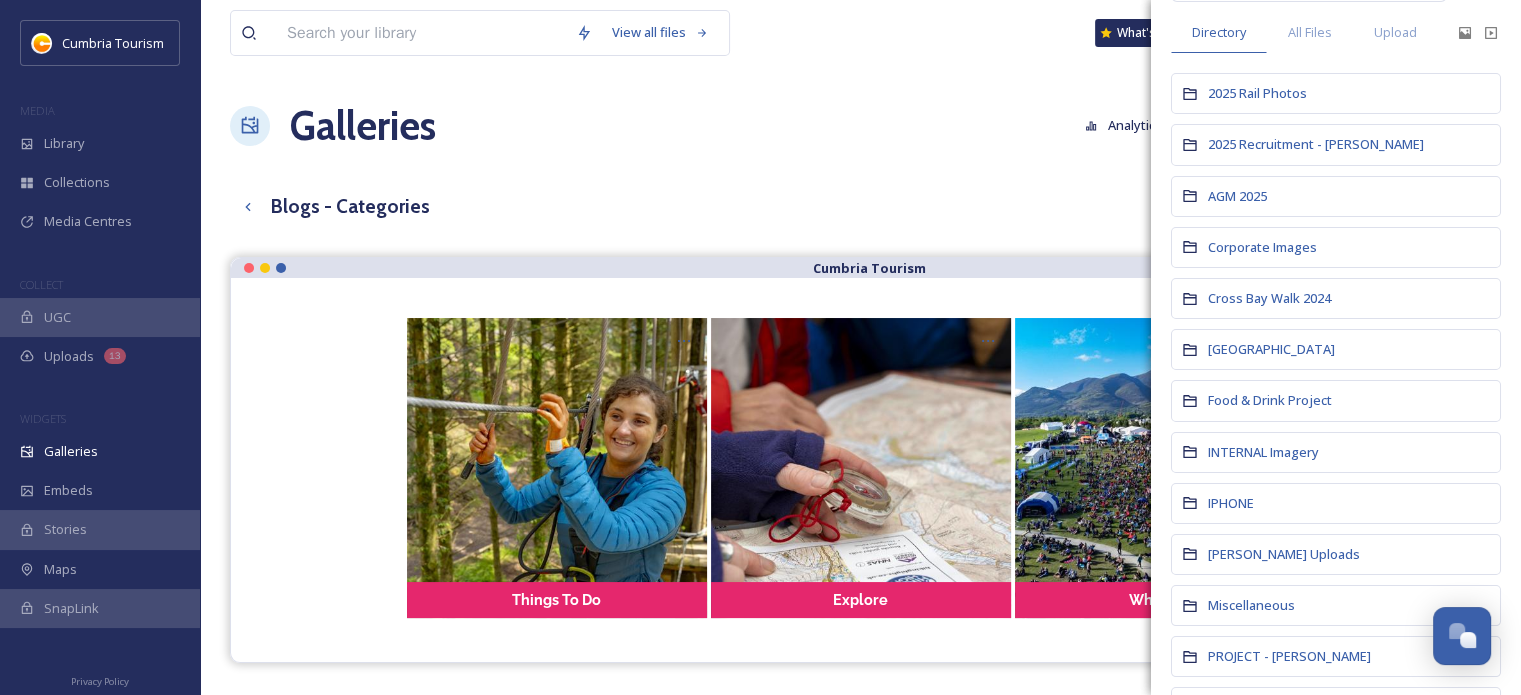 click on "INTERNAL Imagery" at bounding box center (1336, 452) 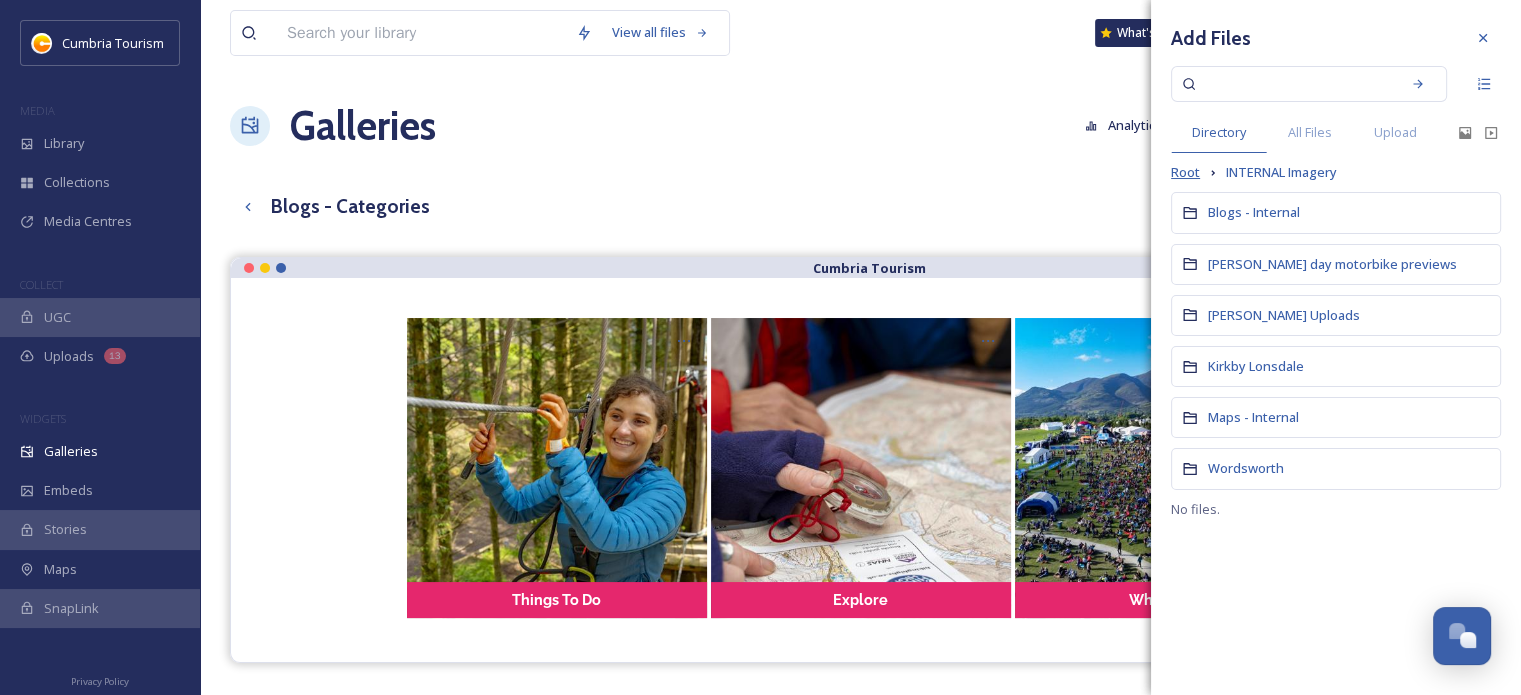 click on "Root" at bounding box center [1185, 172] 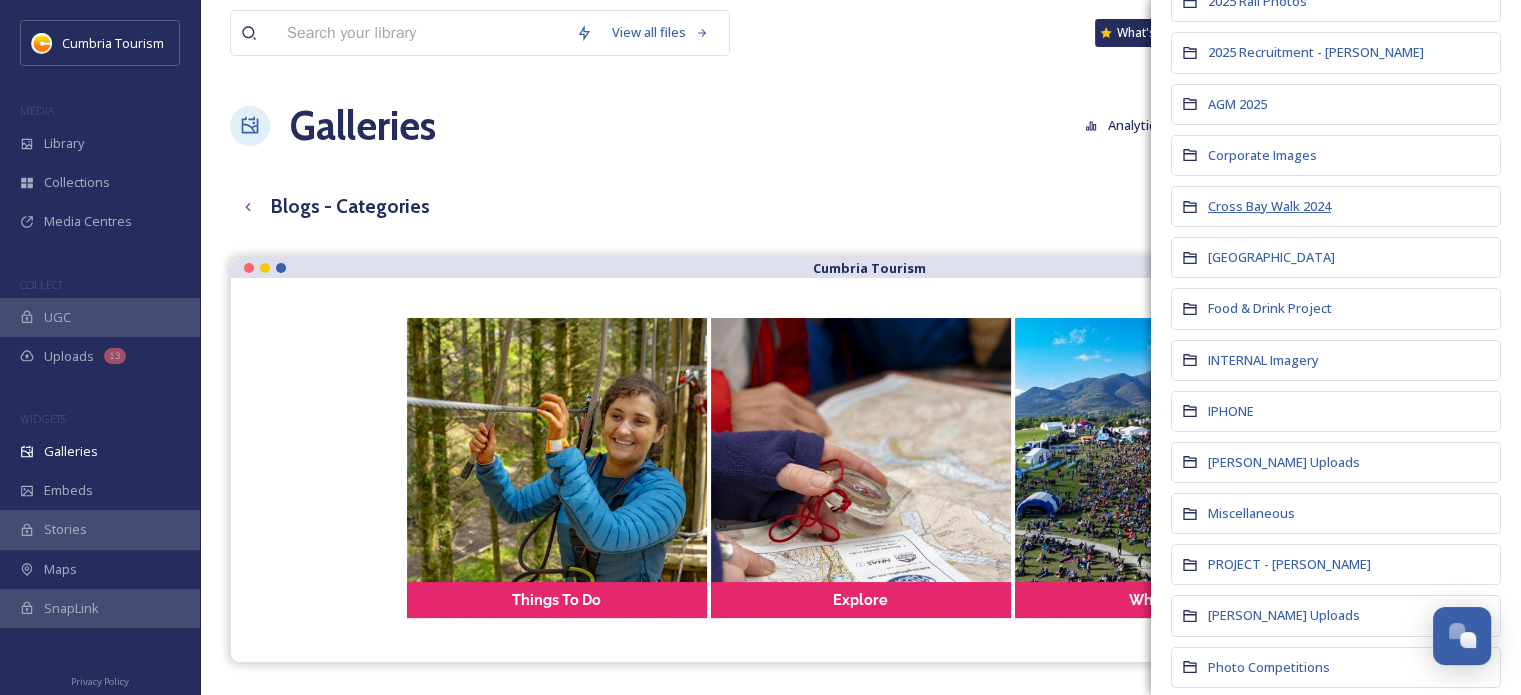 scroll, scrollTop: 200, scrollLeft: 0, axis: vertical 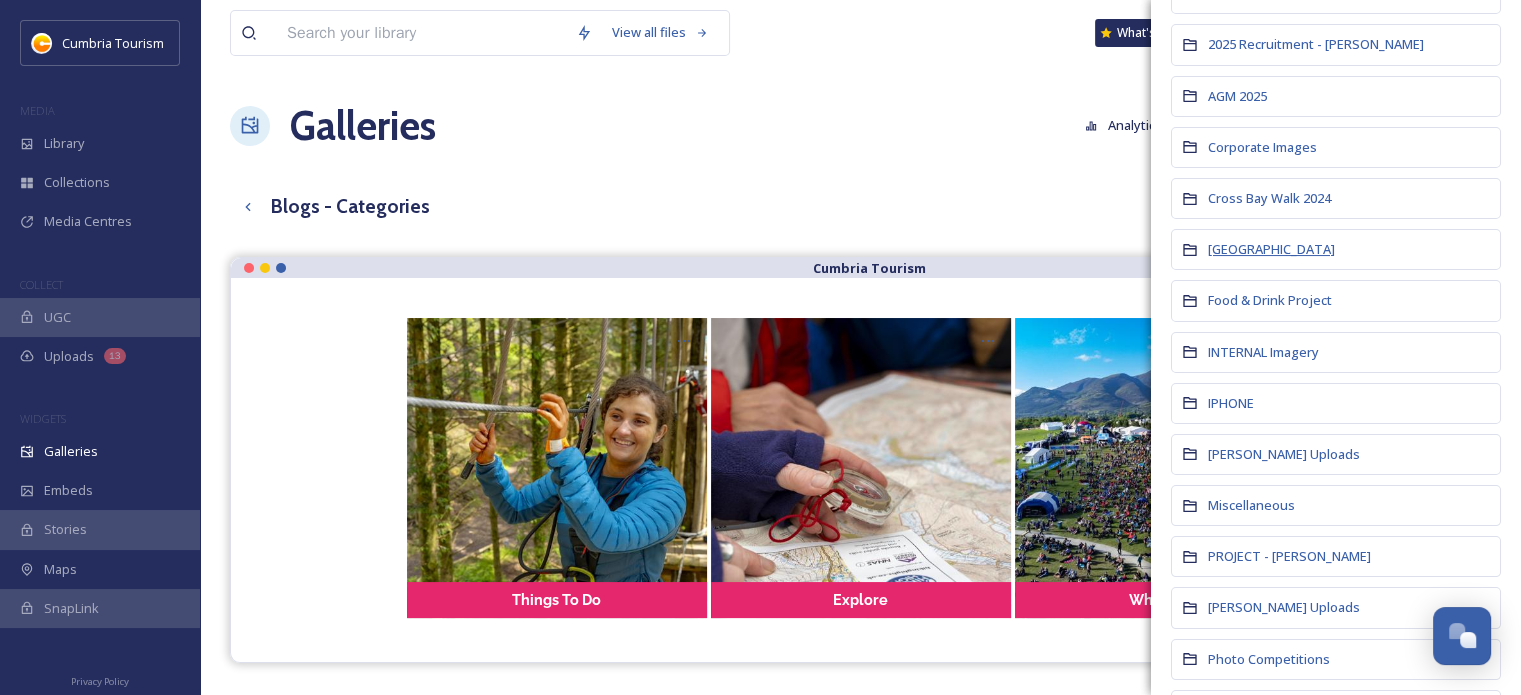 click on "[GEOGRAPHIC_DATA]" at bounding box center (1271, 249) 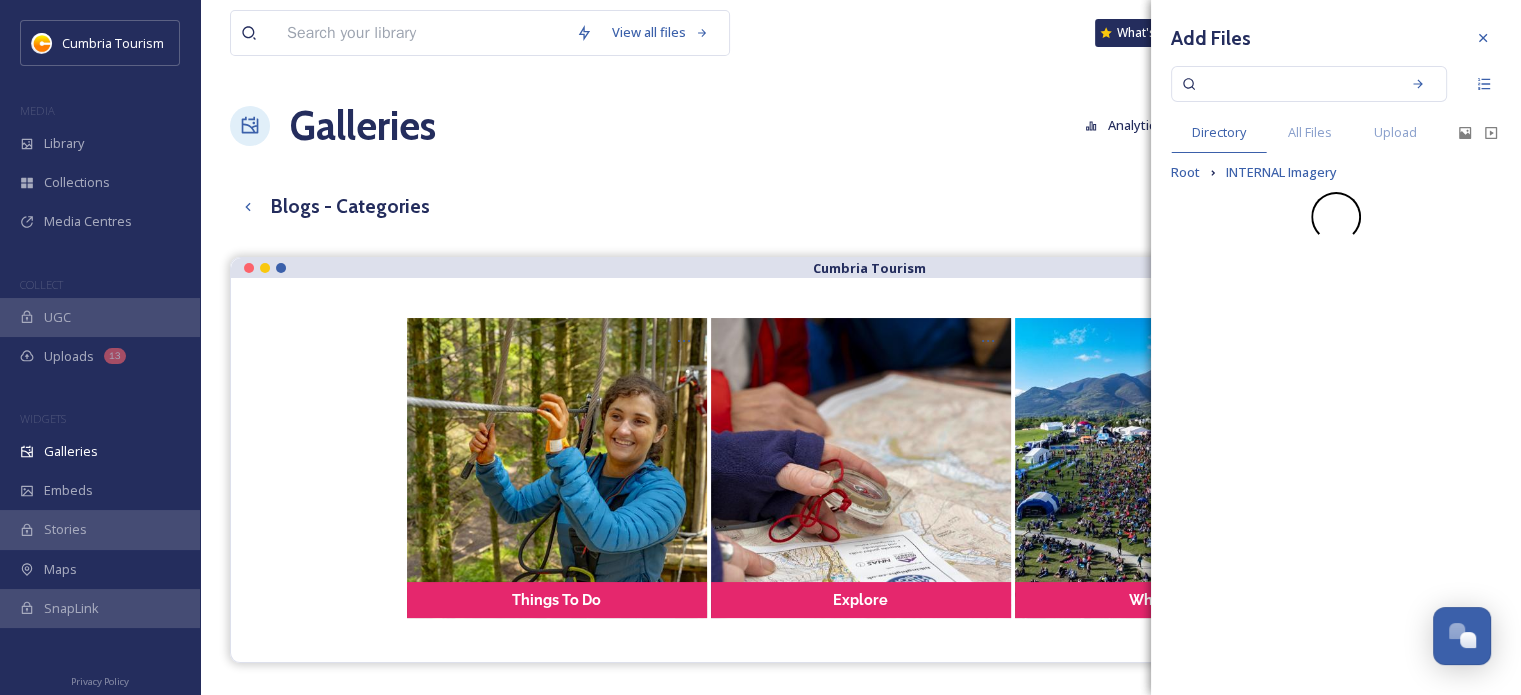 scroll, scrollTop: 0, scrollLeft: 0, axis: both 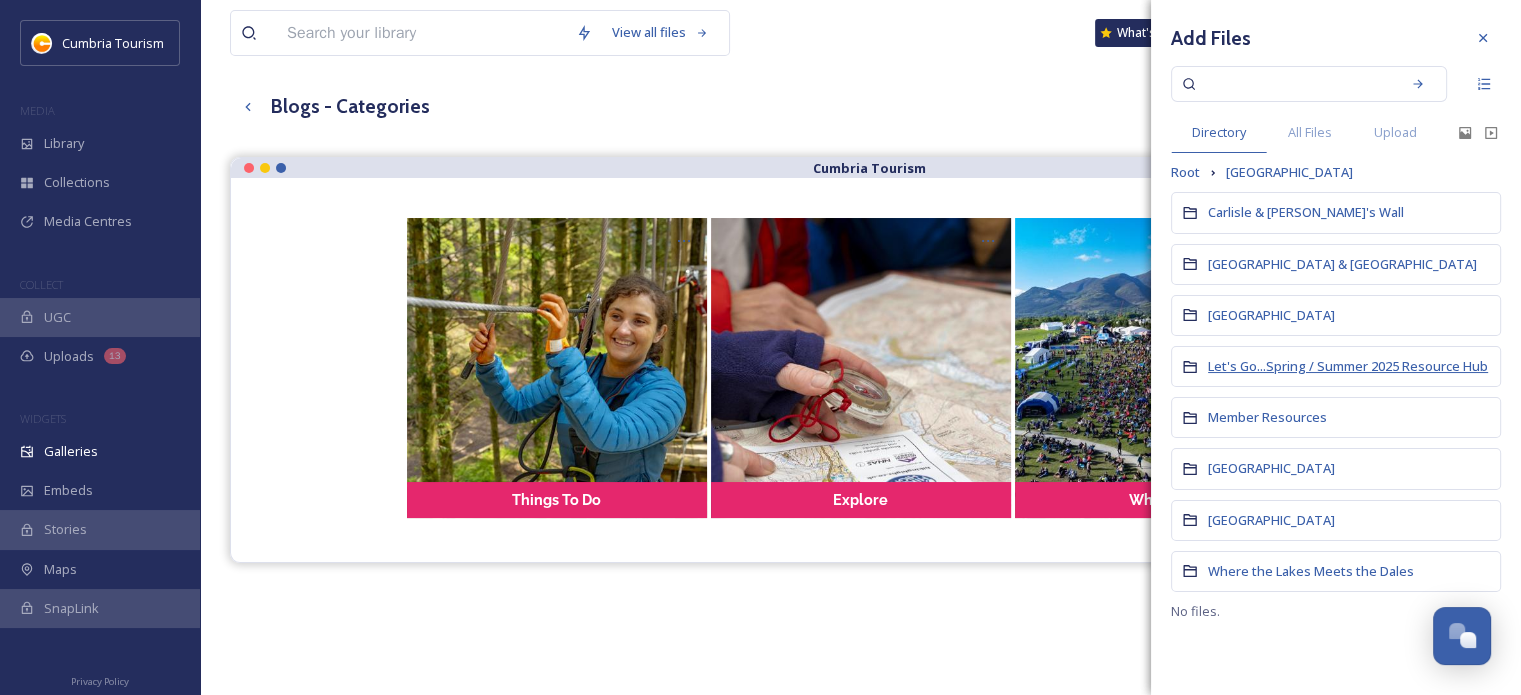click on "Let's Go...Spring / Summer 2025 Resource Hub" at bounding box center (1348, 366) 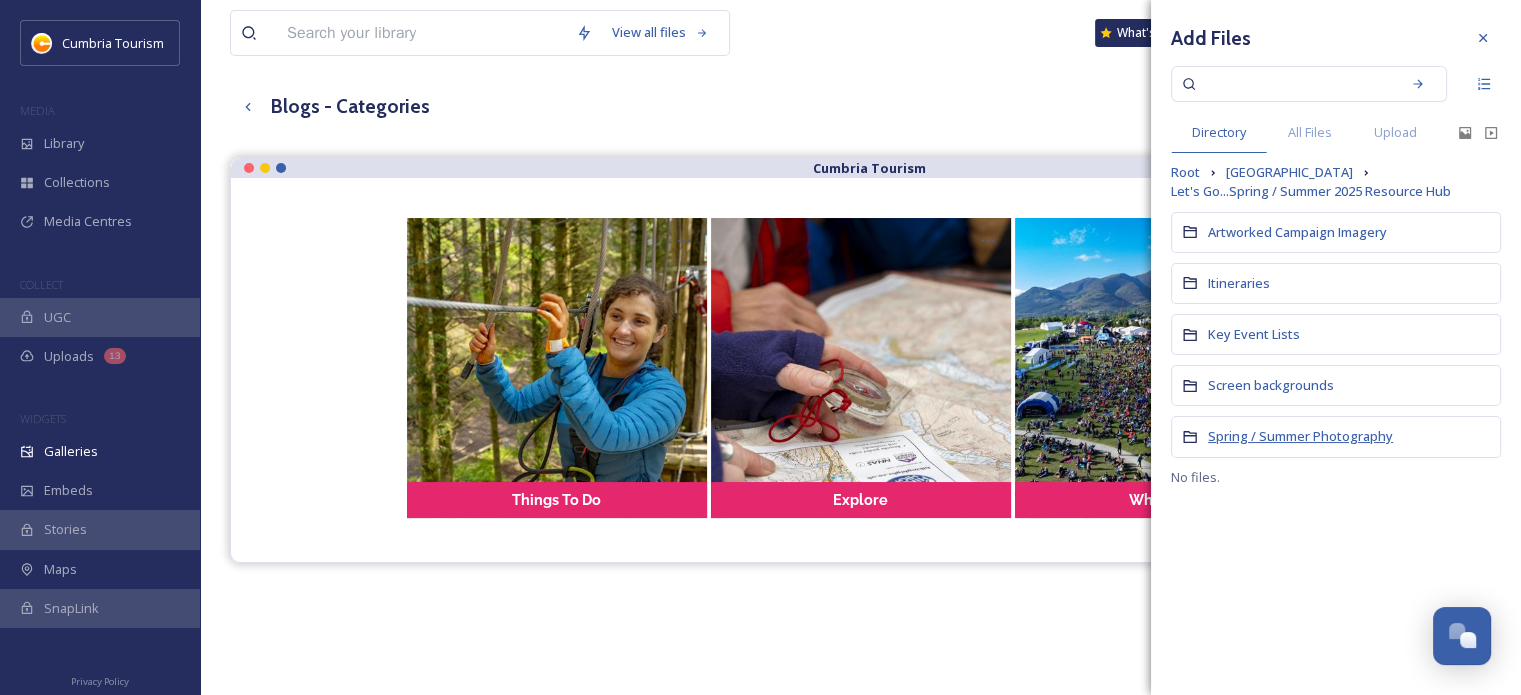 click on "Spring / Summer Photography" at bounding box center [1300, 436] 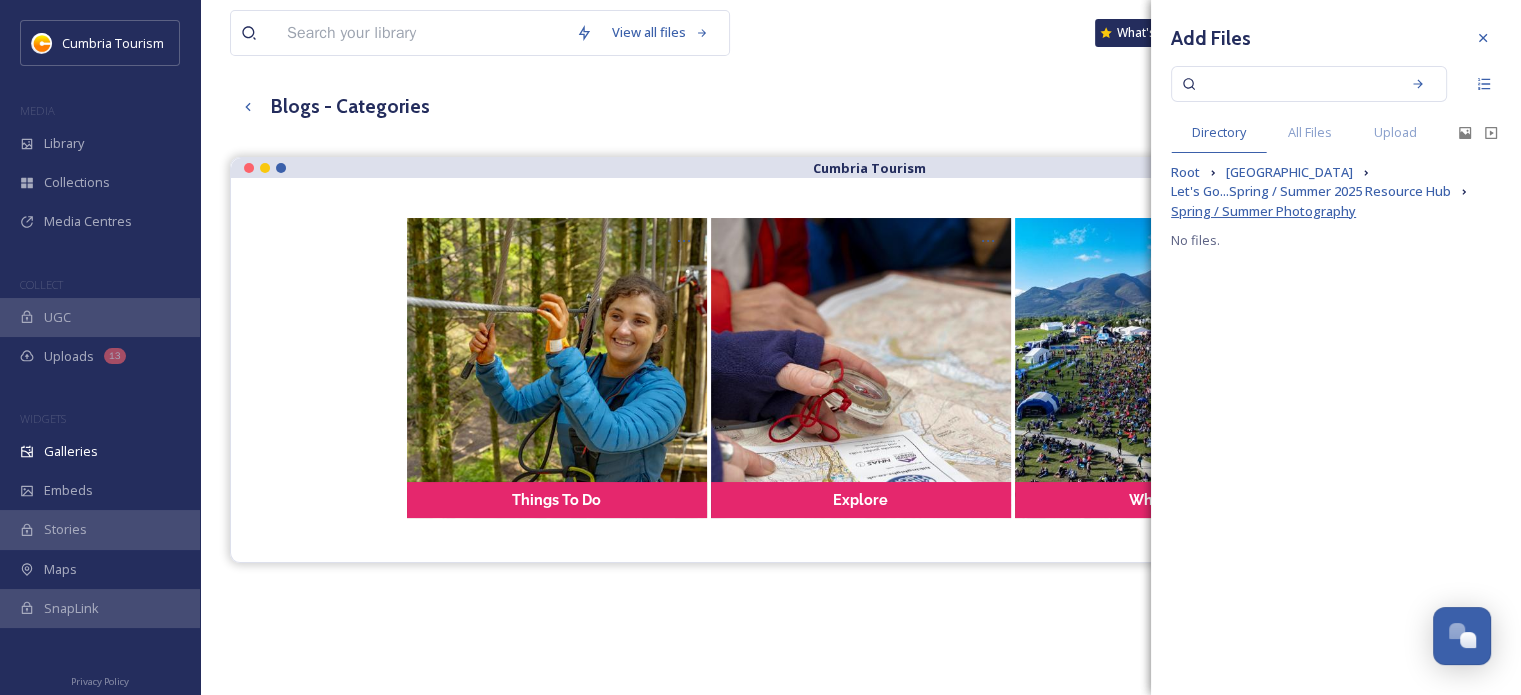 click on "Spring / Summer Photography" at bounding box center (1263, 211) 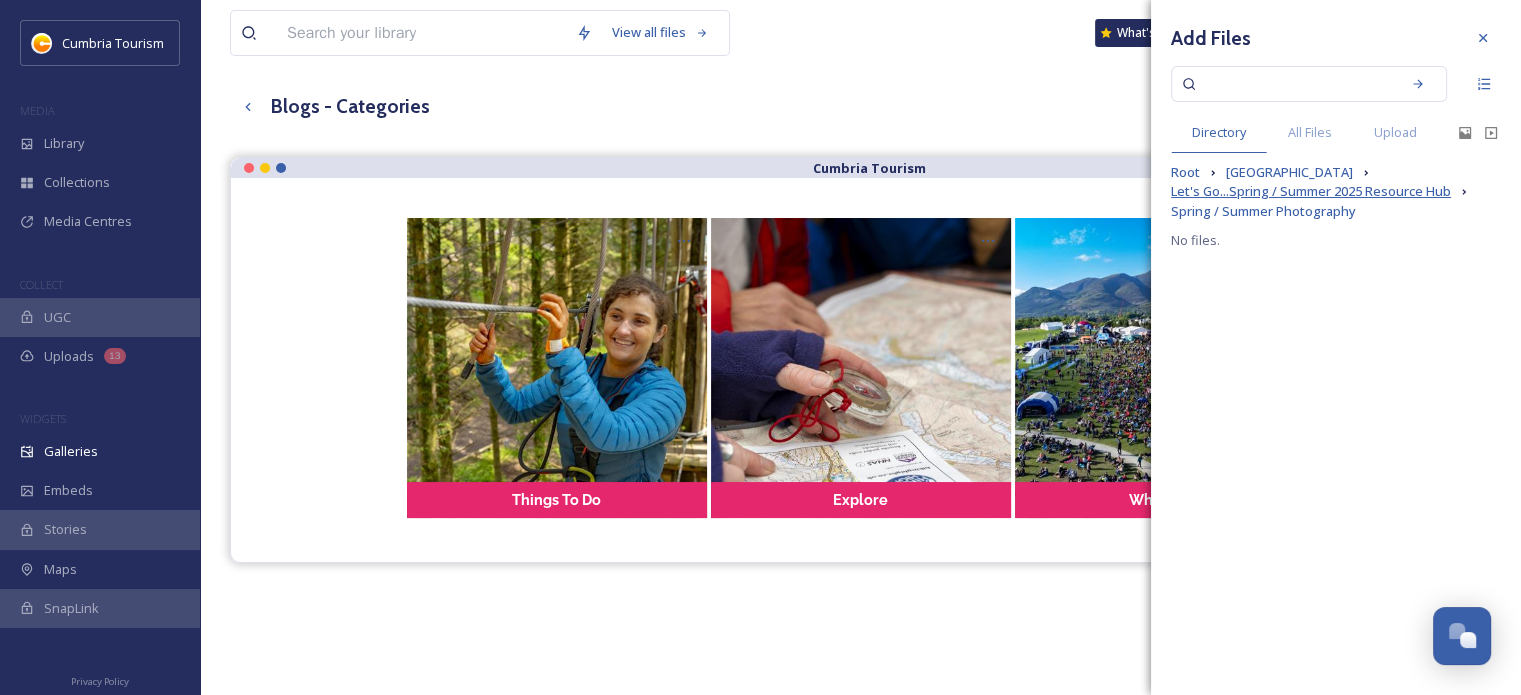click on "Let's Go...Spring / Summer 2025 Resource Hub" at bounding box center (1311, 191) 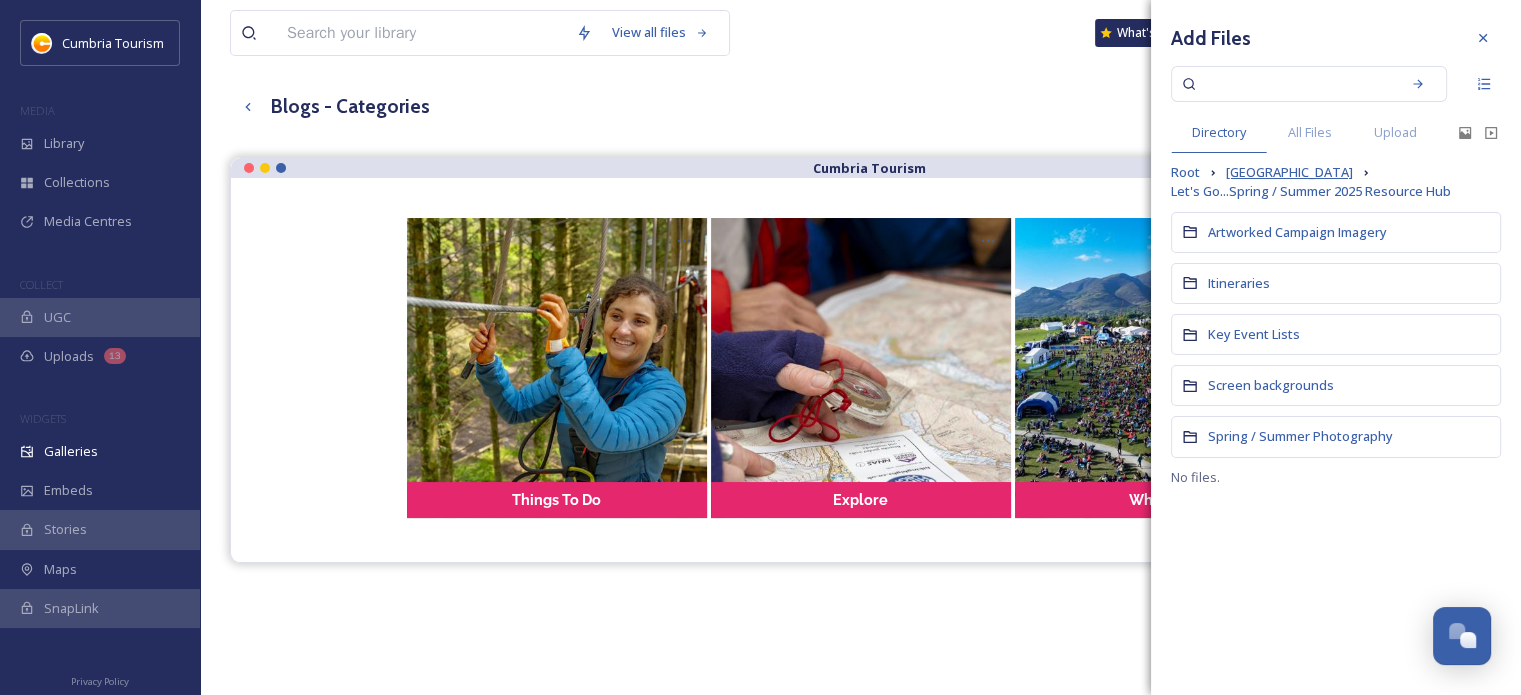 click on "[GEOGRAPHIC_DATA]" at bounding box center (1289, 172) 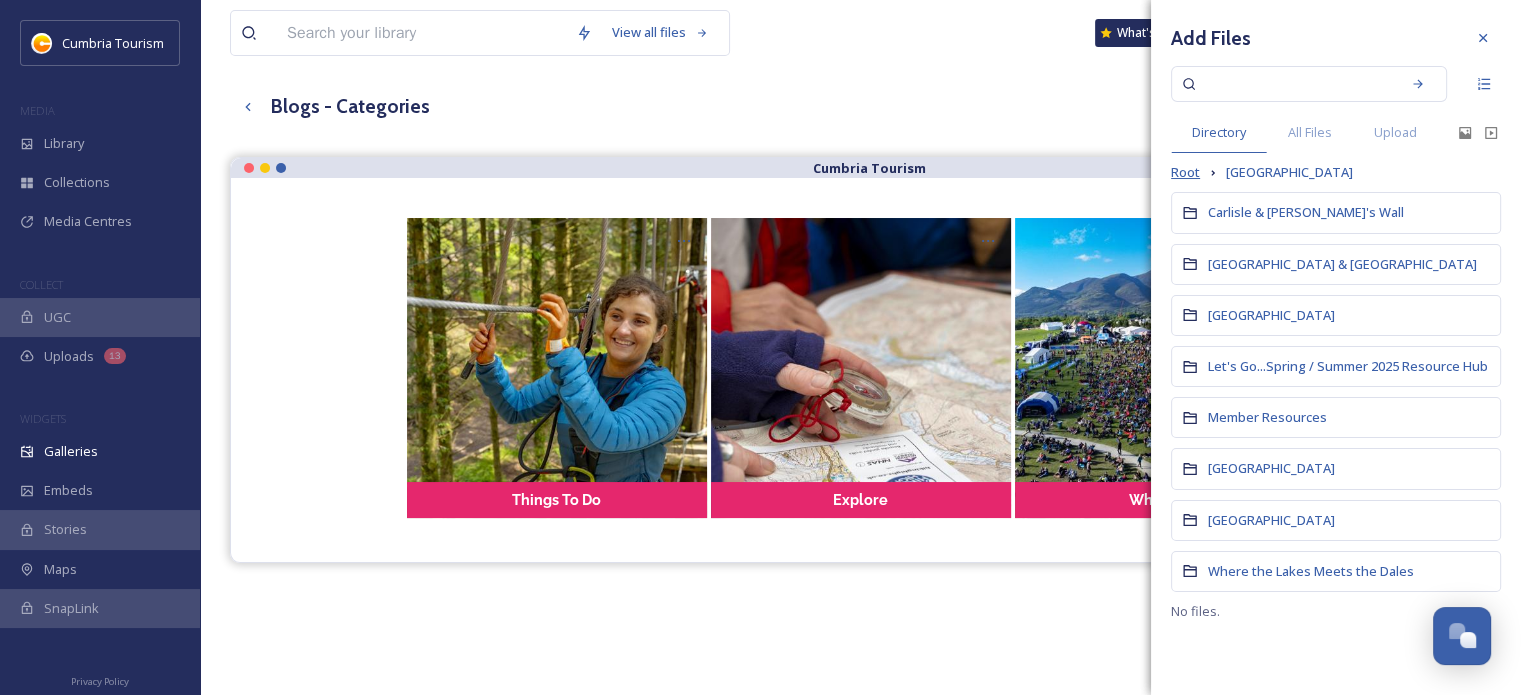 click on "Root" at bounding box center [1185, 172] 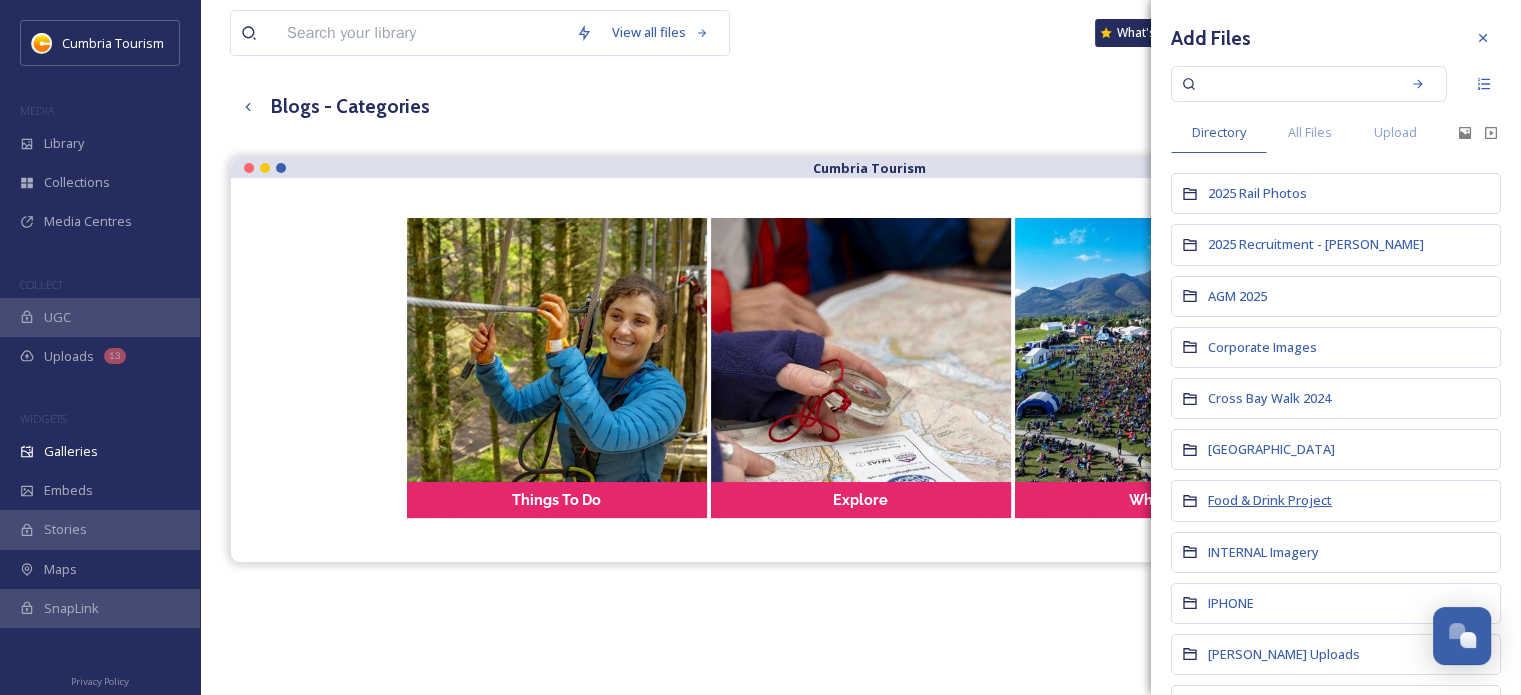 click on "Food & Drink Project" at bounding box center [1270, 500] 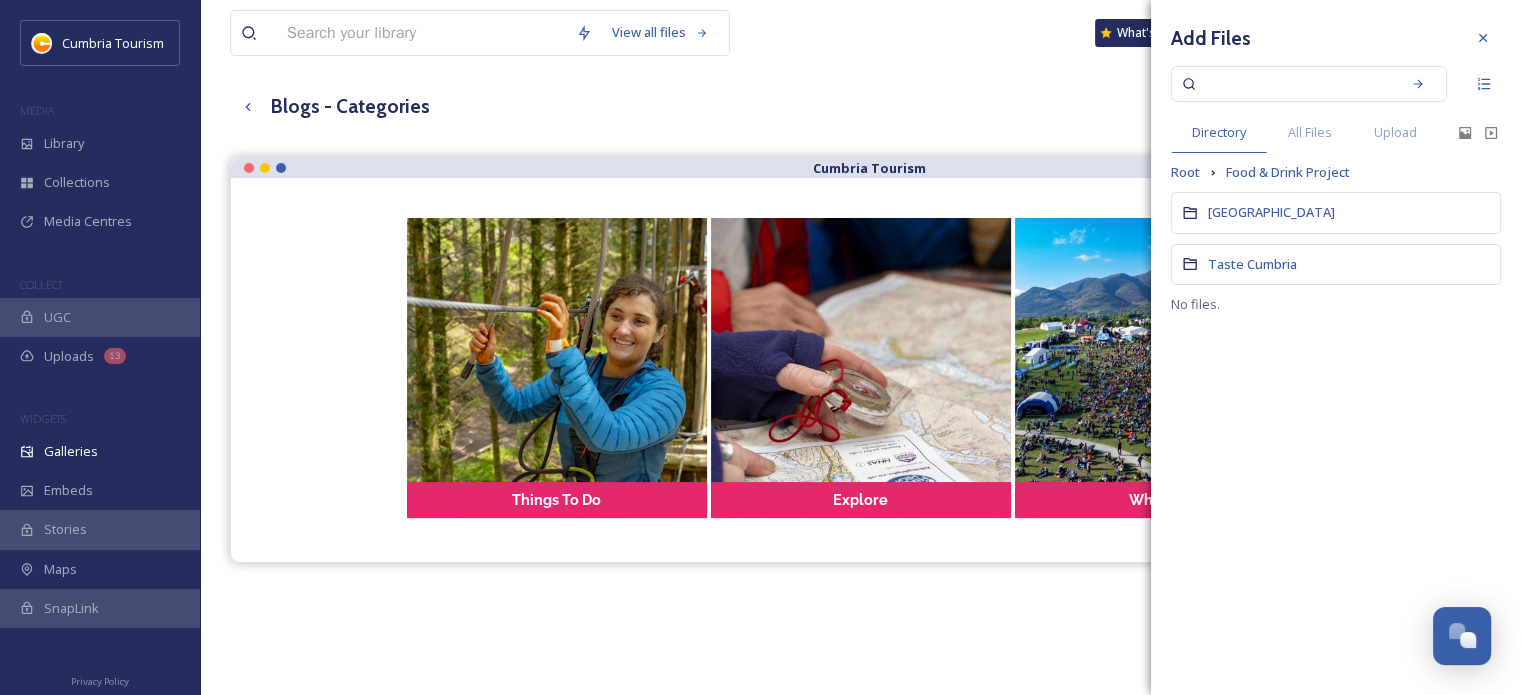 click on "[GEOGRAPHIC_DATA]" at bounding box center (1336, 212) 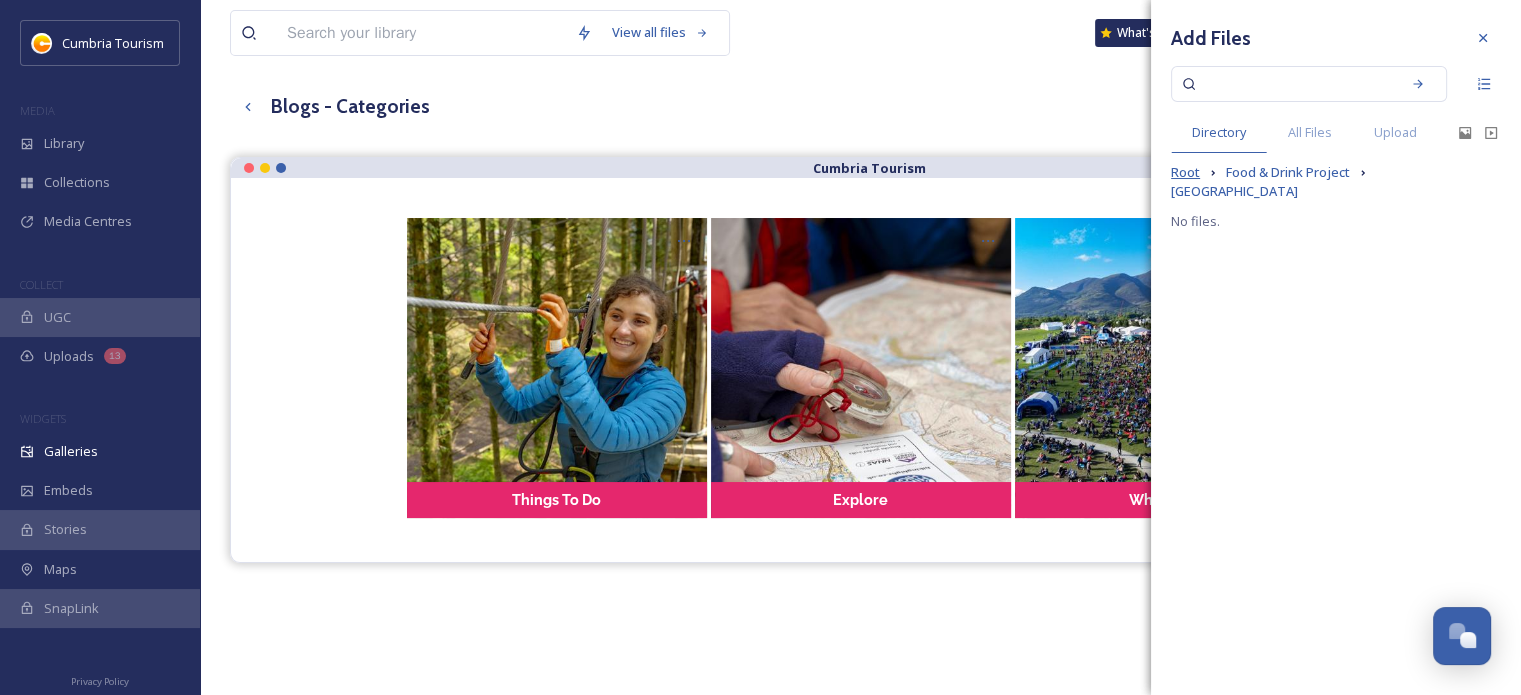 click on "Root" at bounding box center (1185, 172) 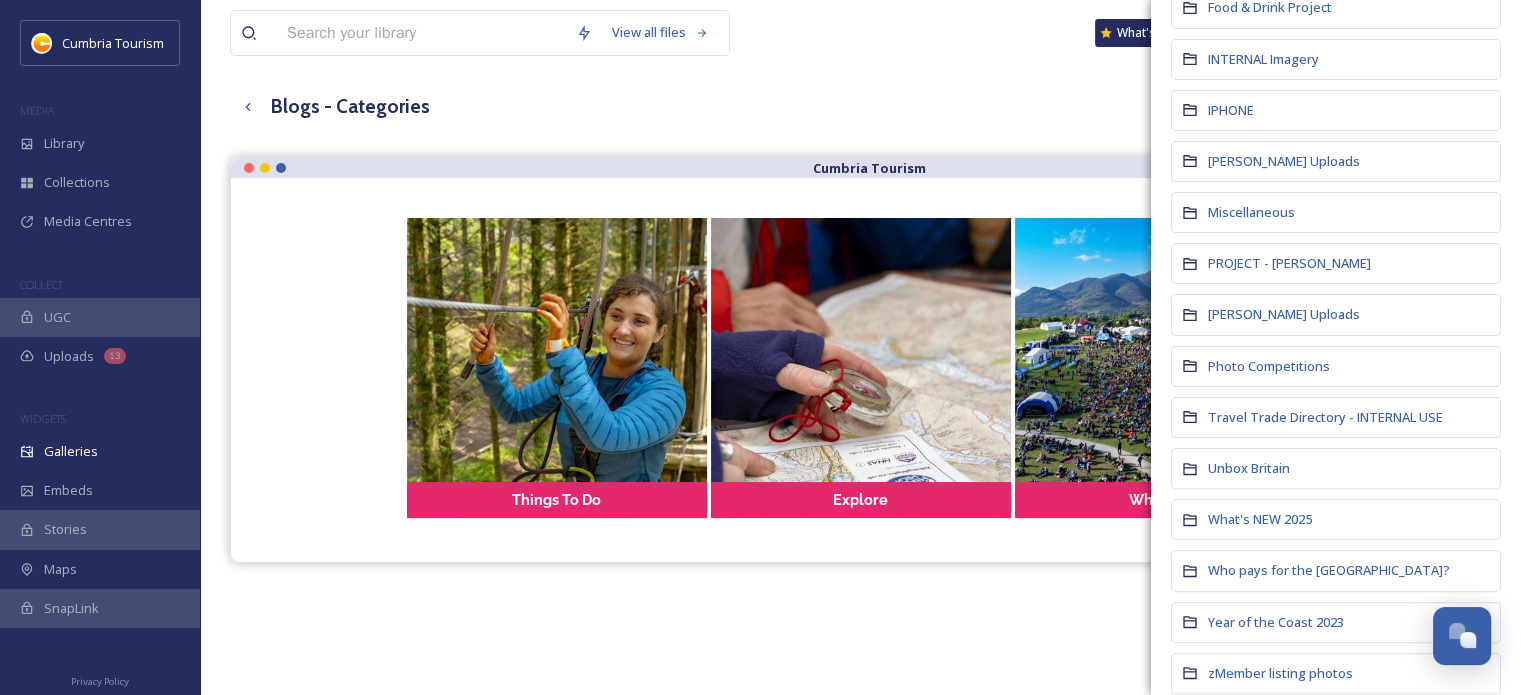 scroll, scrollTop: 500, scrollLeft: 0, axis: vertical 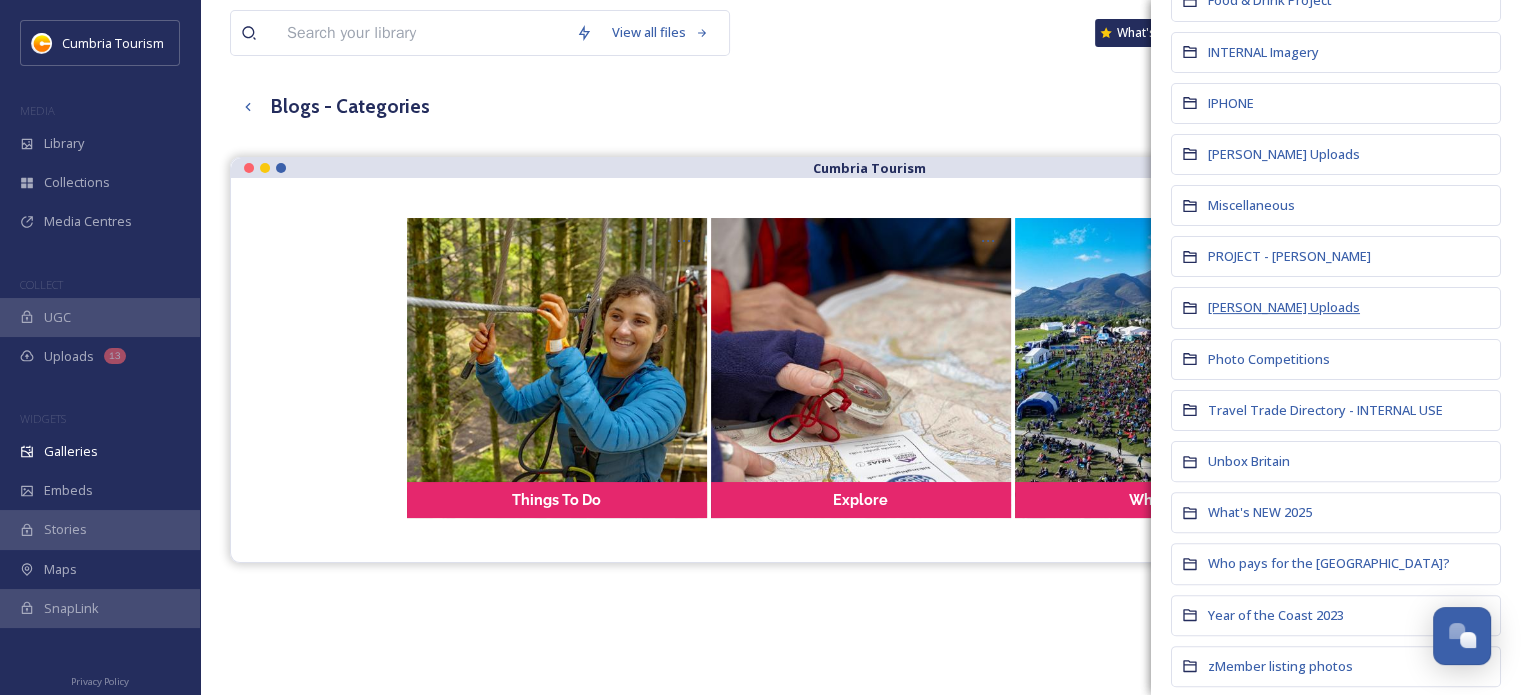 click on "[PERSON_NAME] Uploads" at bounding box center [1284, 307] 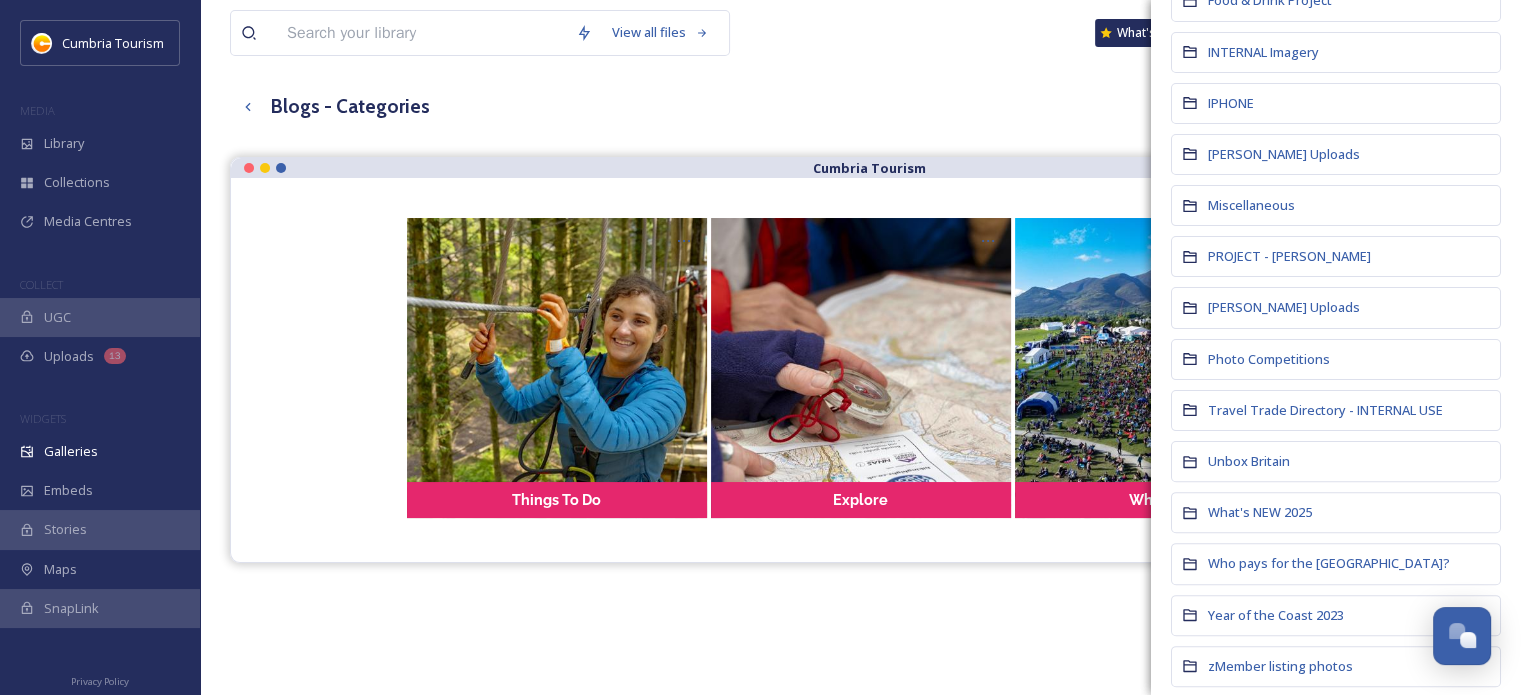 scroll, scrollTop: 0, scrollLeft: 0, axis: both 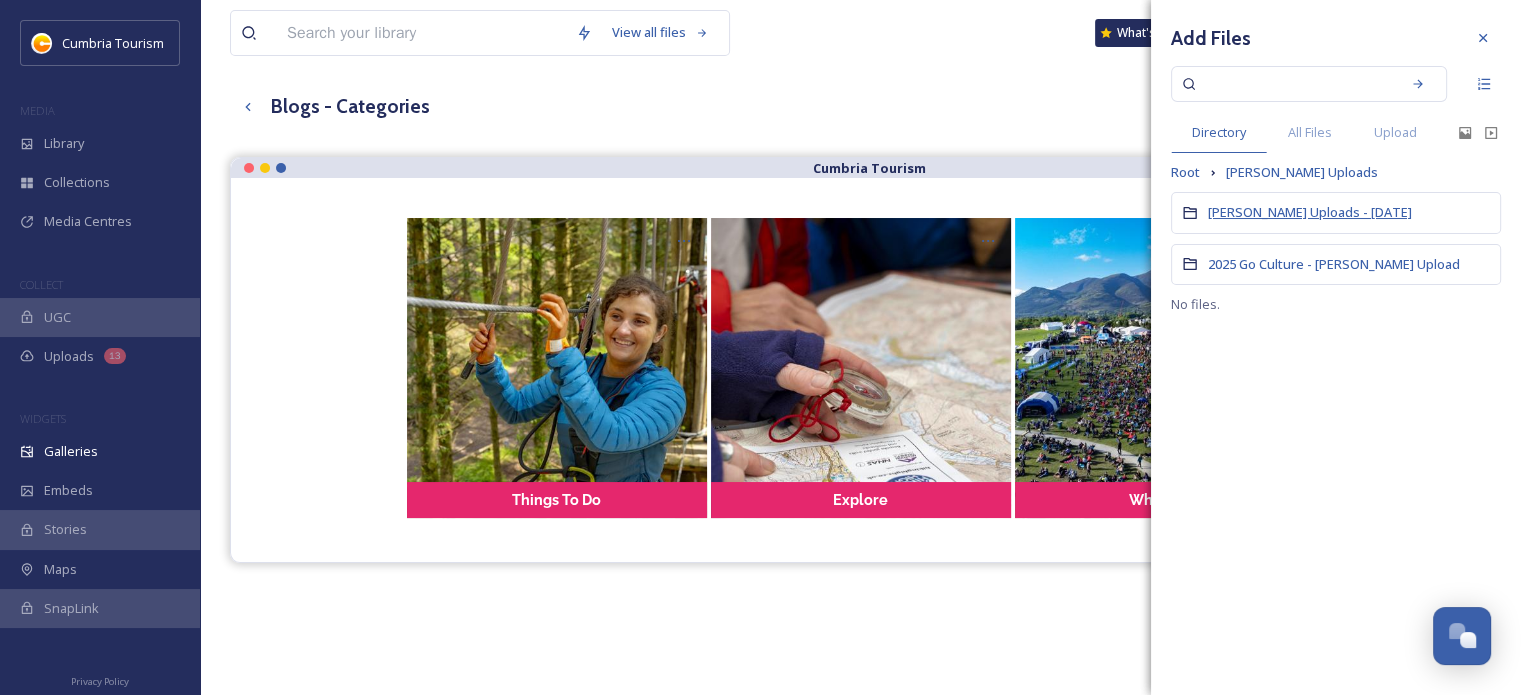 click on "[PERSON_NAME] Uploads - [DATE]" at bounding box center (1310, 212) 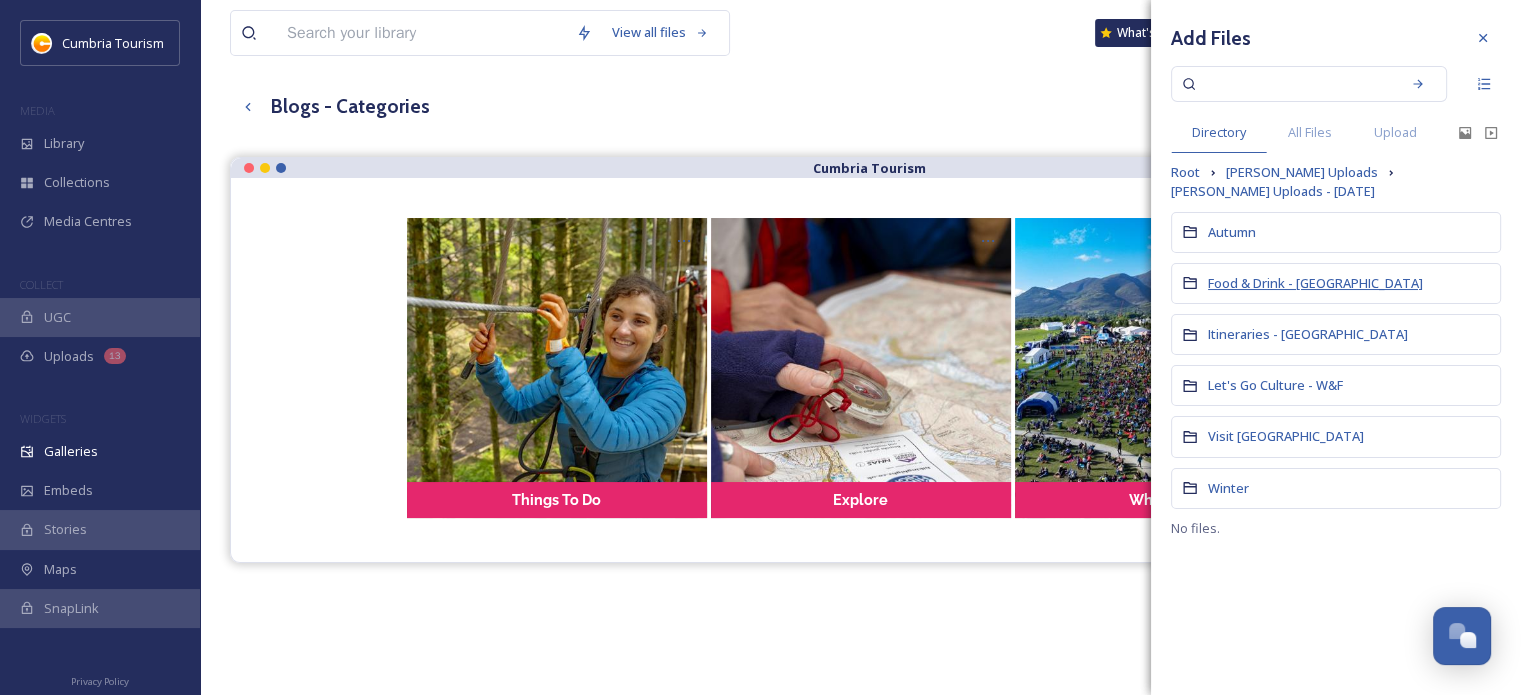 click on "Food & Drink - [GEOGRAPHIC_DATA]" at bounding box center [1315, 283] 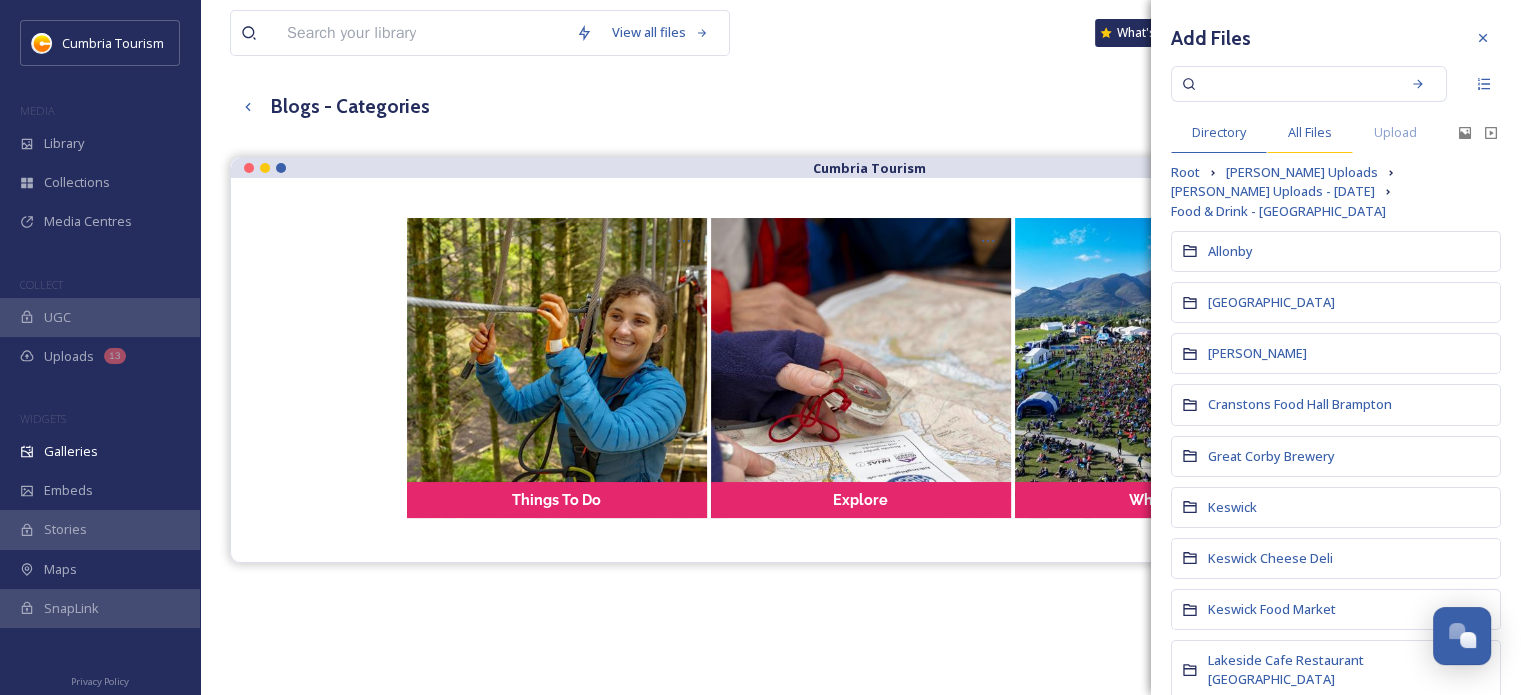 click on "All Files" at bounding box center [1310, 132] 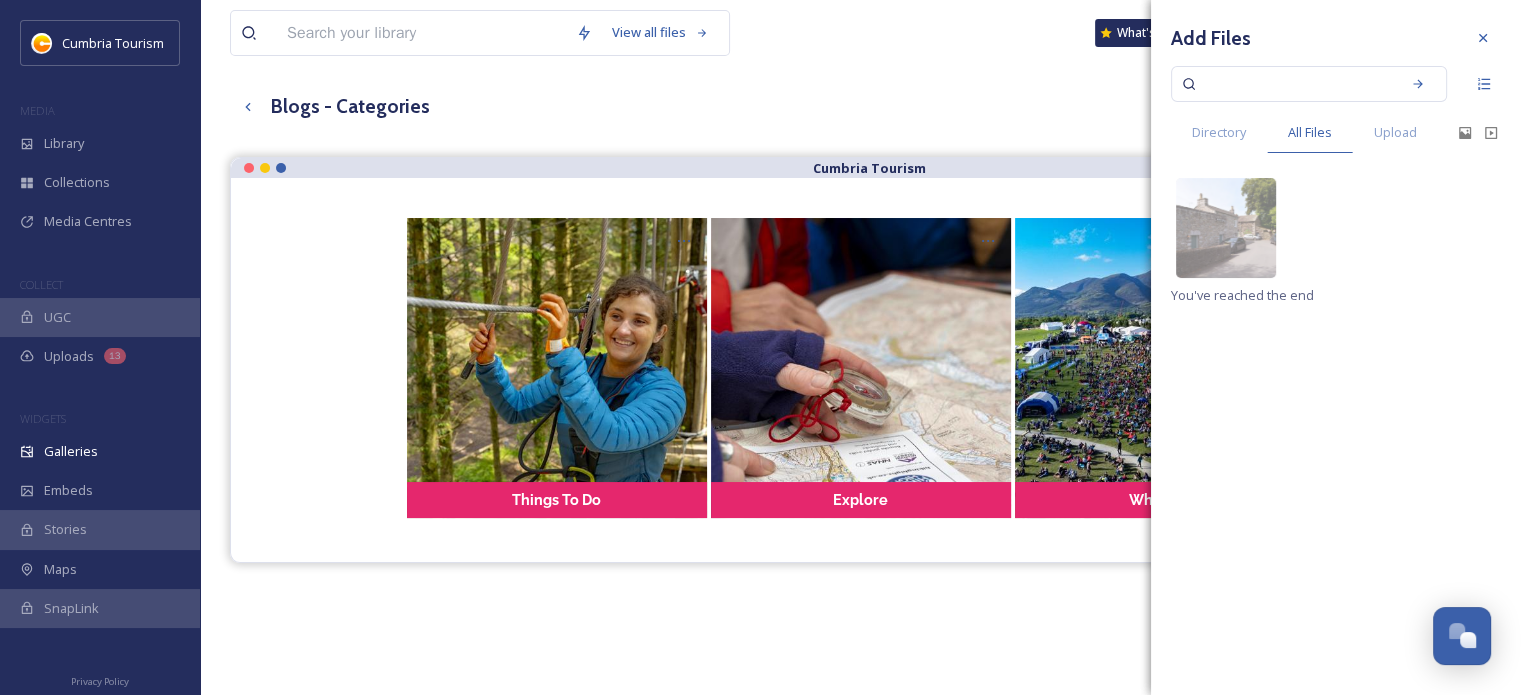 click at bounding box center [1295, 84] 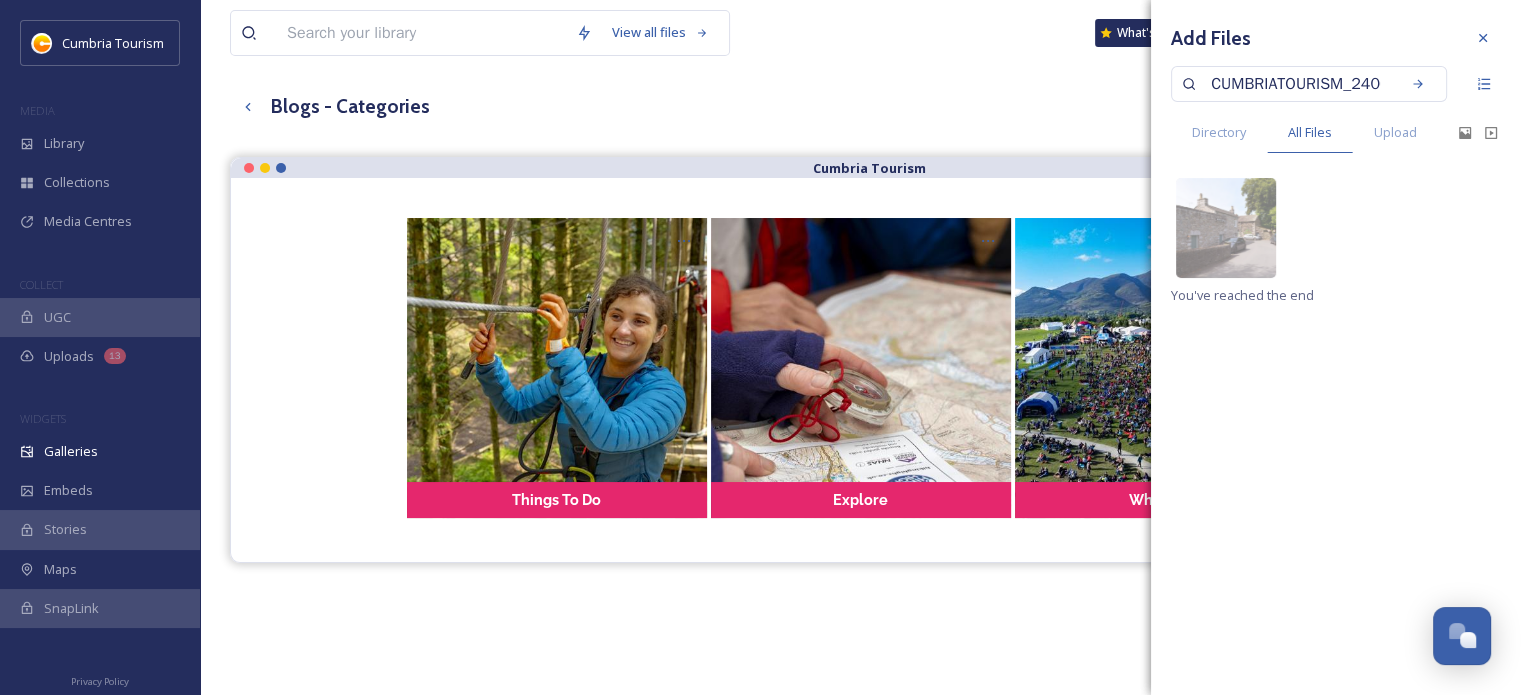 scroll, scrollTop: 0, scrollLeft: 264, axis: horizontal 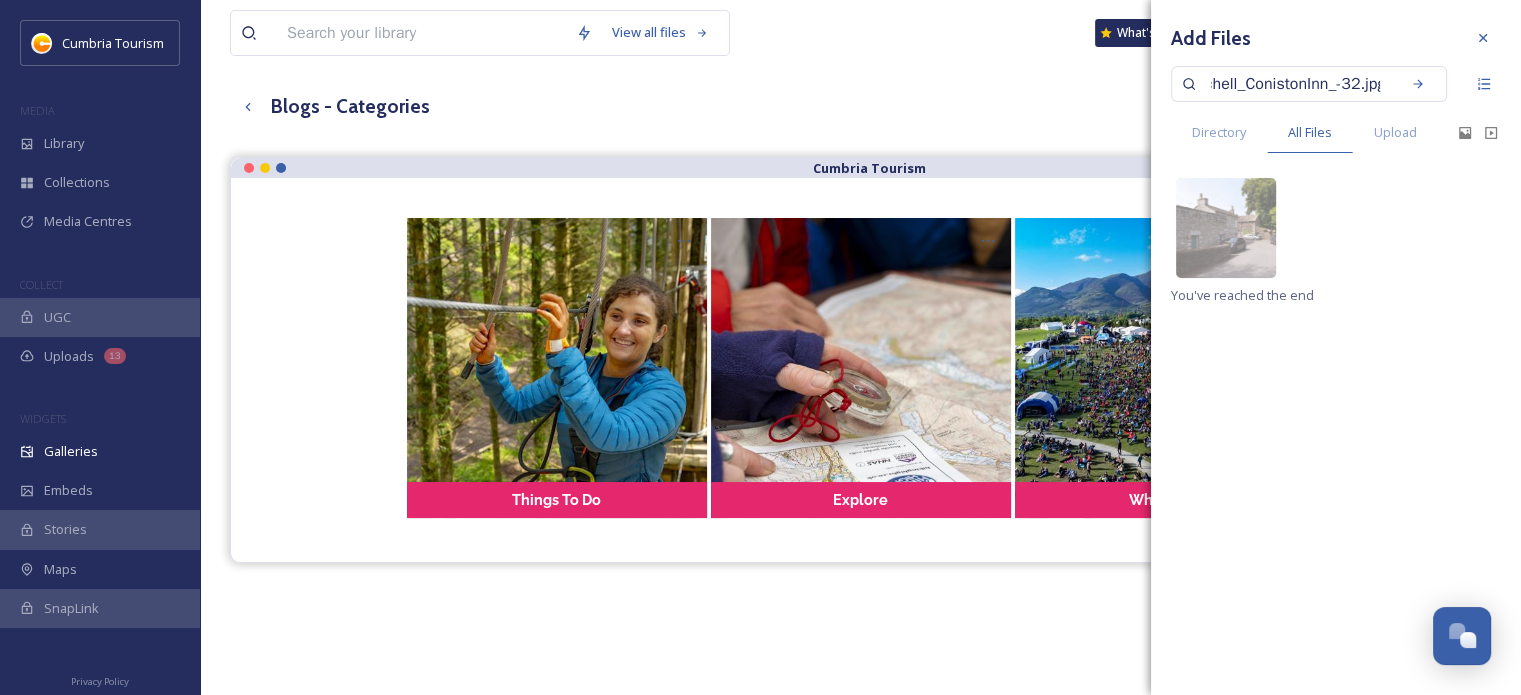 type 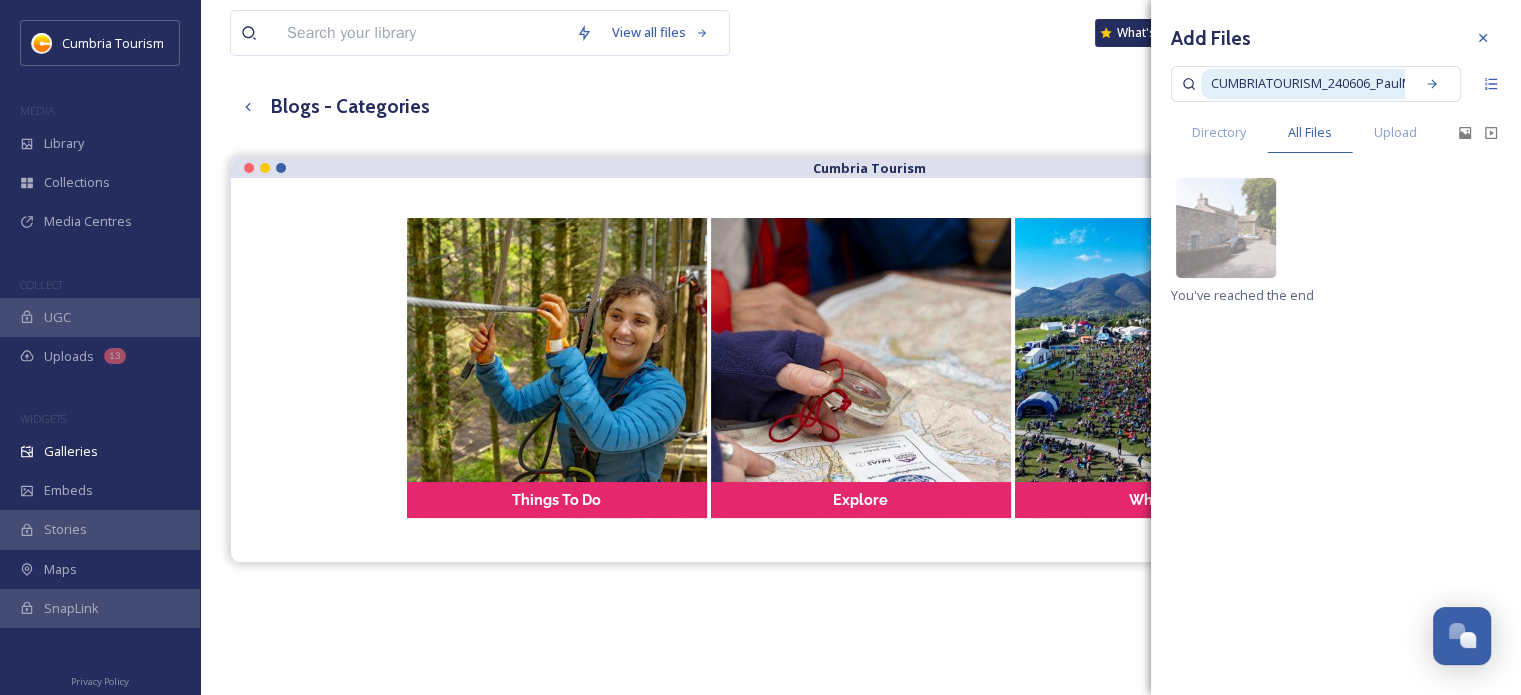 scroll, scrollTop: 0, scrollLeft: 0, axis: both 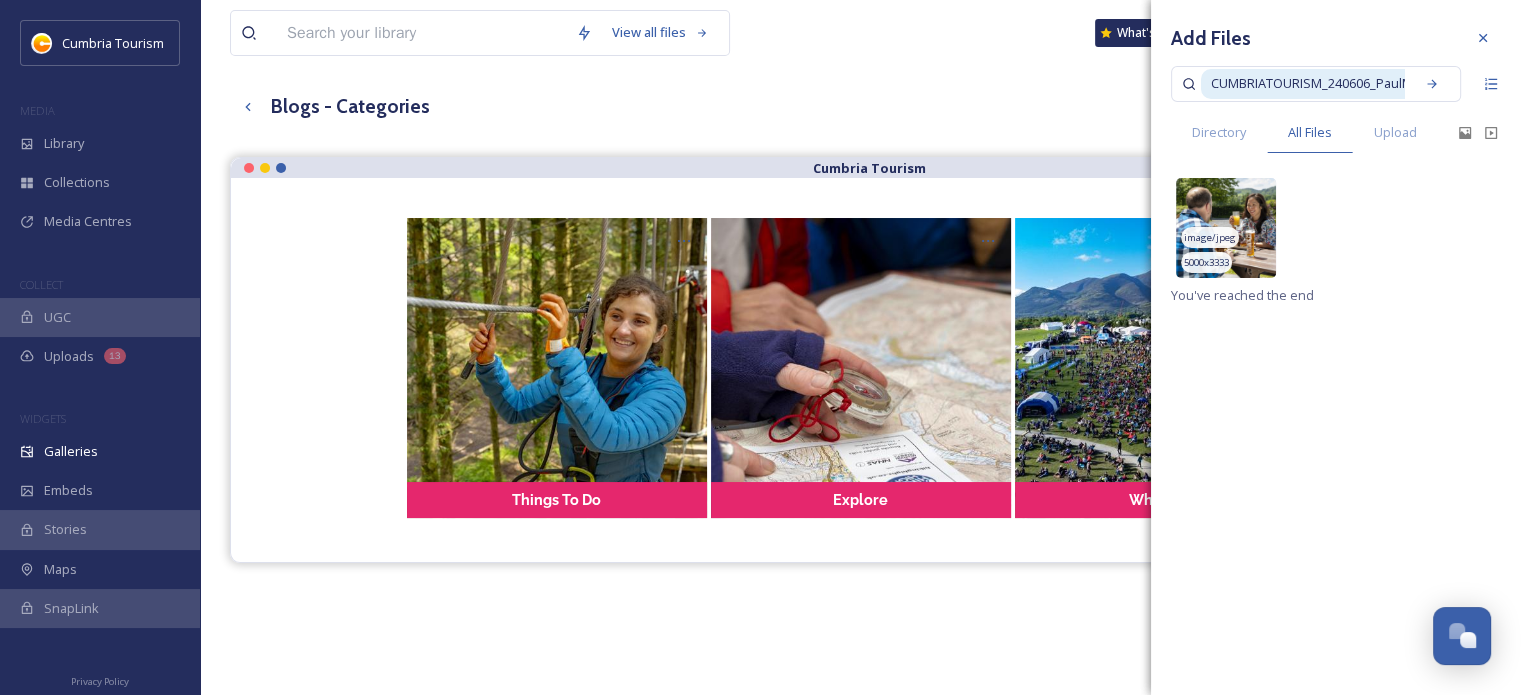click at bounding box center [1226, 228] 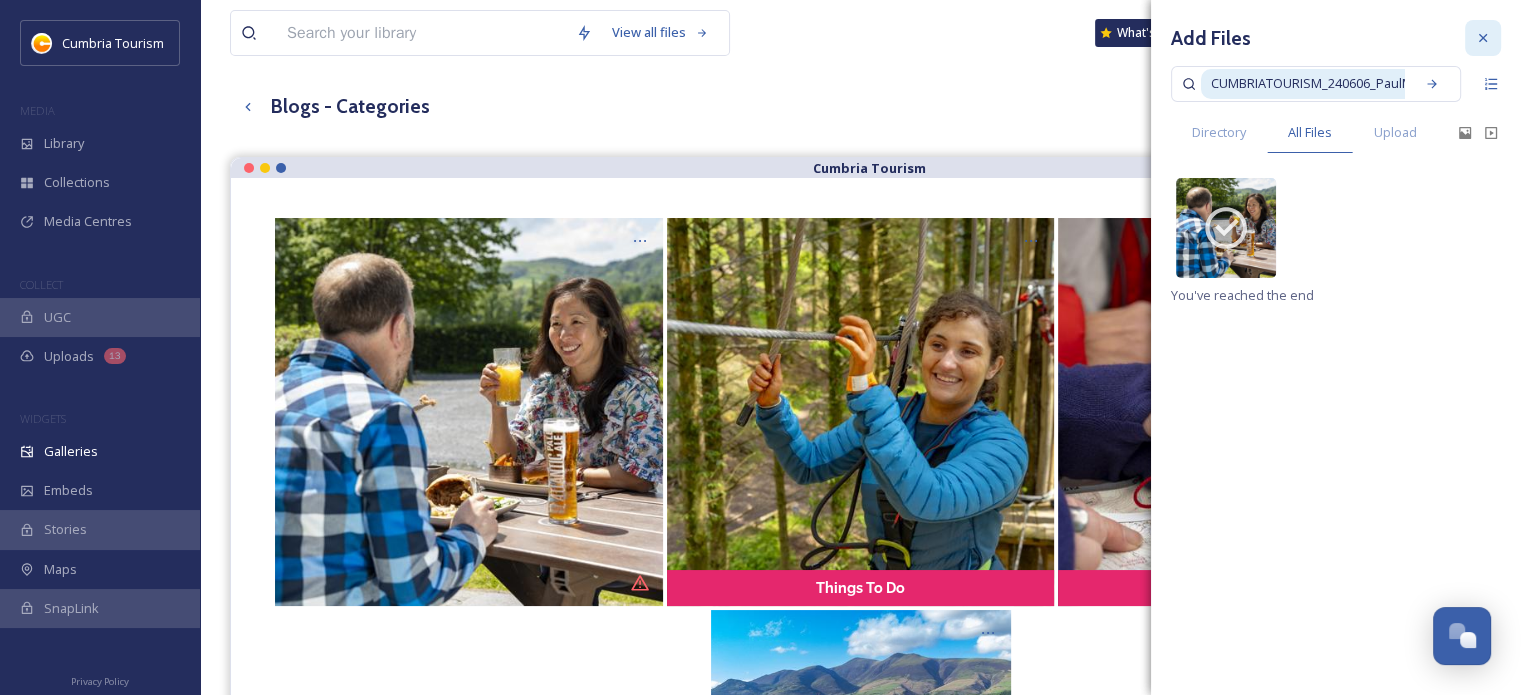click at bounding box center [1483, 38] 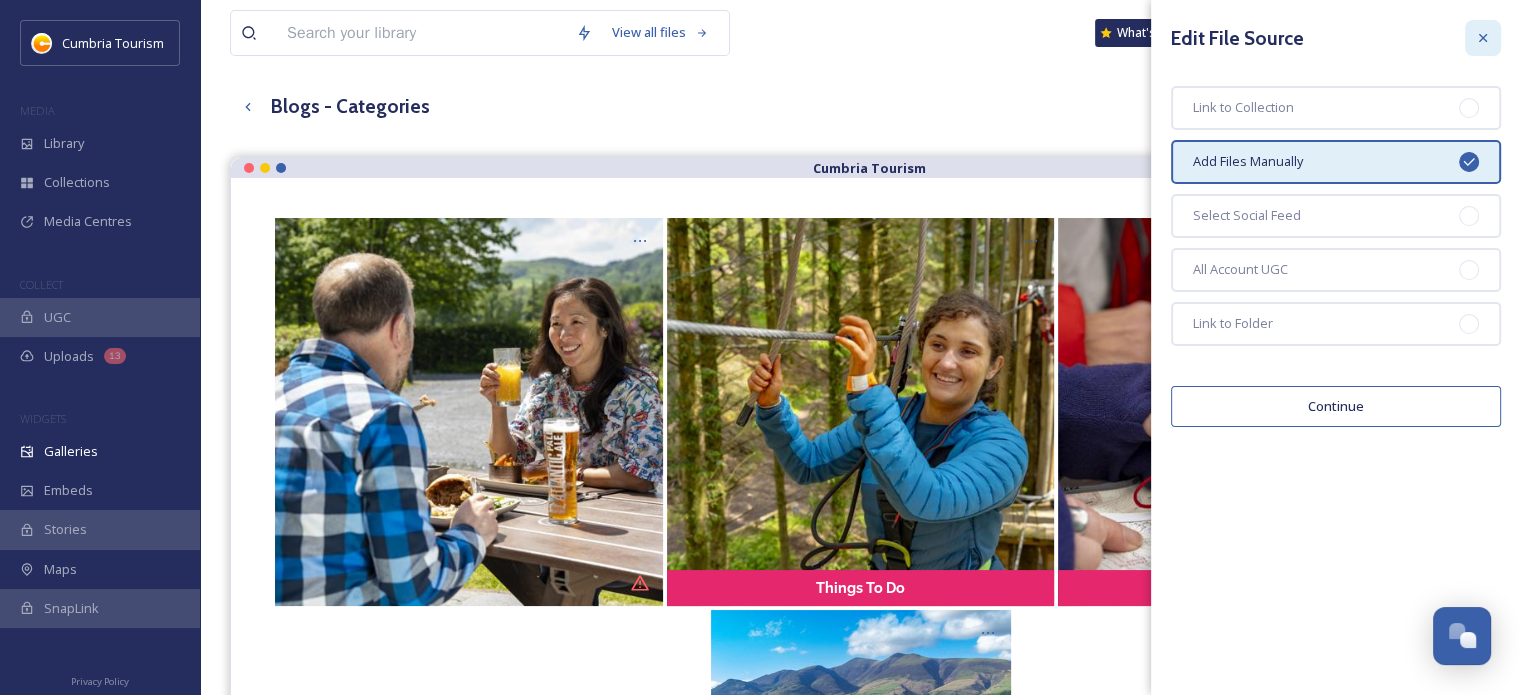 click at bounding box center (1483, 38) 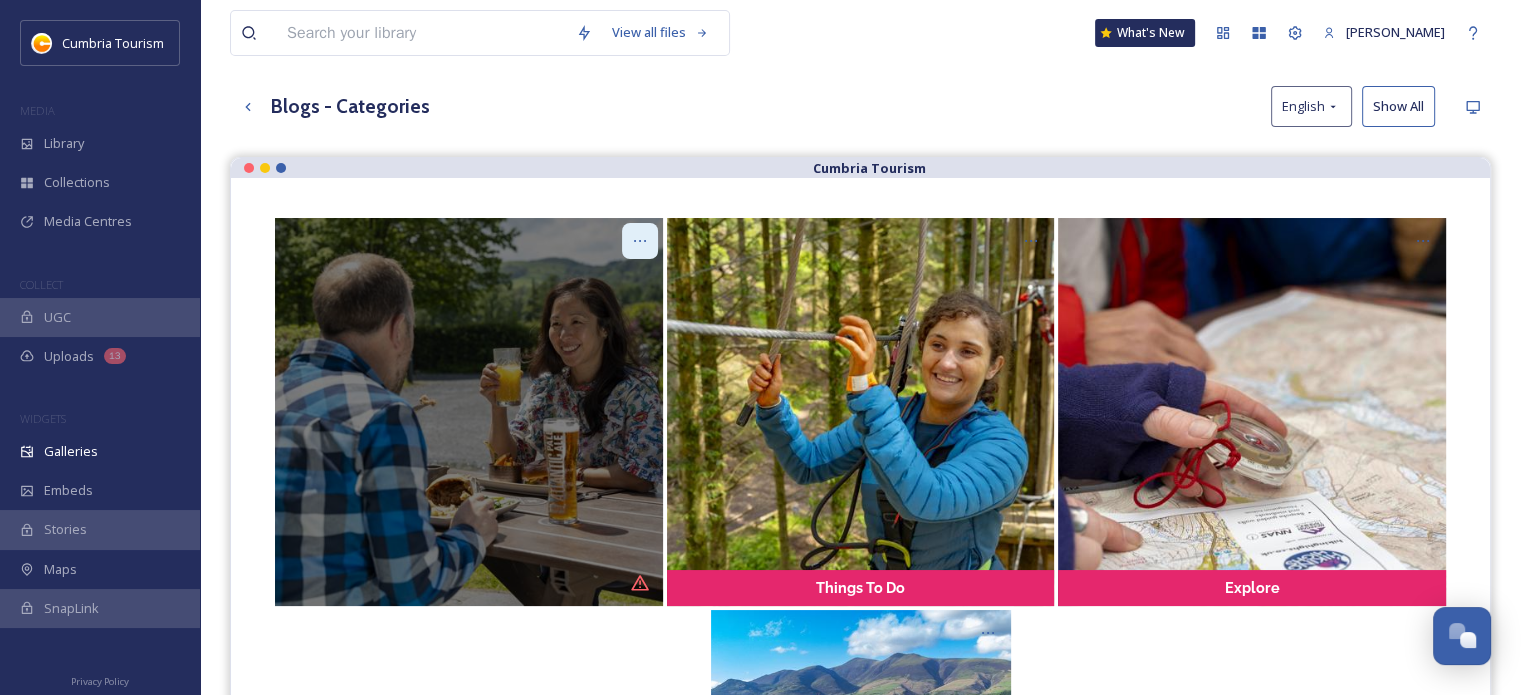 click at bounding box center [640, 241] 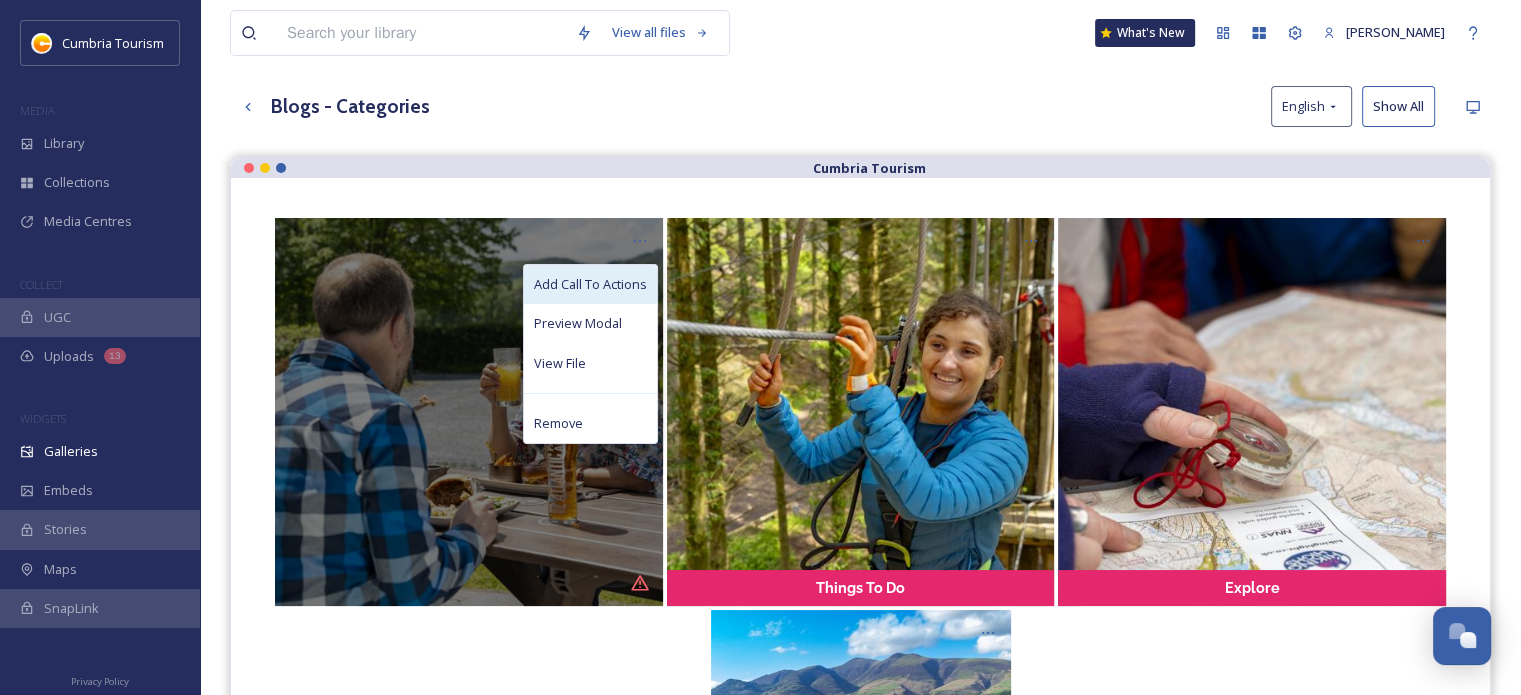 click on "Add Call To Actions" at bounding box center [590, 284] 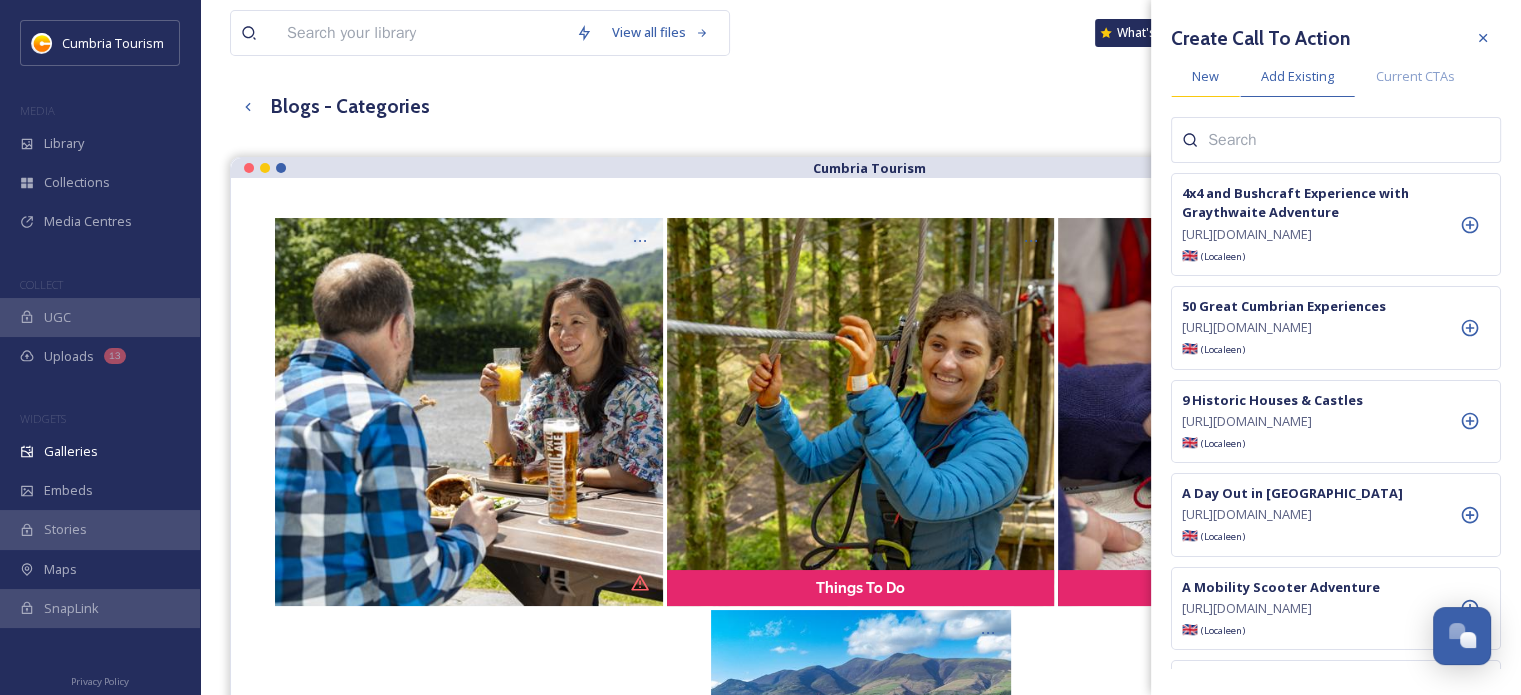click on "New" at bounding box center (1205, 76) 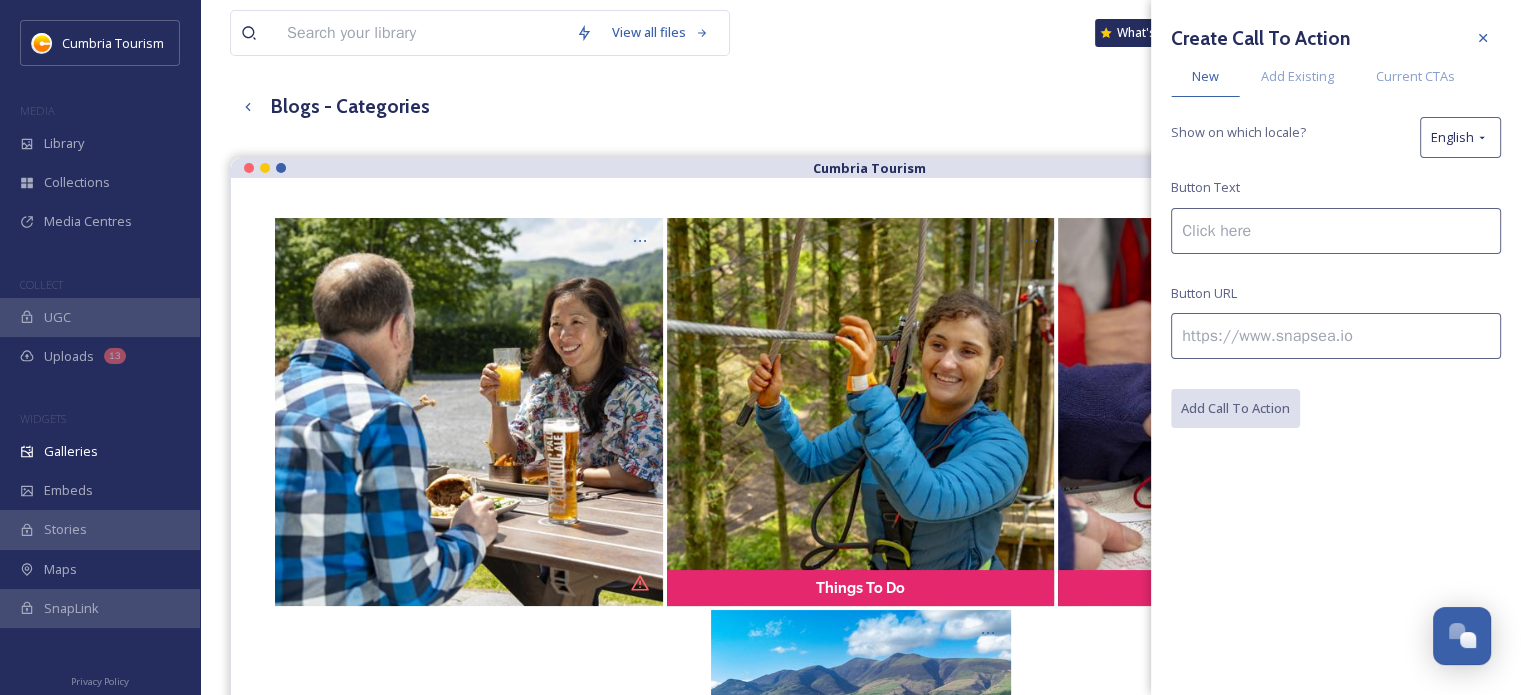 click at bounding box center (1336, 231) 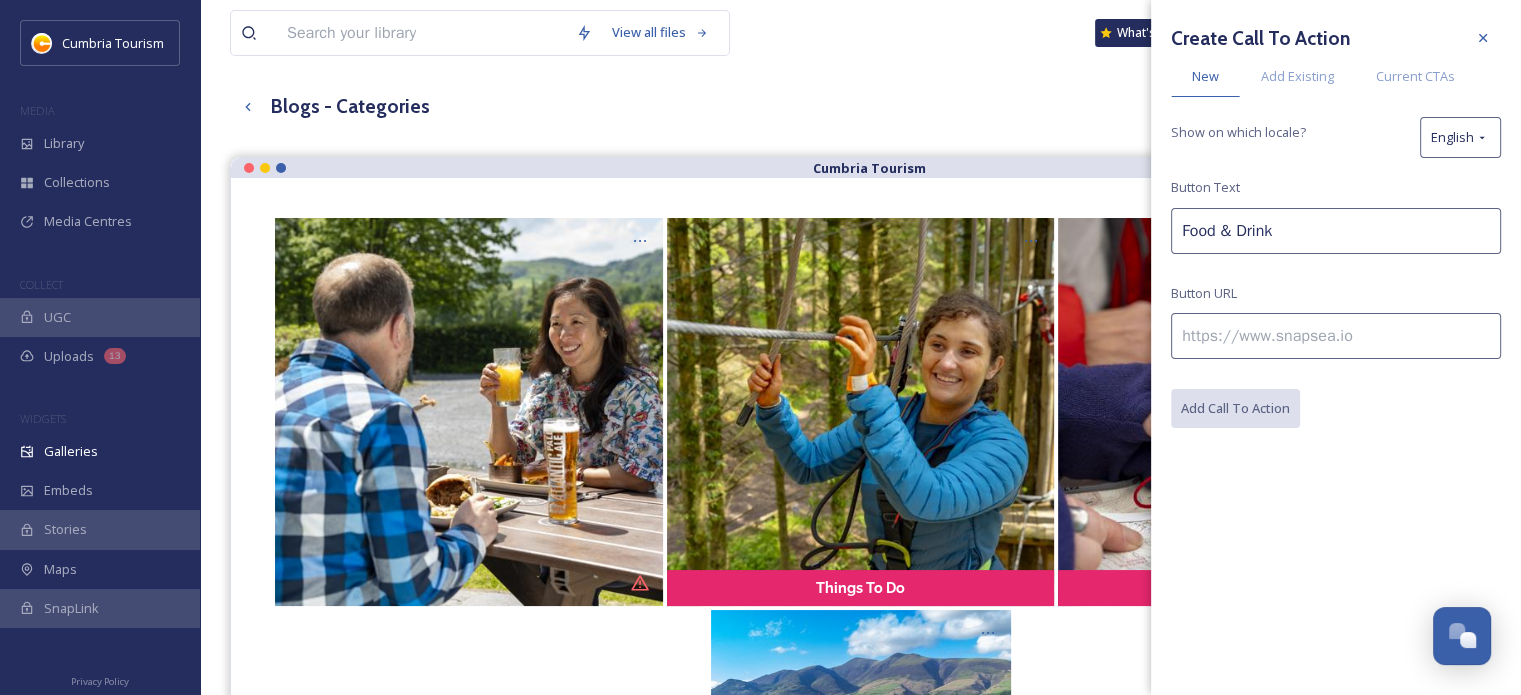 type on "Food & Drink" 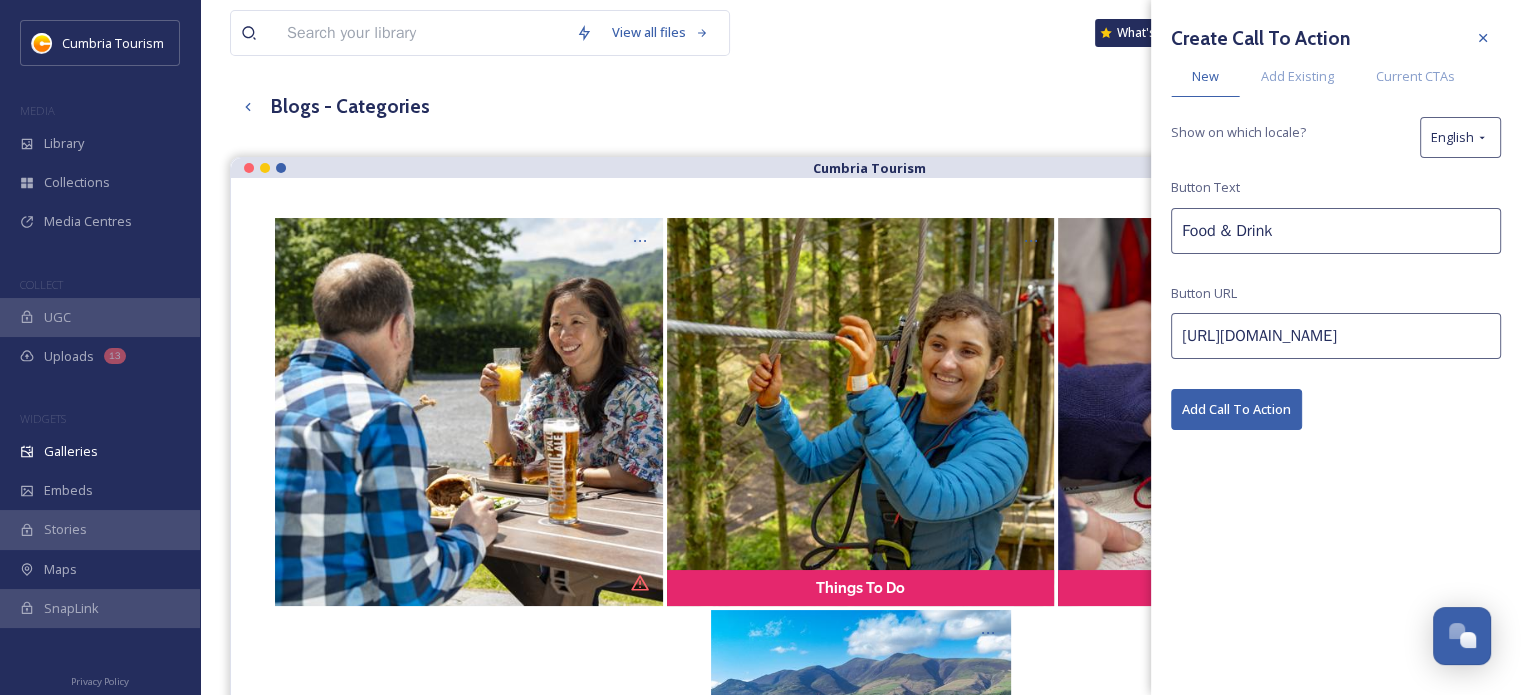 scroll, scrollTop: 0, scrollLeft: 72, axis: horizontal 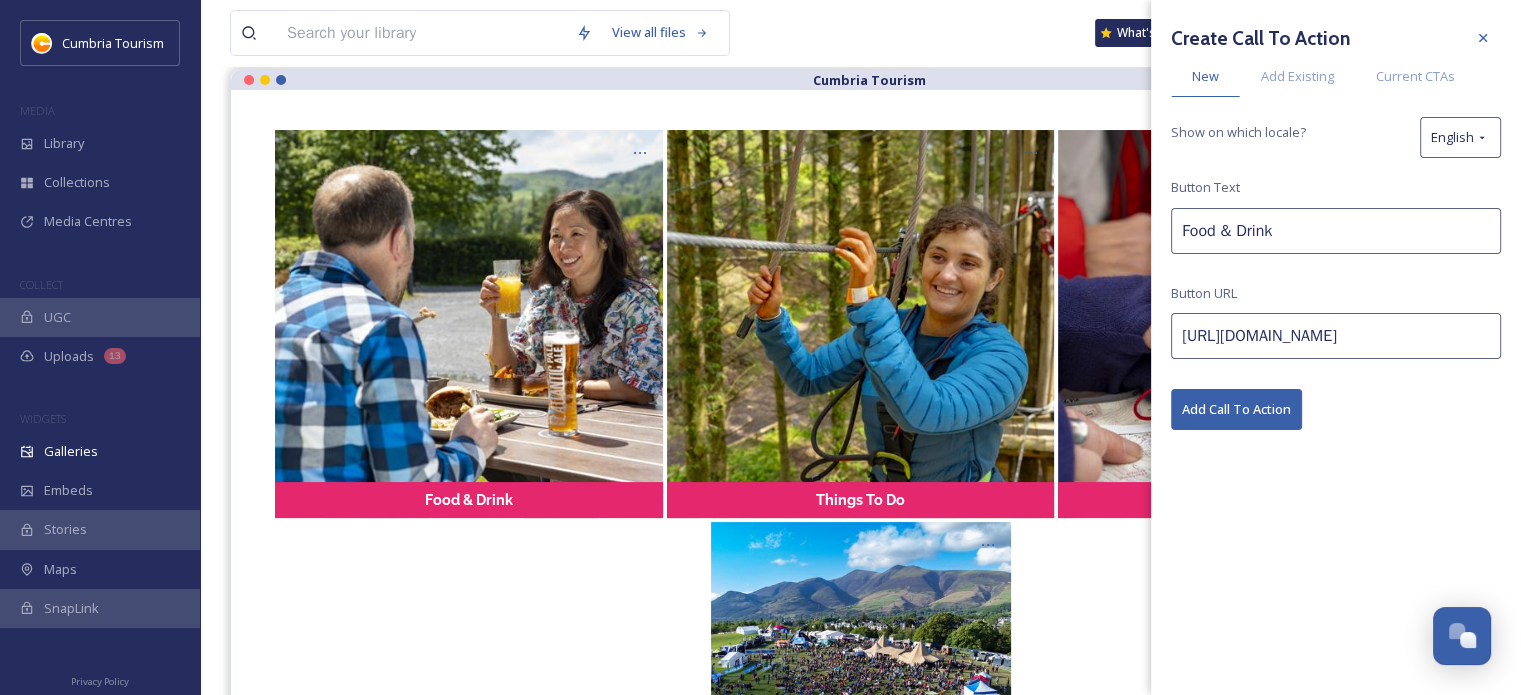 drag, startPoint x: 1491, startPoint y: 27, endPoint x: 1476, endPoint y: 26, distance: 15.033297 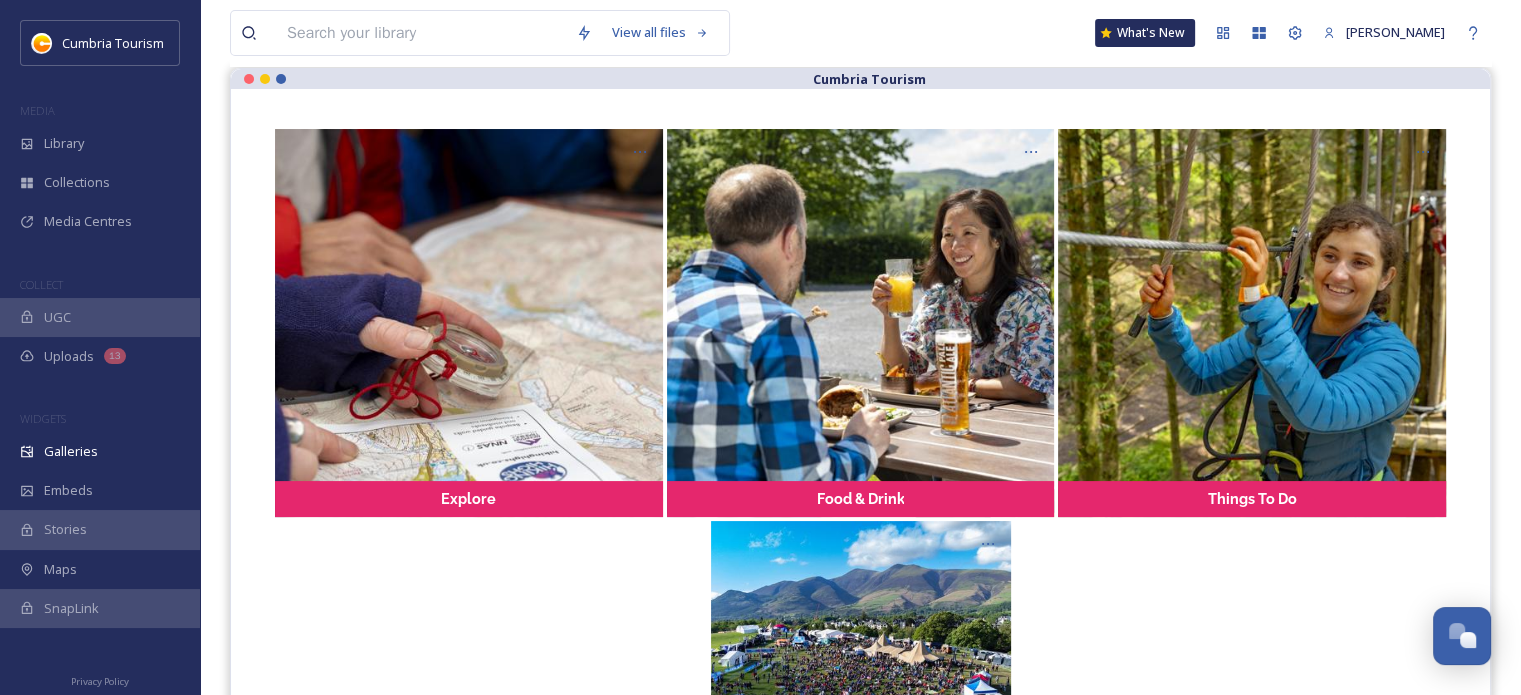 scroll, scrollTop: 188, scrollLeft: 0, axis: vertical 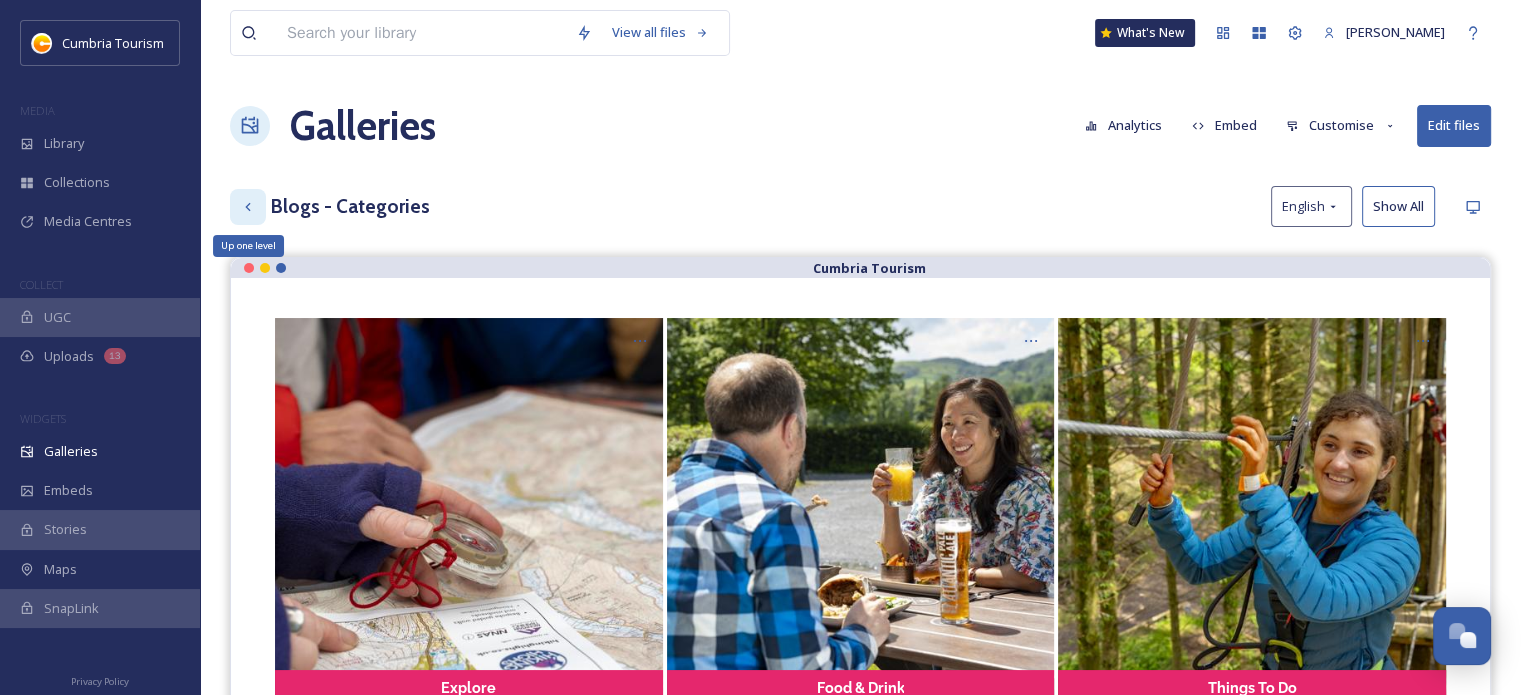 click 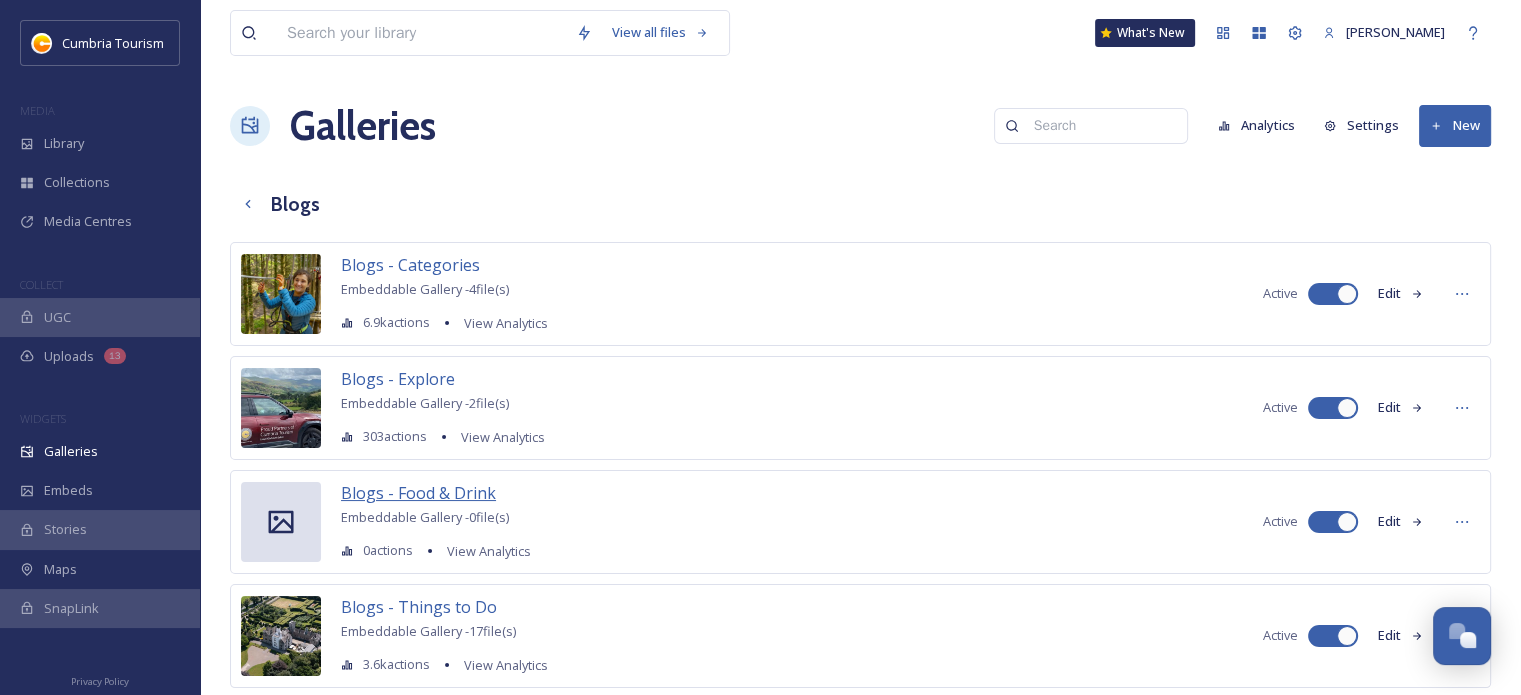click on "Blogs - Food & Drink" at bounding box center [418, 493] 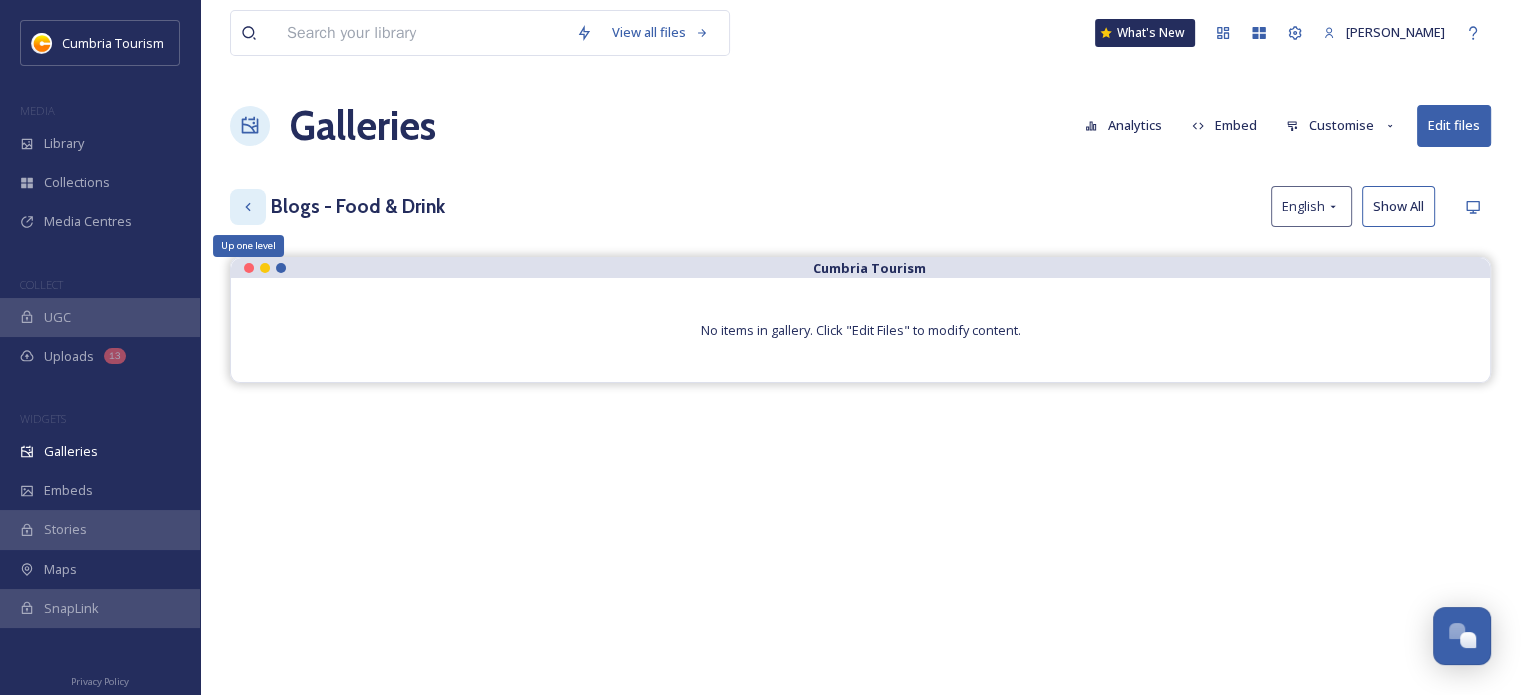 click on "Up one level" at bounding box center (248, 207) 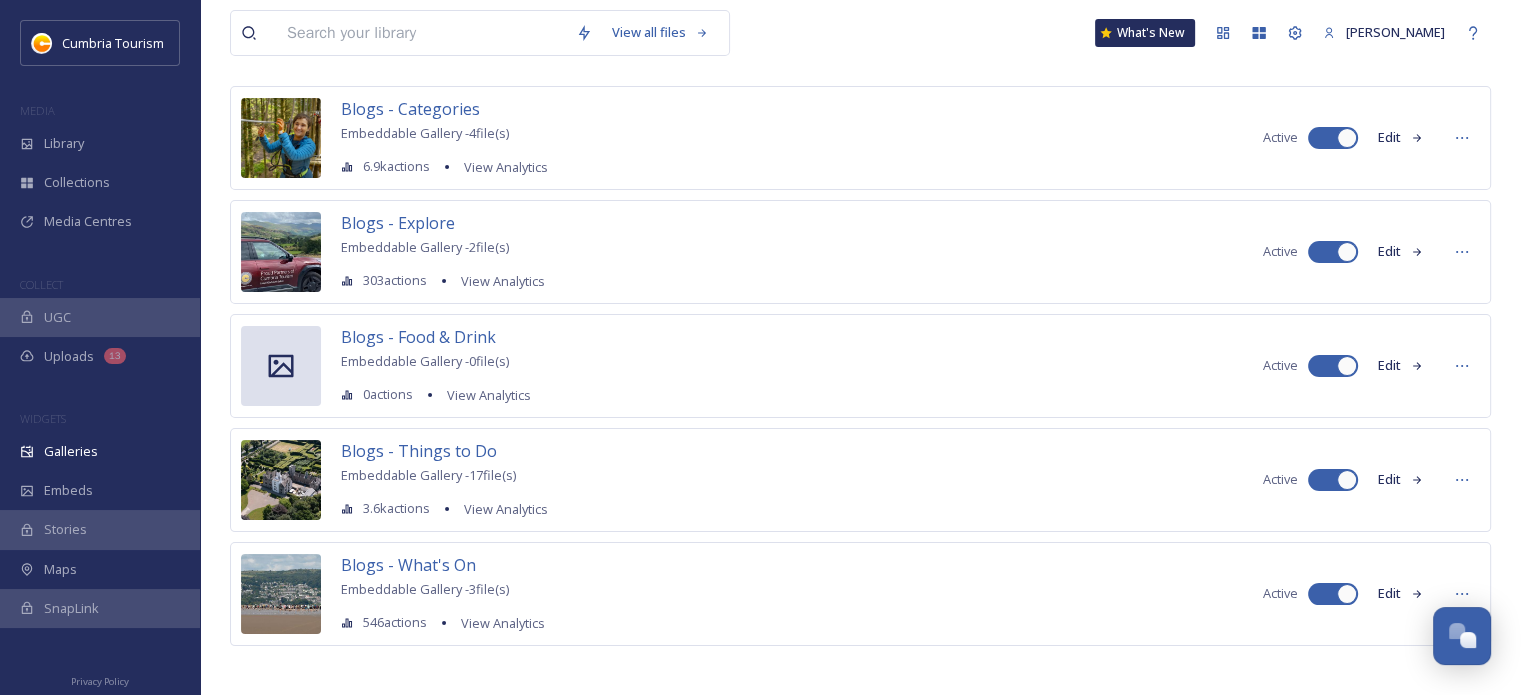 scroll, scrollTop: 164, scrollLeft: 0, axis: vertical 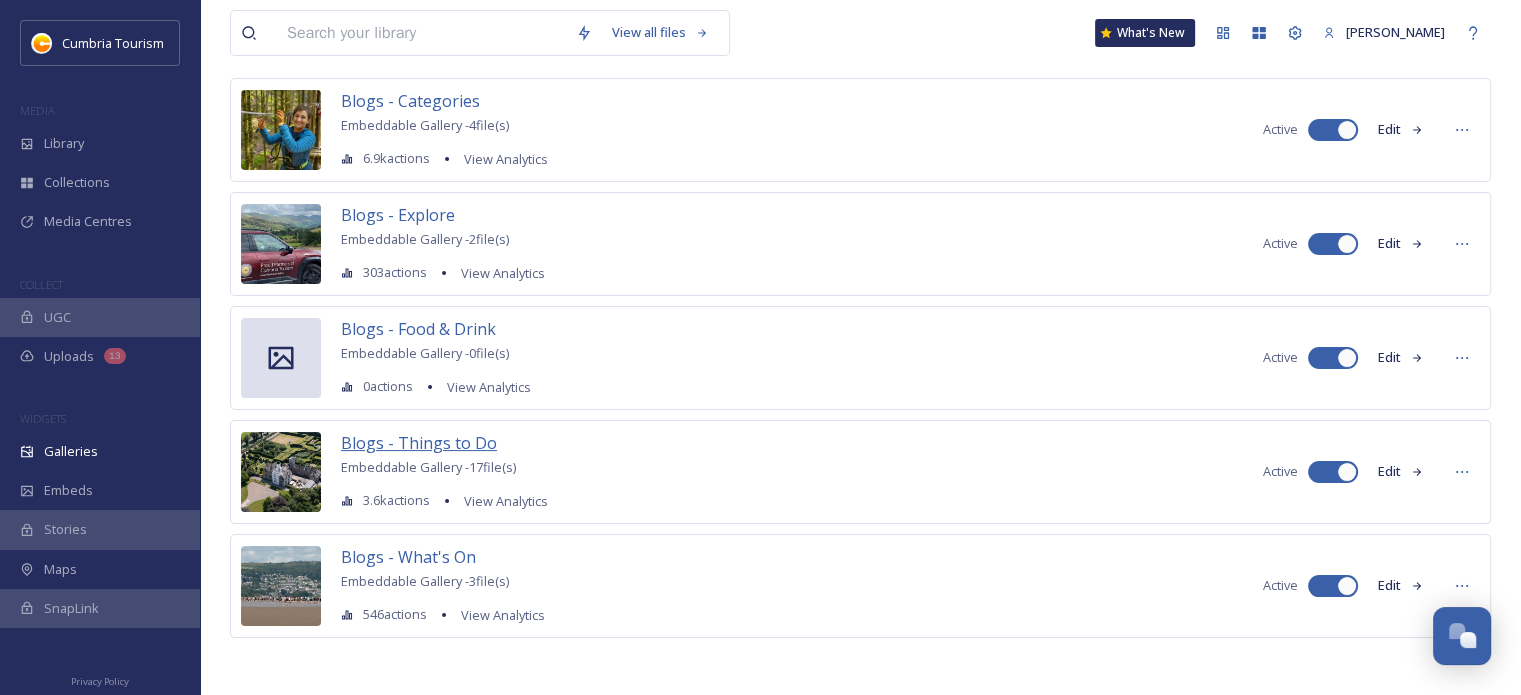 click on "Blogs - Things to Do" at bounding box center (419, 443) 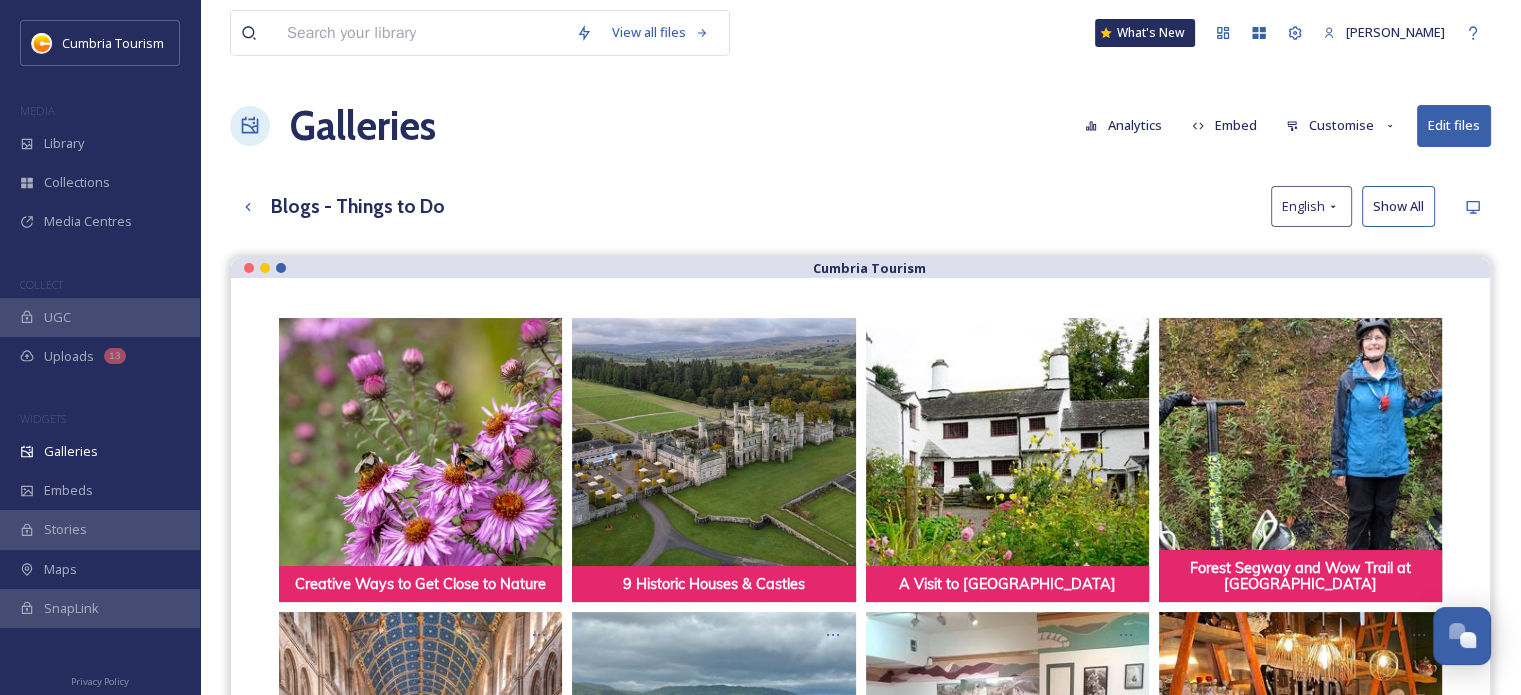 click on "Customise" at bounding box center [1341, 125] 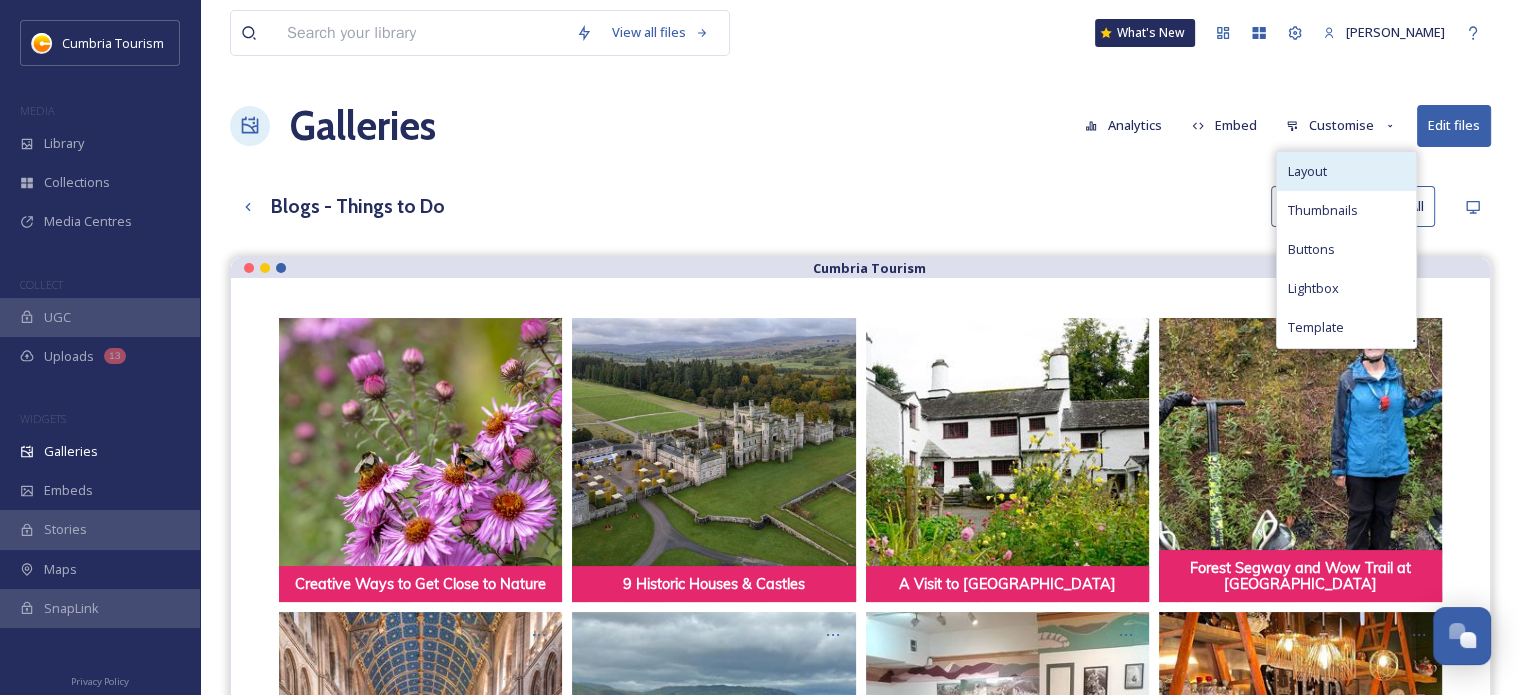 click on "Layout" at bounding box center [1306, 171] 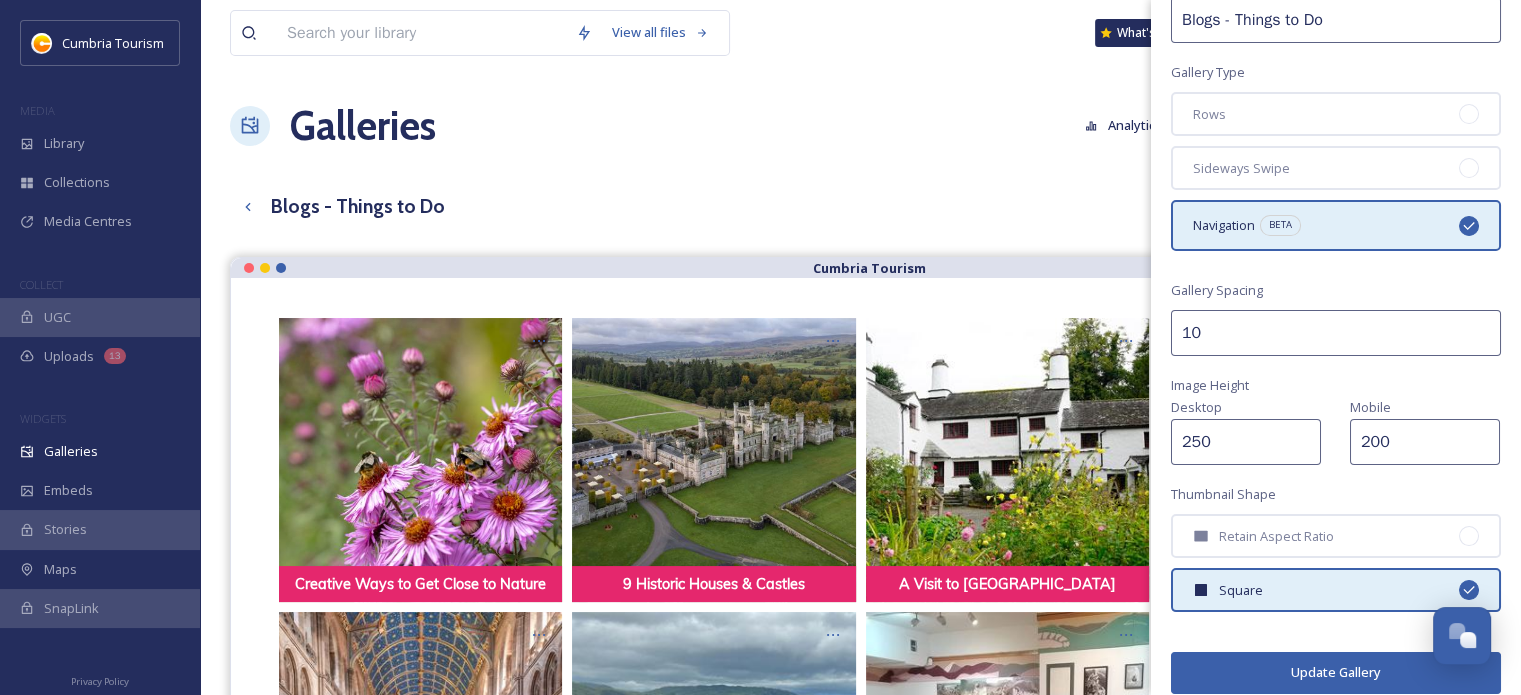 scroll, scrollTop: 110, scrollLeft: 0, axis: vertical 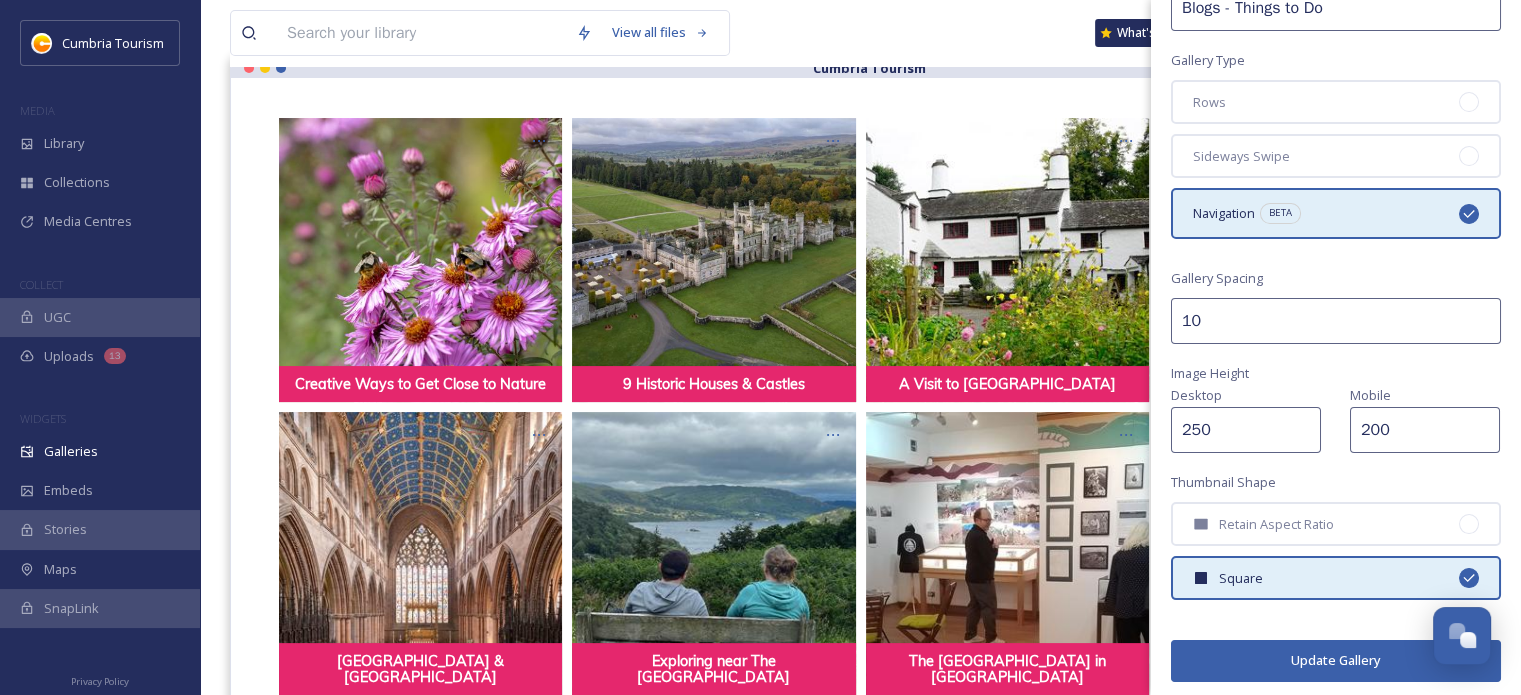 click on "Update Gallery" at bounding box center (1336, 660) 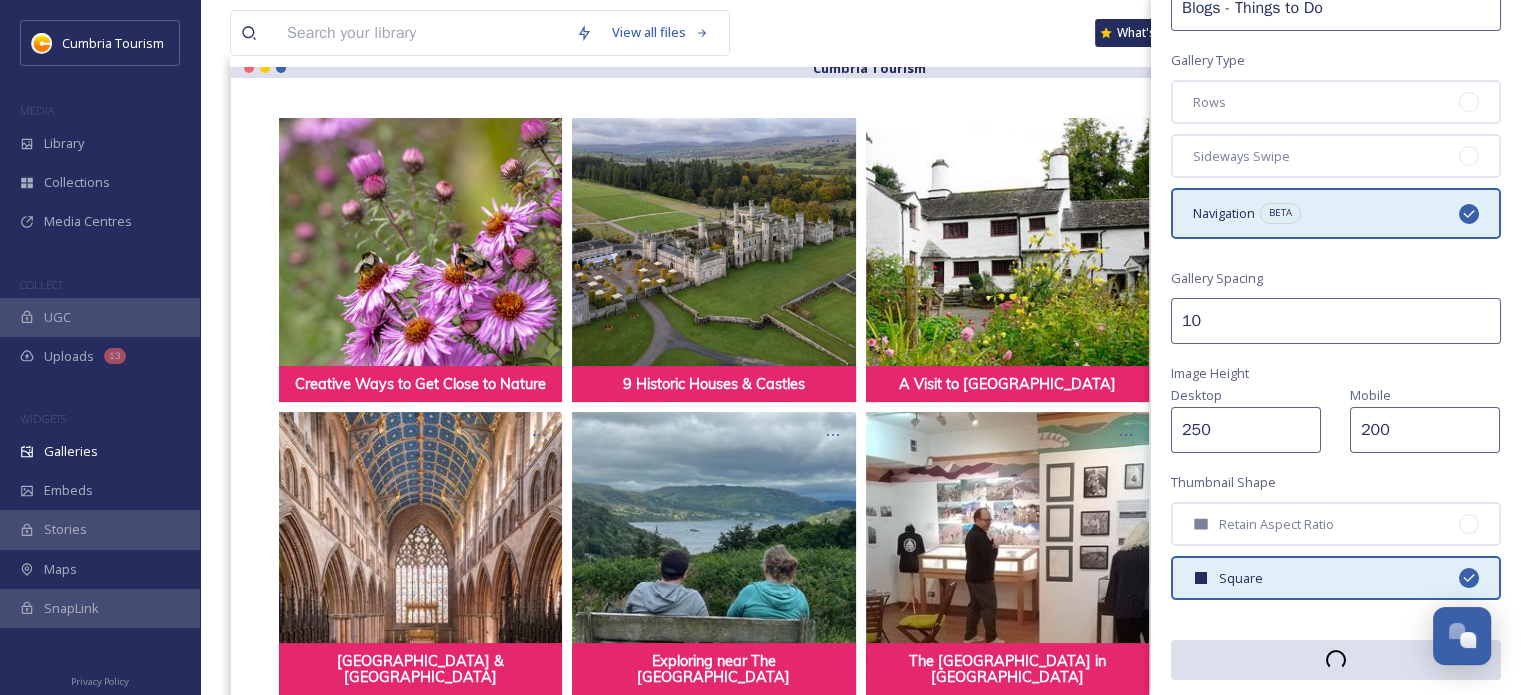 scroll, scrollTop: 109, scrollLeft: 0, axis: vertical 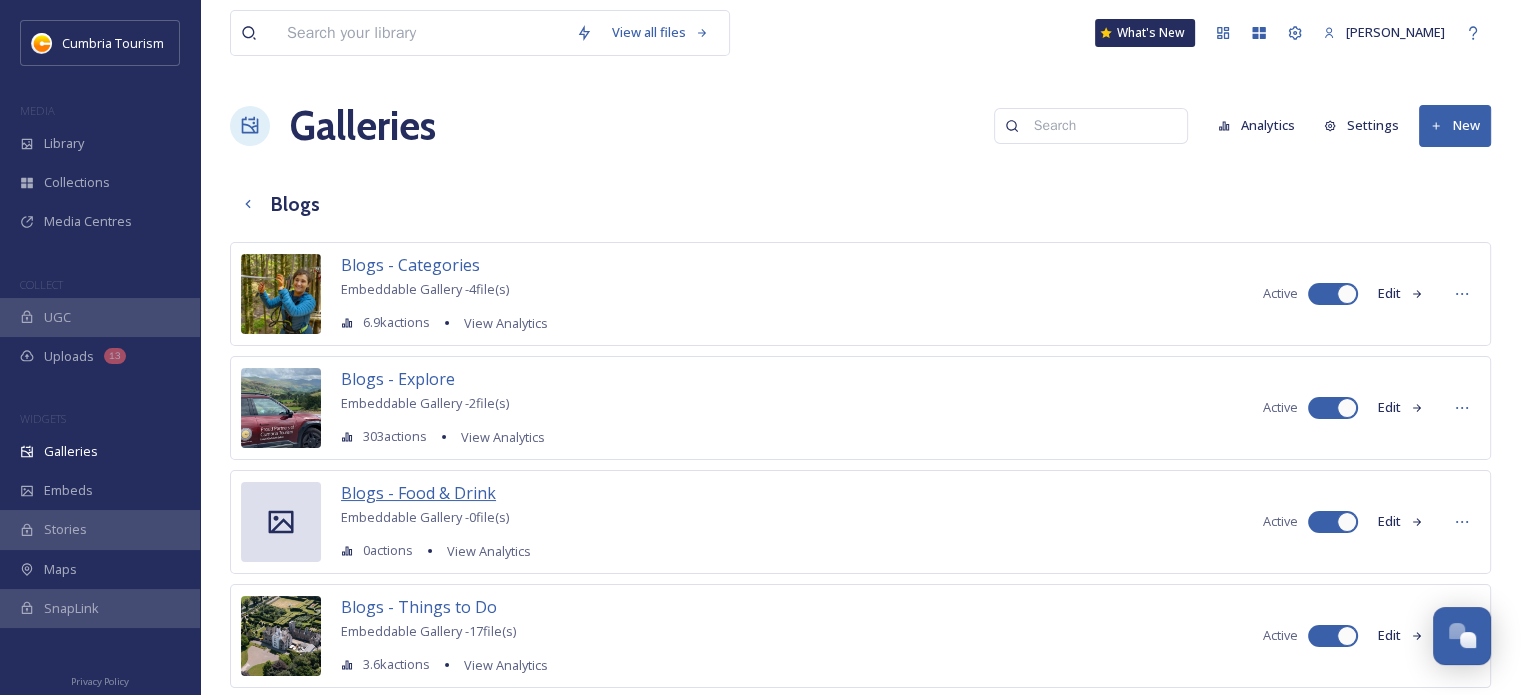 click on "Blogs - Food & Drink" at bounding box center (418, 493) 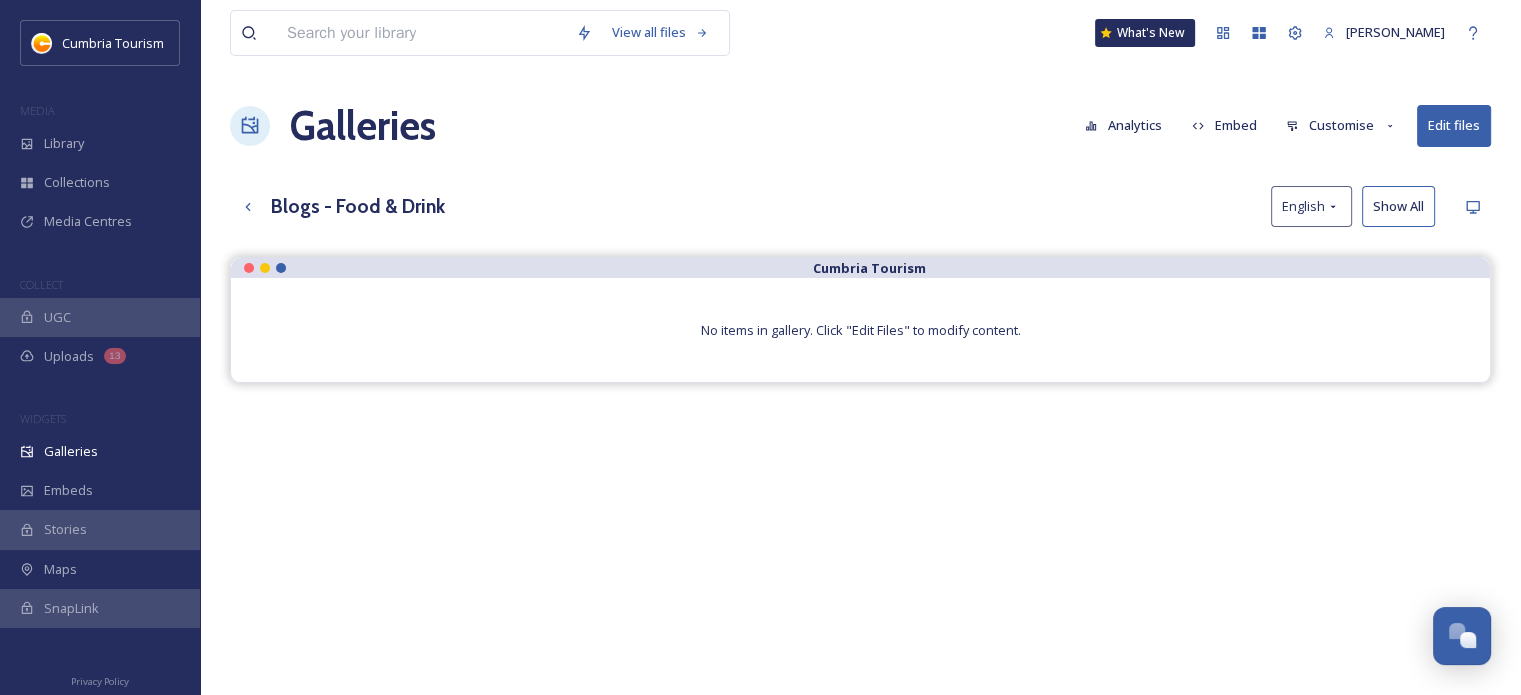 click on "Customise" at bounding box center (1341, 125) 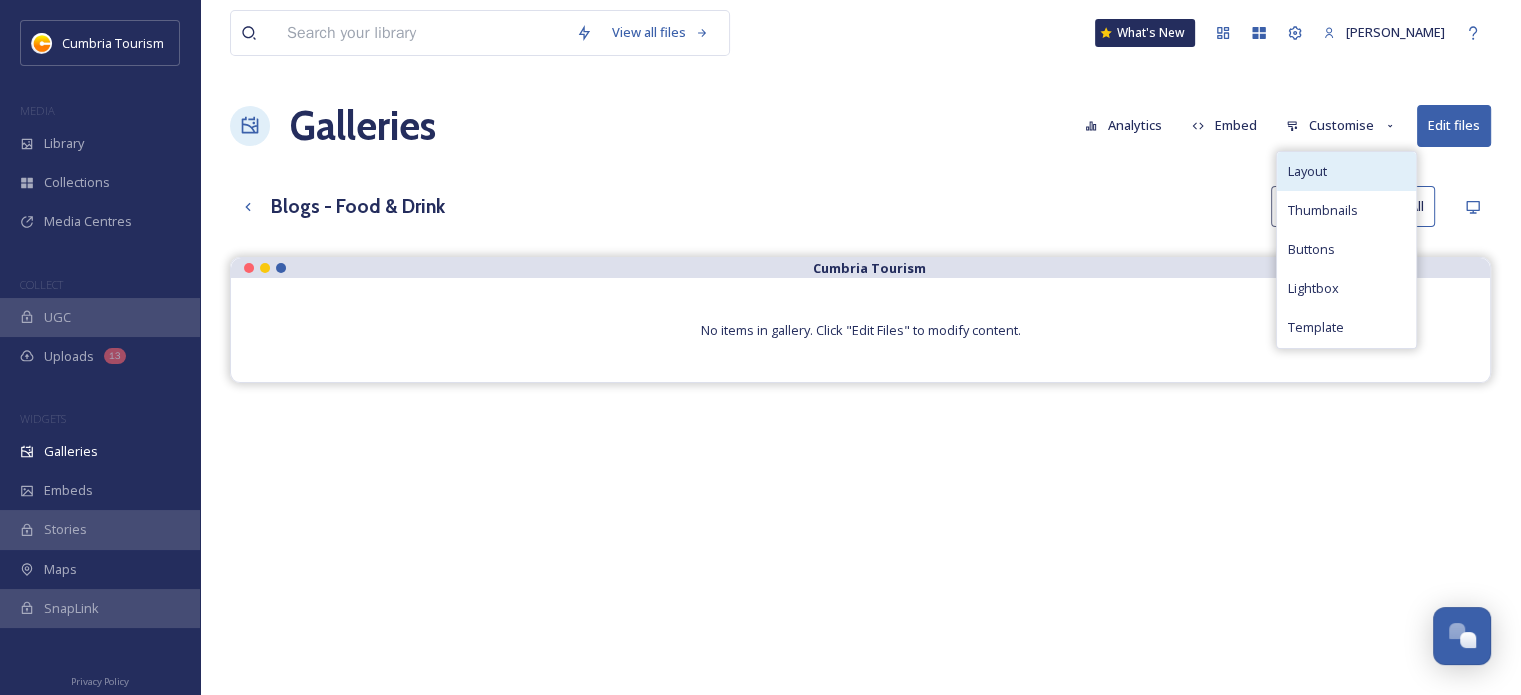 click on "Layout" at bounding box center [1346, 171] 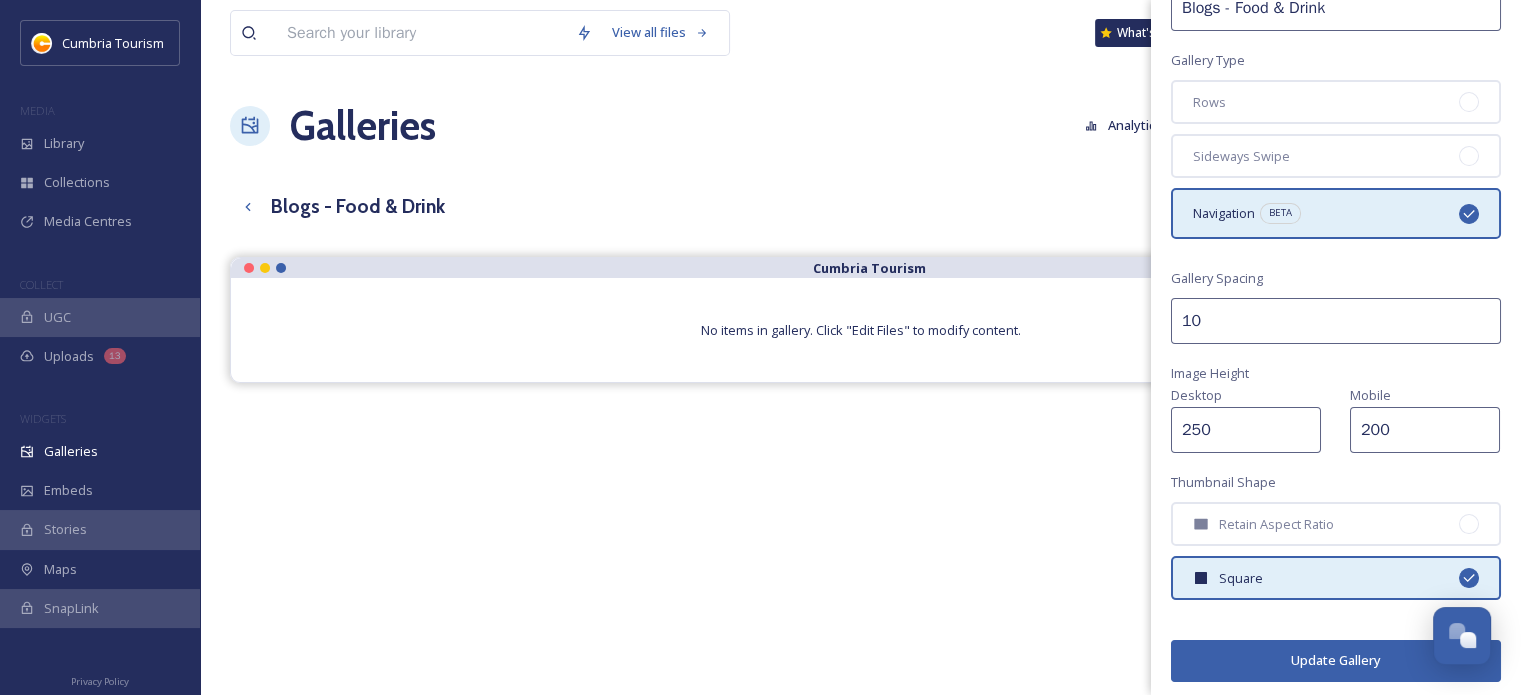 click on "Update Gallery" at bounding box center (1336, 660) 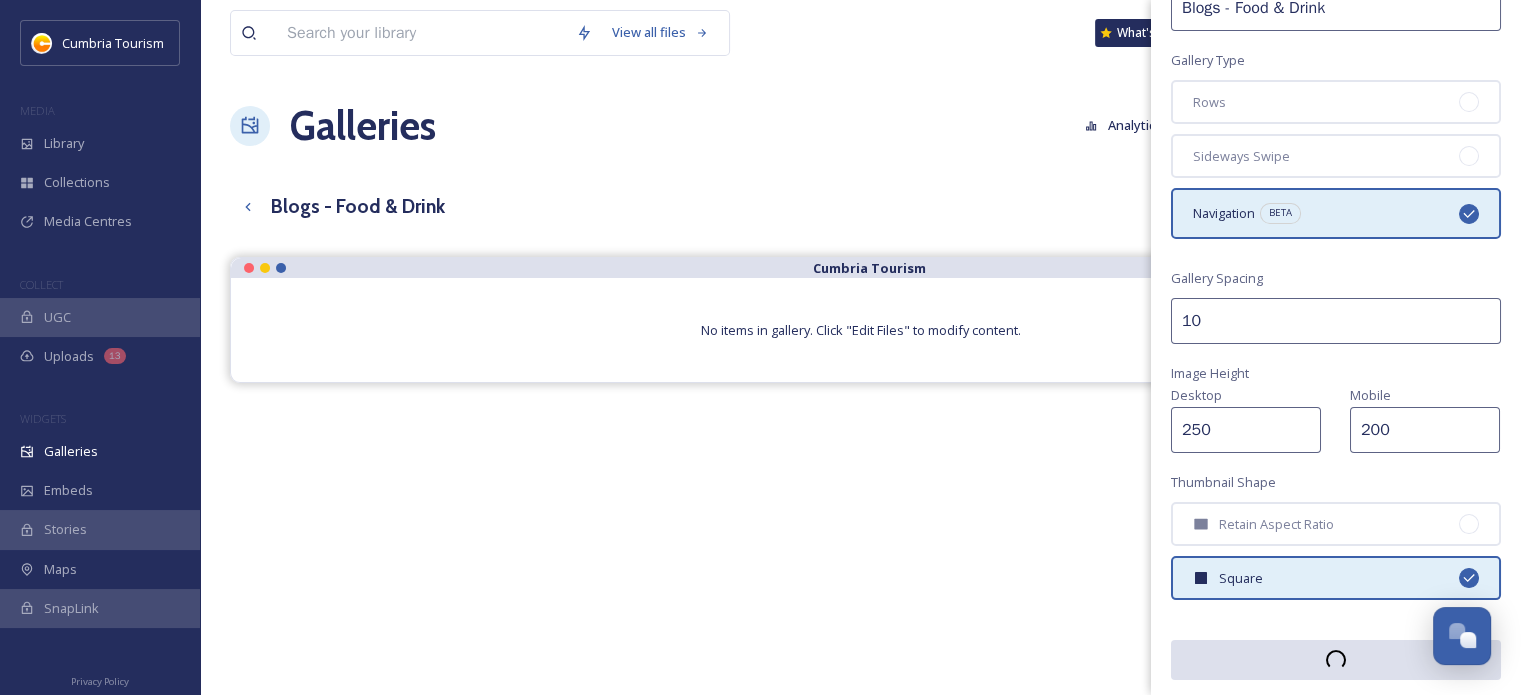 scroll, scrollTop: 109, scrollLeft: 0, axis: vertical 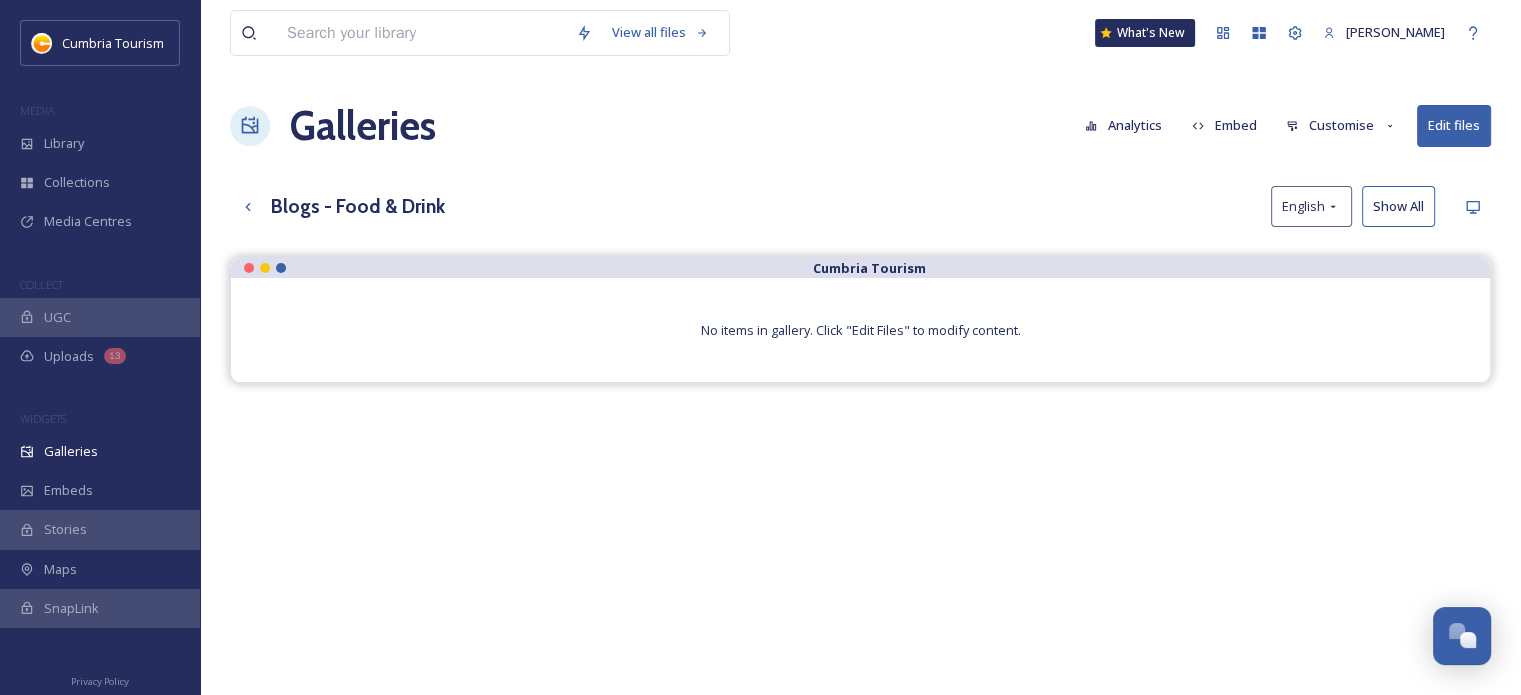 click on "Customise" at bounding box center [1341, 125] 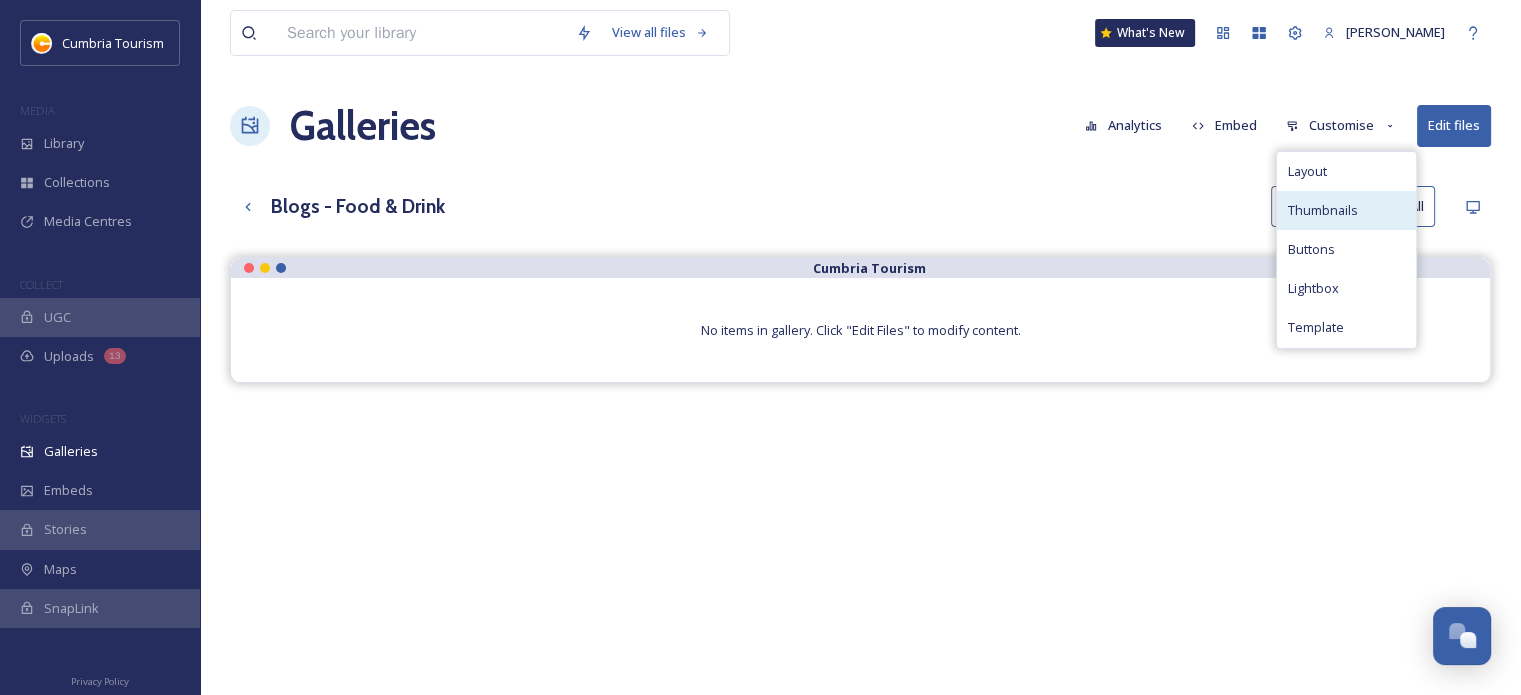 click on "Thumbnails" at bounding box center [1322, 210] 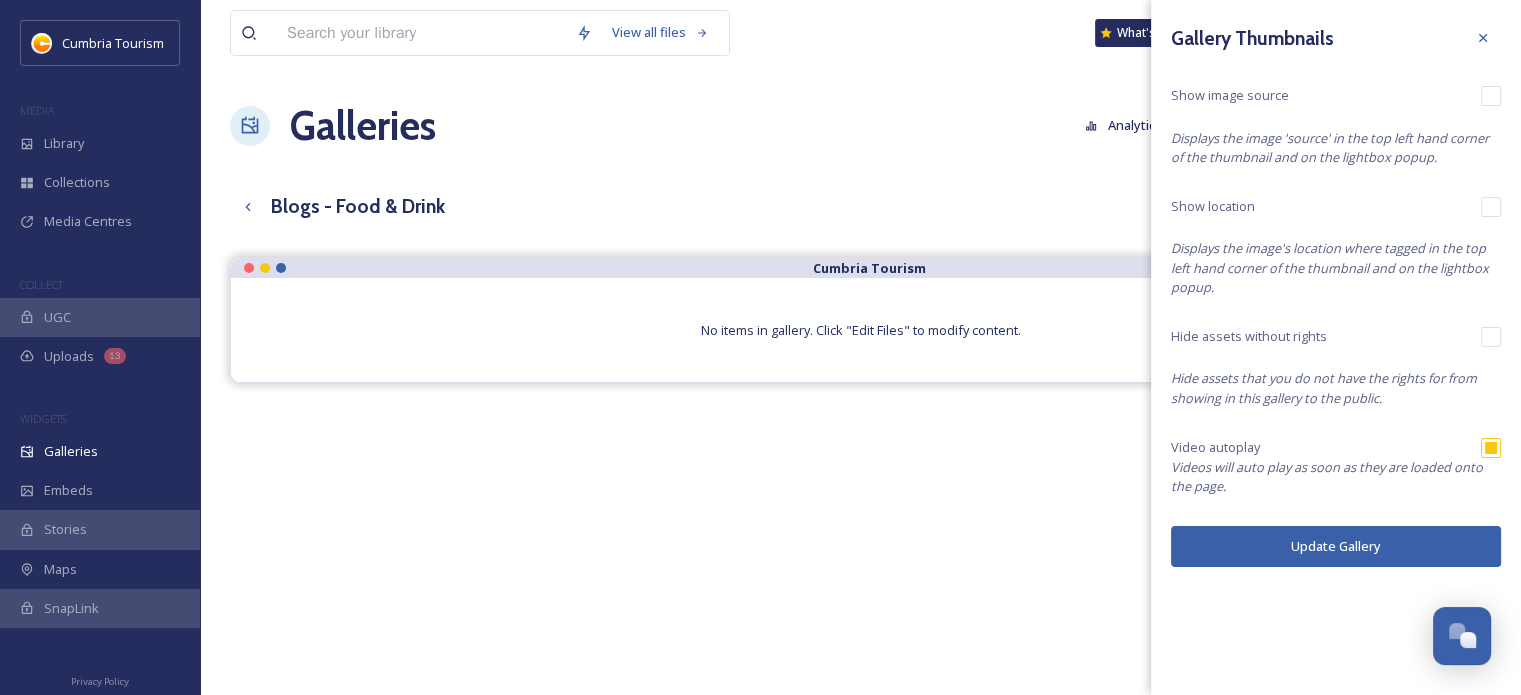 click on "Update Gallery" at bounding box center (1336, 546) 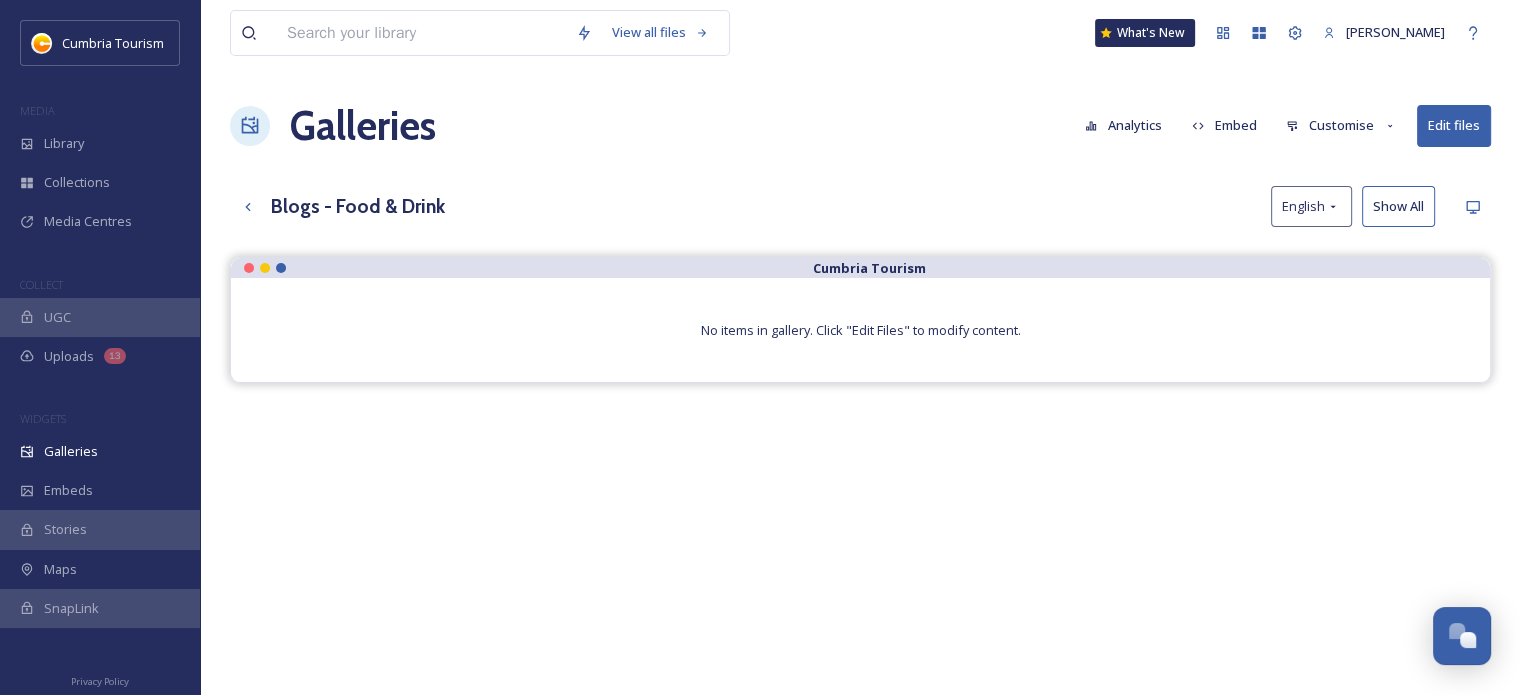 click on "Customise" at bounding box center (1341, 125) 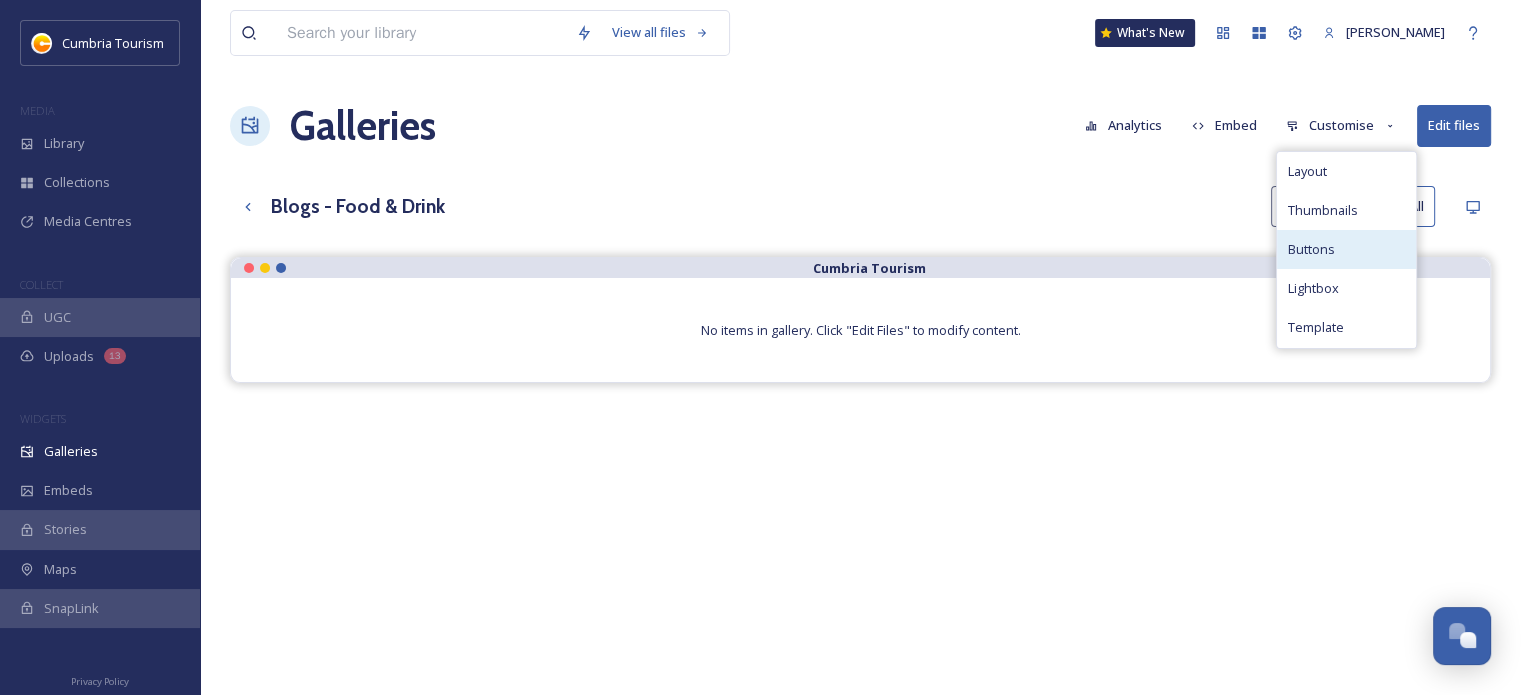 click on "Buttons" at bounding box center (1346, 249) 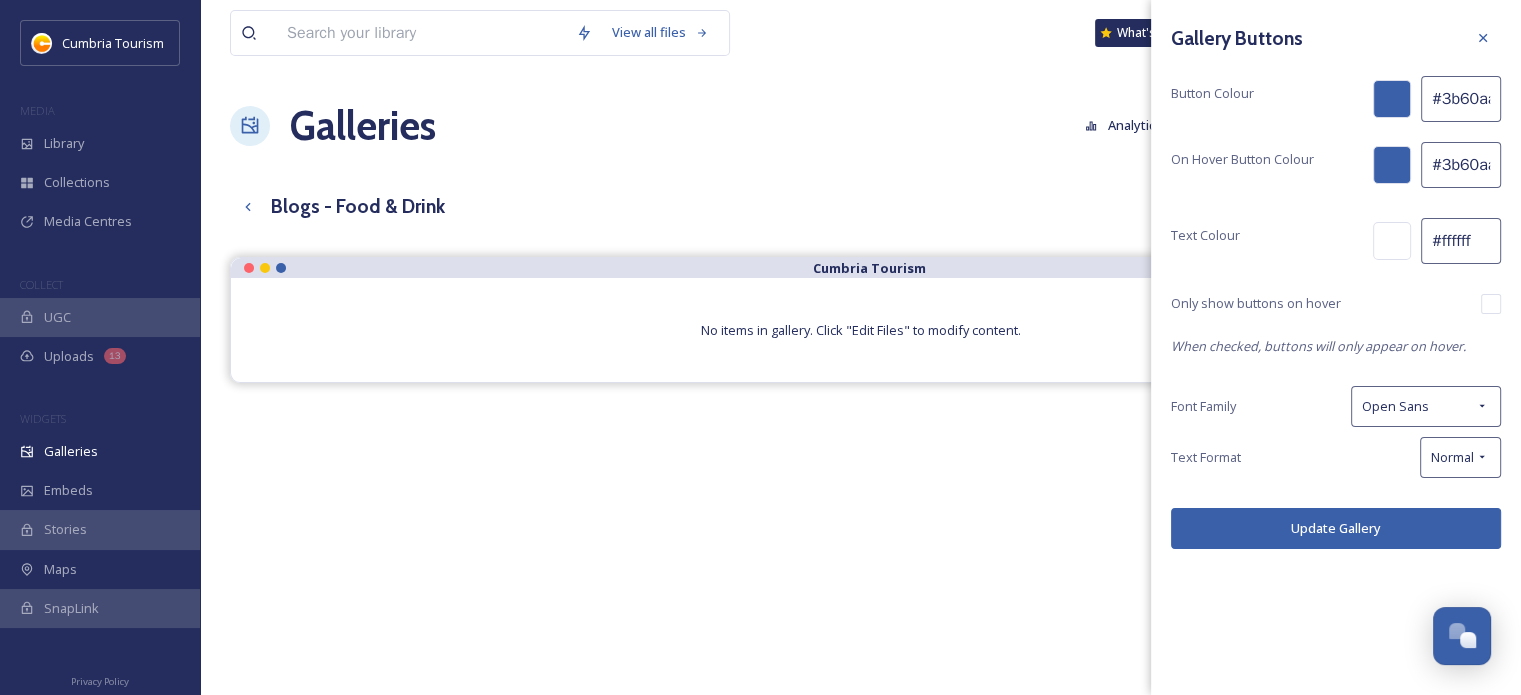 click on "Blogs - Food & Drink English Show All" at bounding box center (860, 206) 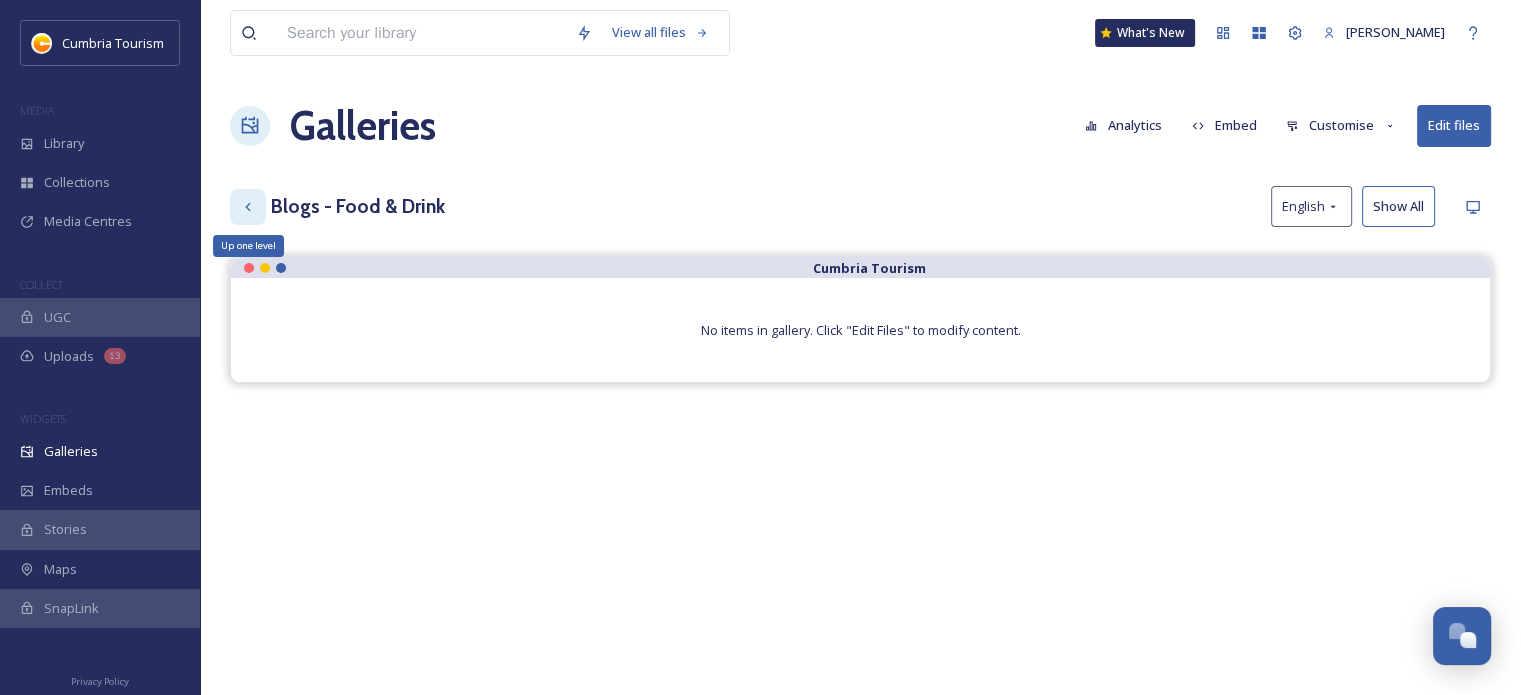 click 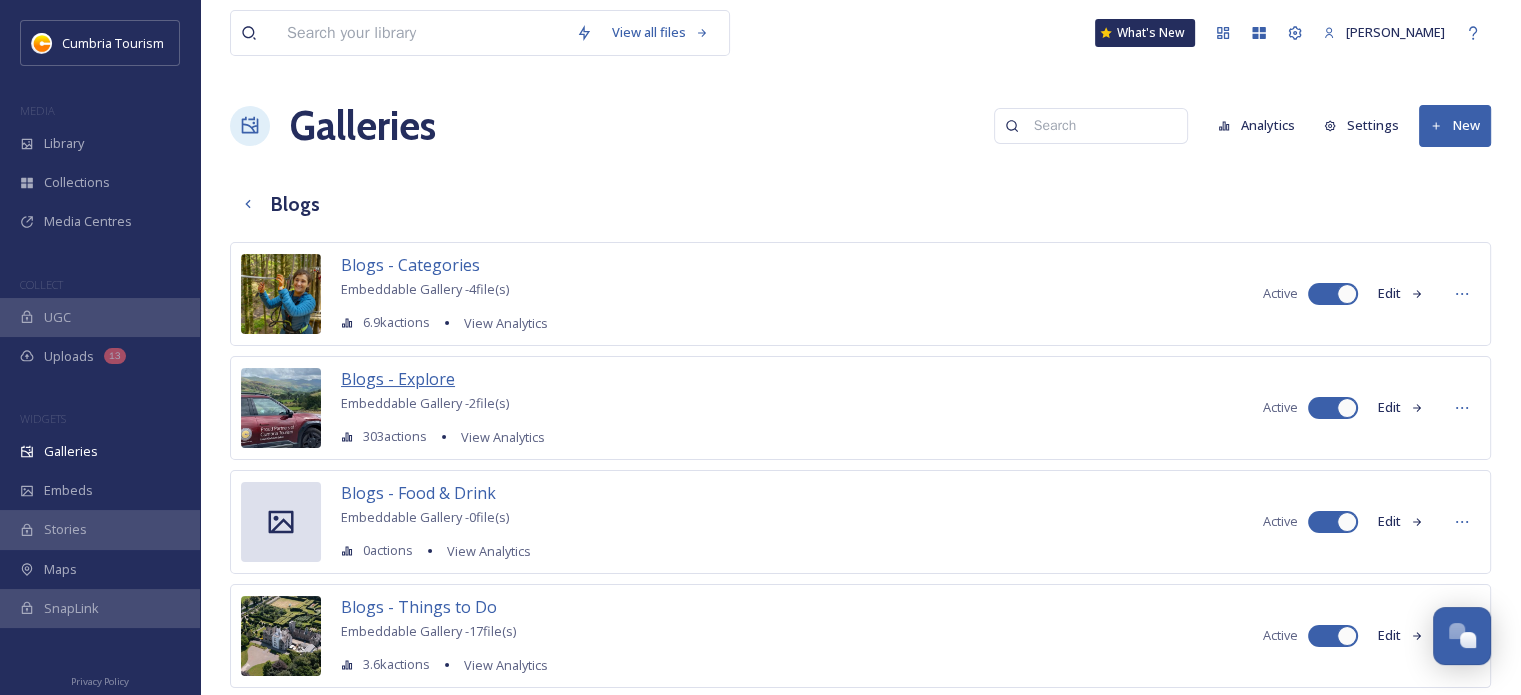 click on "Blogs - Explore" at bounding box center (398, 379) 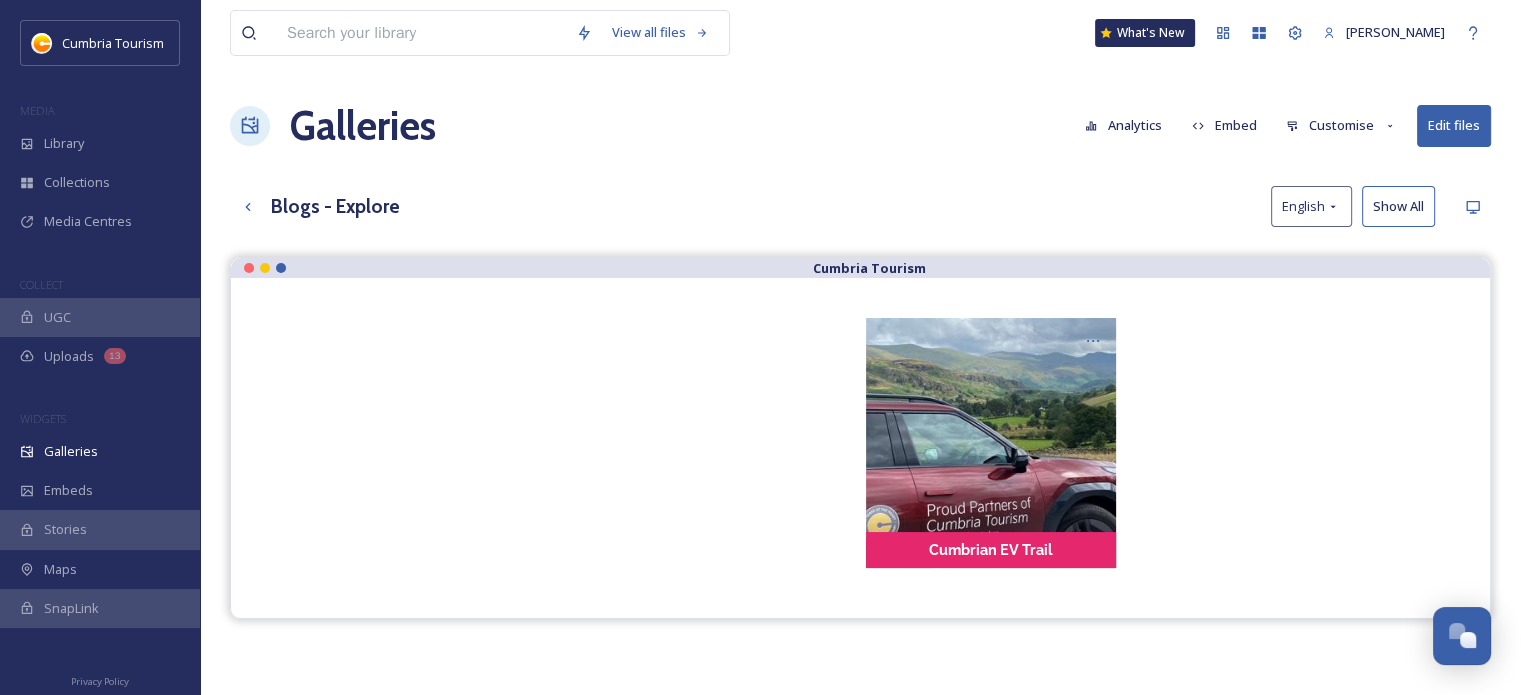 click on "Customise" at bounding box center (1341, 125) 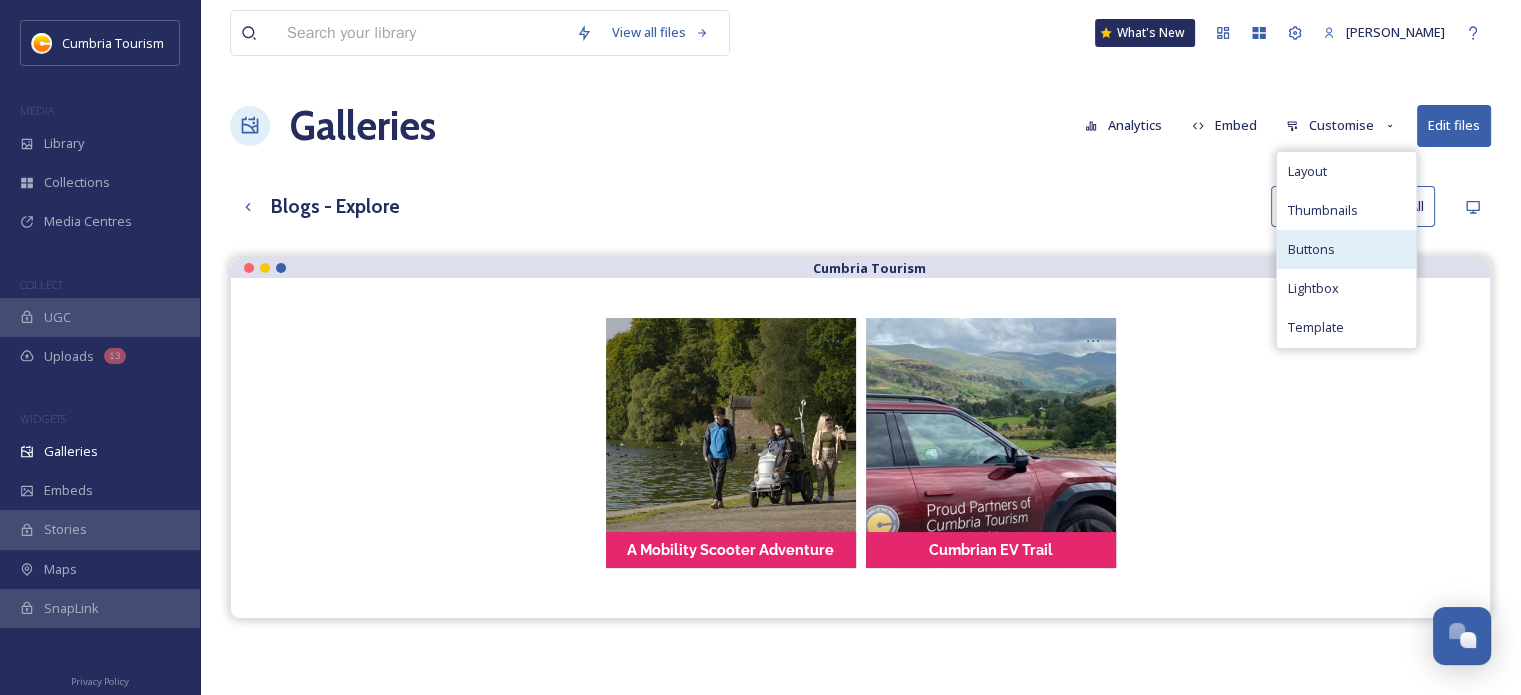 click on "Buttons" at bounding box center [1310, 249] 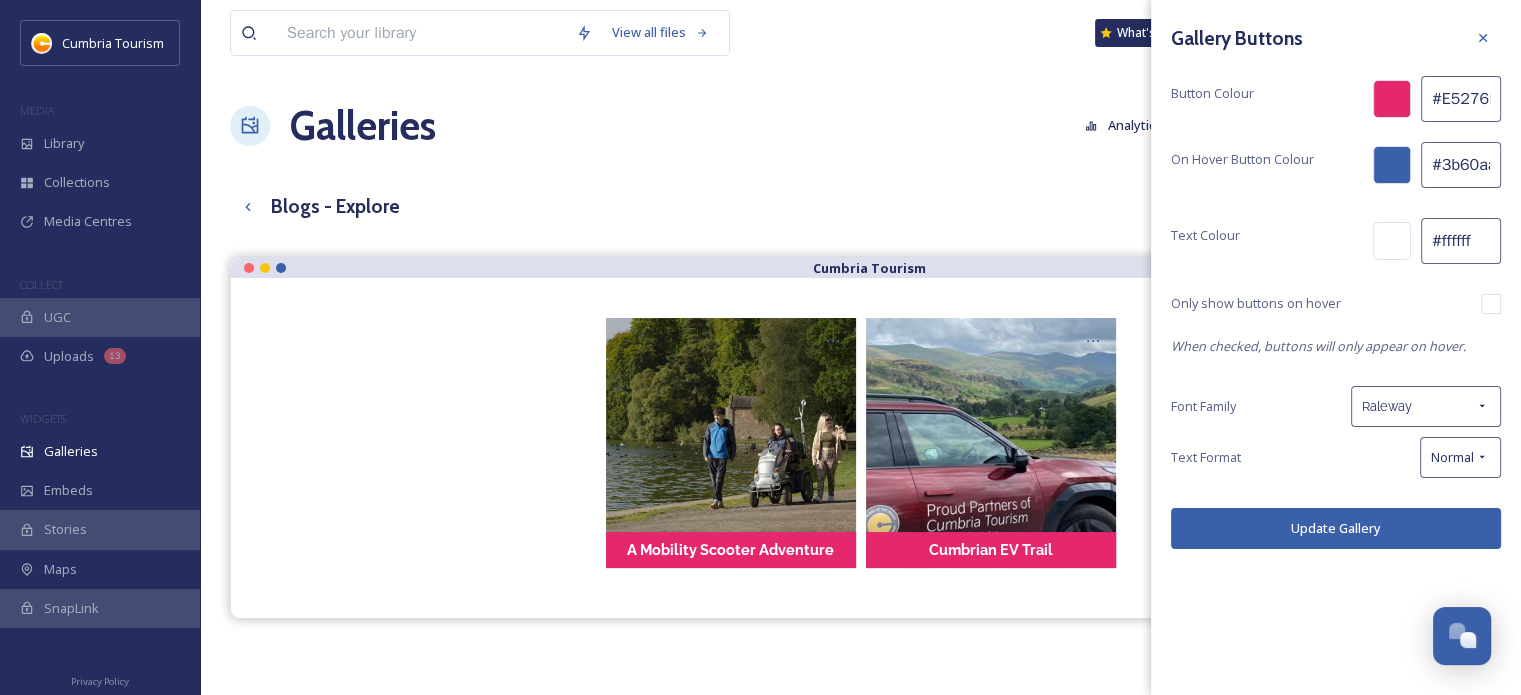 click on "#E5276D" at bounding box center [1461, 99] 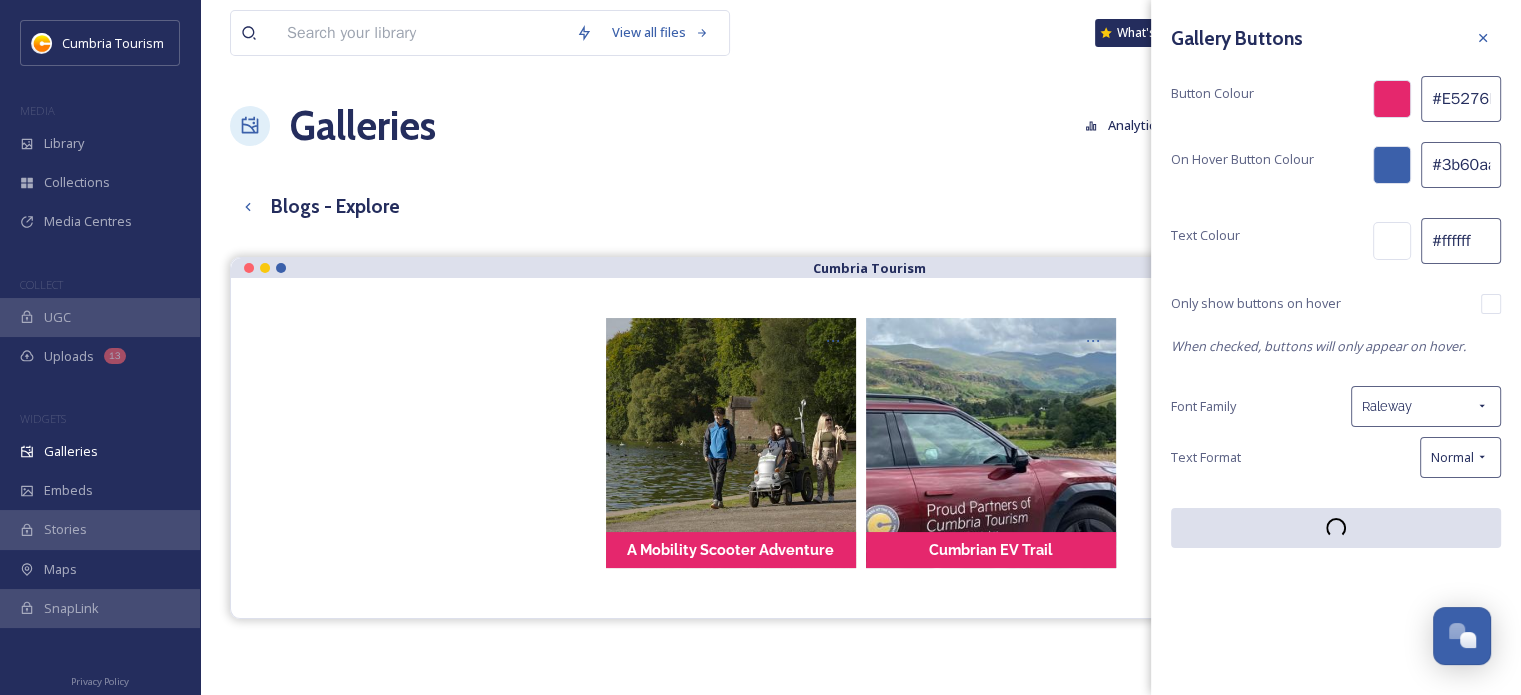 click on "Blogs - Explore English Show All" at bounding box center [860, 206] 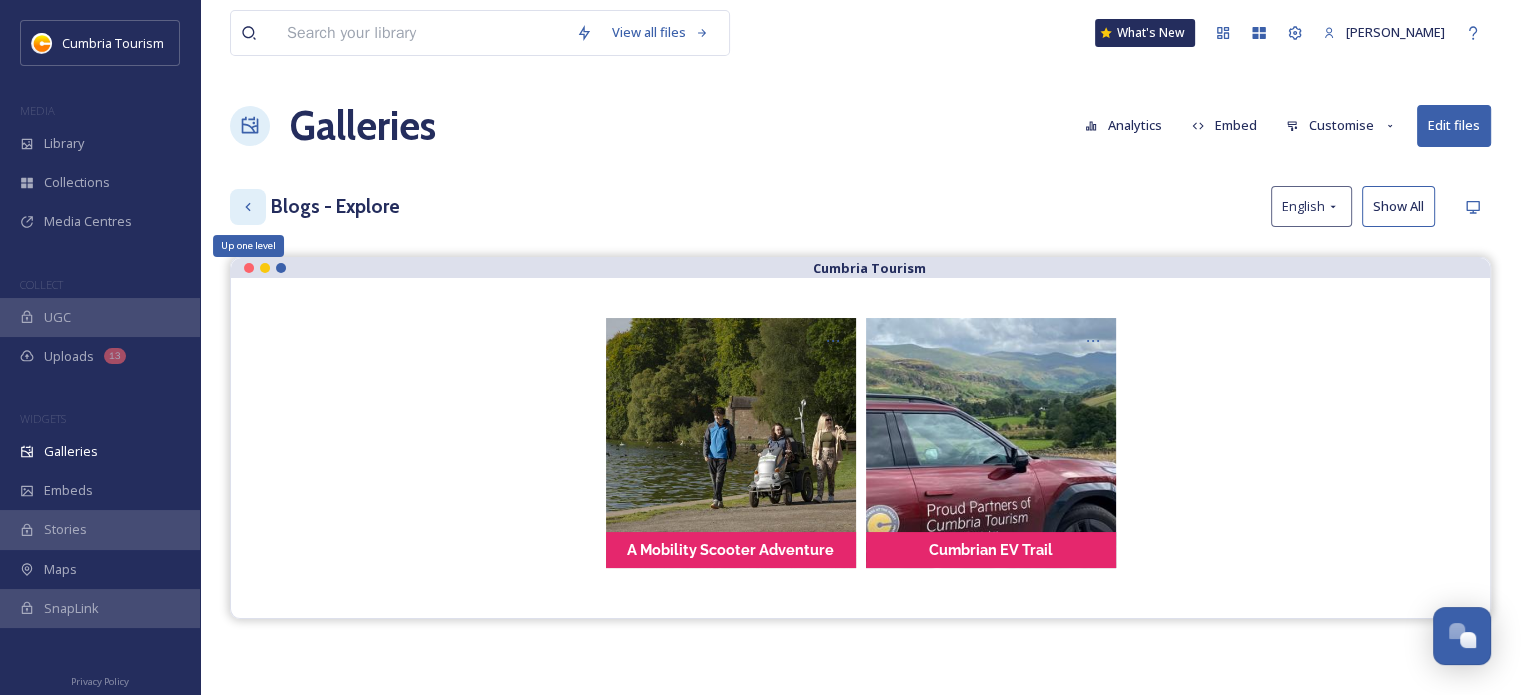 click on "Up one level" at bounding box center [248, 207] 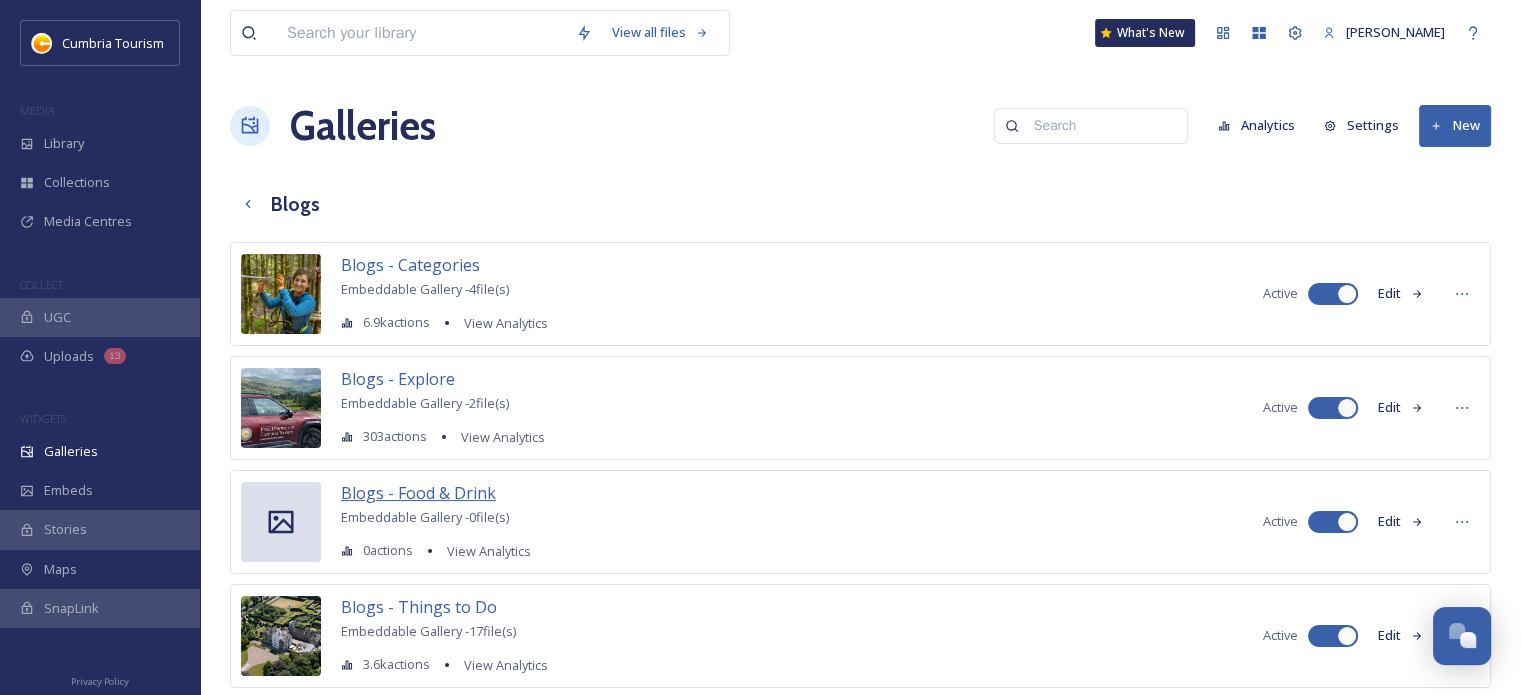click on "Blogs - Food & Drink" at bounding box center [418, 493] 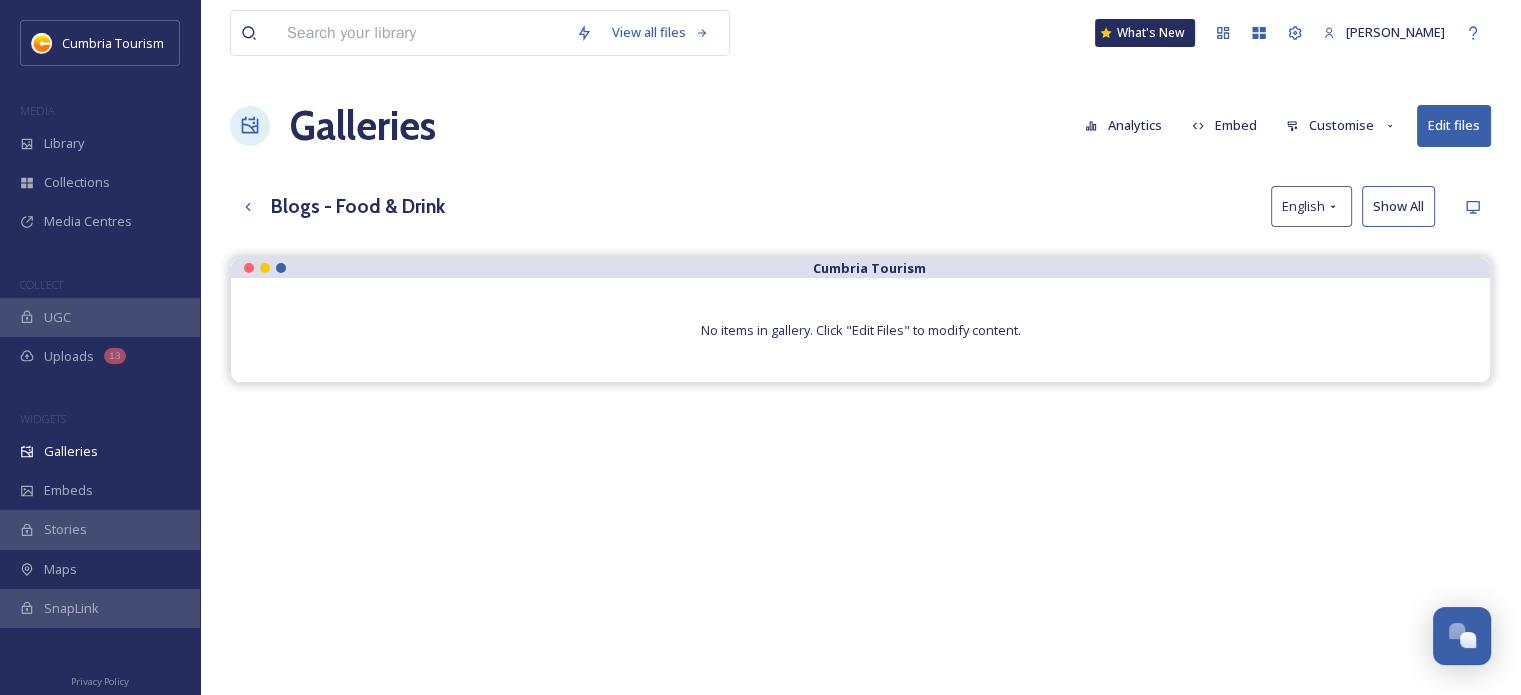 click on "Customise" at bounding box center (1341, 125) 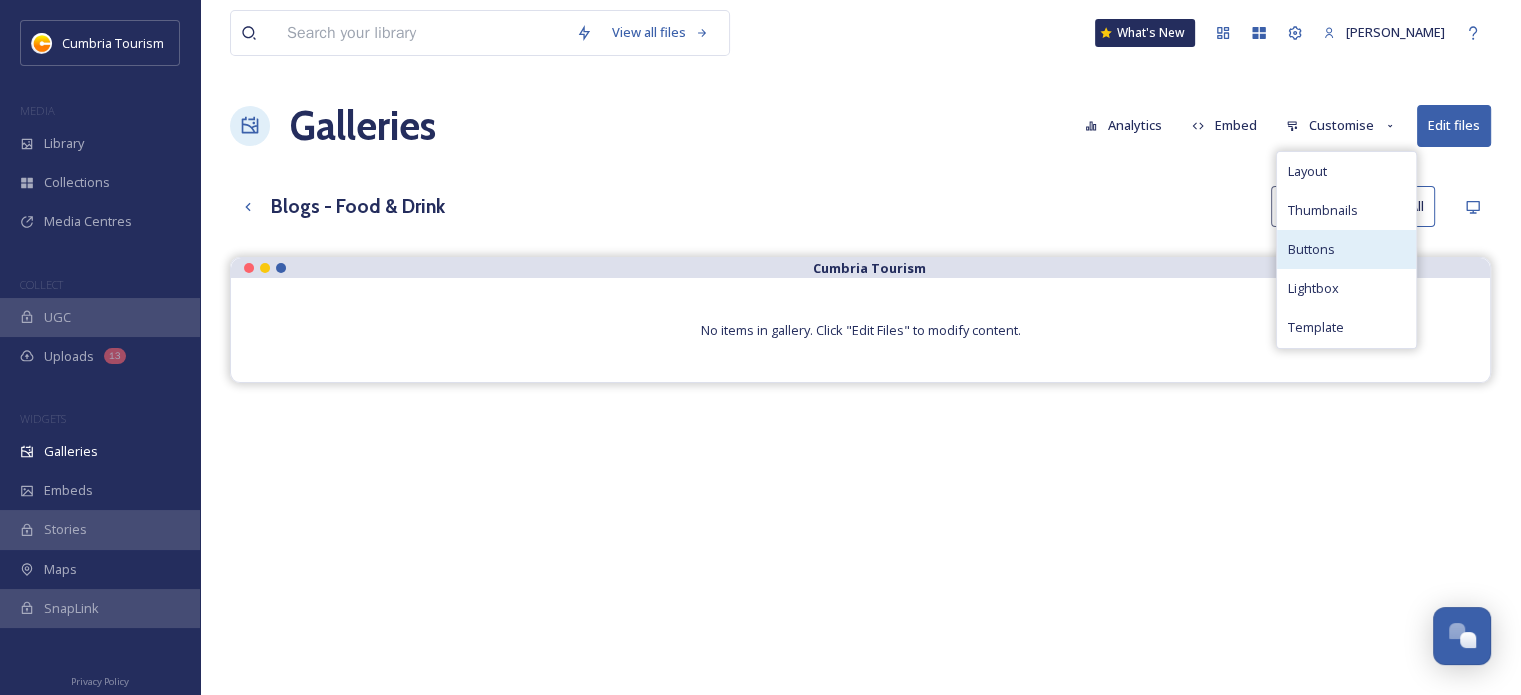 click on "Buttons" at bounding box center (1346, 249) 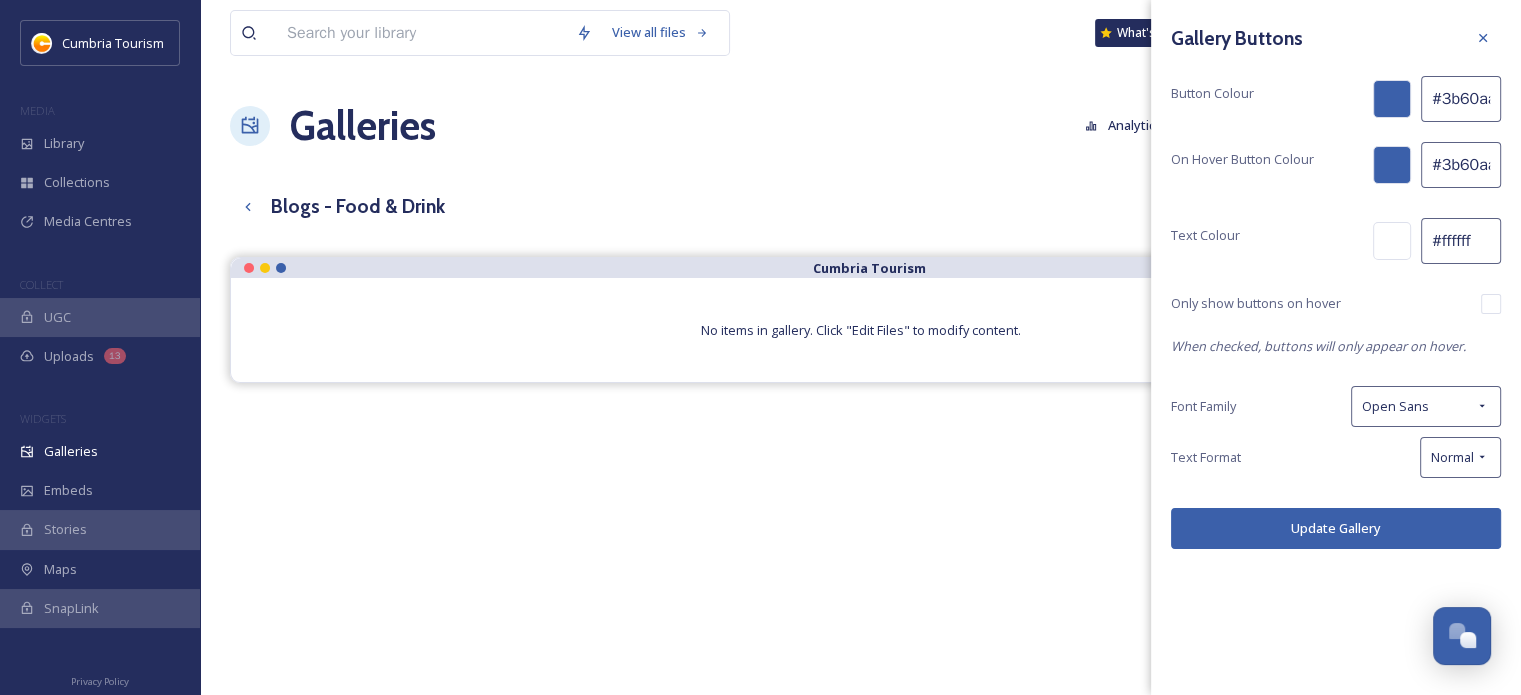 click on "#3b60aa" at bounding box center [1461, 99] 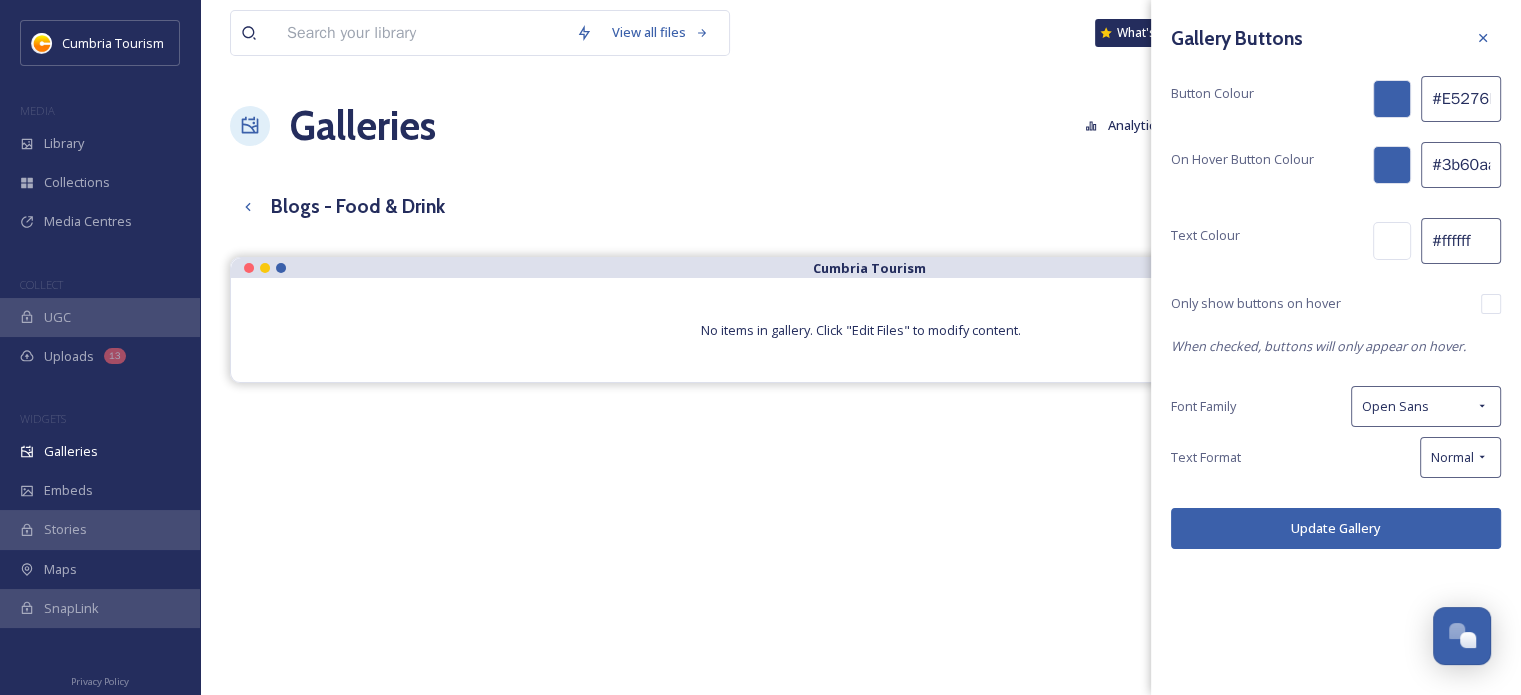 scroll, scrollTop: 0, scrollLeft: 4, axis: horizontal 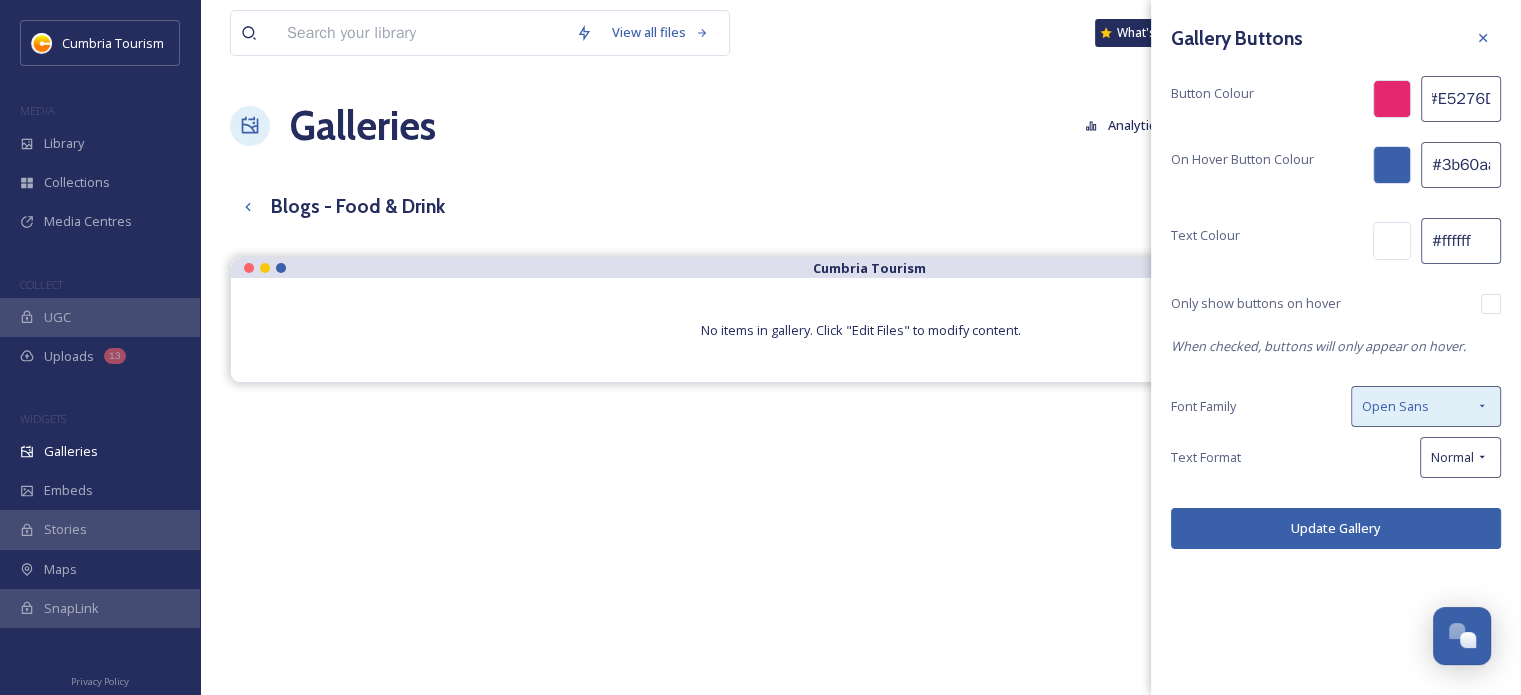 type on "#E5276D" 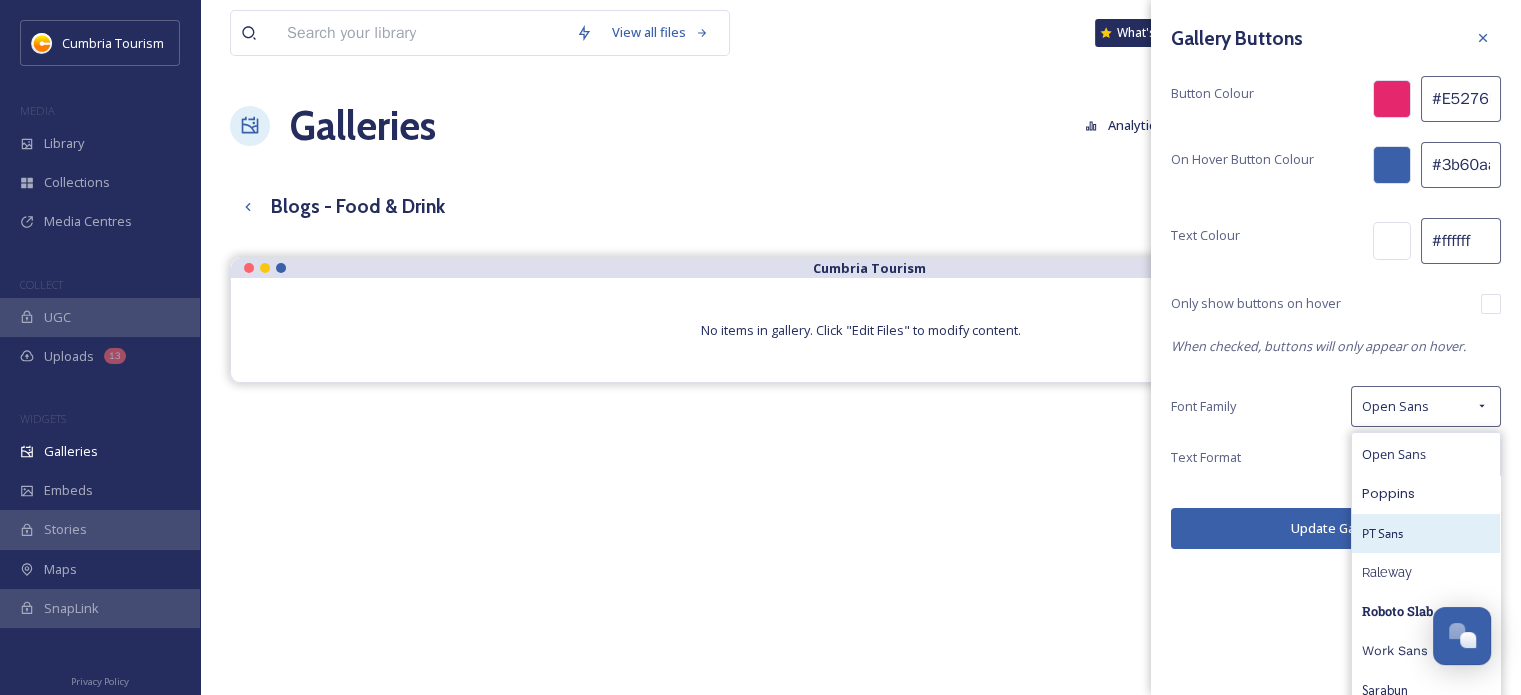 scroll, scrollTop: 485, scrollLeft: 0, axis: vertical 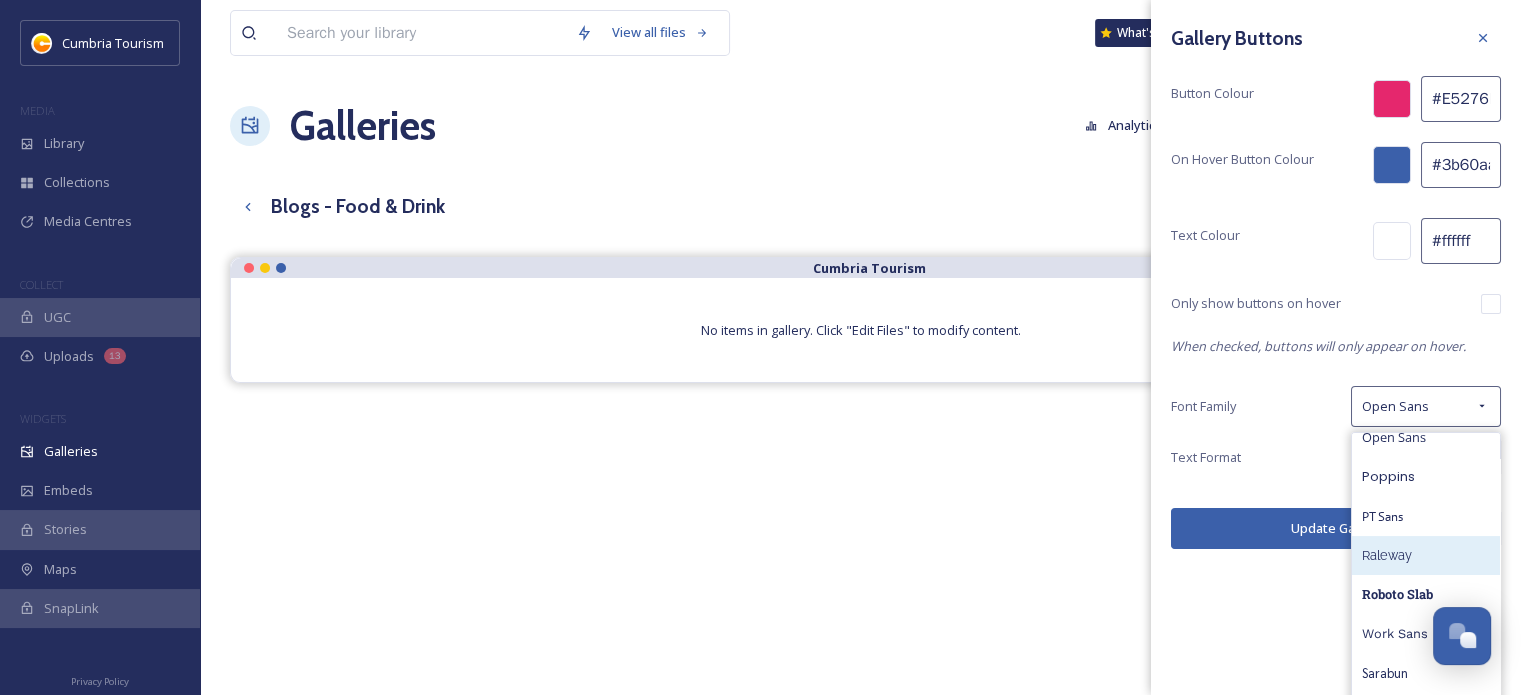 click on "Raleway" at bounding box center (1387, 555) 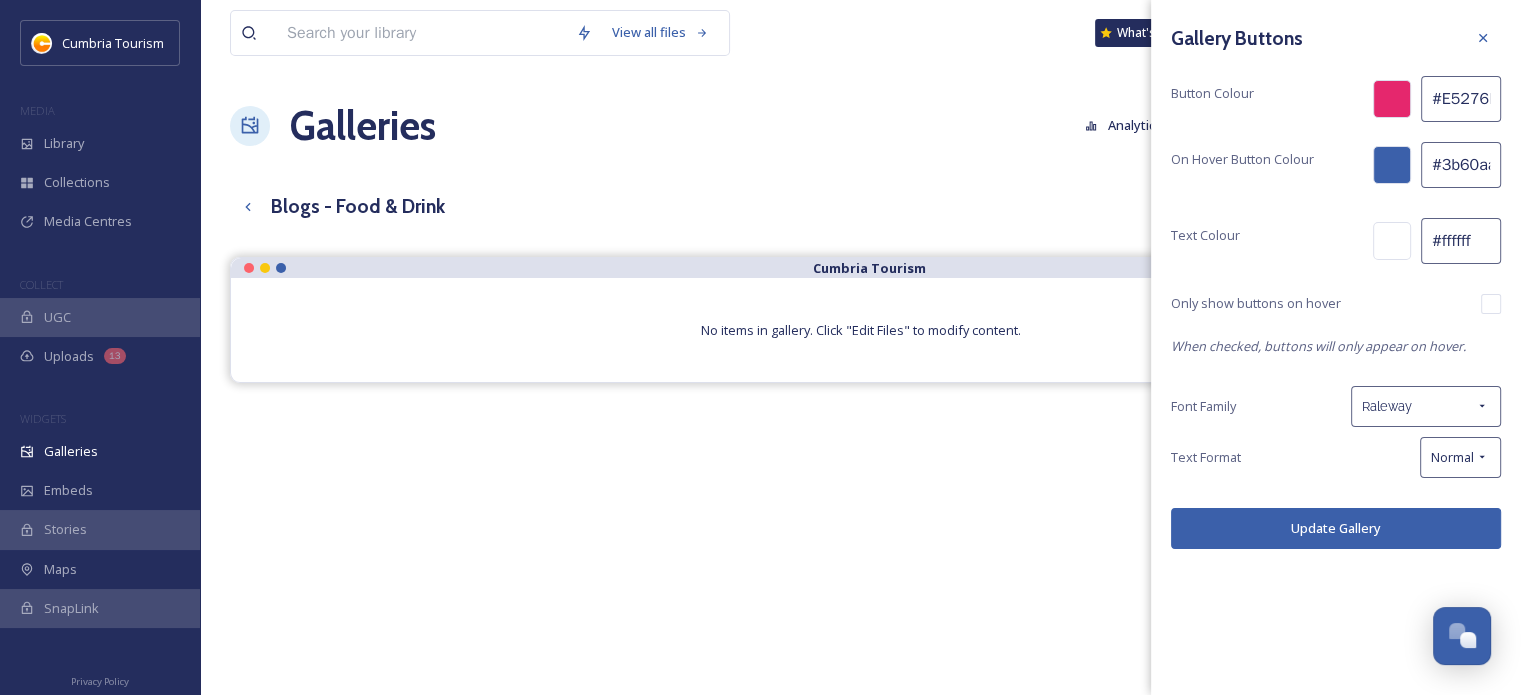 click on "Update Gallery" at bounding box center [1336, 528] 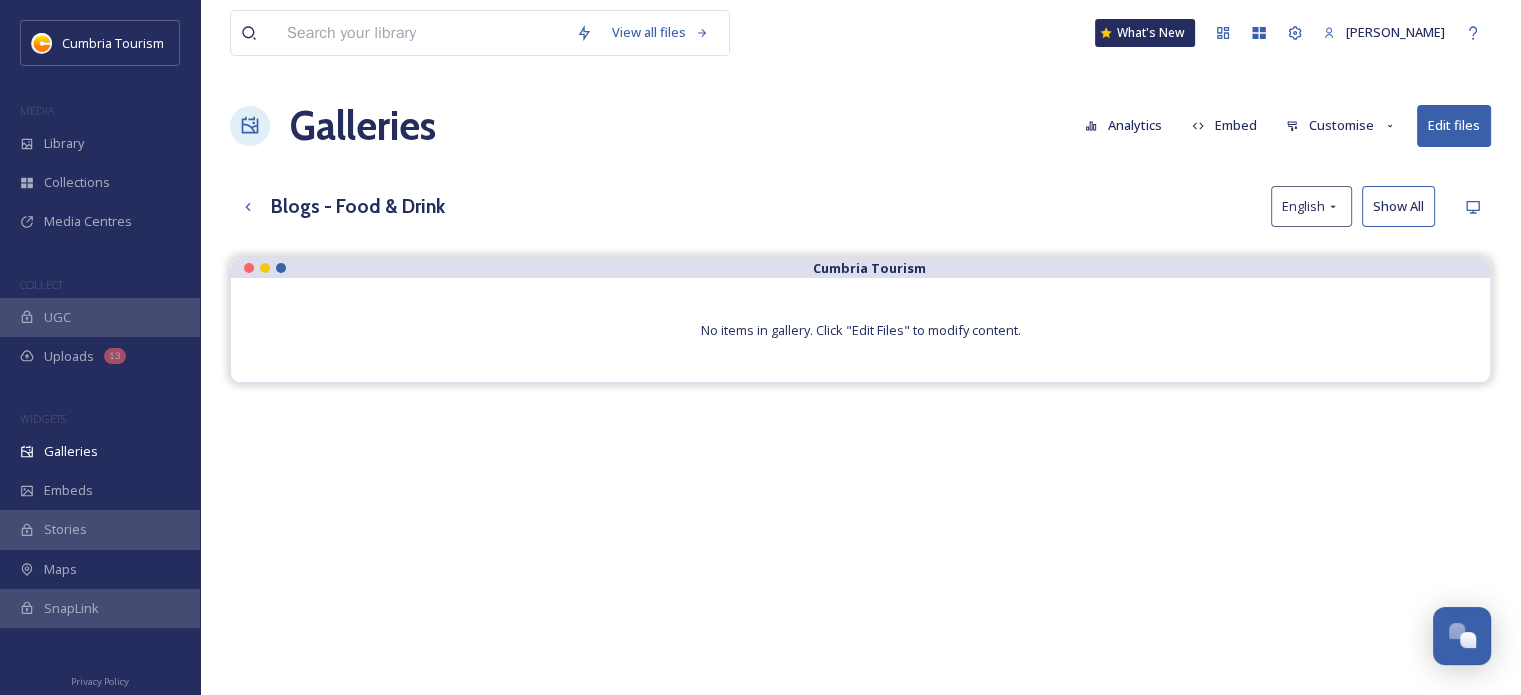click on "Customise" at bounding box center [1341, 125] 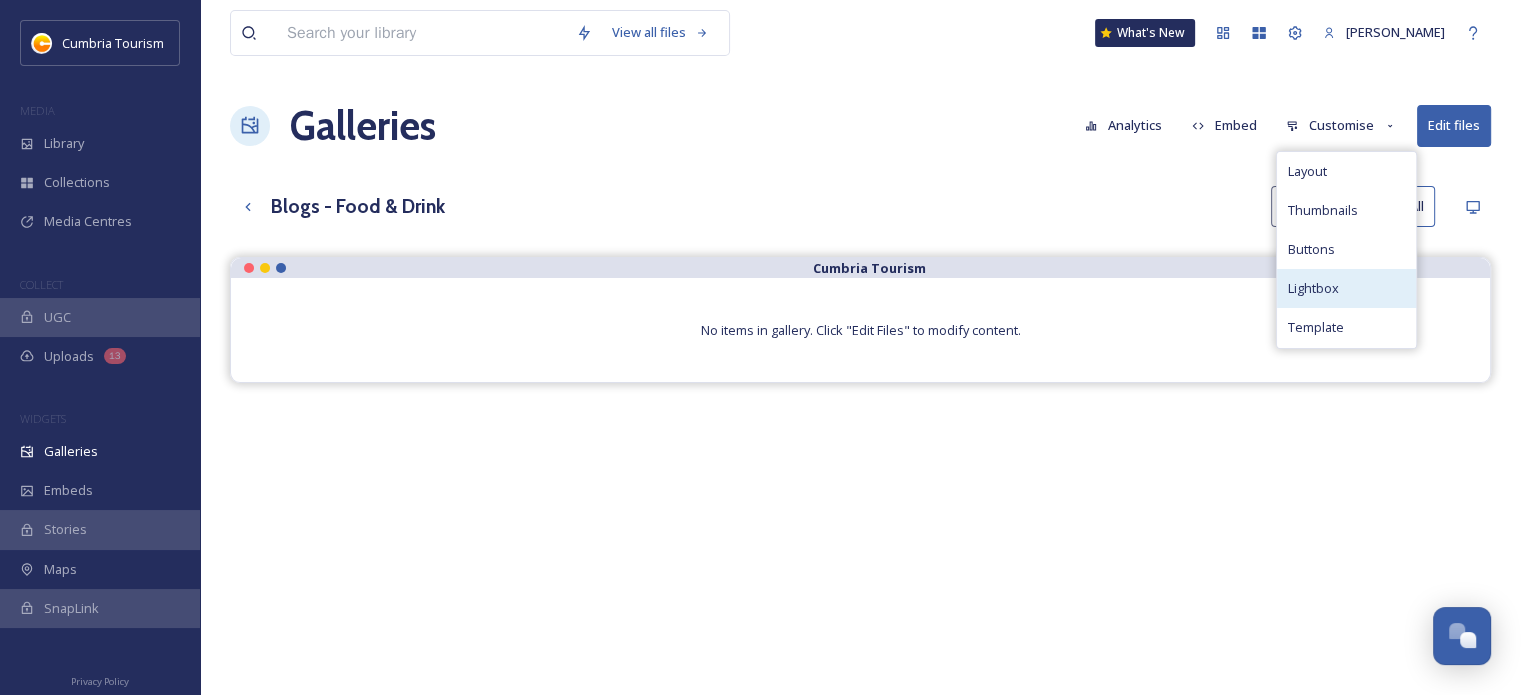 click on "Lightbox" at bounding box center (1312, 288) 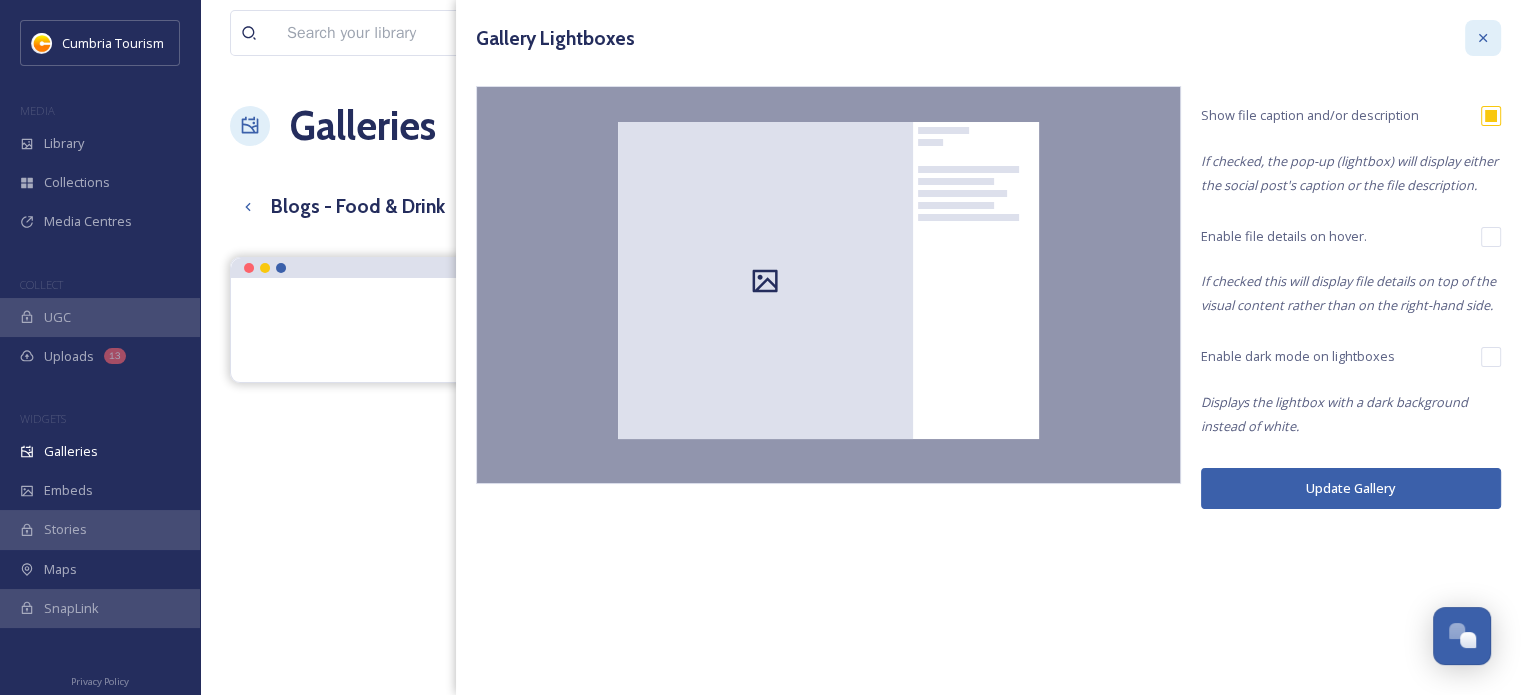 click at bounding box center [1483, 38] 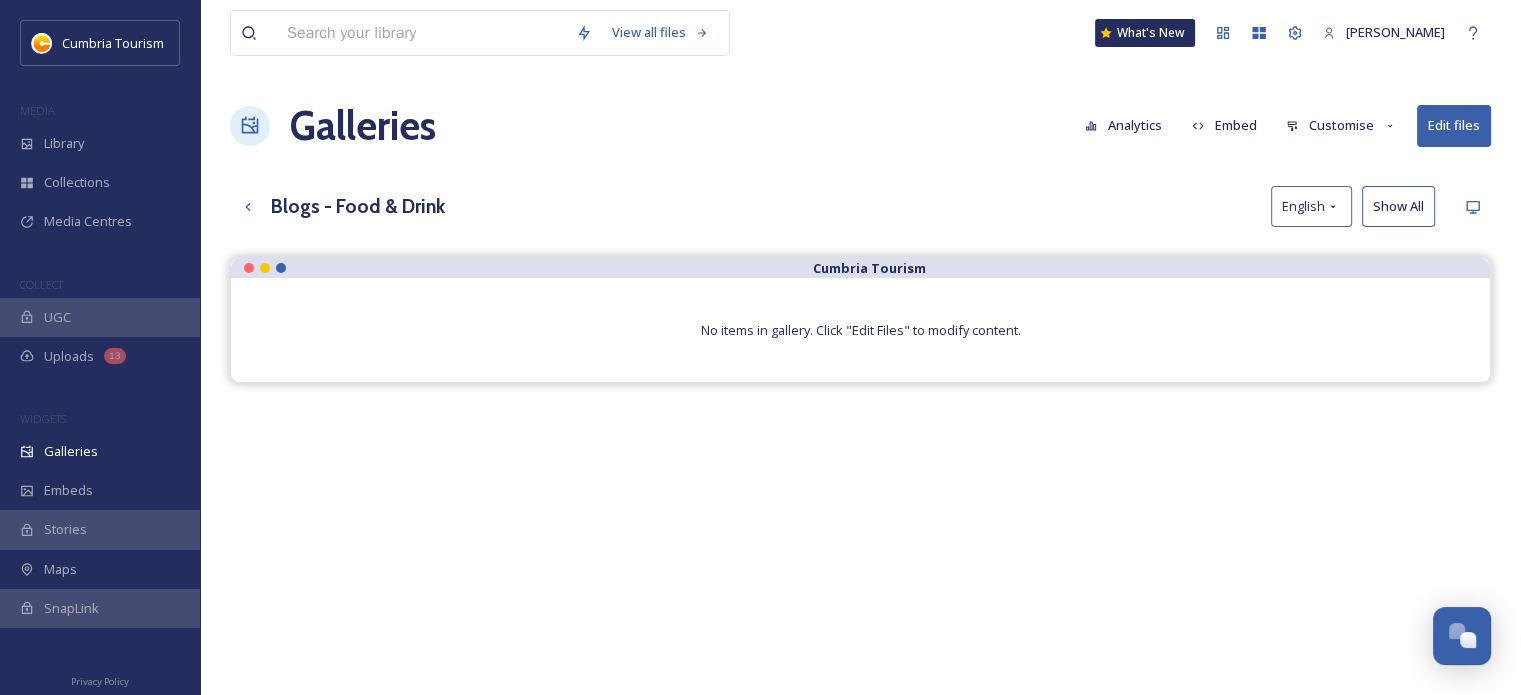 click on "Customise" at bounding box center (1341, 125) 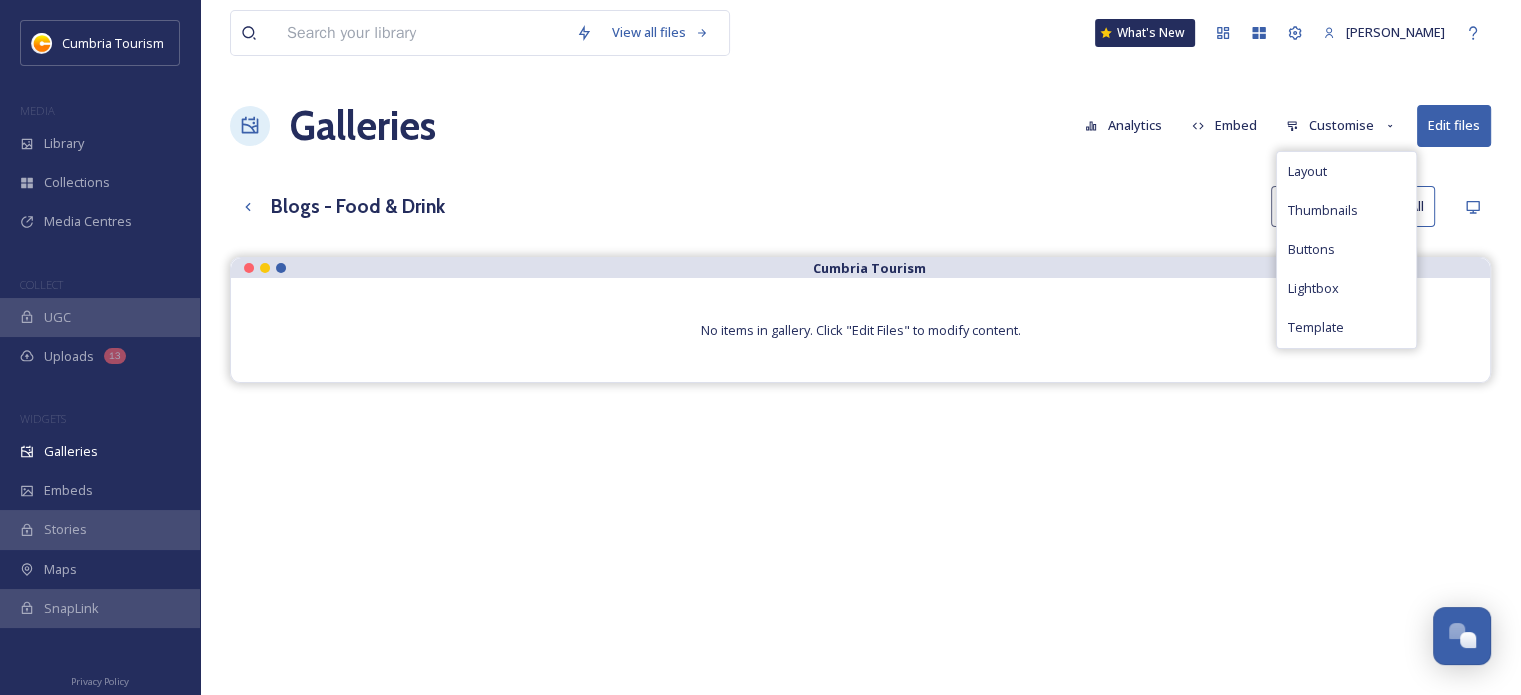 click on "Blogs - Food & Drink English Show All" at bounding box center [860, 206] 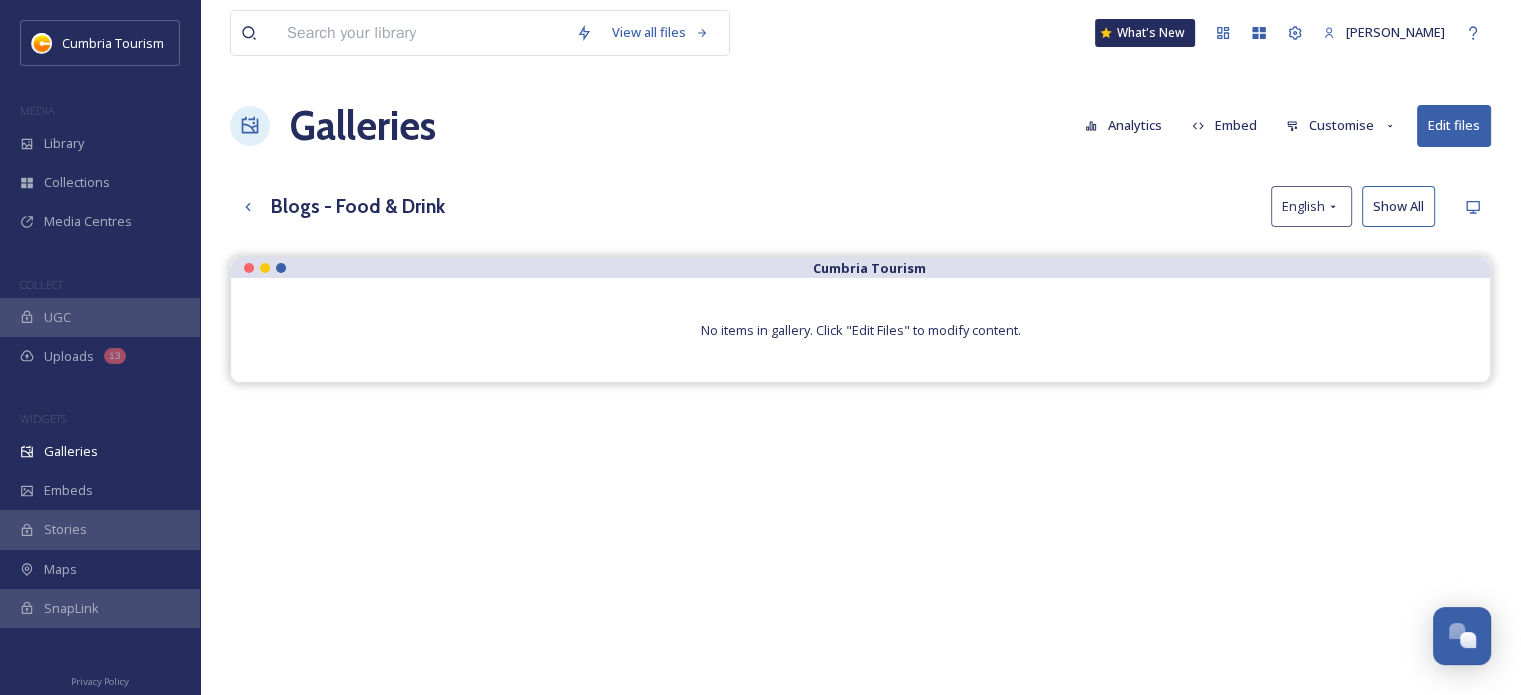 click on "Edit files" at bounding box center [1454, 125] 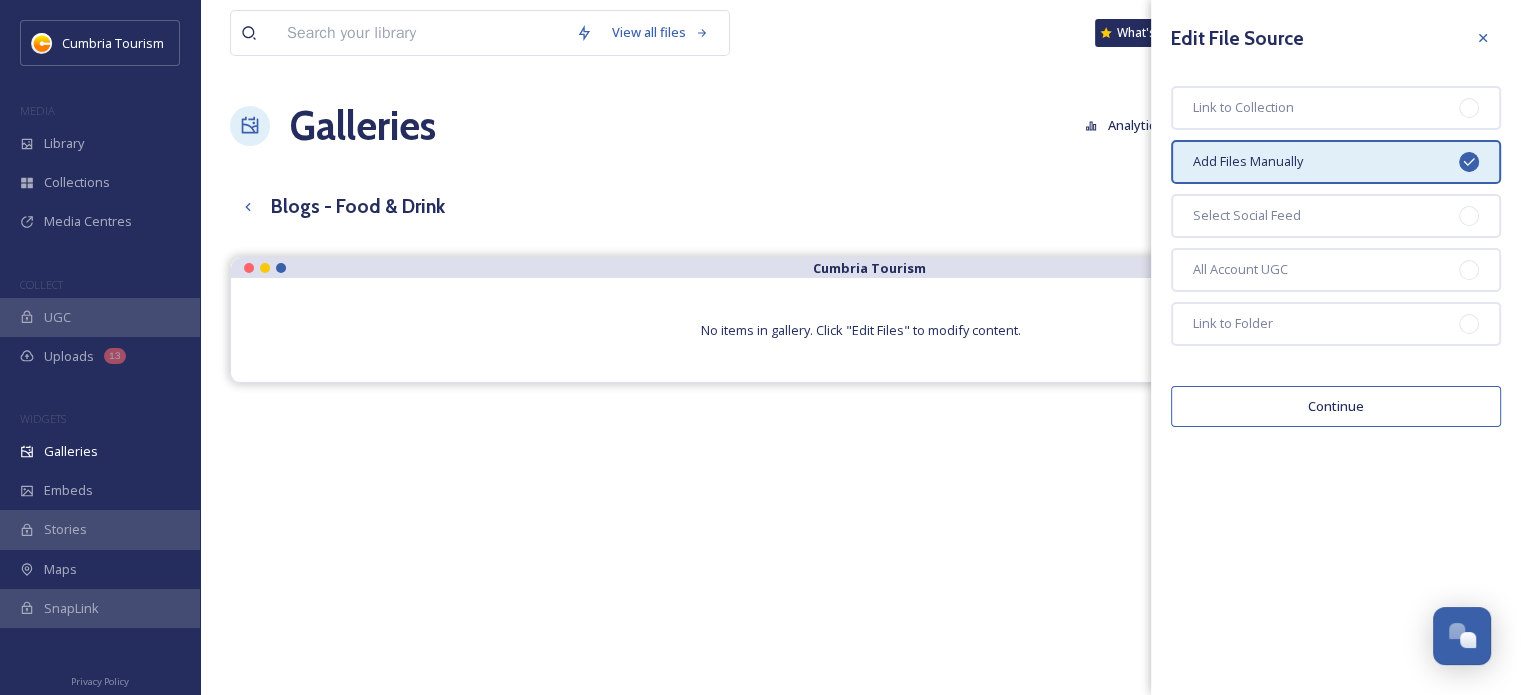click on "Continue" at bounding box center (1336, 406) 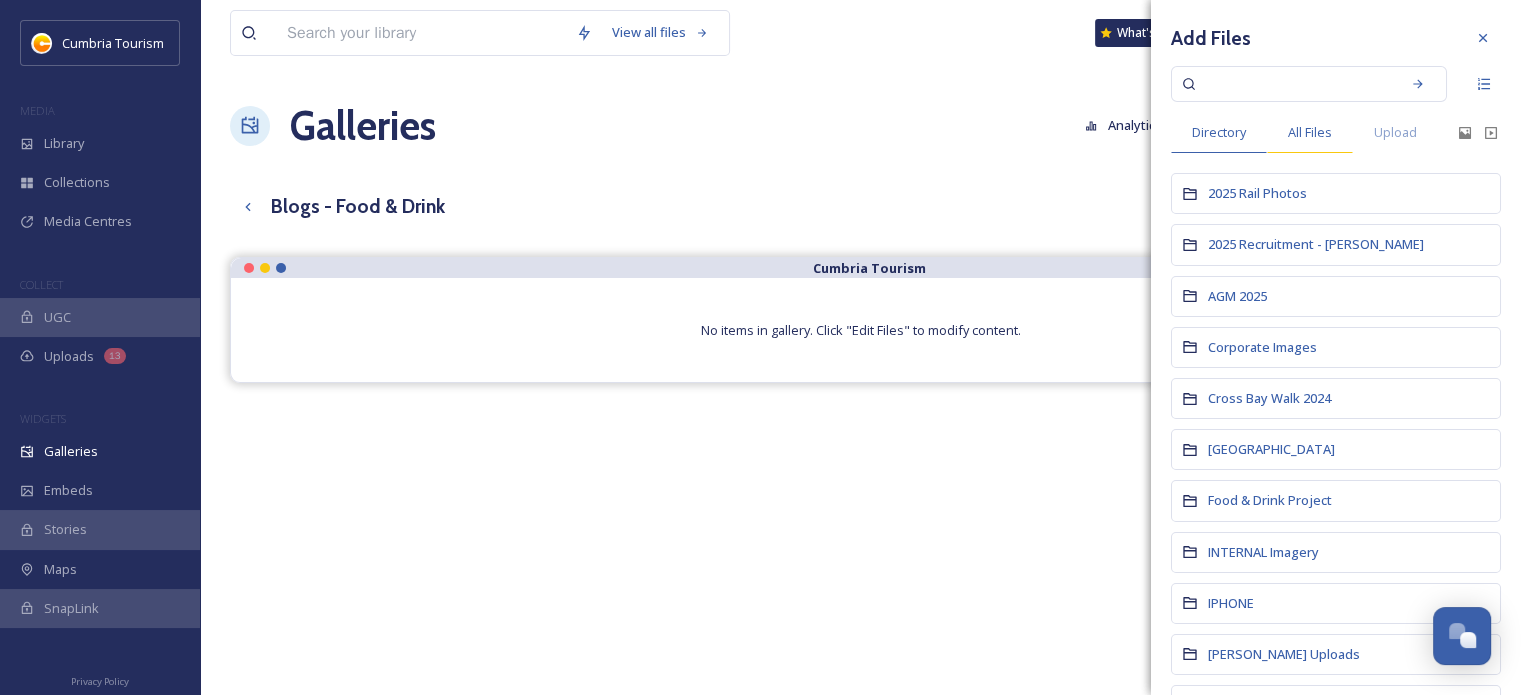 click on "All Files" at bounding box center (1310, 132) 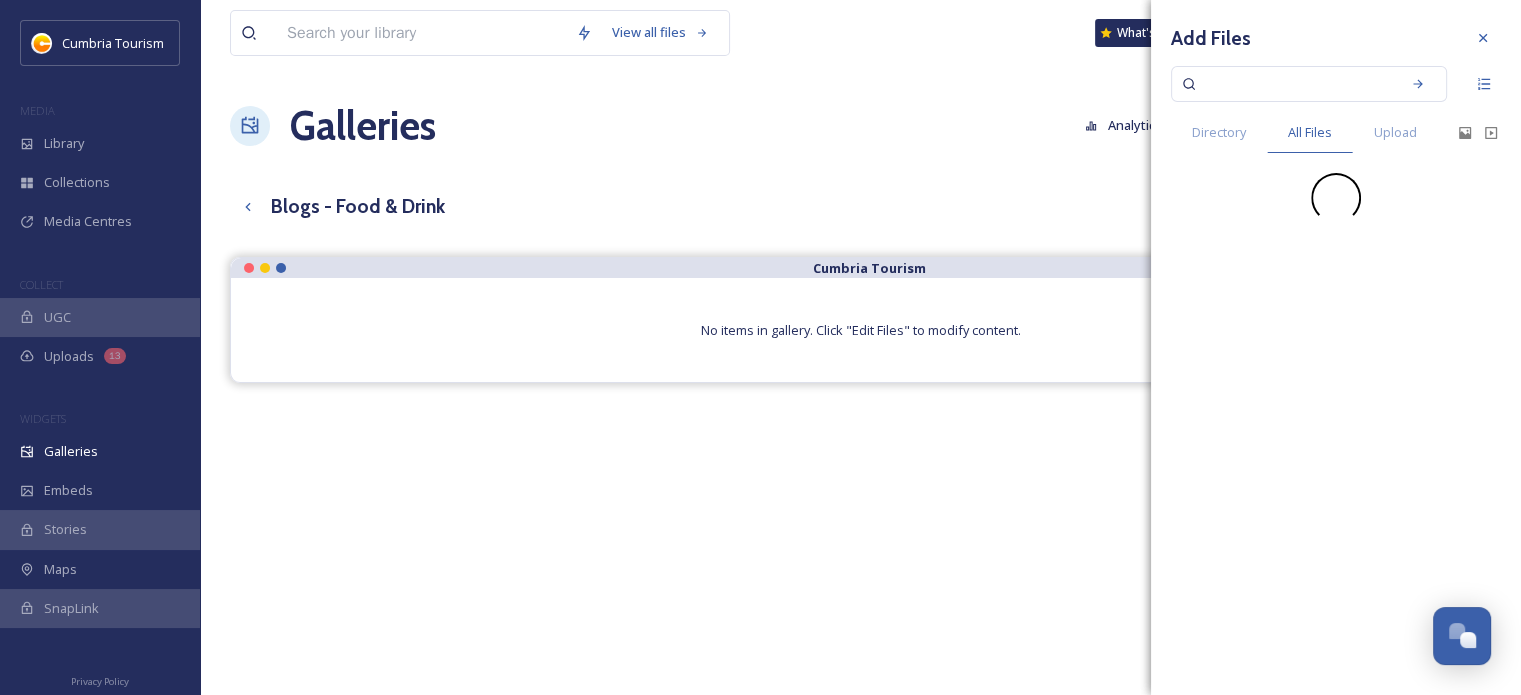 click at bounding box center (1295, 84) 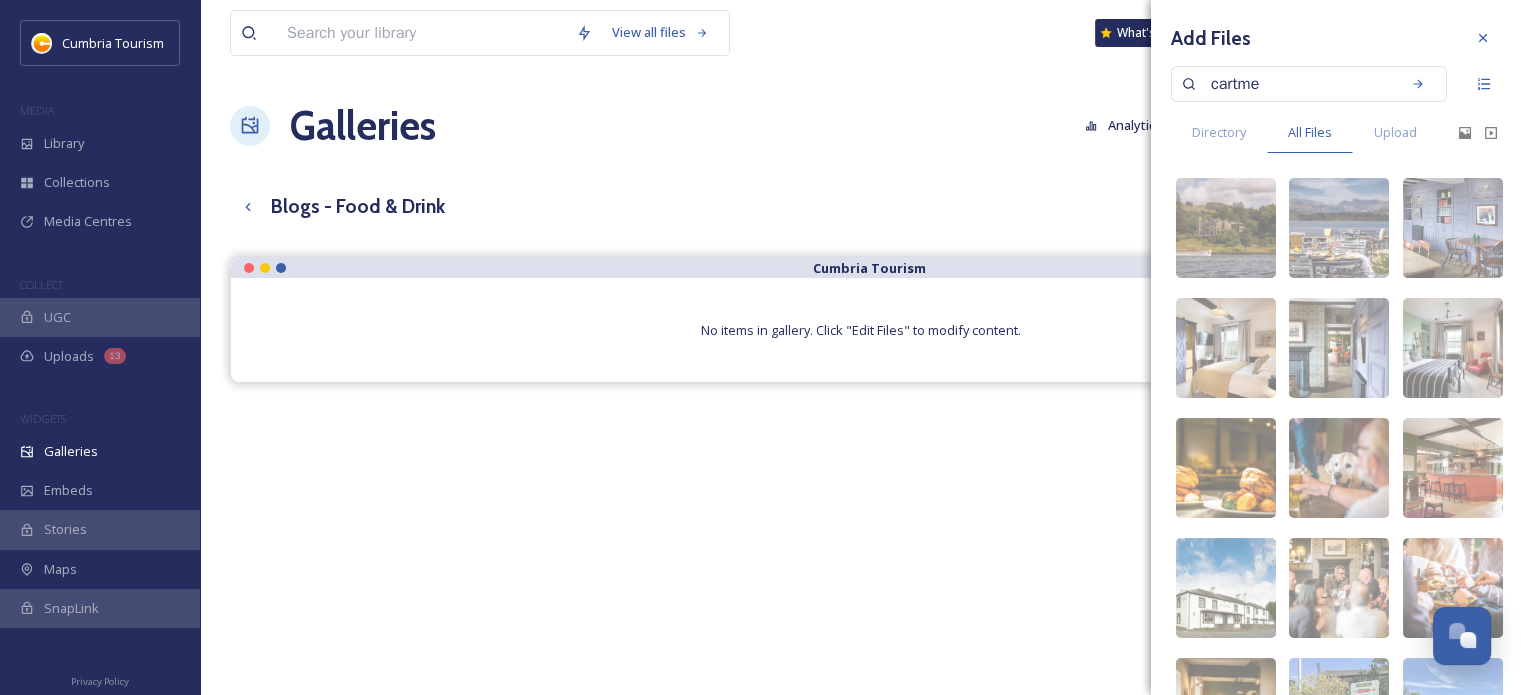 type on "cartmel" 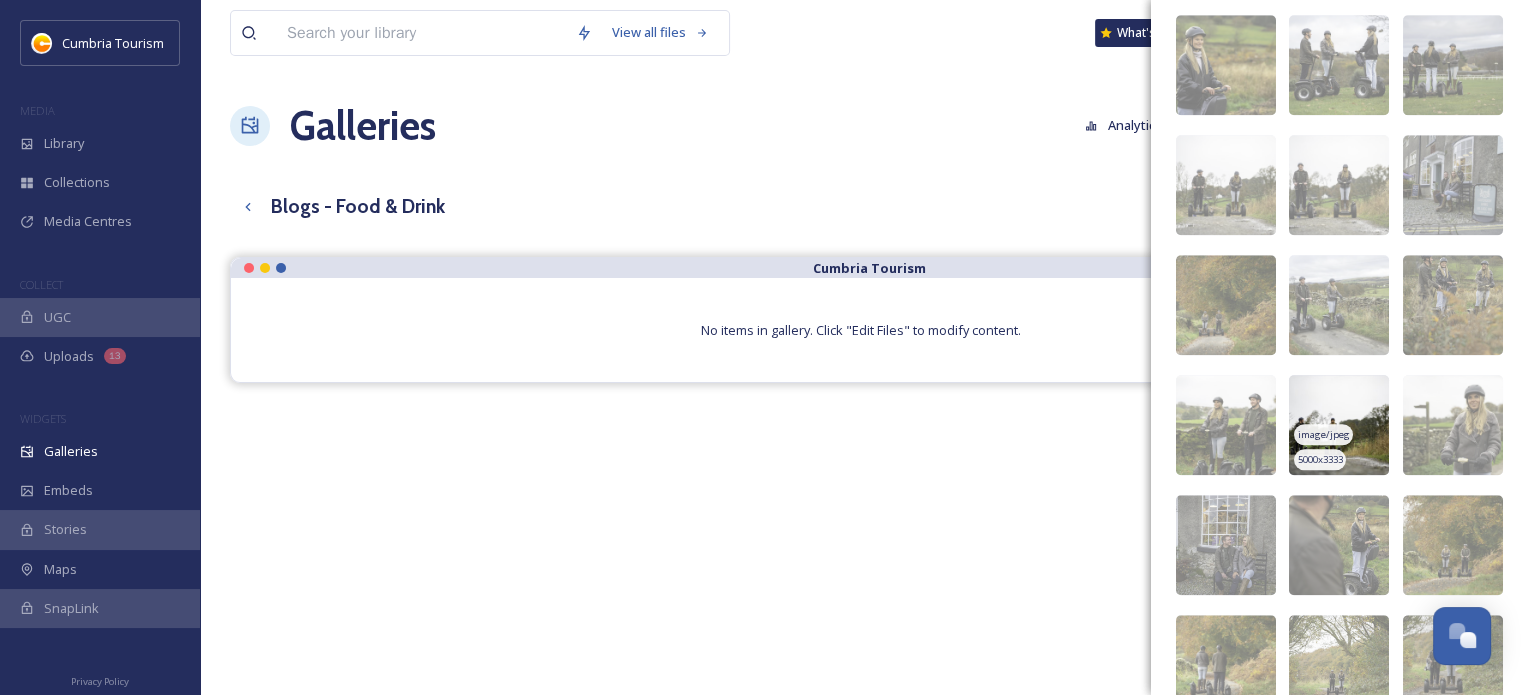 scroll, scrollTop: 1937, scrollLeft: 0, axis: vertical 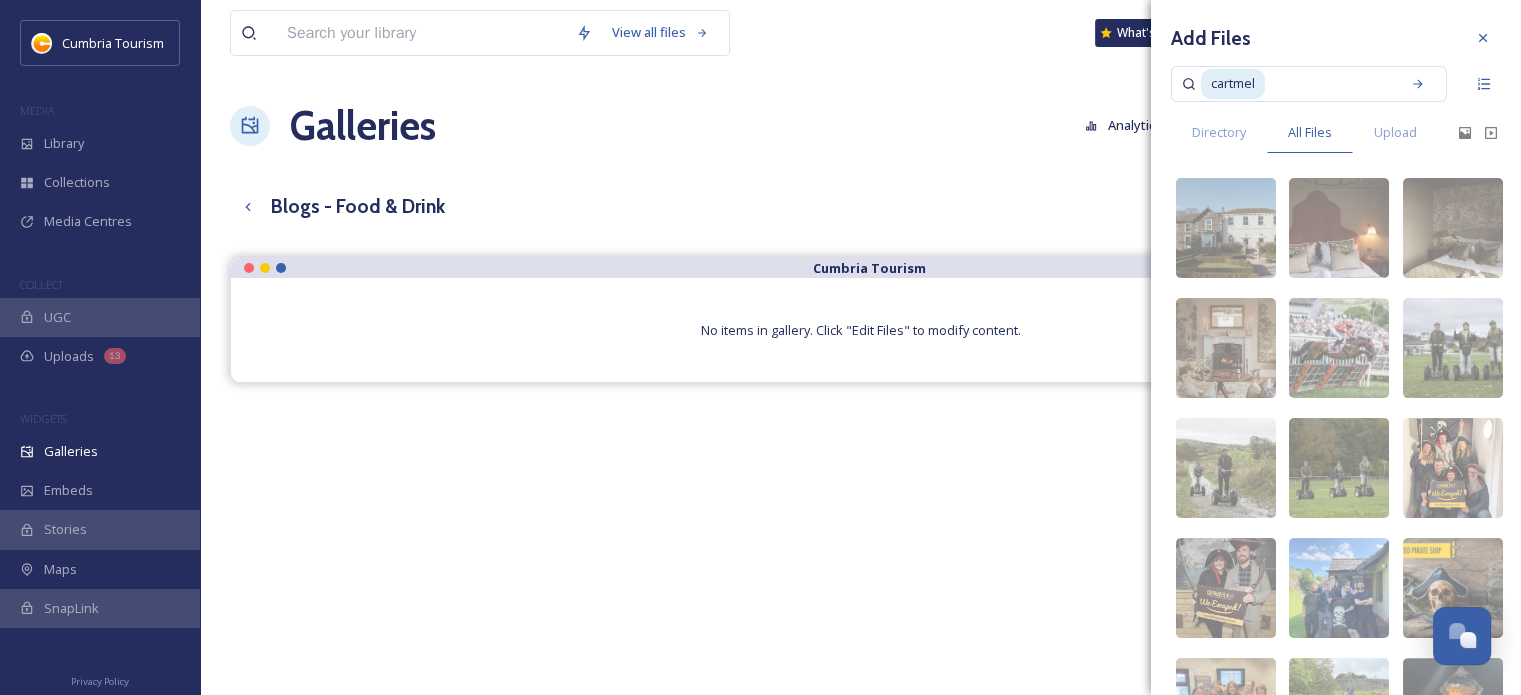 click at bounding box center (1328, 84) 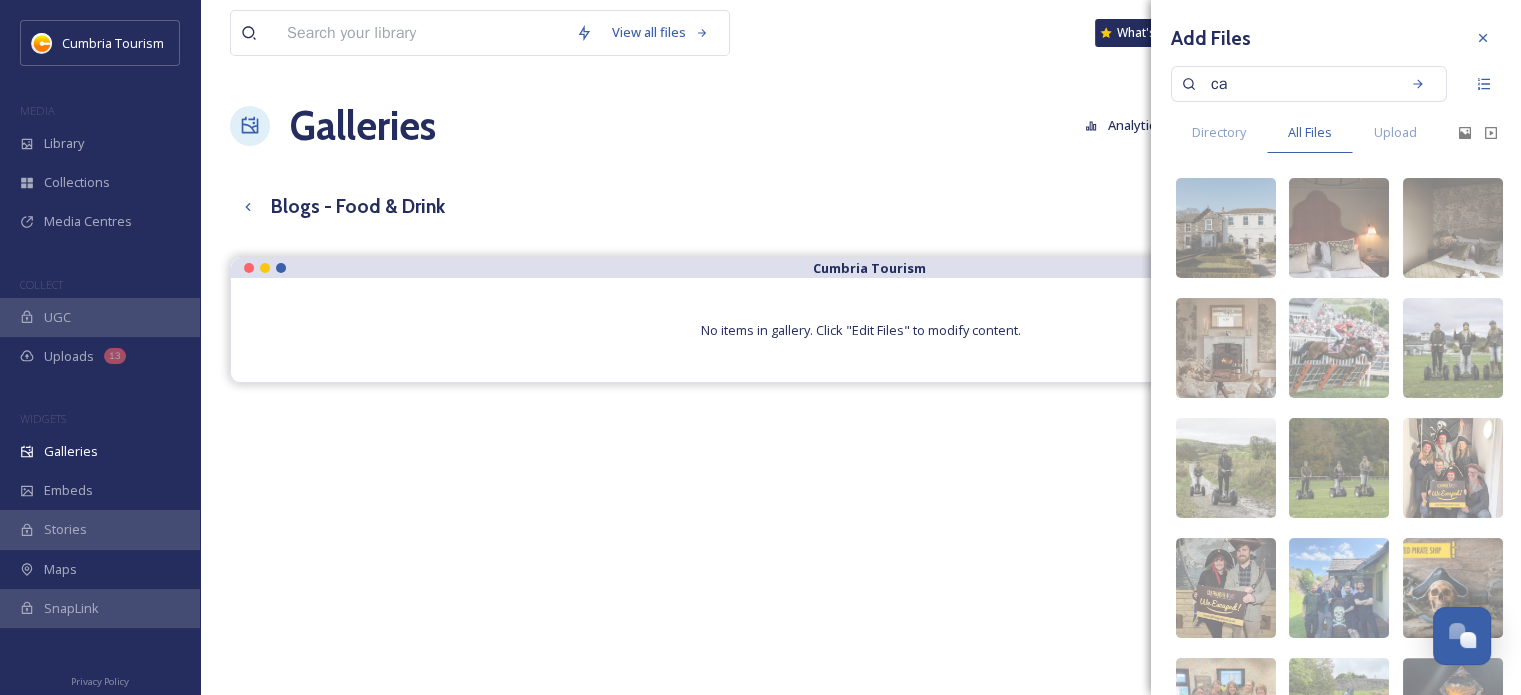 type on "c" 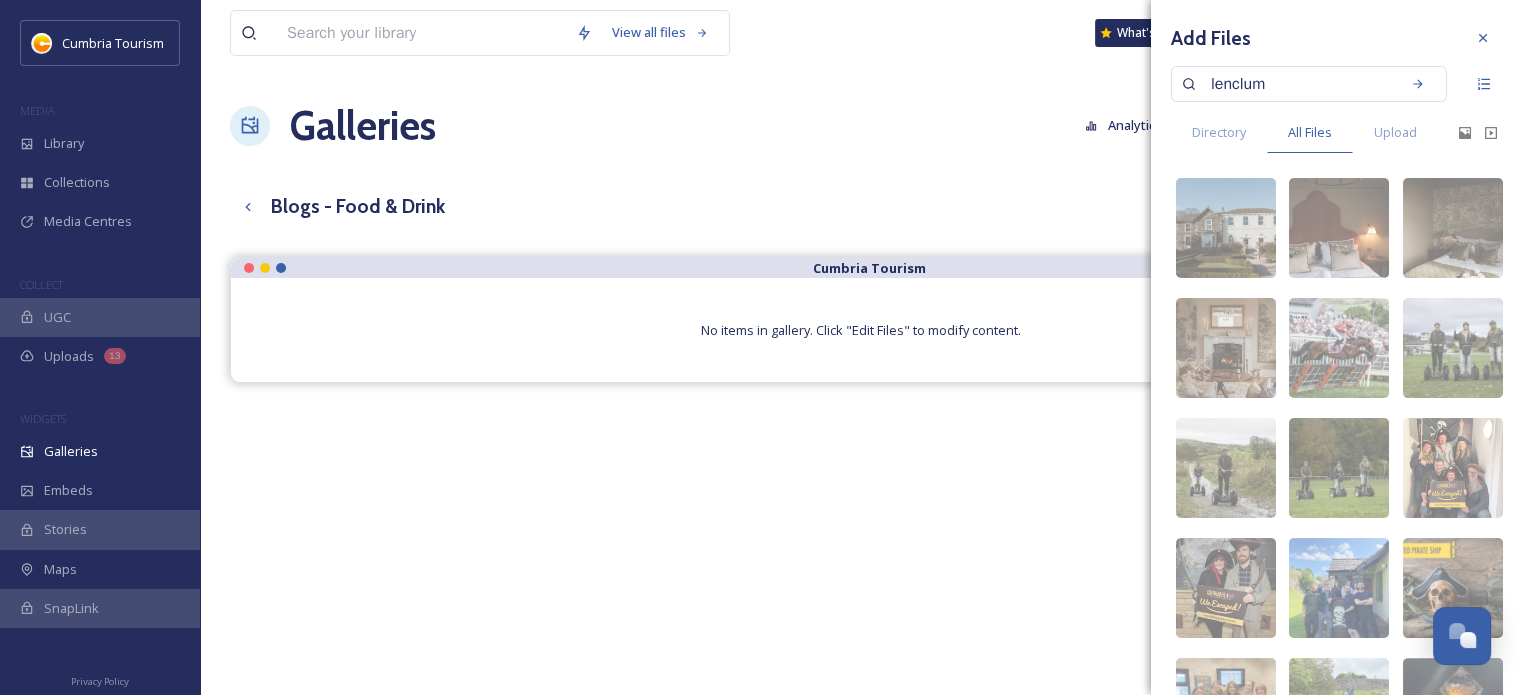type on "lenclume" 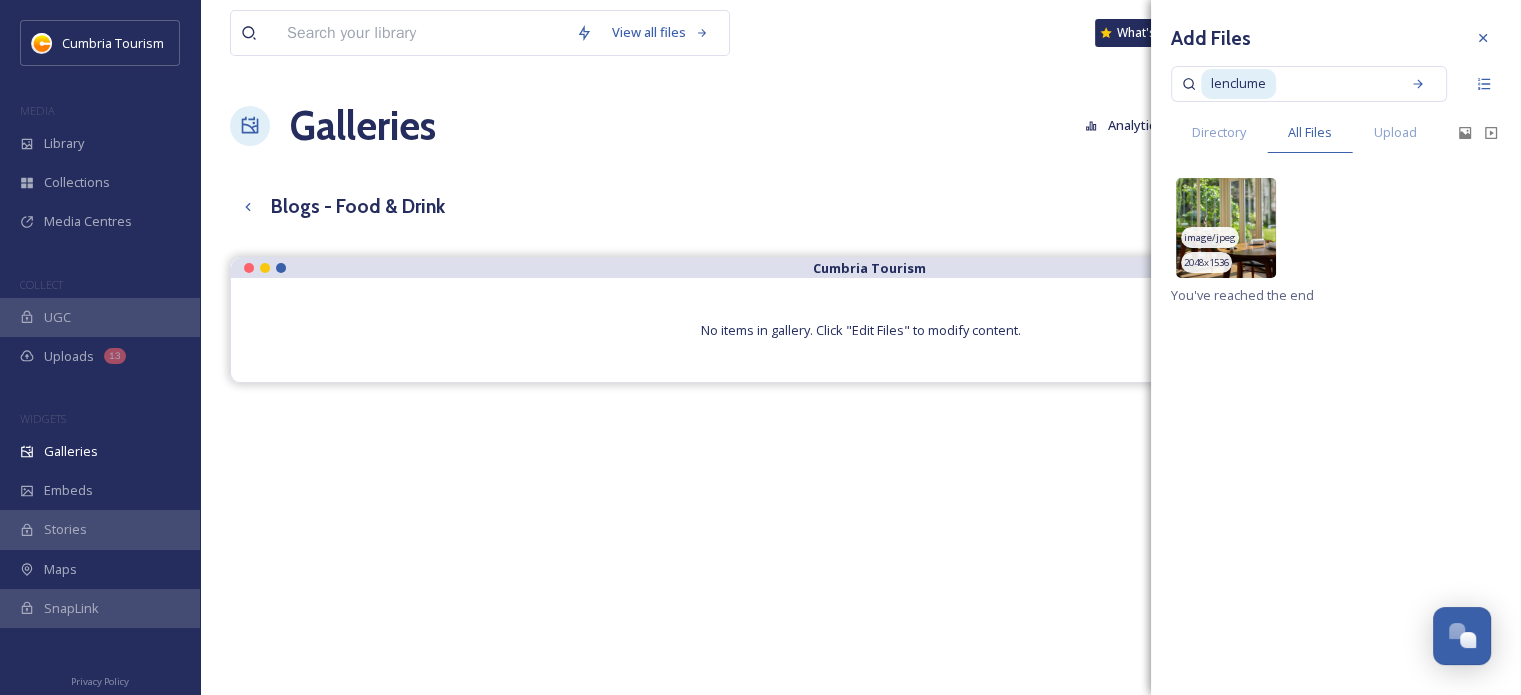 click at bounding box center [1226, 228] 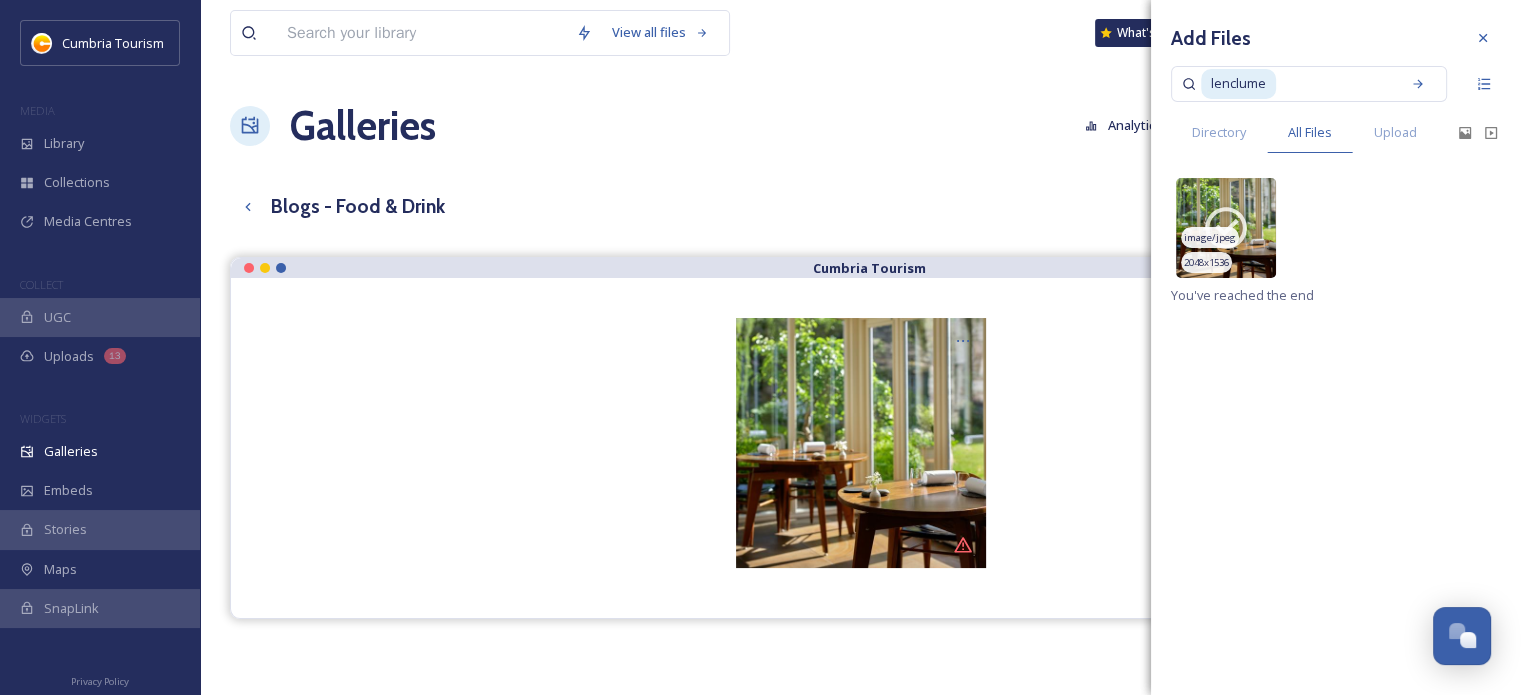 click on "image/jpeg" at bounding box center [1210, 237] 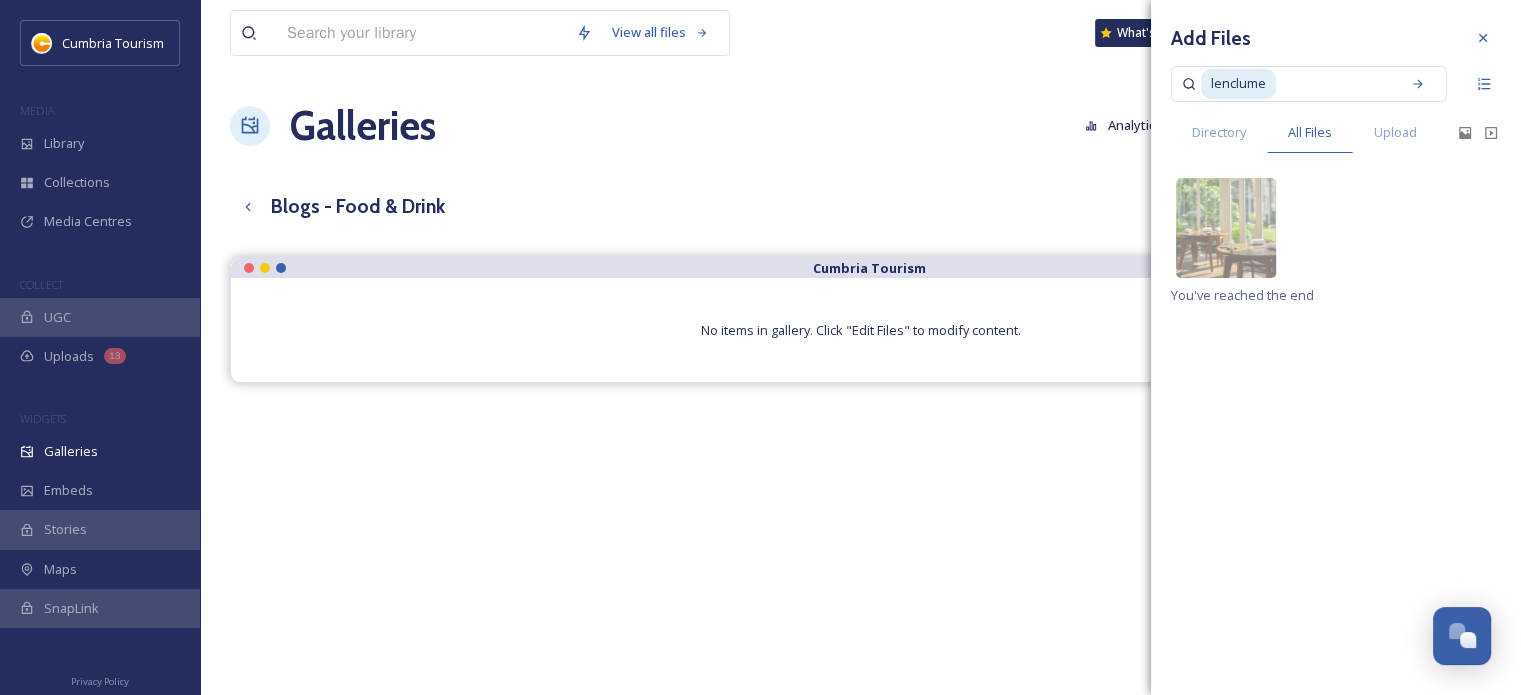 click at bounding box center (1334, 84) 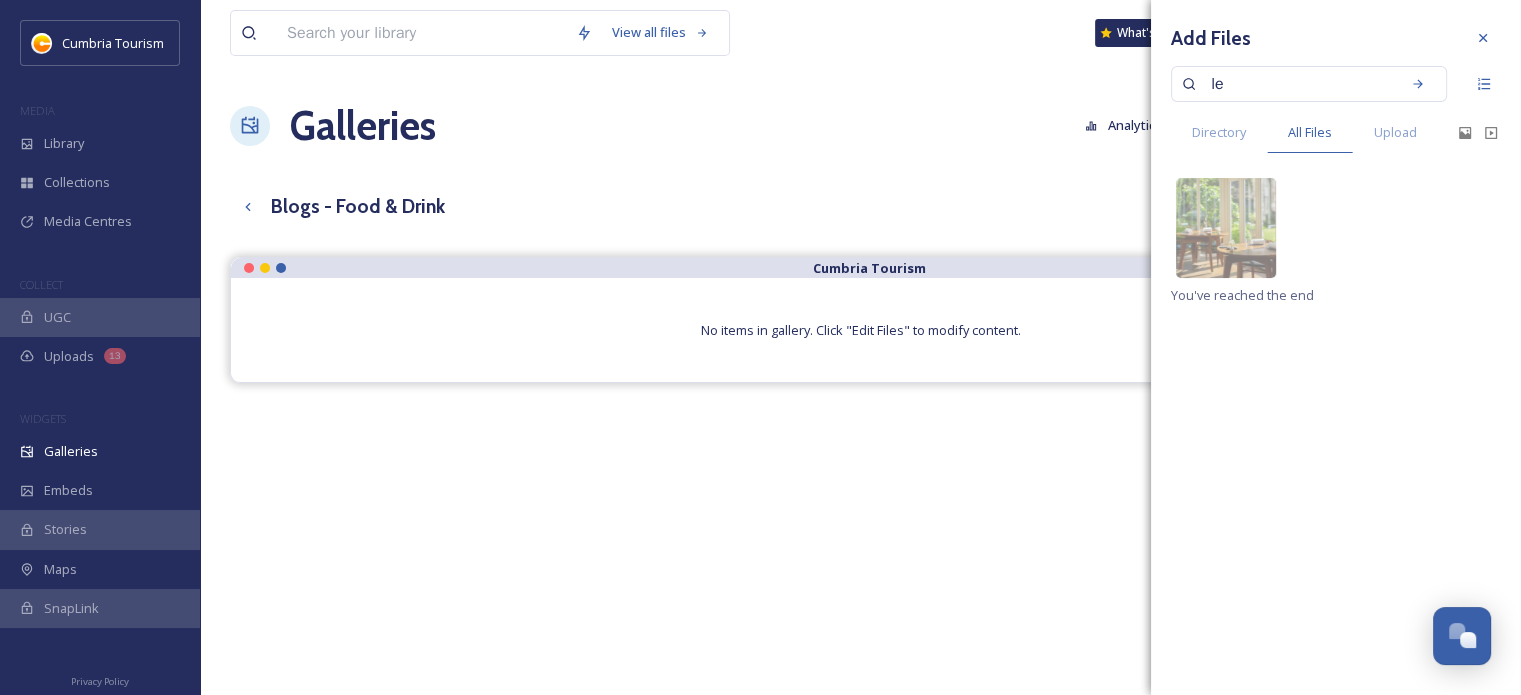 type on "l" 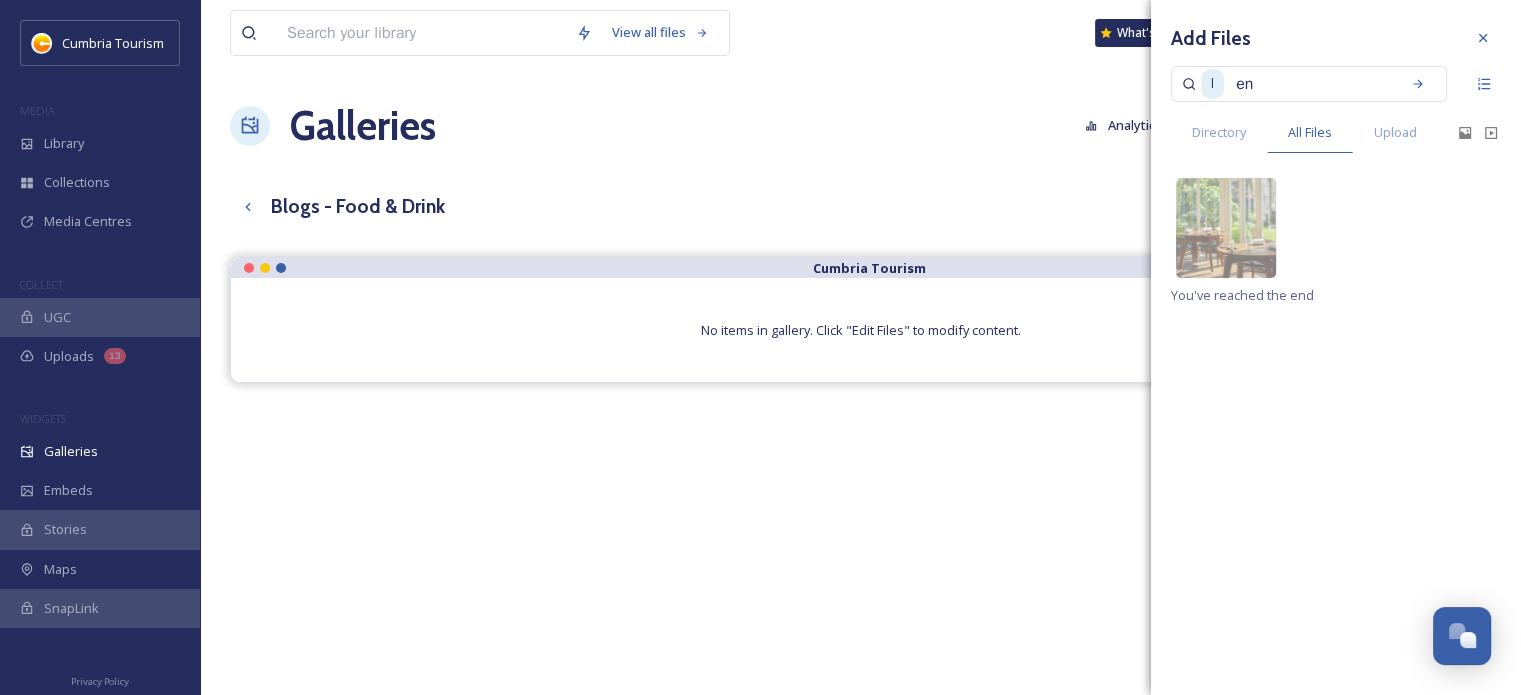 type on "e" 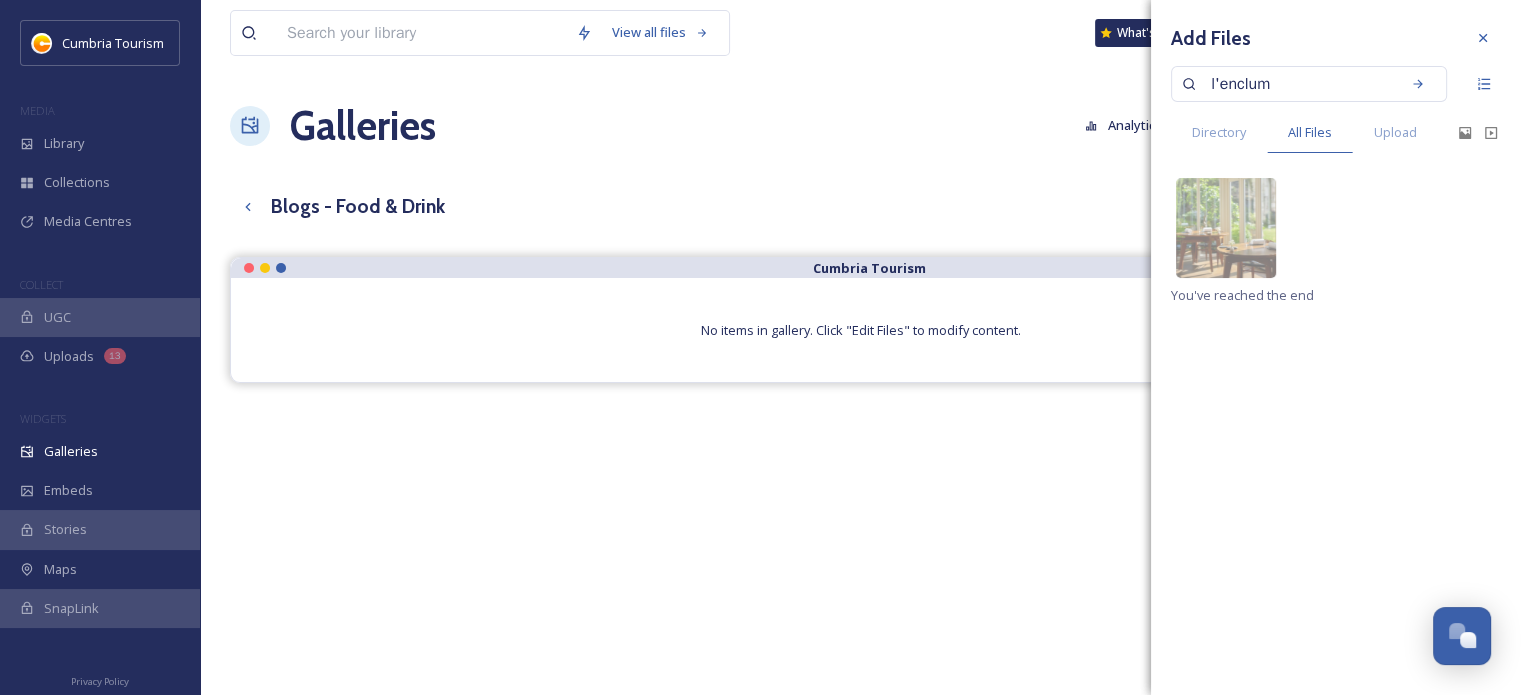 type on "l'enclume" 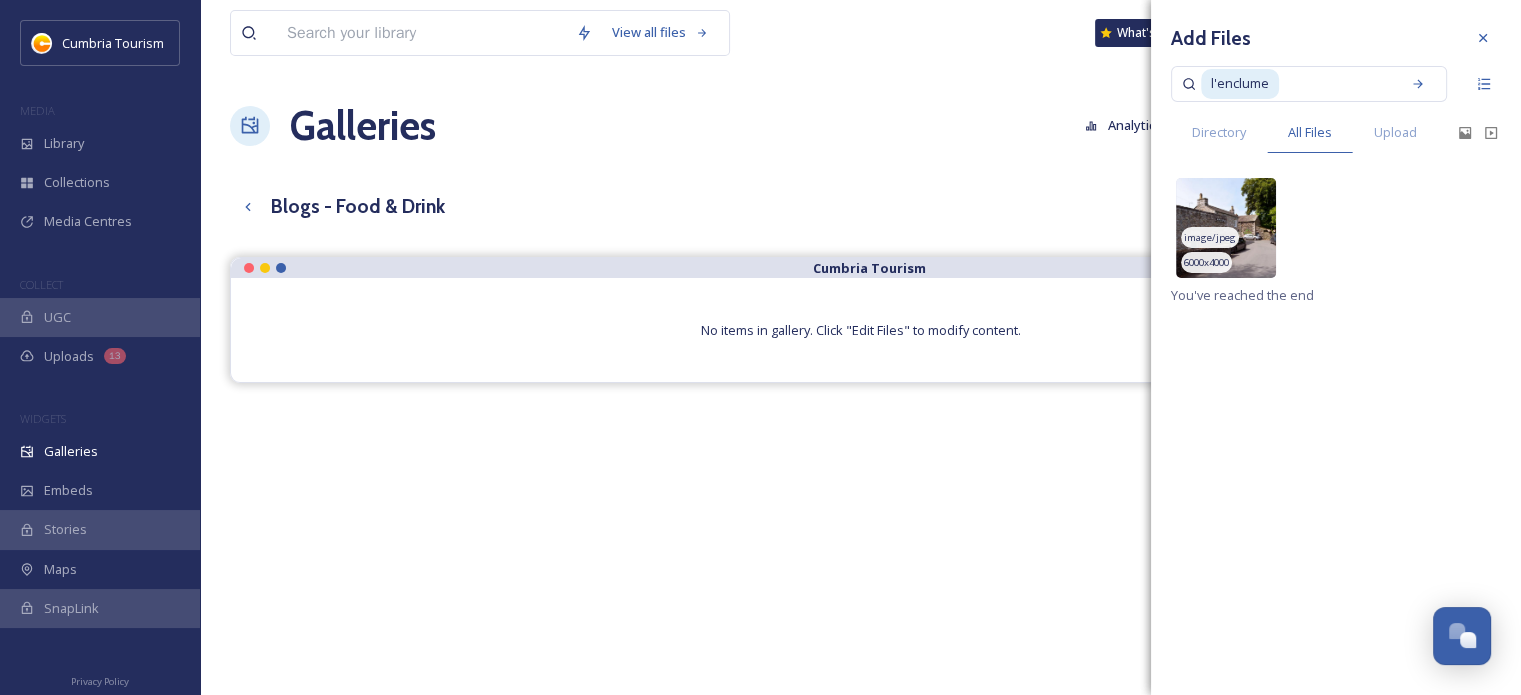 type 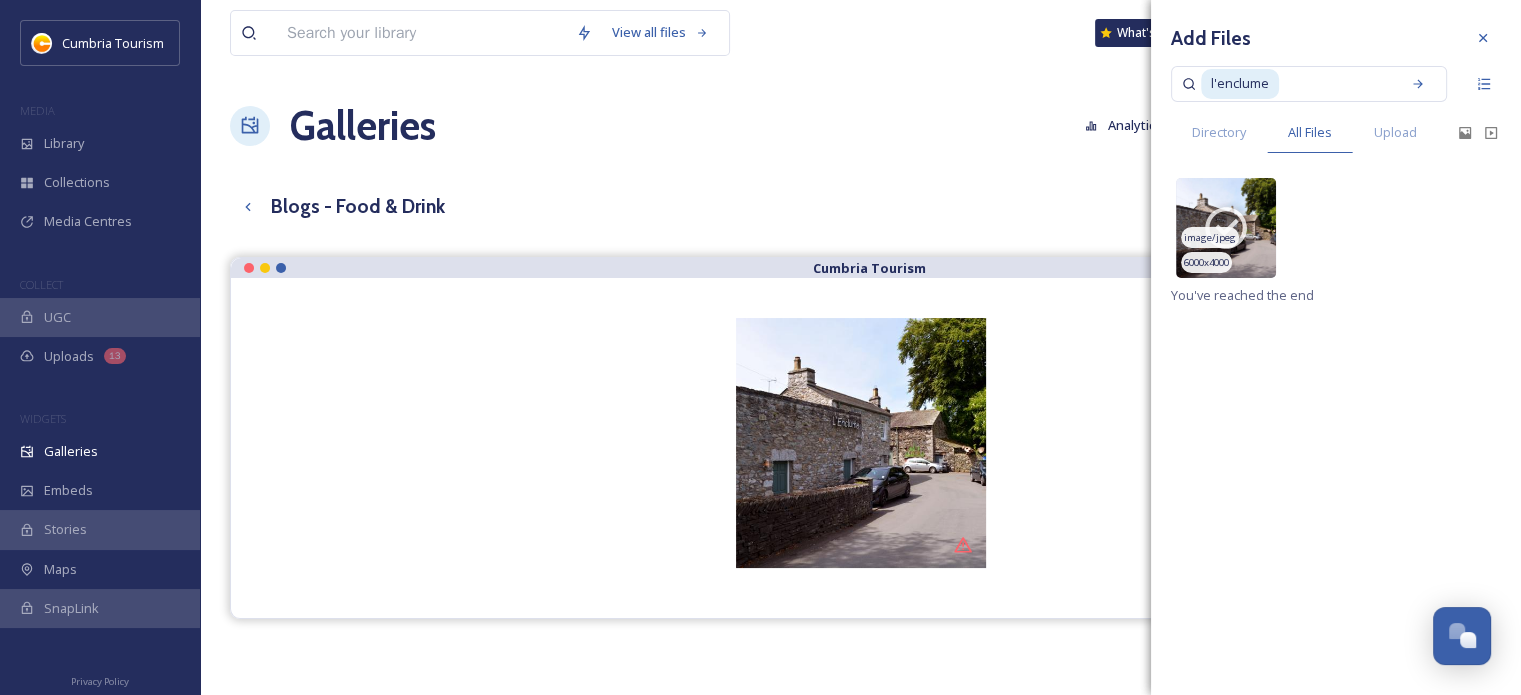 click 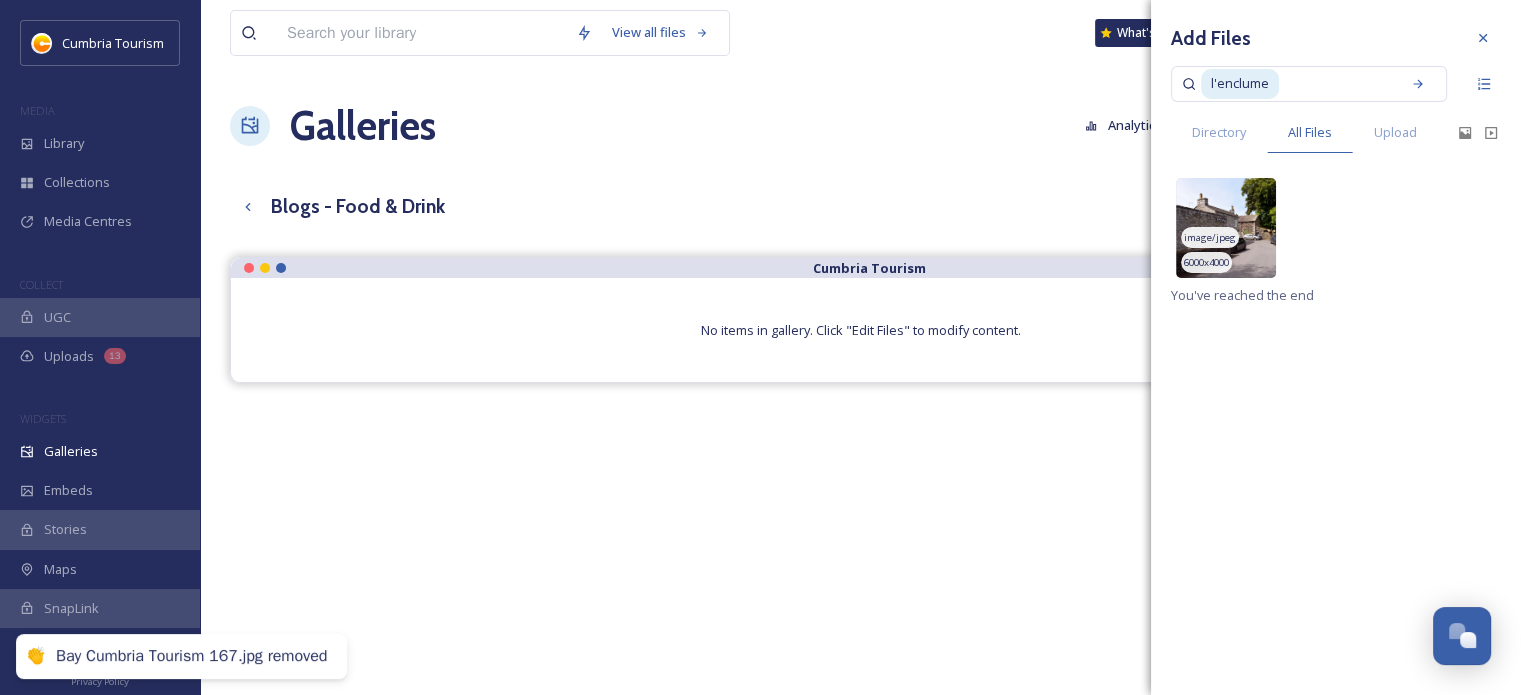 click at bounding box center (1226, 228) 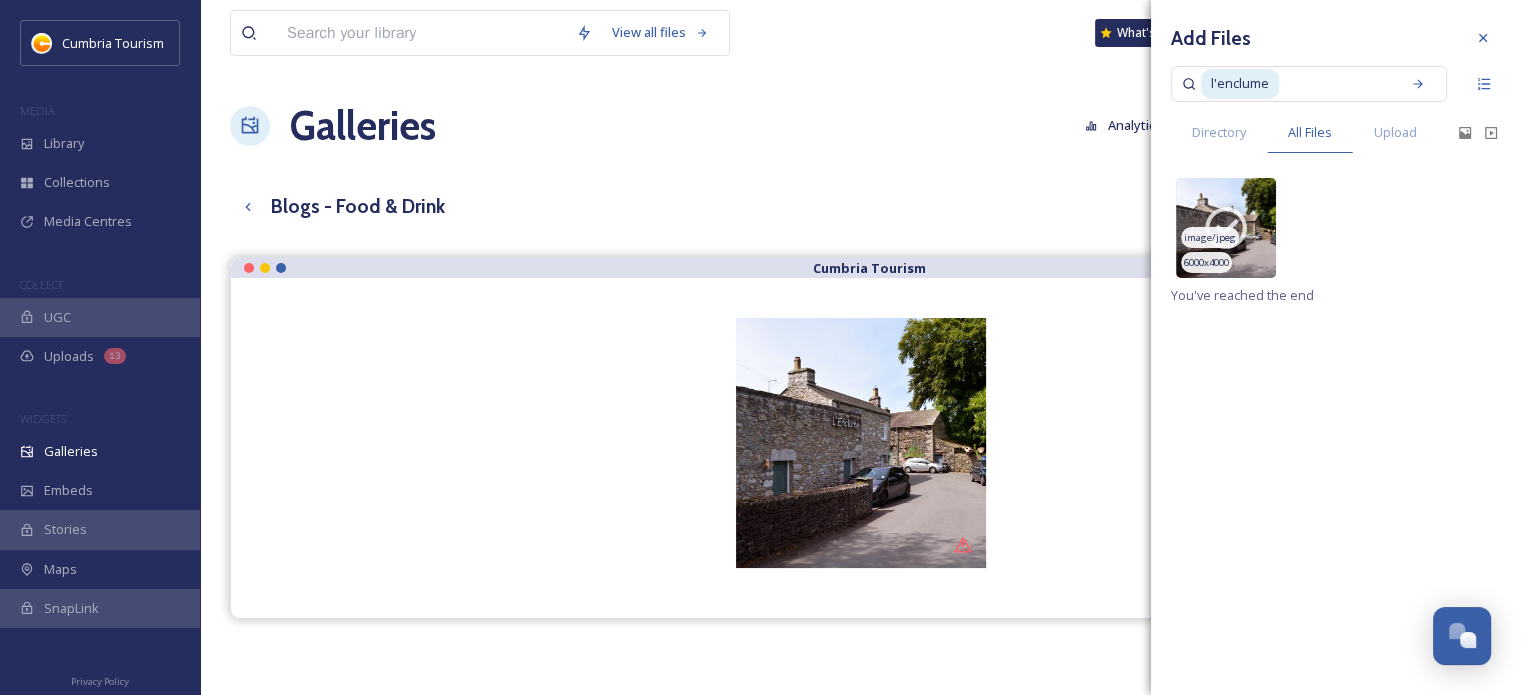 click 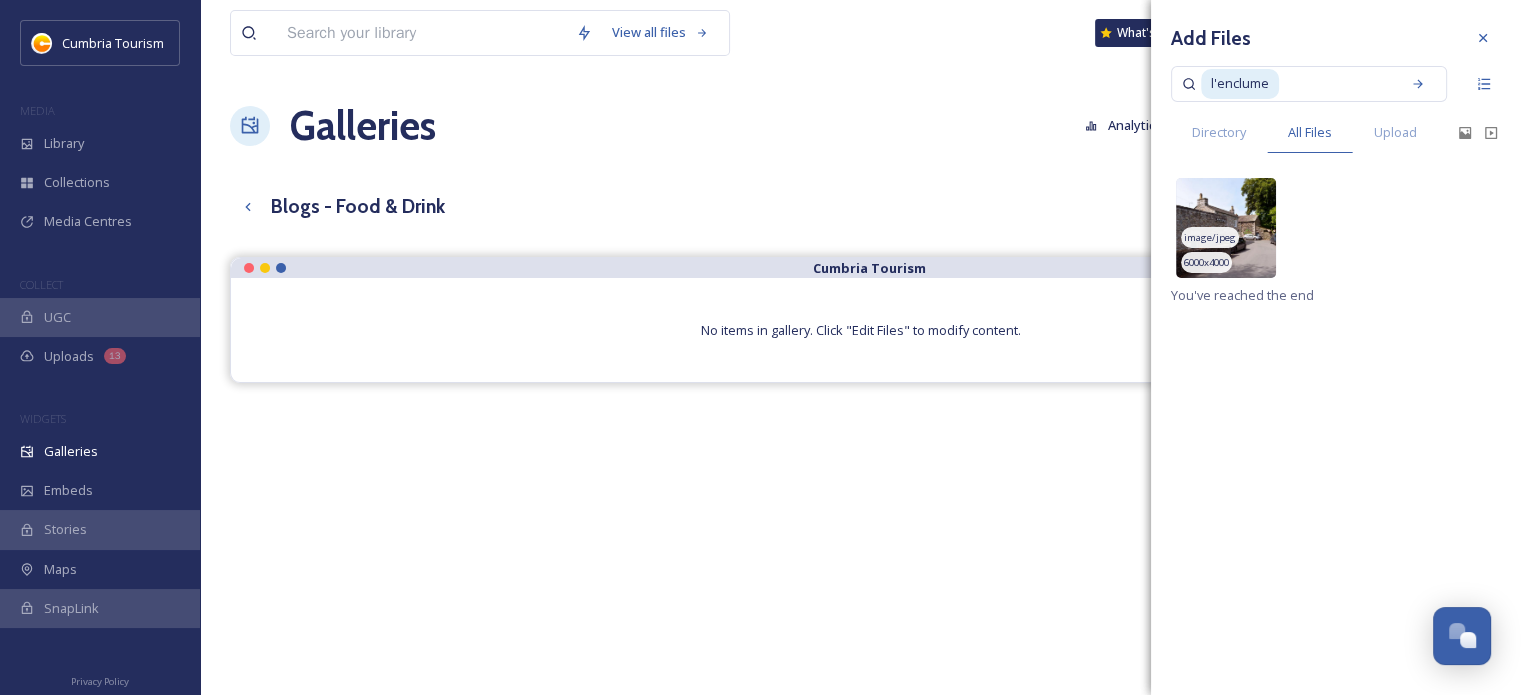 drag, startPoint x: 905, startPoint y: 223, endPoint x: 936, endPoint y: 223, distance: 31 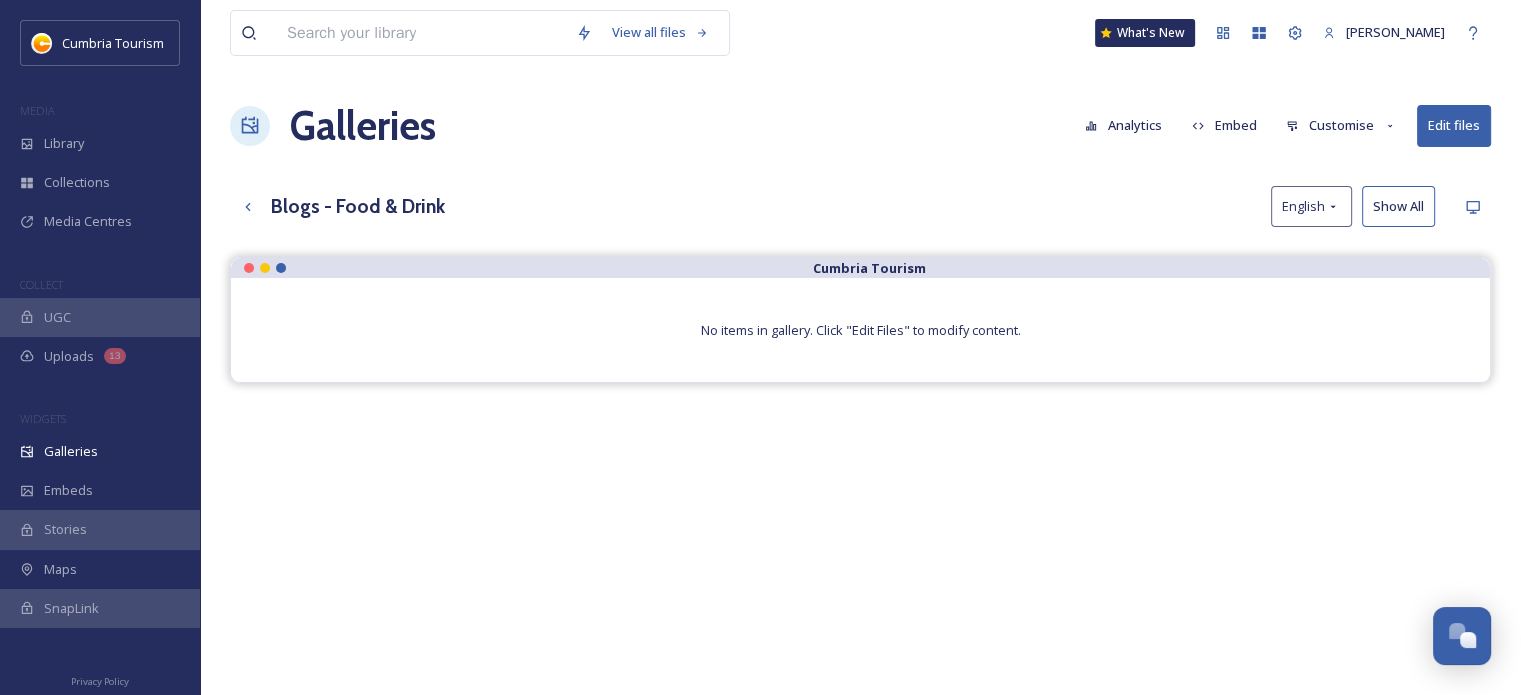 click on "Embed" at bounding box center [1224, 125] 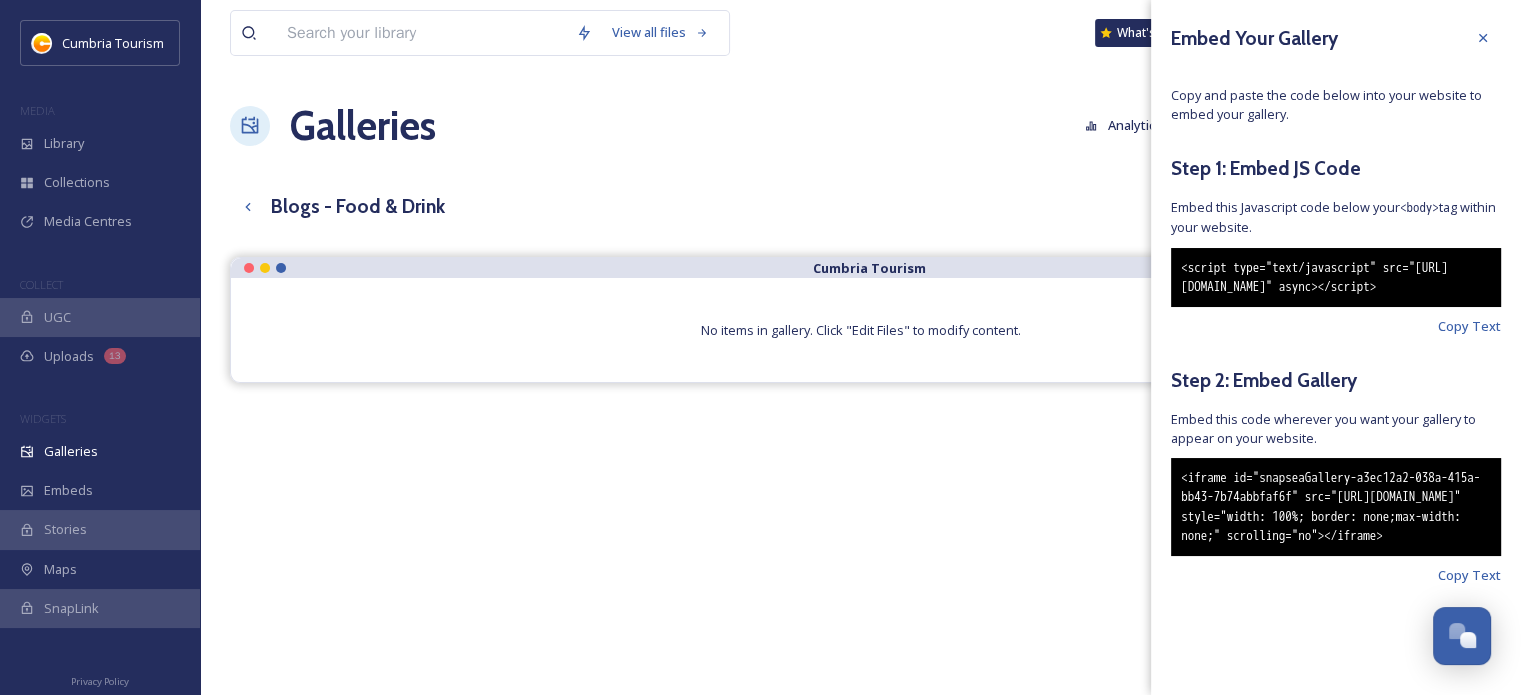 scroll, scrollTop: 67, scrollLeft: 0, axis: vertical 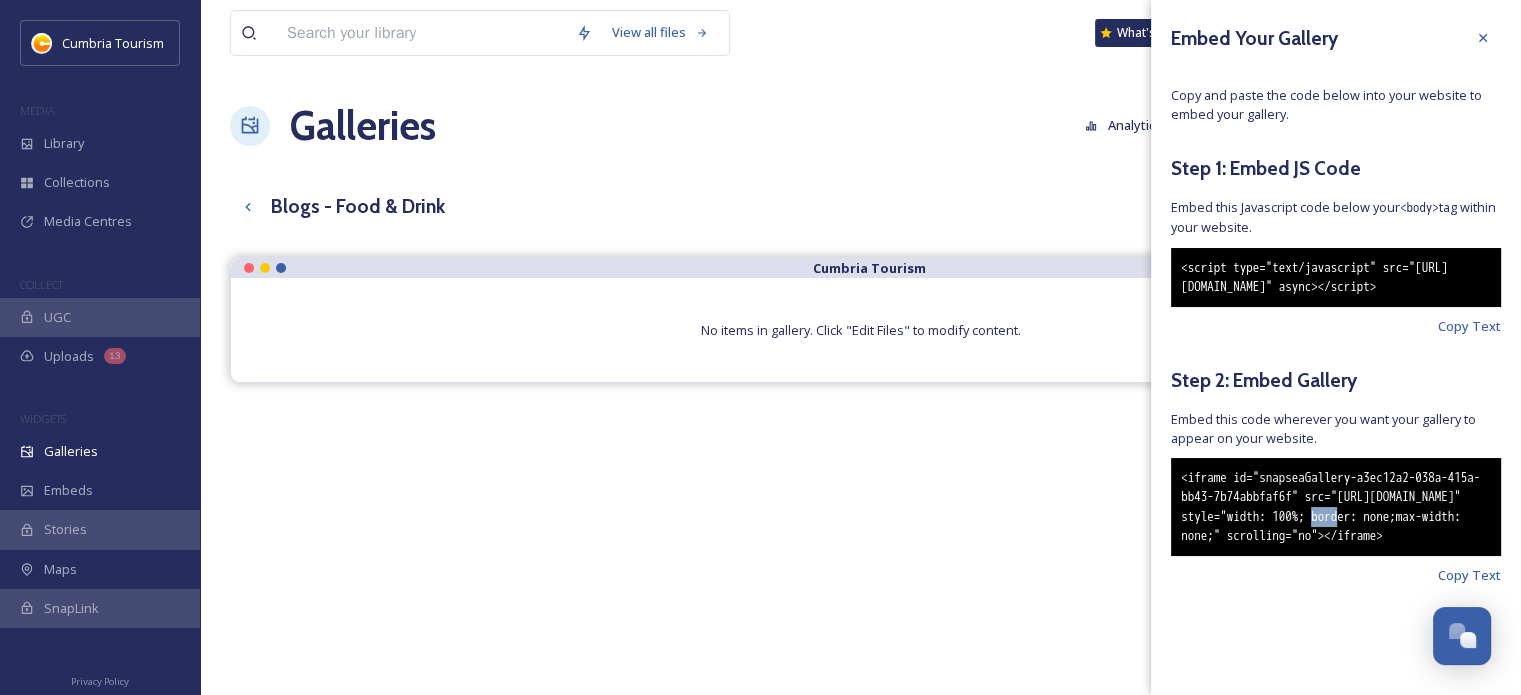 click on "<iframe id="snapseaGallery-a3ec12a2-038a-415a-bb43-7b74abbfaf6f" src="[URL][DOMAIN_NAME]" style="width: 100%; border: none;max-width: none;" scrolling="no"></iframe>" at bounding box center [1336, 507] 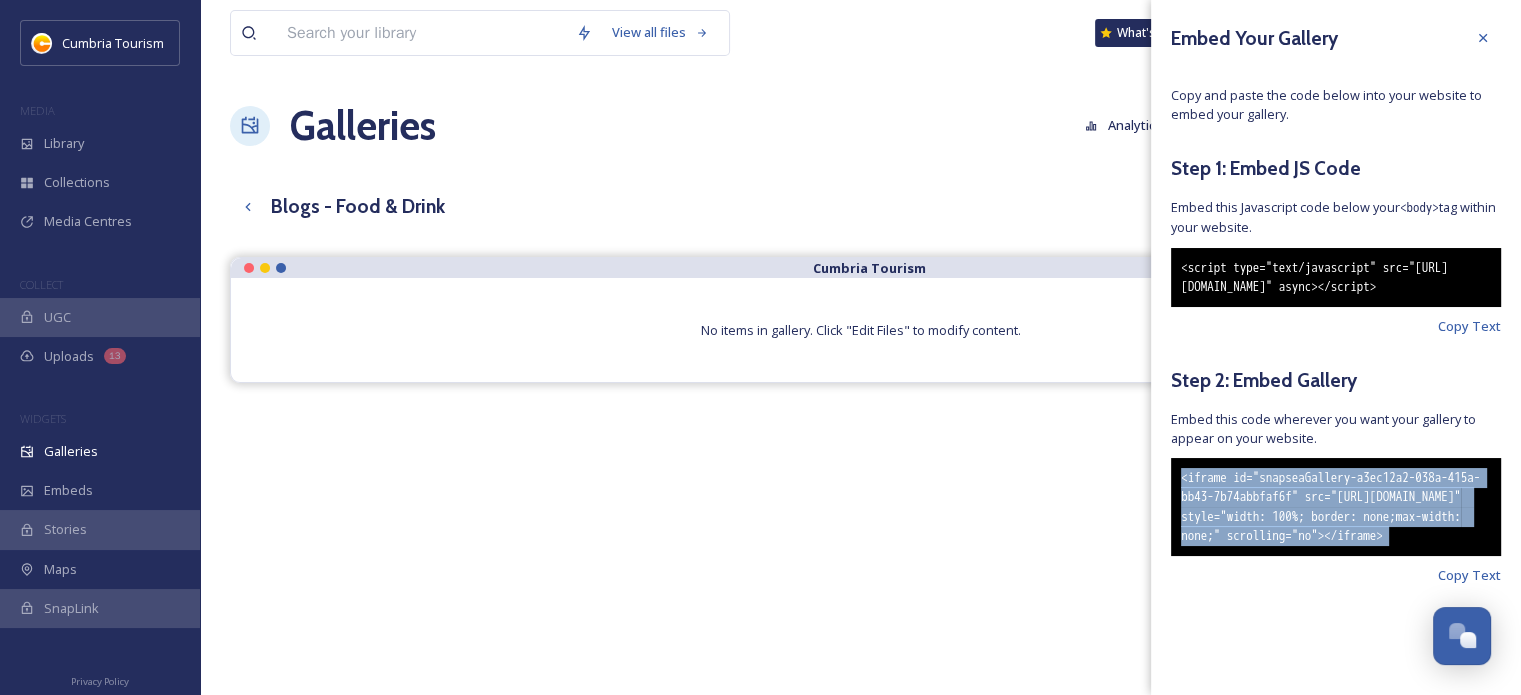 click on "<iframe id="snapseaGallery-a3ec12a2-038a-415a-bb43-7b74abbfaf6f" src="[URL][DOMAIN_NAME]" style="width: 100%; border: none;max-width: none;" scrolling="no"></iframe>" at bounding box center (1336, 507) 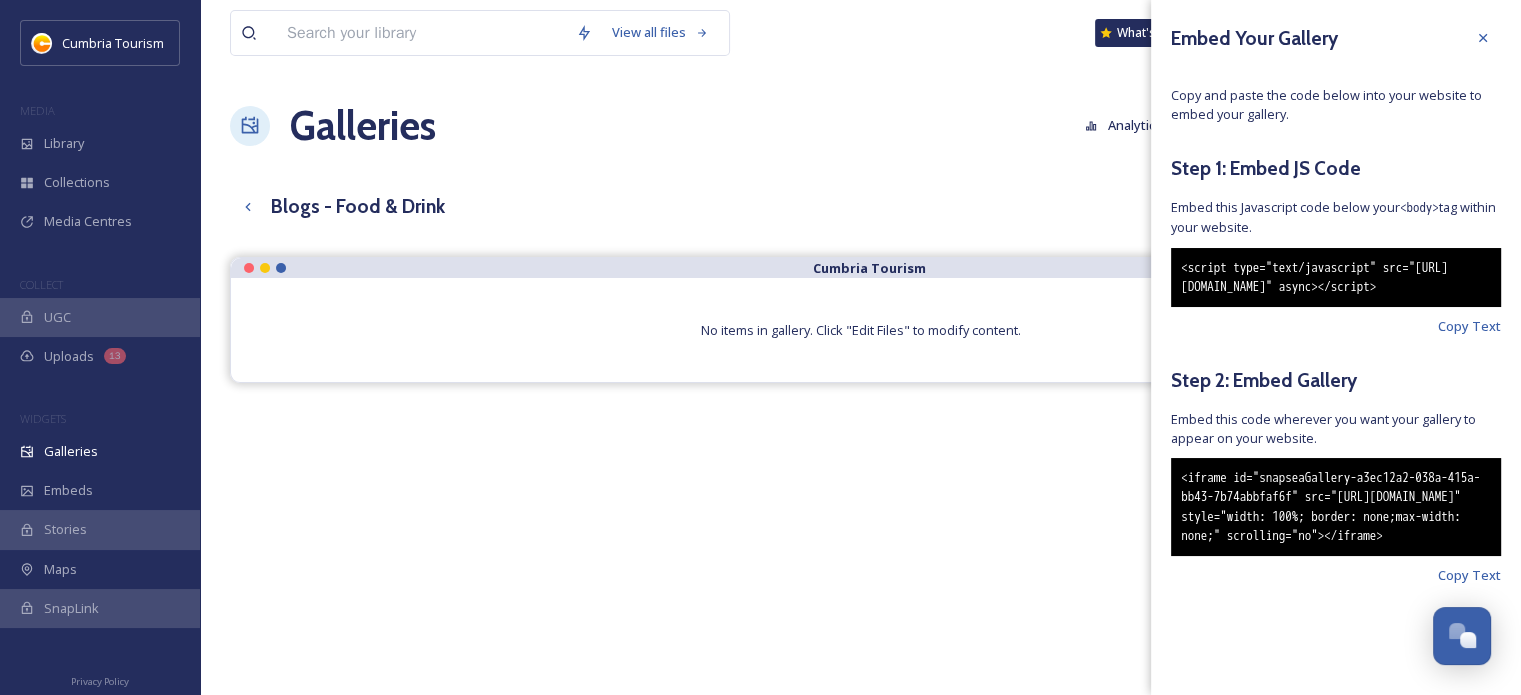 click on "View all files What's New [PERSON_NAME] Galleries Analytics Embed Customise Edit files Embed Your Gallery Copy and paste the code below into your website to embed your gallery. Step 1: Embed JS Code Embed this Javascript code below your  <body>  tag within your website. <script type="text/javascript" src="[URL][DOMAIN_NAME]" async></script> Copy Text Step 2: Embed Gallery Embed this code wherever you want your gallery to appear on your website. <iframe id="snapseaGallery-a3ec12a2-038a-415a-bb43-7b74abbfaf6f" src="[URL][DOMAIN_NAME]" style="width: 100%; border: none;max-width: none;" scrolling="no"></iframe> Copy Text Blogs - Food & Drink English Show All Cumbria Tourism No items in gallery. Click "Edit Files" to modify content." at bounding box center (860, 491) 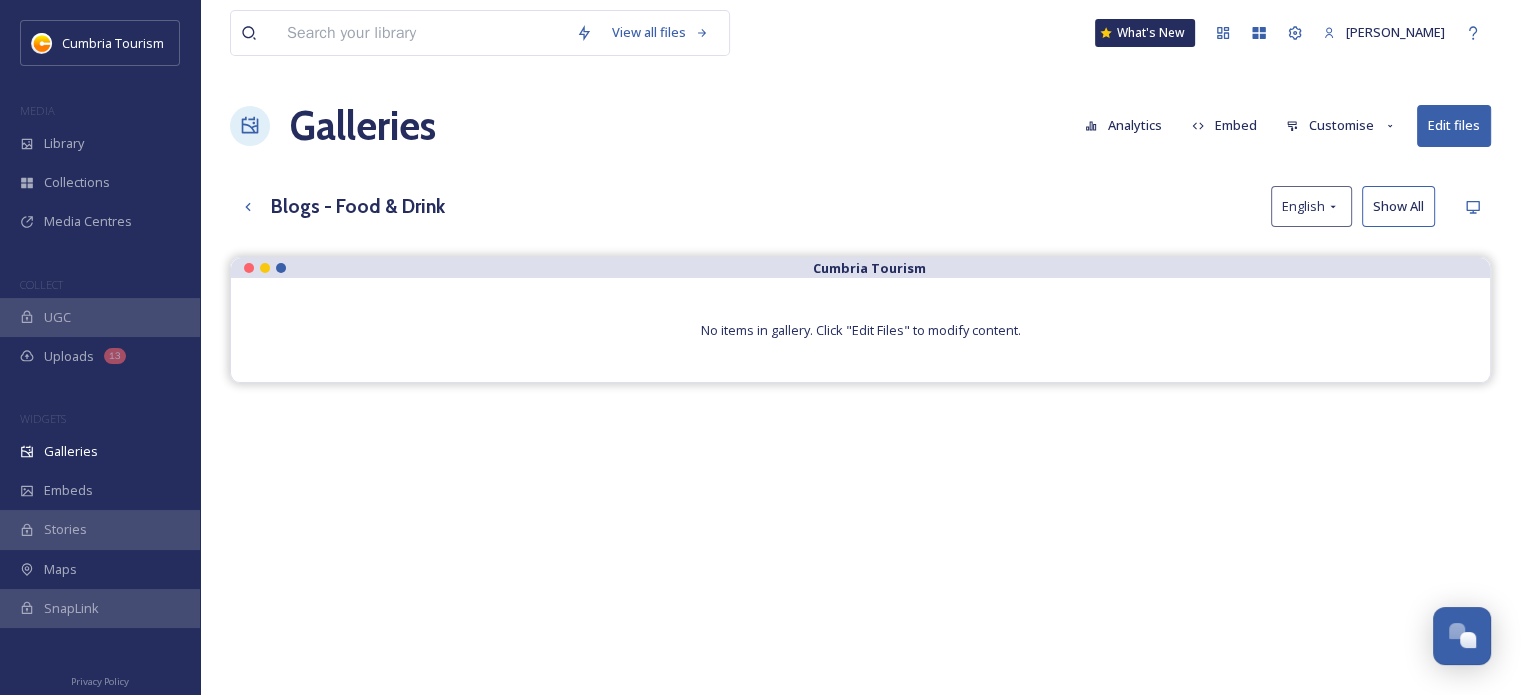click on "Edit files" at bounding box center [1454, 125] 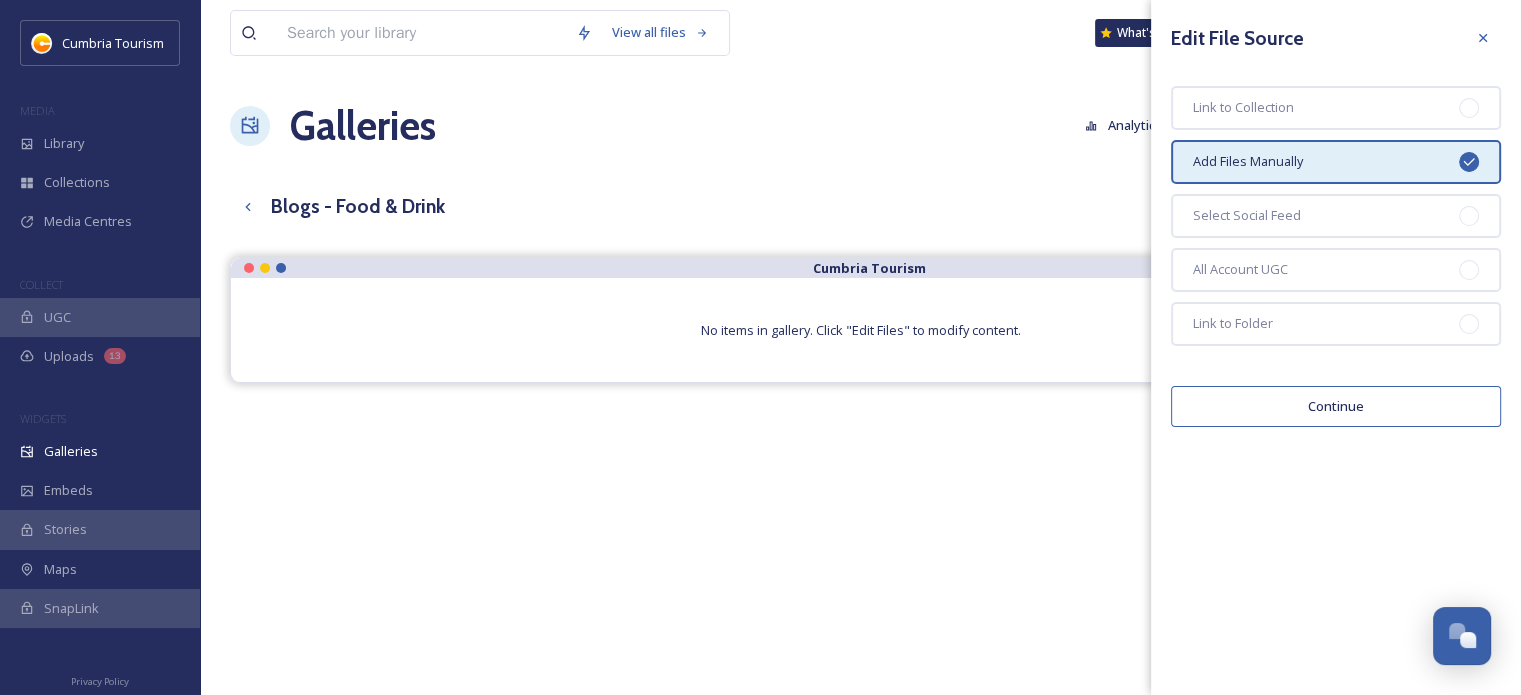 click on "Continue" at bounding box center (1336, 406) 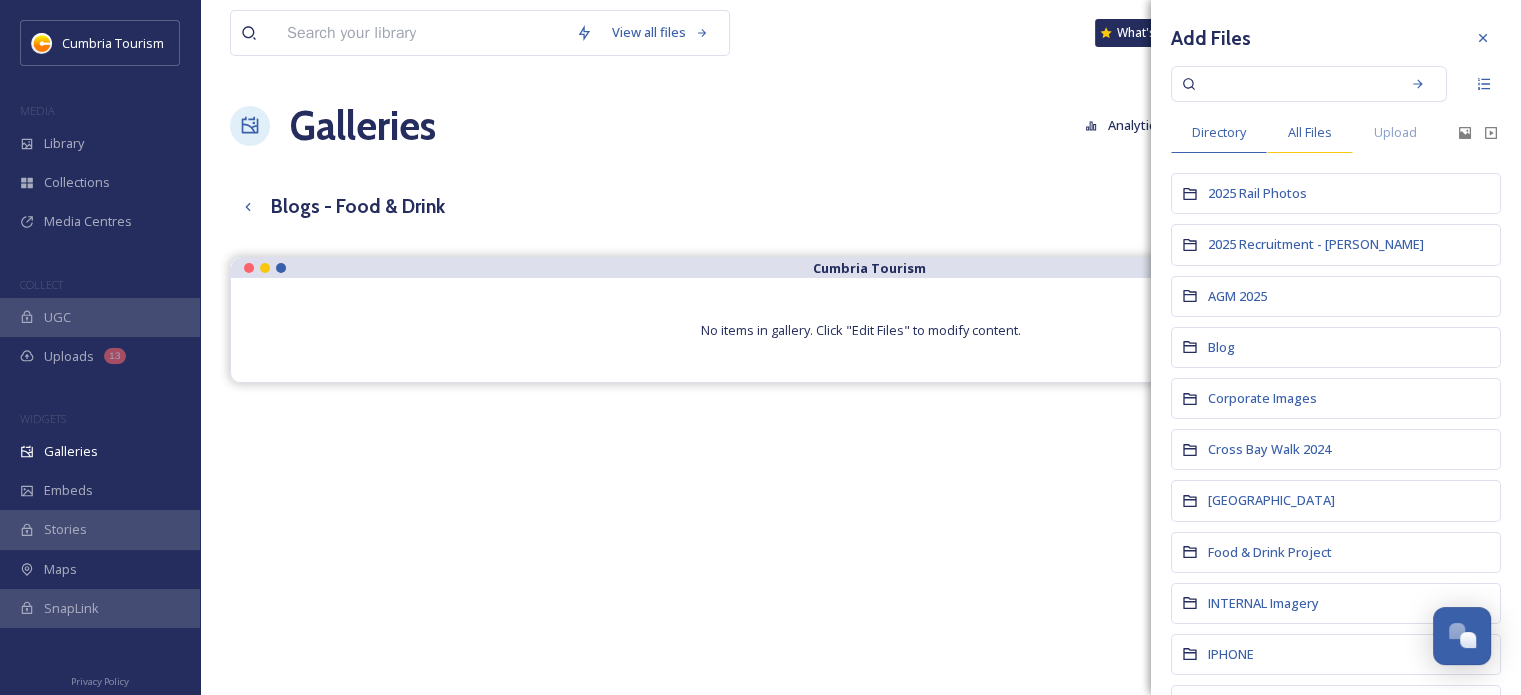 click on "All Files" at bounding box center (1310, 132) 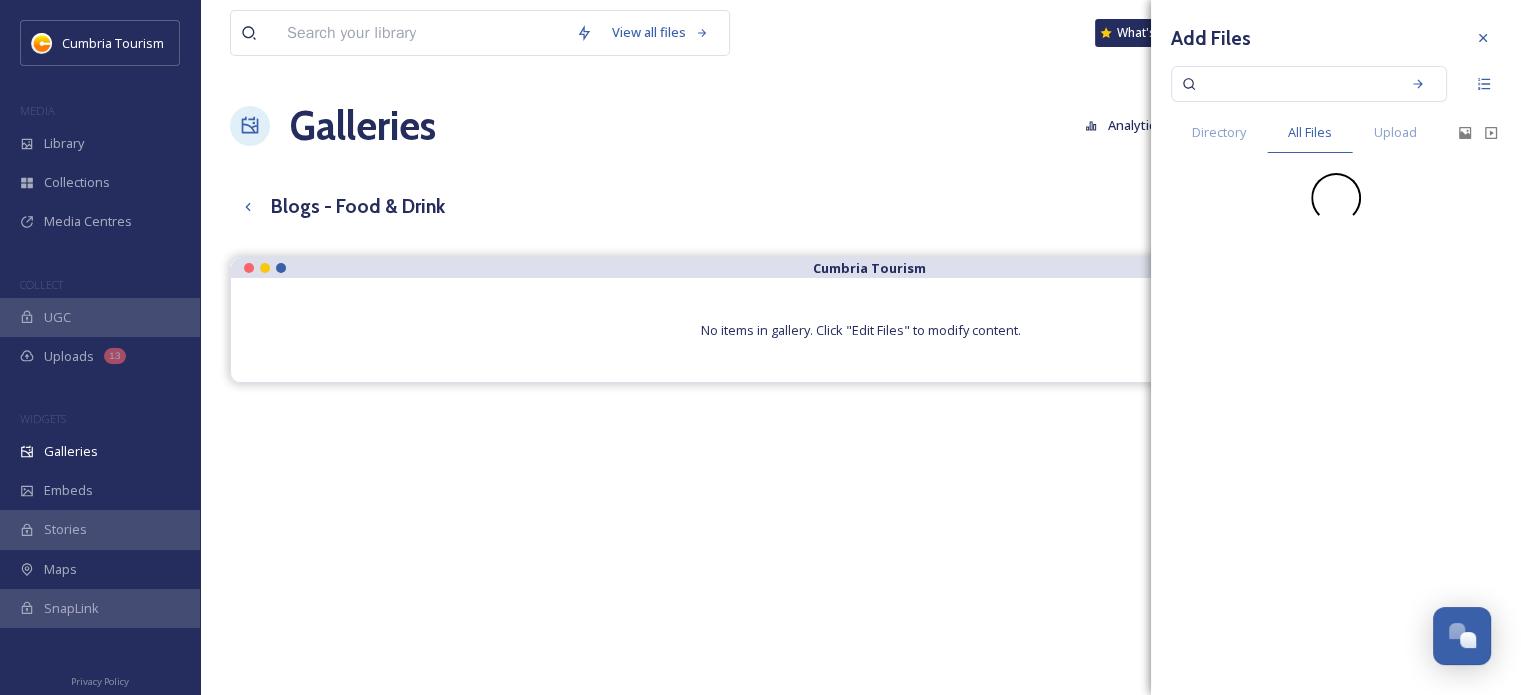 click at bounding box center (1295, 84) 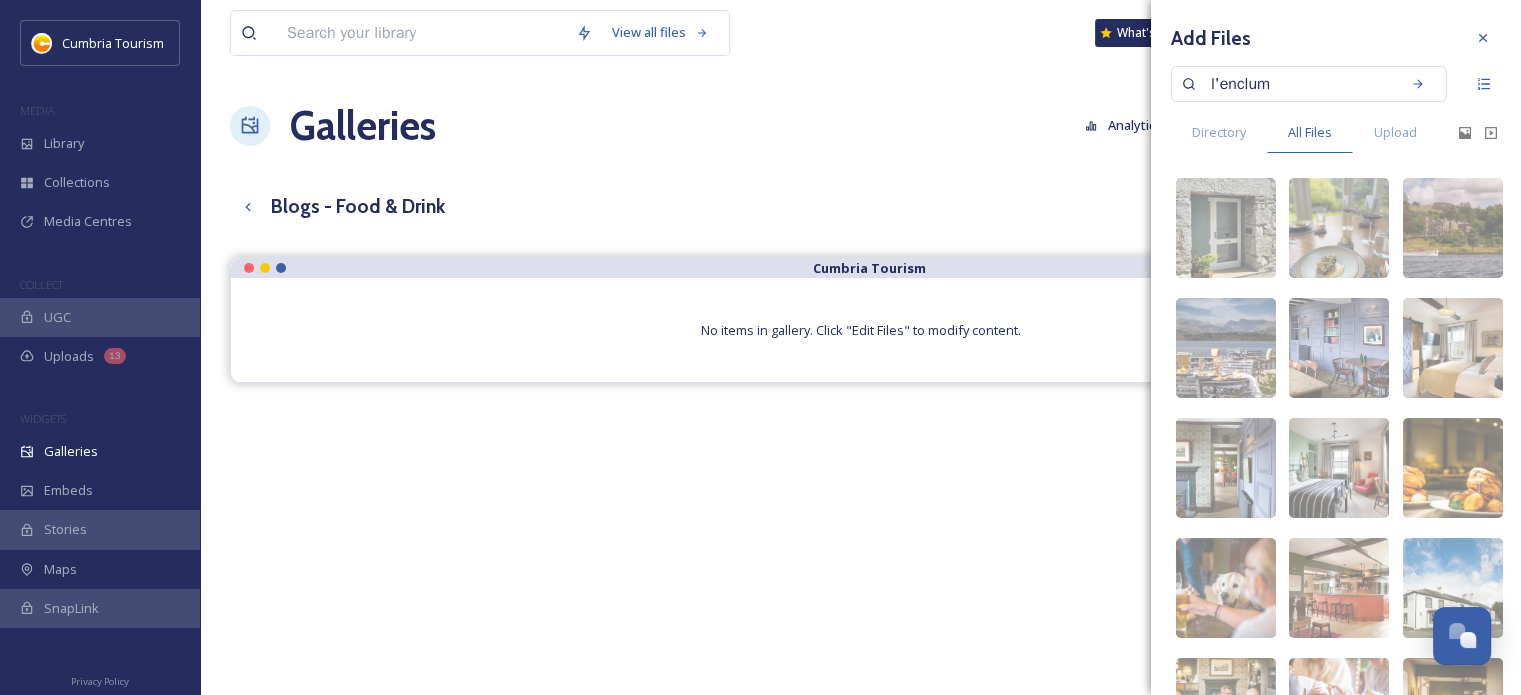 type on "l'enclume" 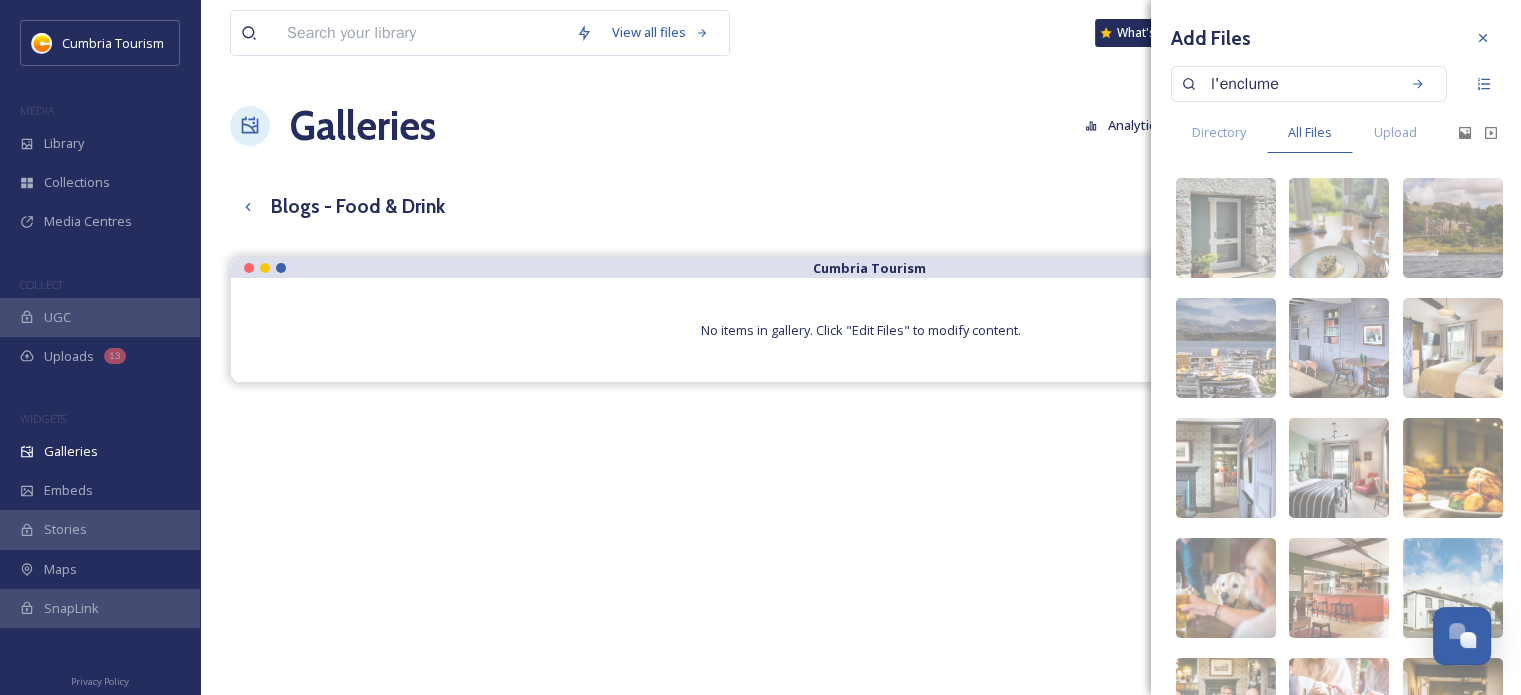 type 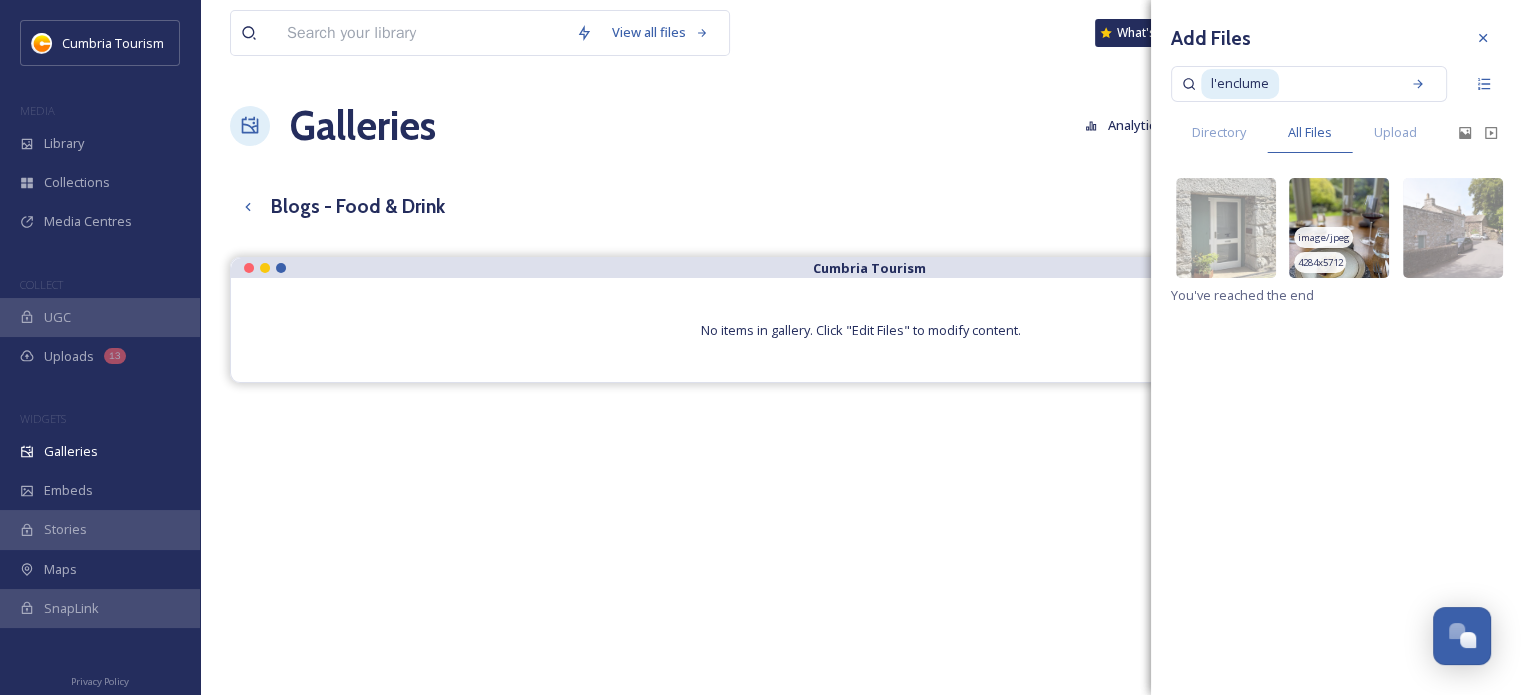 click at bounding box center (1339, 228) 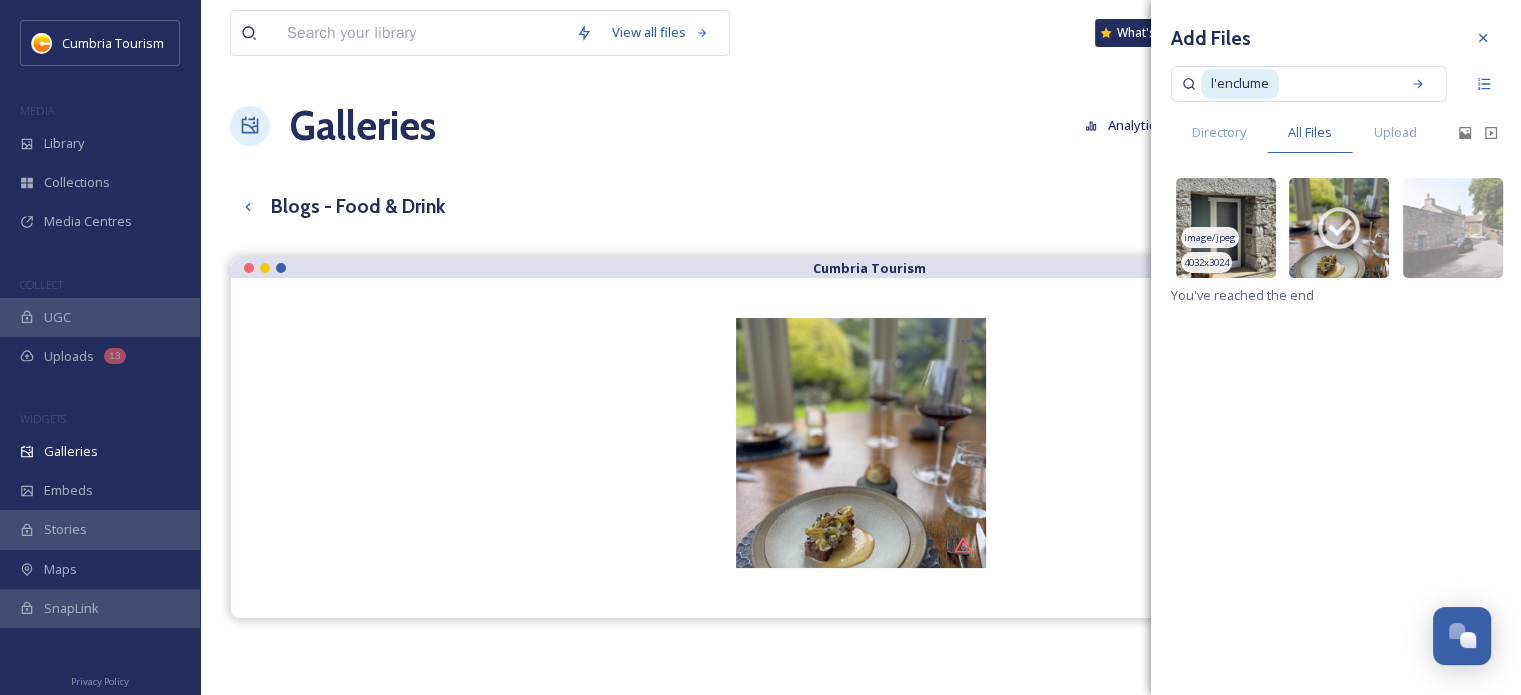 click on "image/jpeg" at bounding box center [1210, 237] 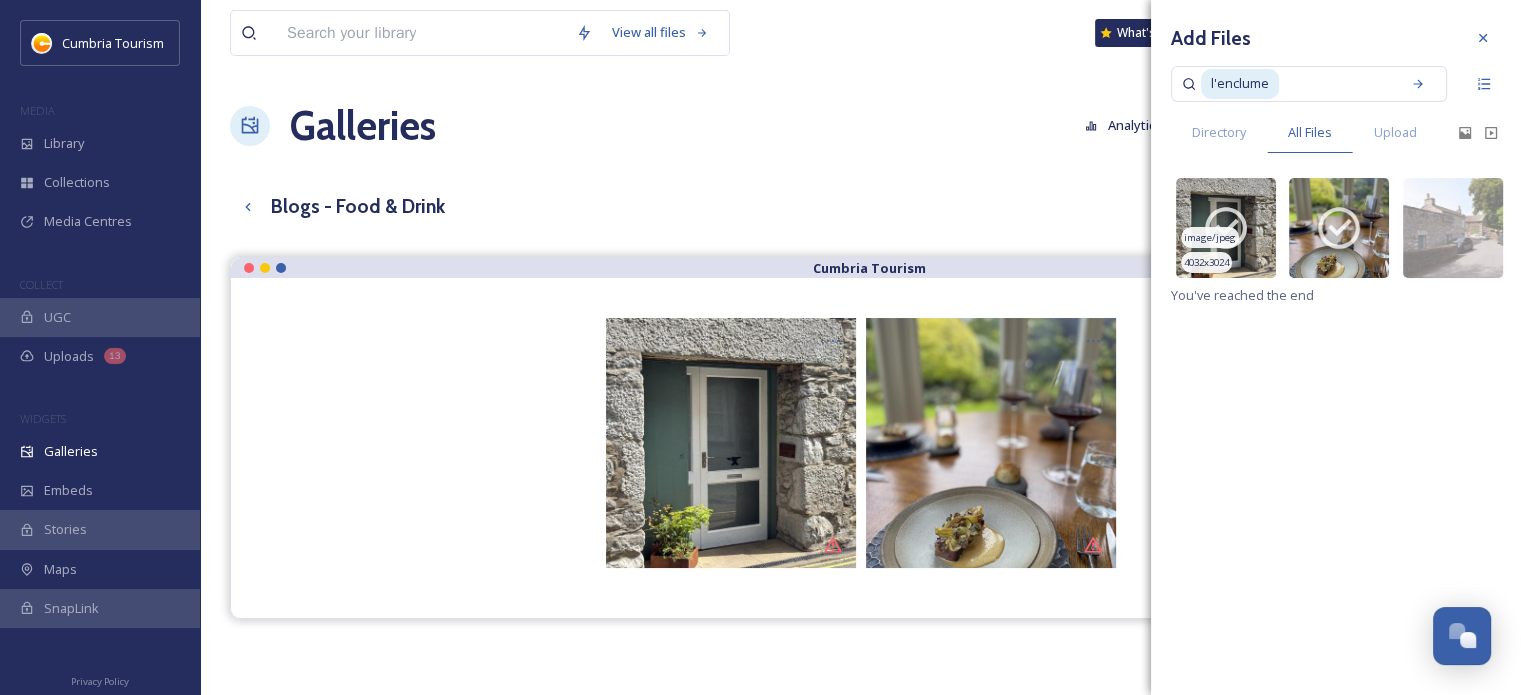 click 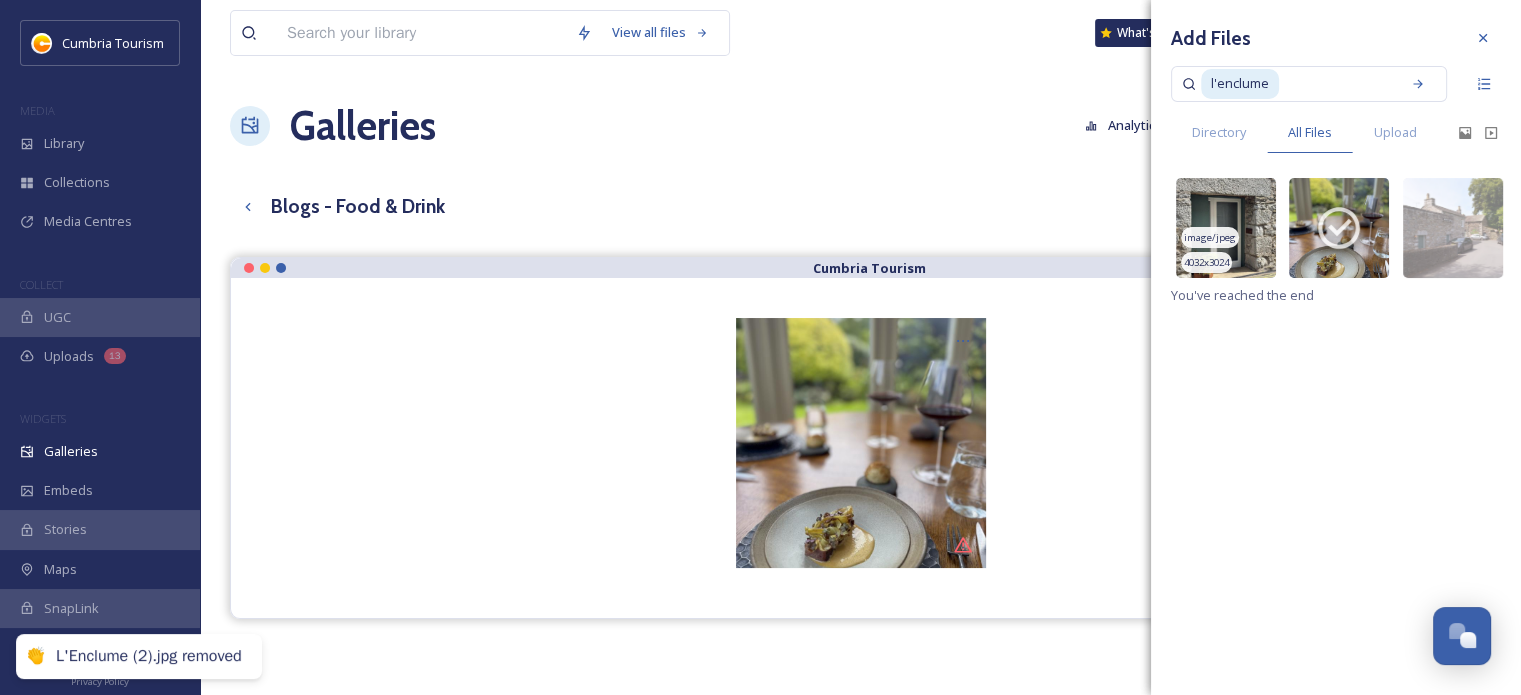 click at bounding box center [1483, 38] 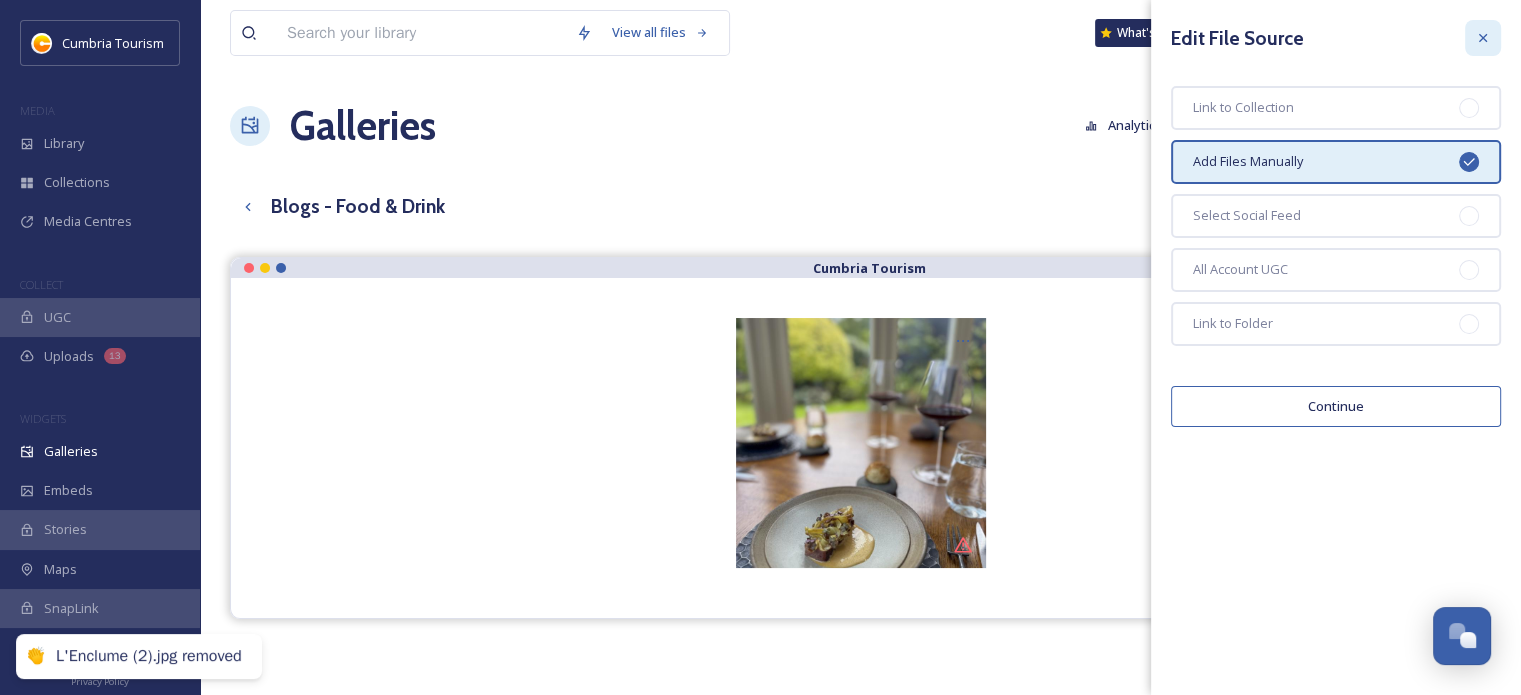 click 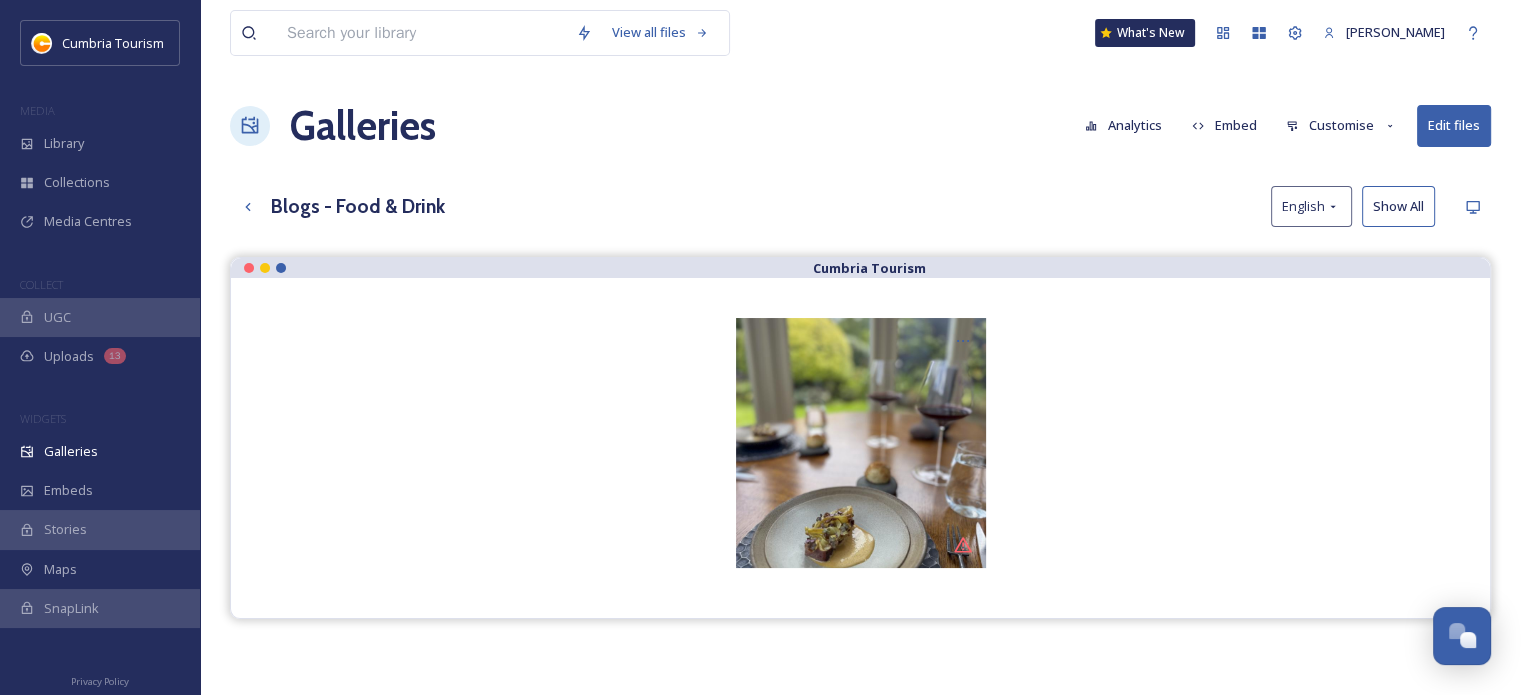 click on "Edit files" at bounding box center (1454, 125) 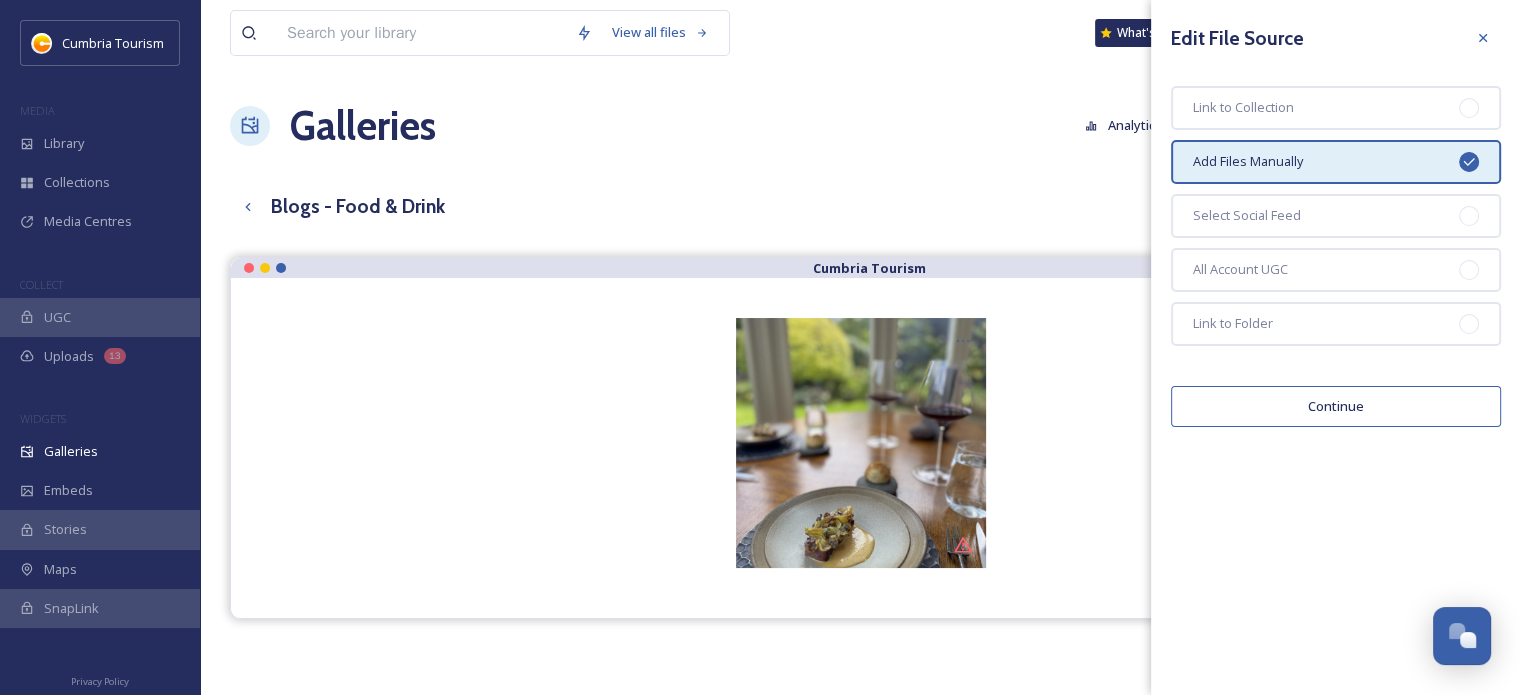 click on "Continue" at bounding box center (1336, 406) 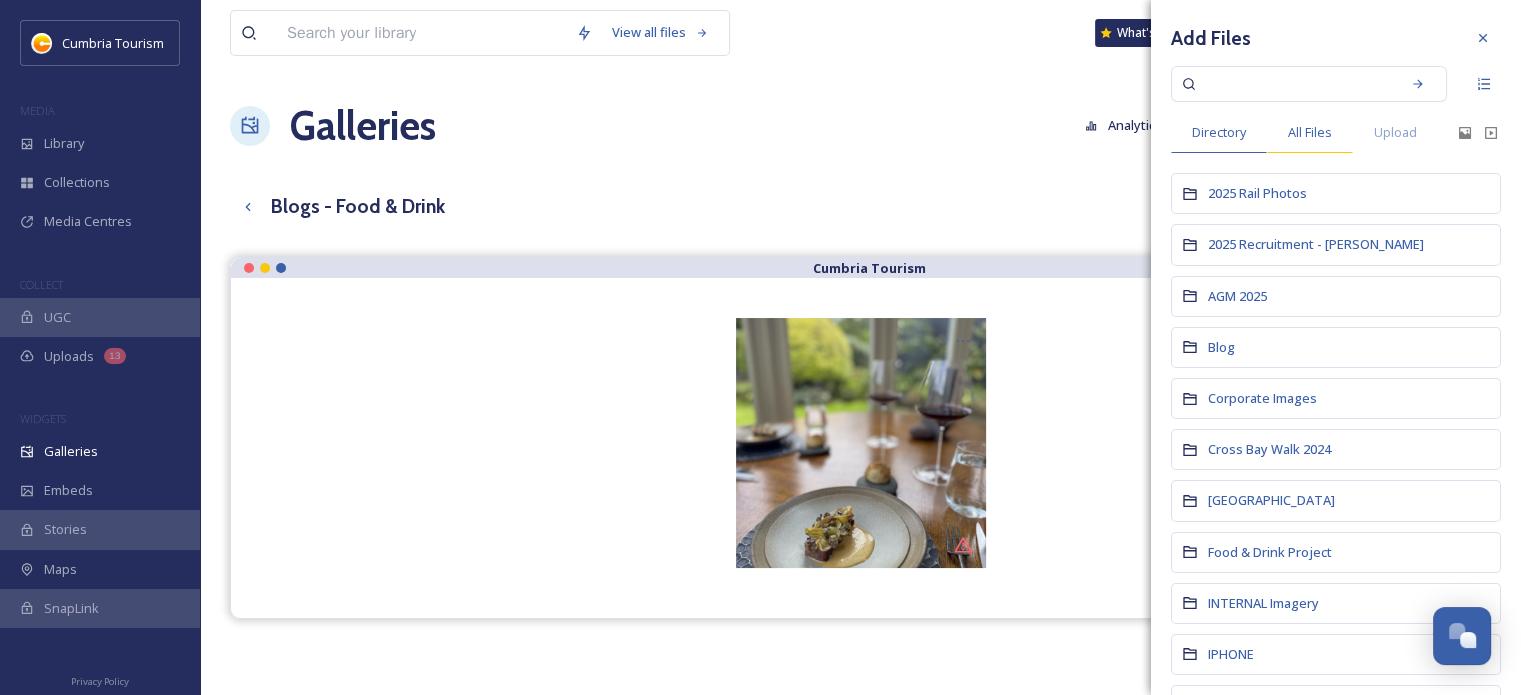 click on "All Files" at bounding box center (1310, 132) 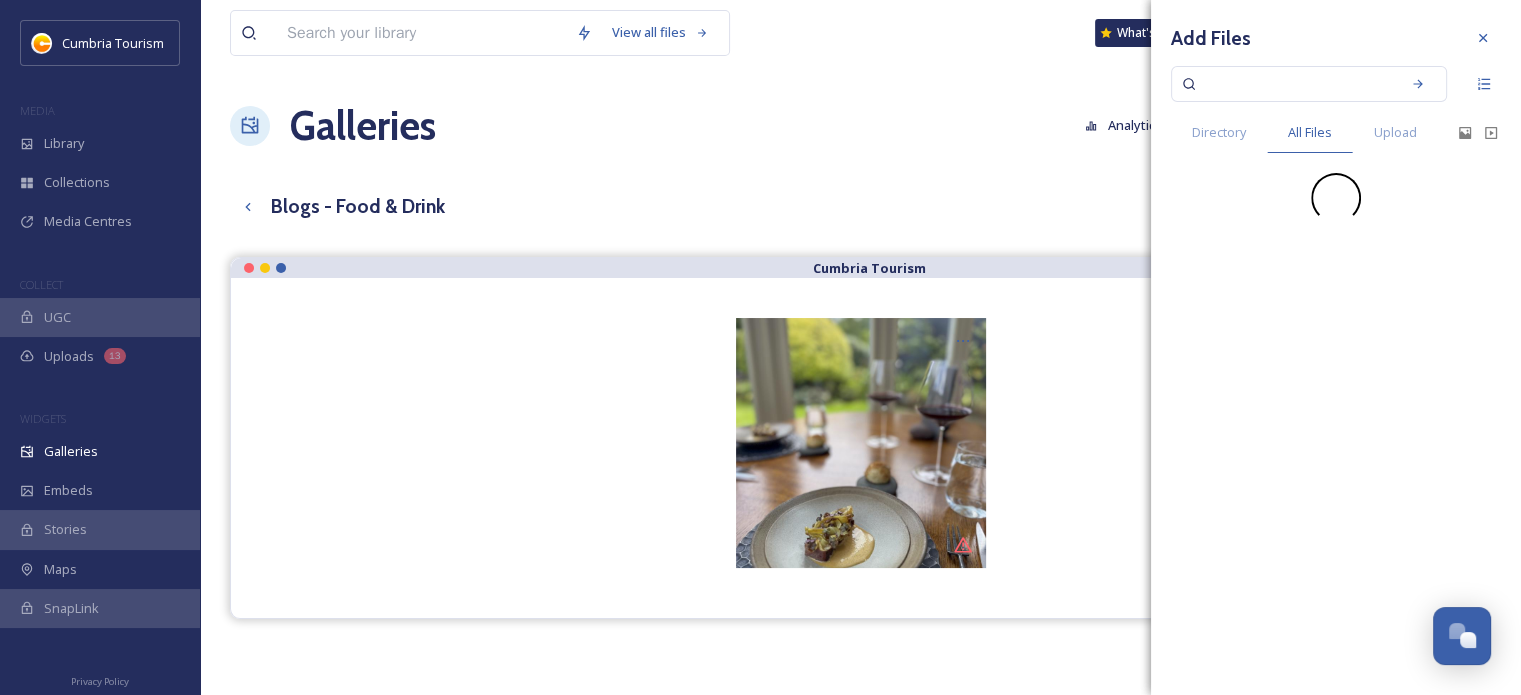 click at bounding box center [1295, 84] 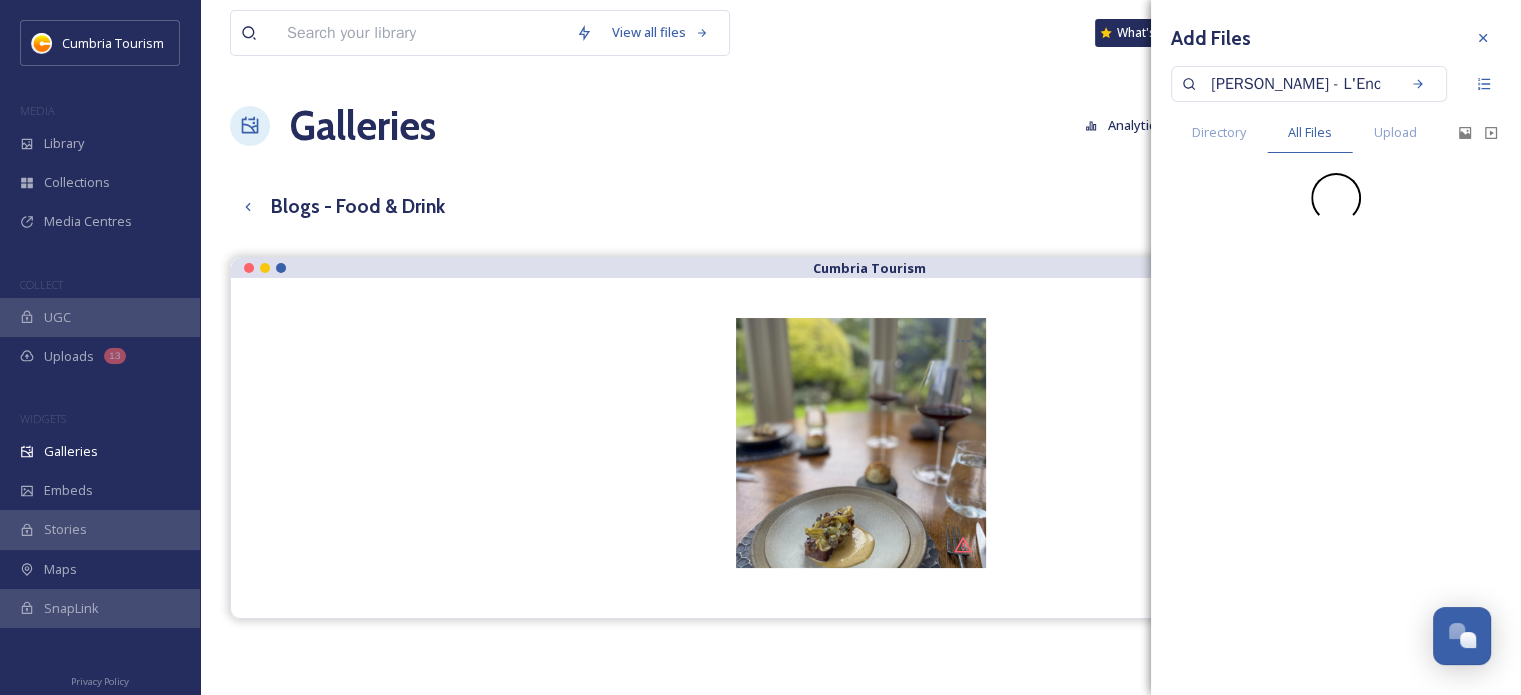 scroll, scrollTop: 0, scrollLeft: 10, axis: horizontal 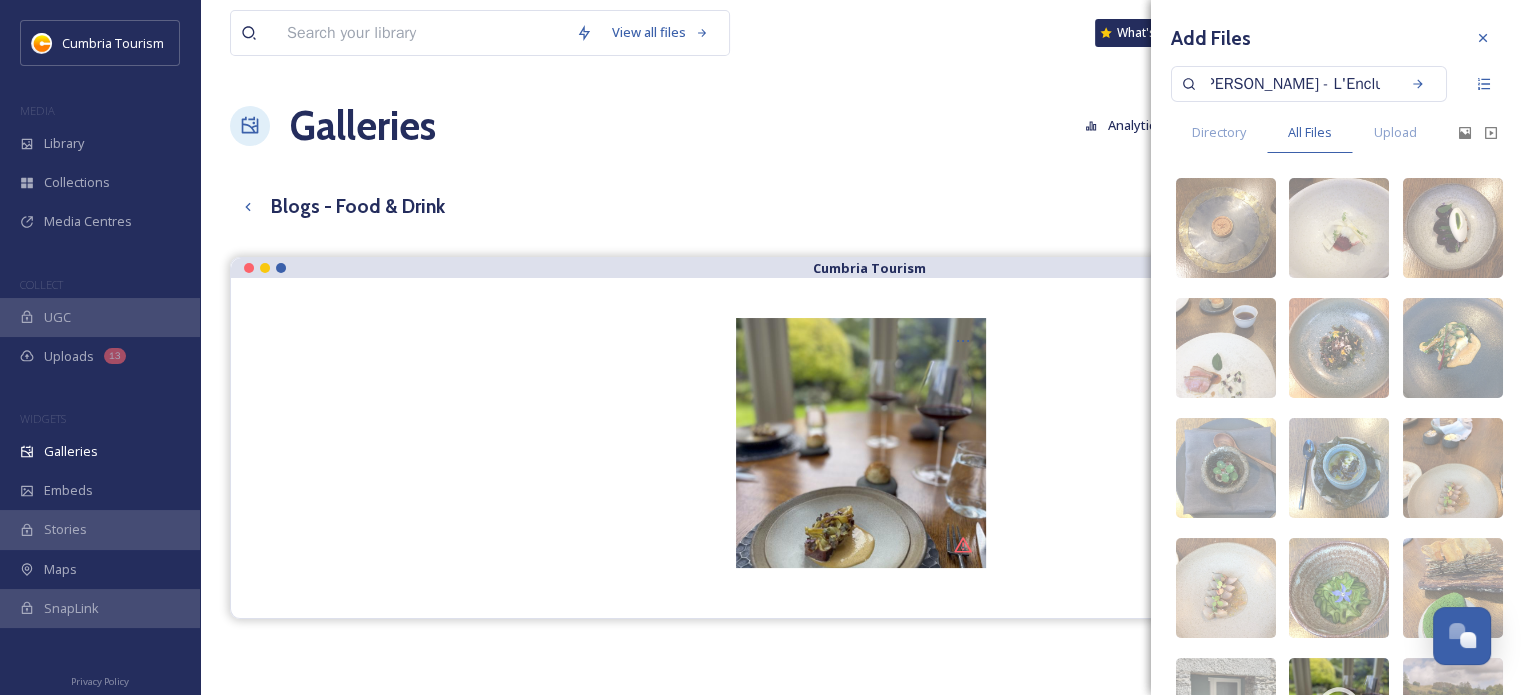 type 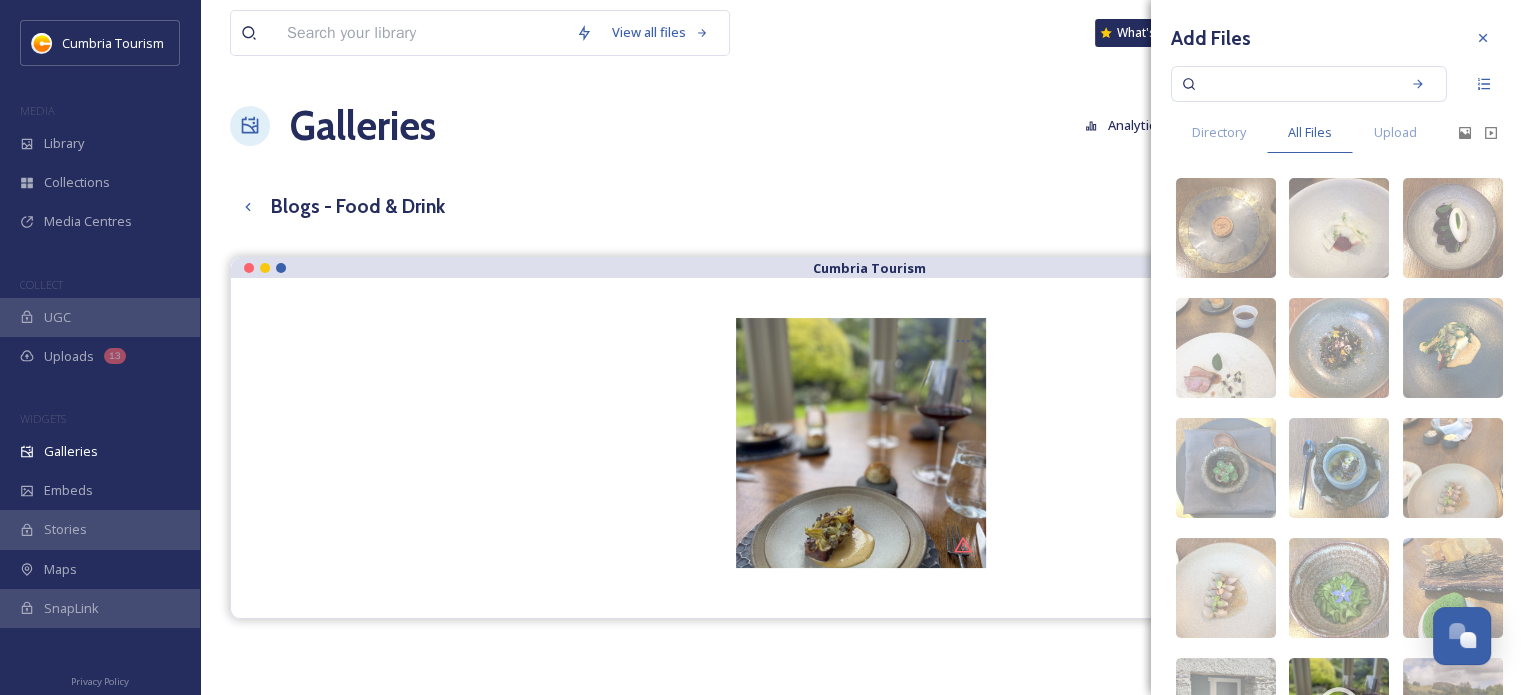 scroll, scrollTop: 0, scrollLeft: 0, axis: both 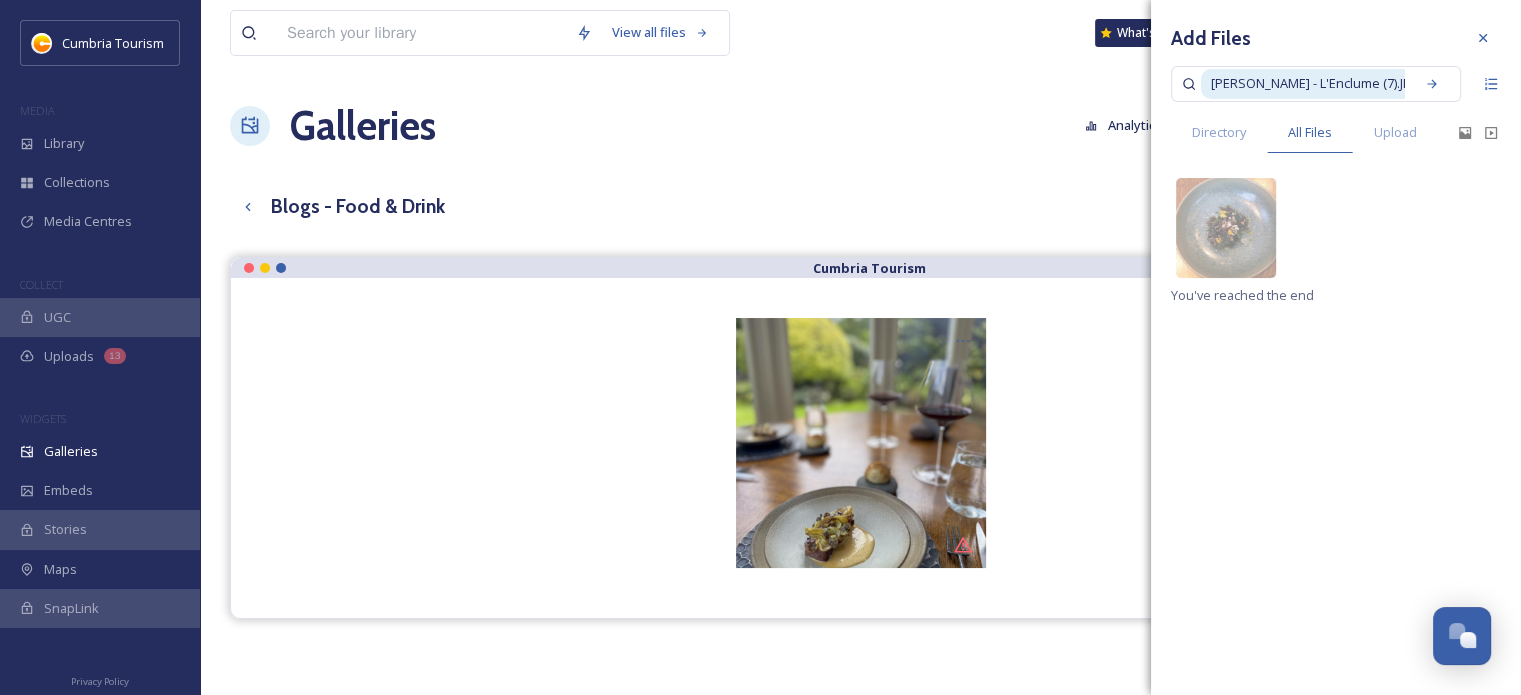 click on "Galleries Analytics Embed Customise Edit files" at bounding box center (860, 126) 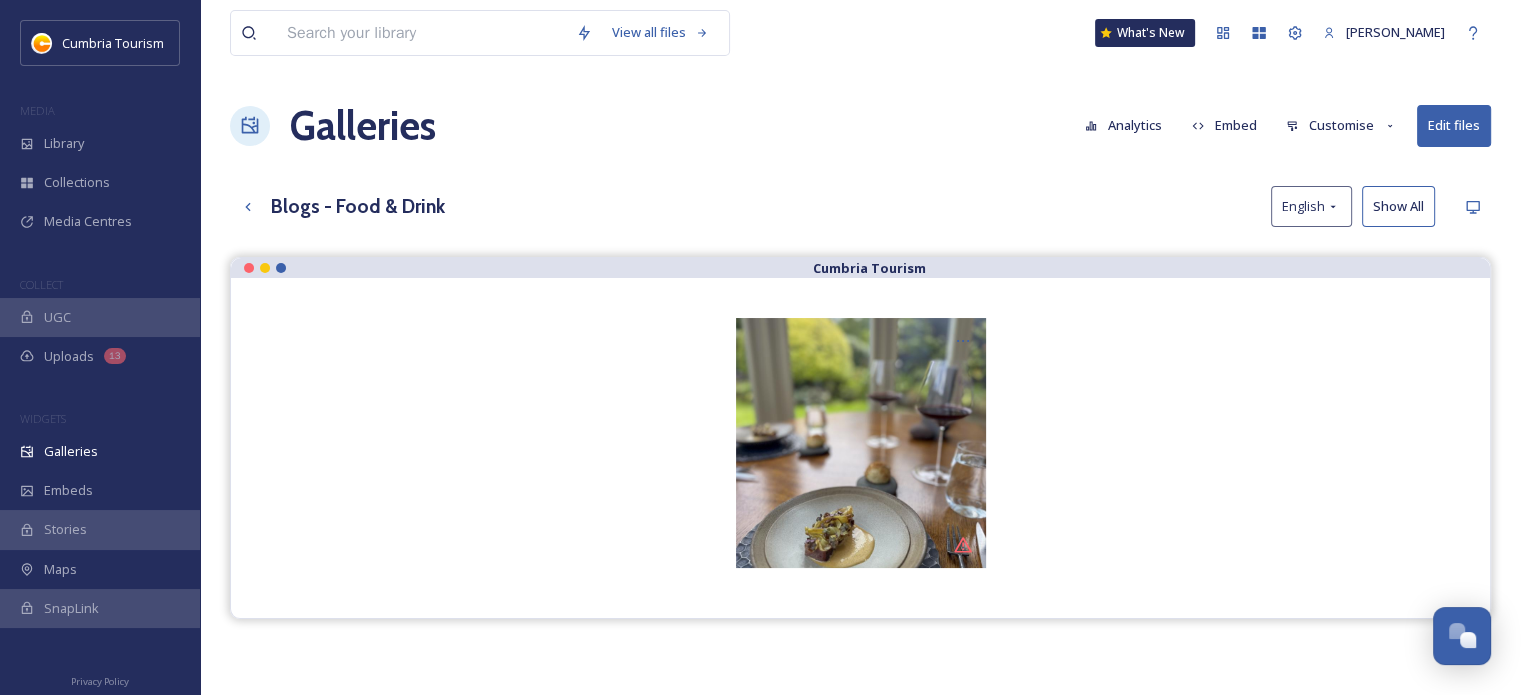 click on "Edit files" at bounding box center [1454, 125] 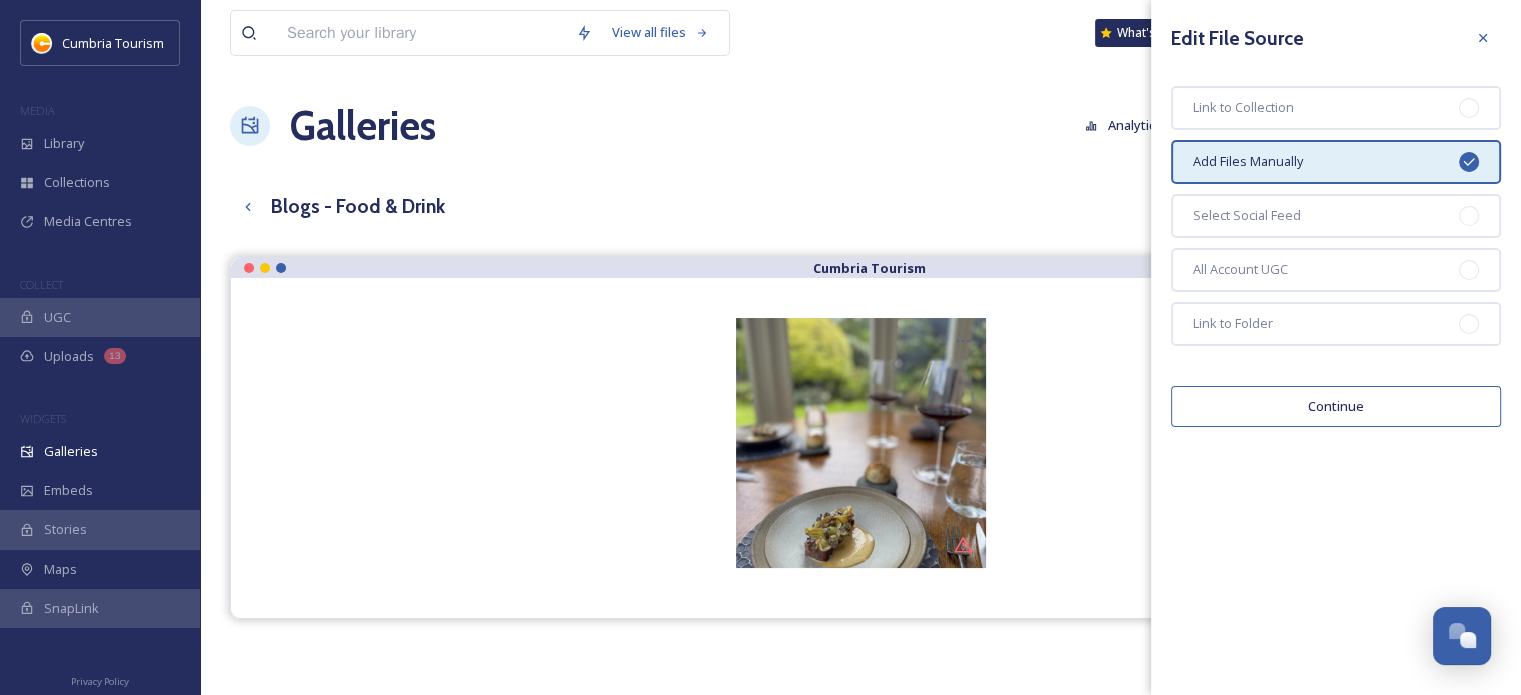 click on "Continue" at bounding box center (1336, 406) 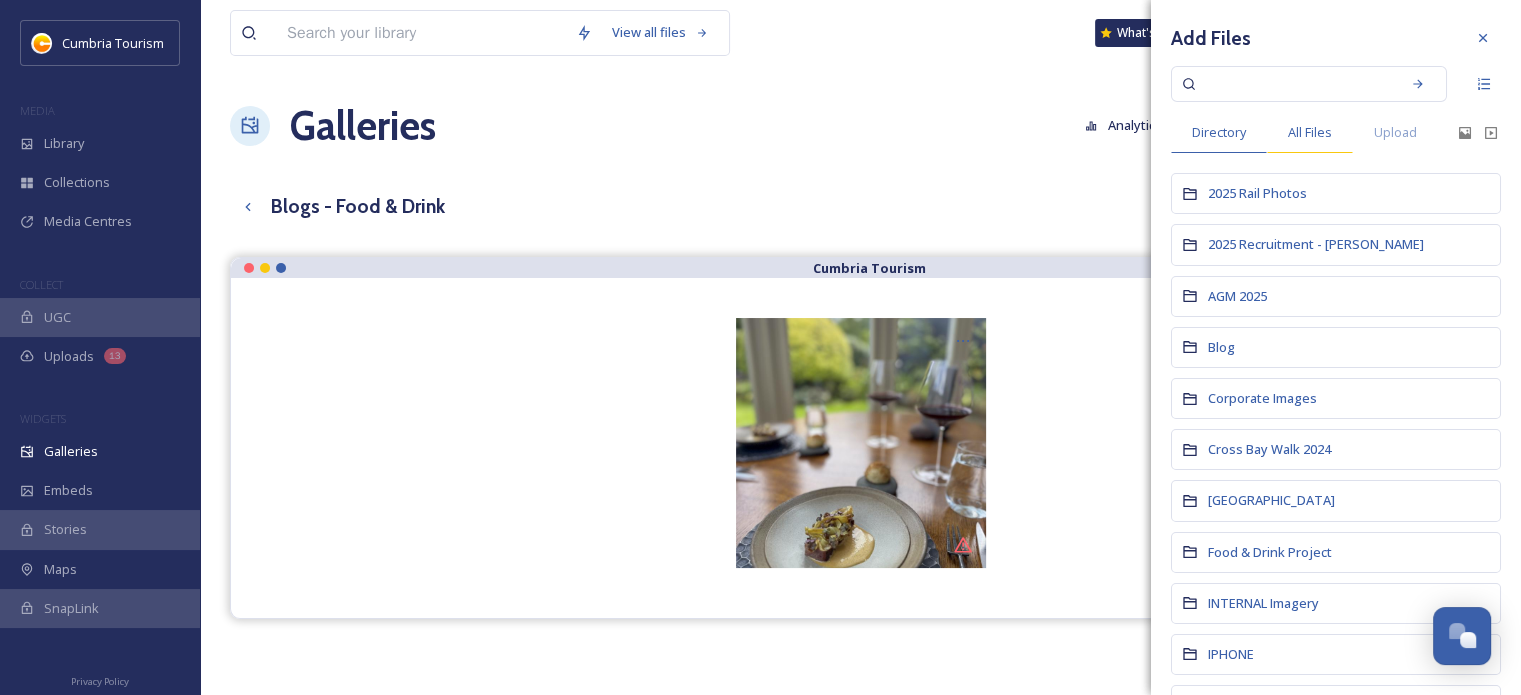 click on "All Files" at bounding box center [1310, 132] 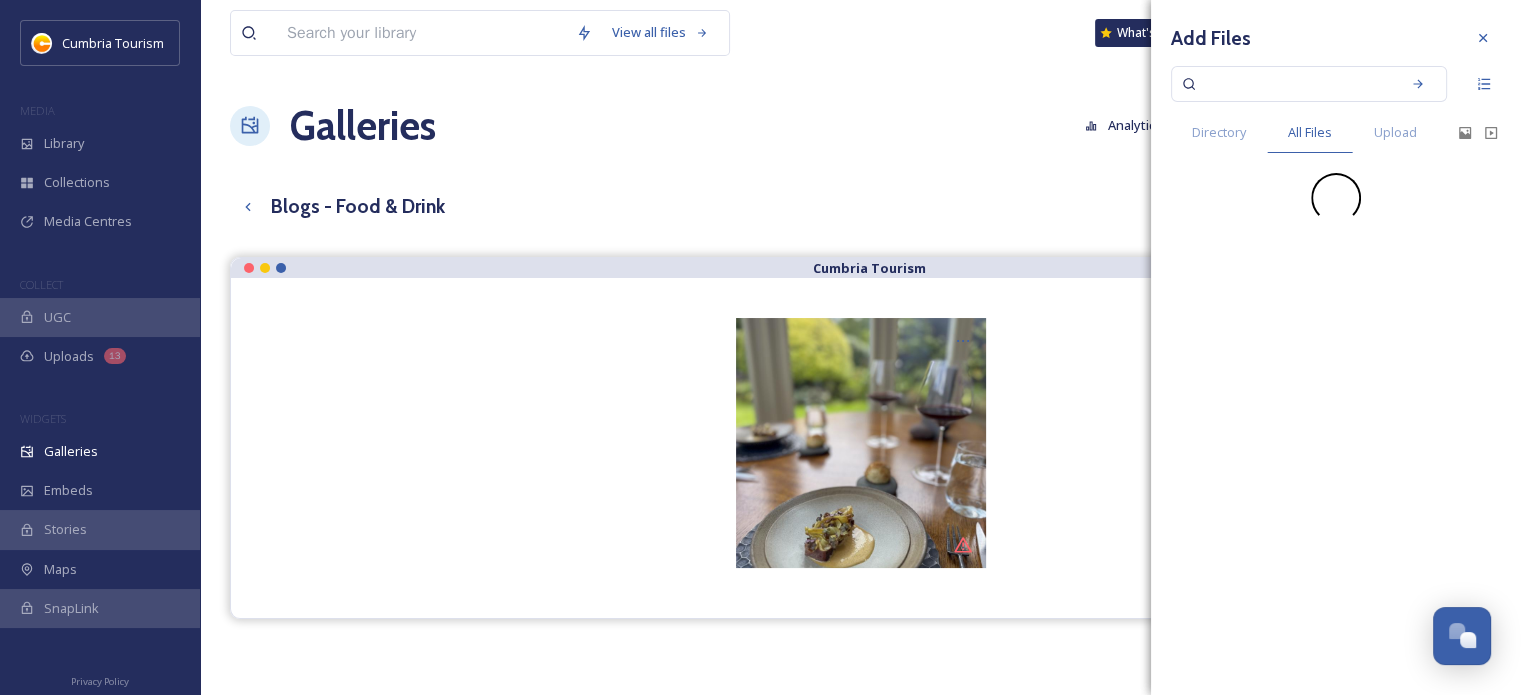 click on "View all files What's New [PERSON_NAME] Galleries Analytics Embed Customise Edit files Edit File Source Link to Collection Add Files Manually Select Social Feed All Account UGC Link to Folder Continue Add Files Directory All Files Upload Blogs - Food & Drink English Show All Cumbria Tourism" at bounding box center [860, 491] 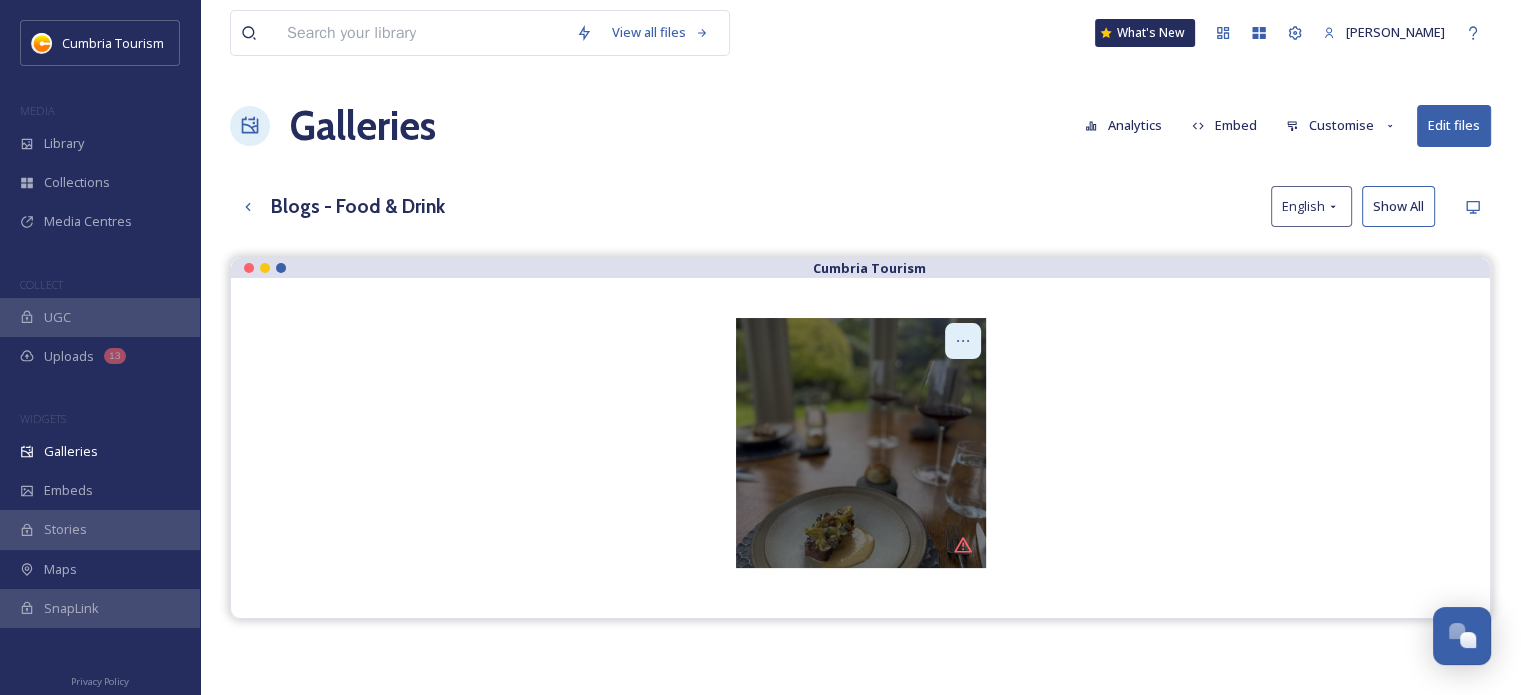 click 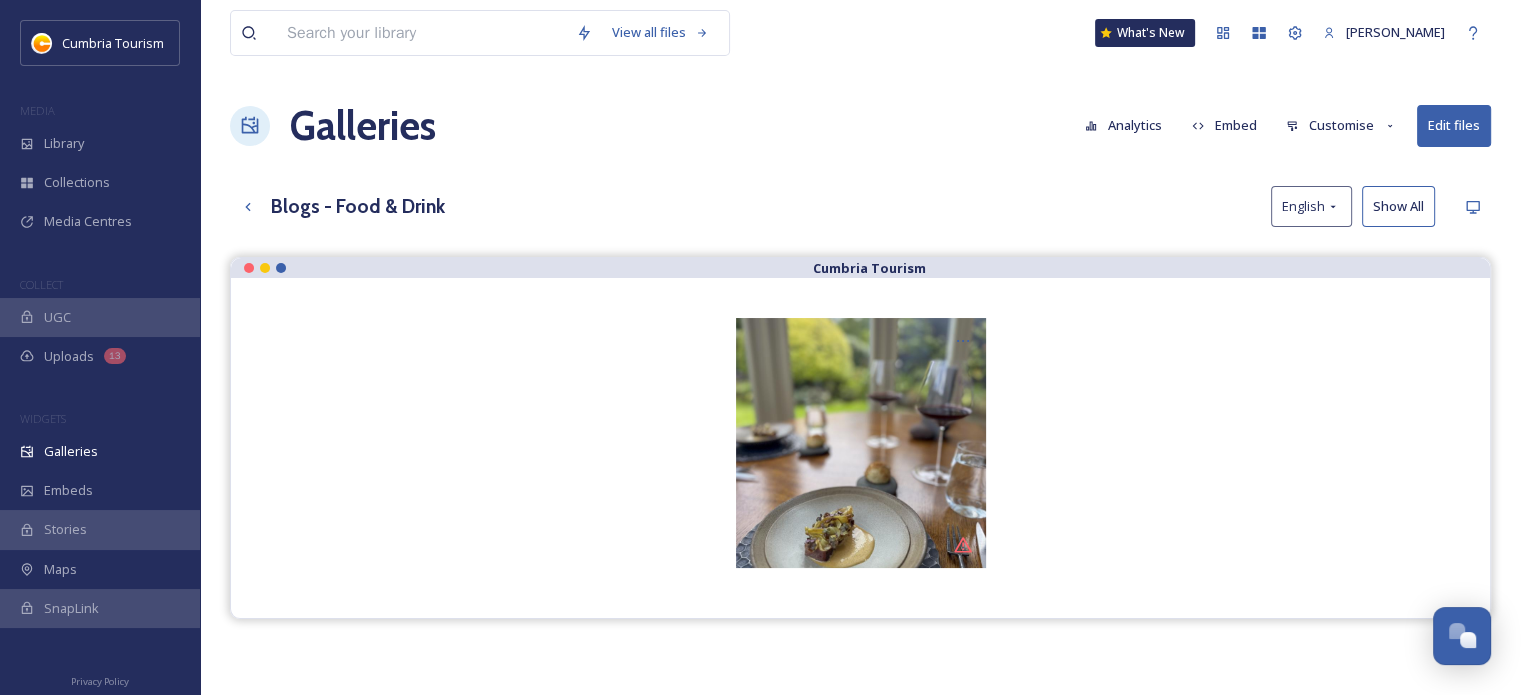 click on "Edit files" at bounding box center [1454, 125] 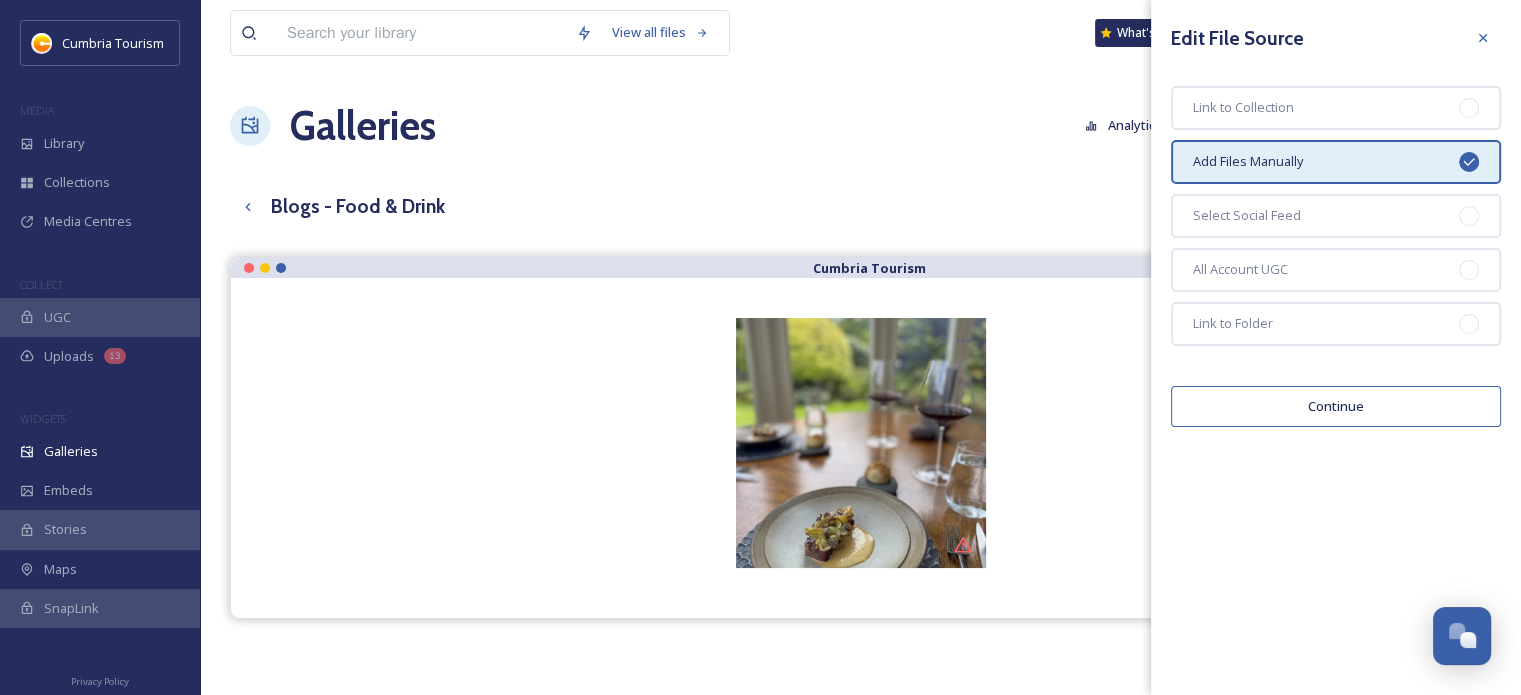 click on "Continue" at bounding box center (1336, 406) 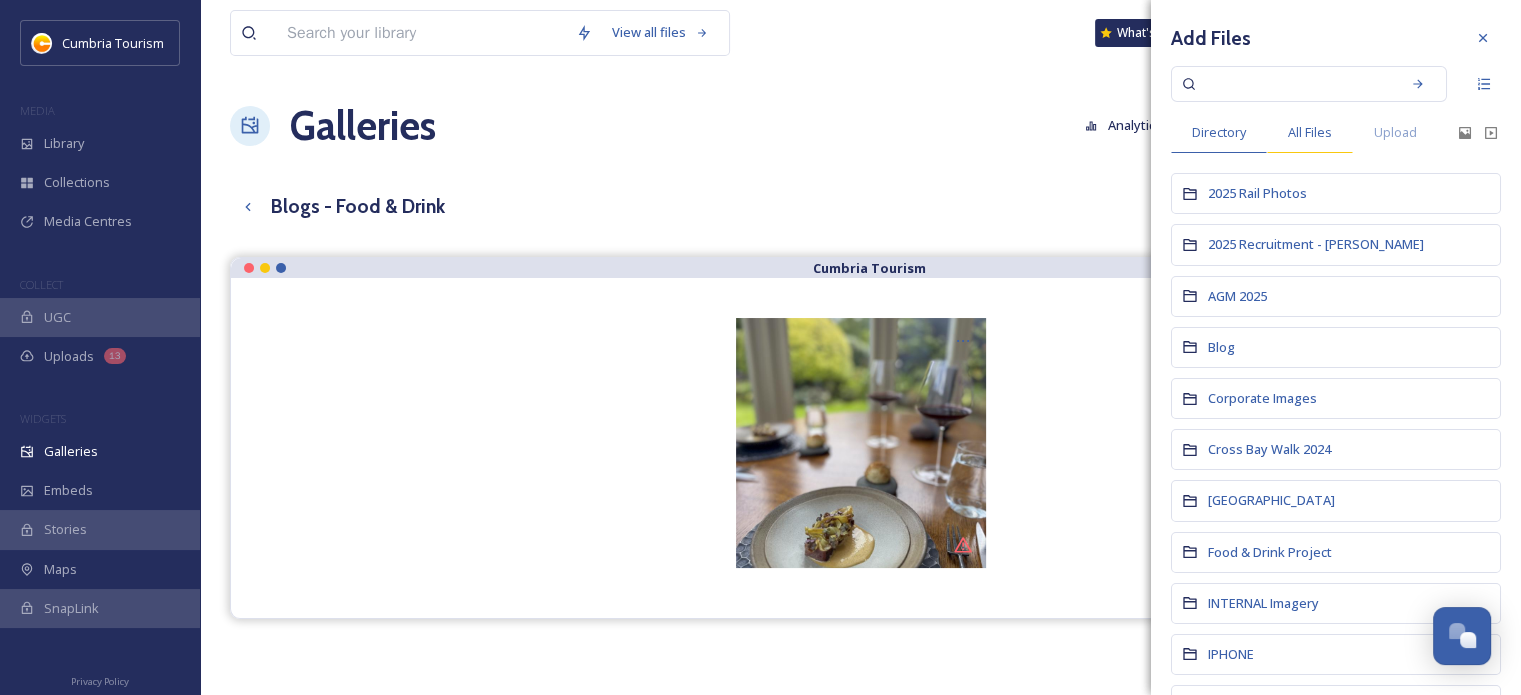 click on "All Files" at bounding box center (1310, 132) 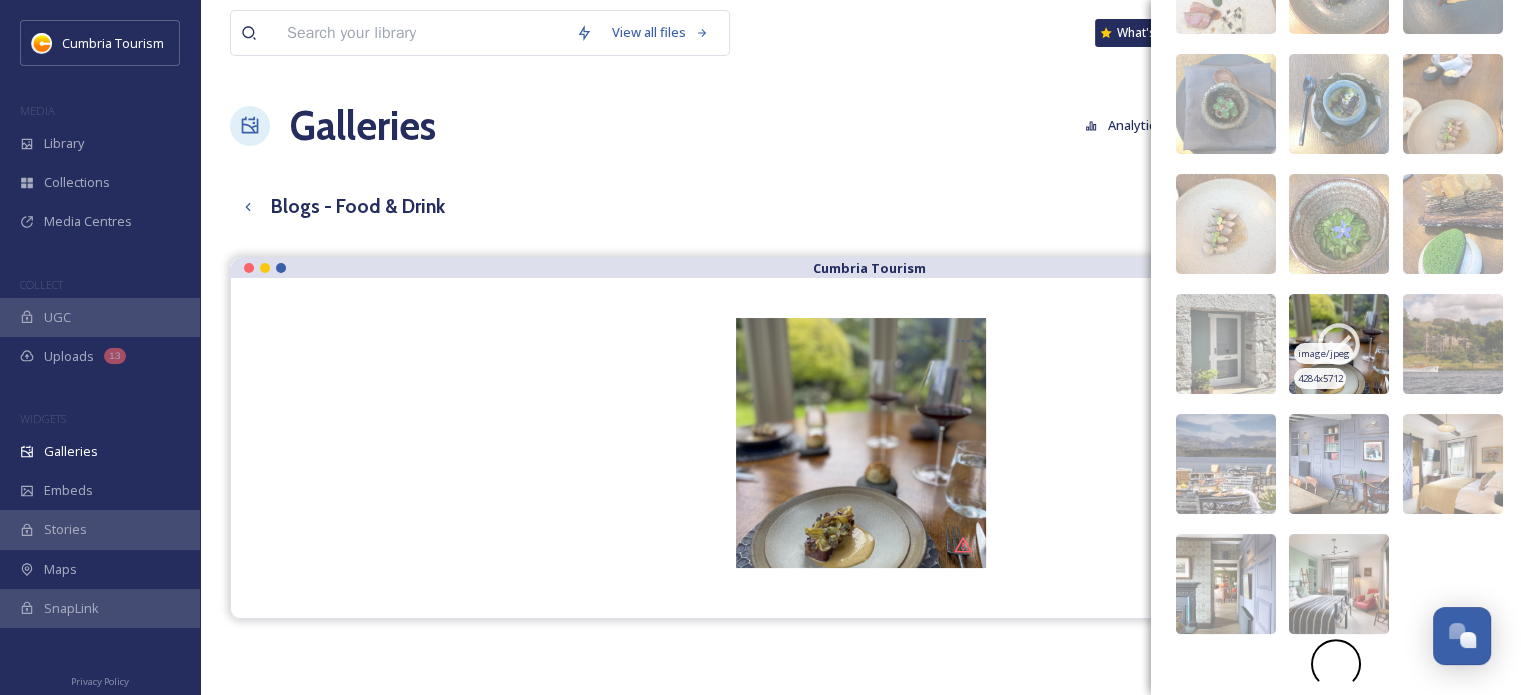 scroll, scrollTop: 377, scrollLeft: 0, axis: vertical 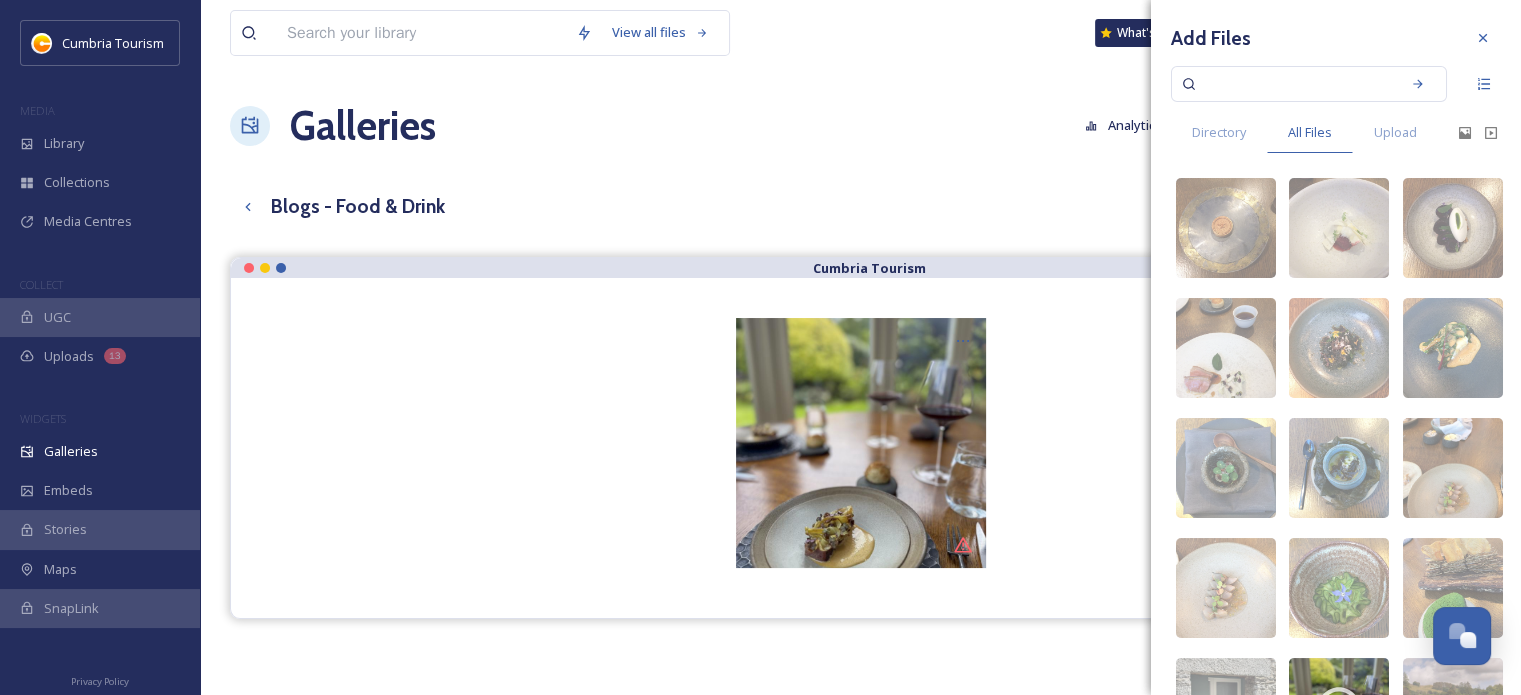 drag, startPoint x: 1044, startPoint y: 71, endPoint x: 997, endPoint y: 57, distance: 49.0408 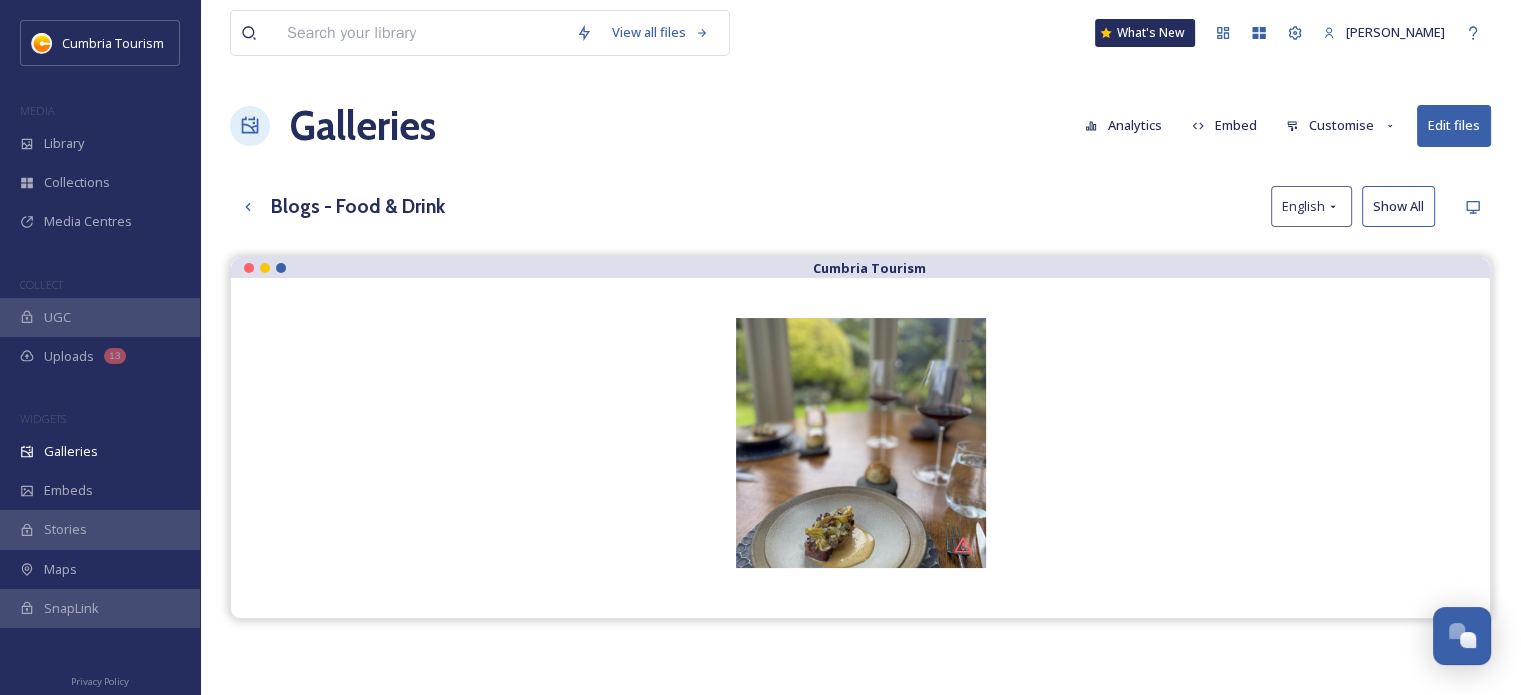 scroll, scrollTop: 0, scrollLeft: 0, axis: both 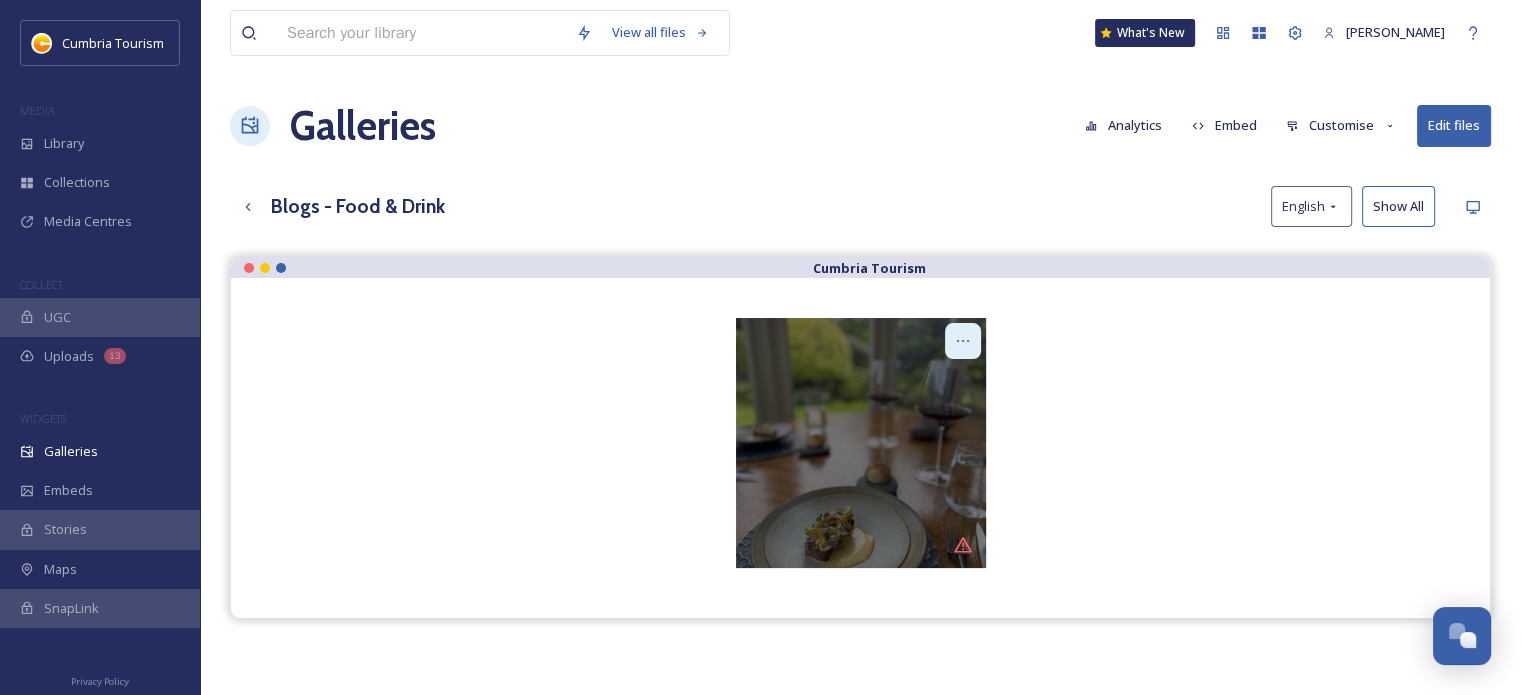 click at bounding box center (963, 341) 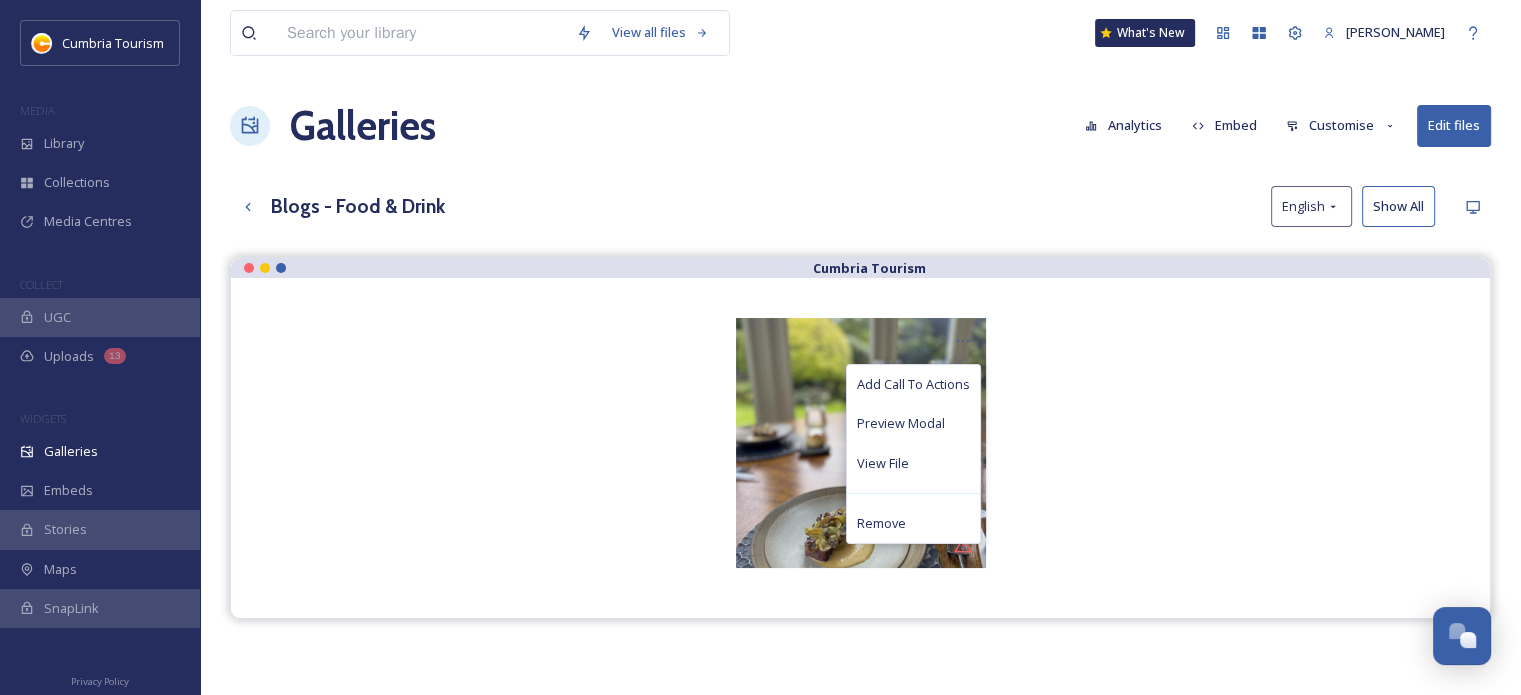 click on "View all files What's New [PERSON_NAME] Galleries Analytics Embed Customise Edit files Blogs - Food & Drink English Show All Cumbria Tourism Add Call To Actions Preview Modal View File Remove" at bounding box center (860, 491) 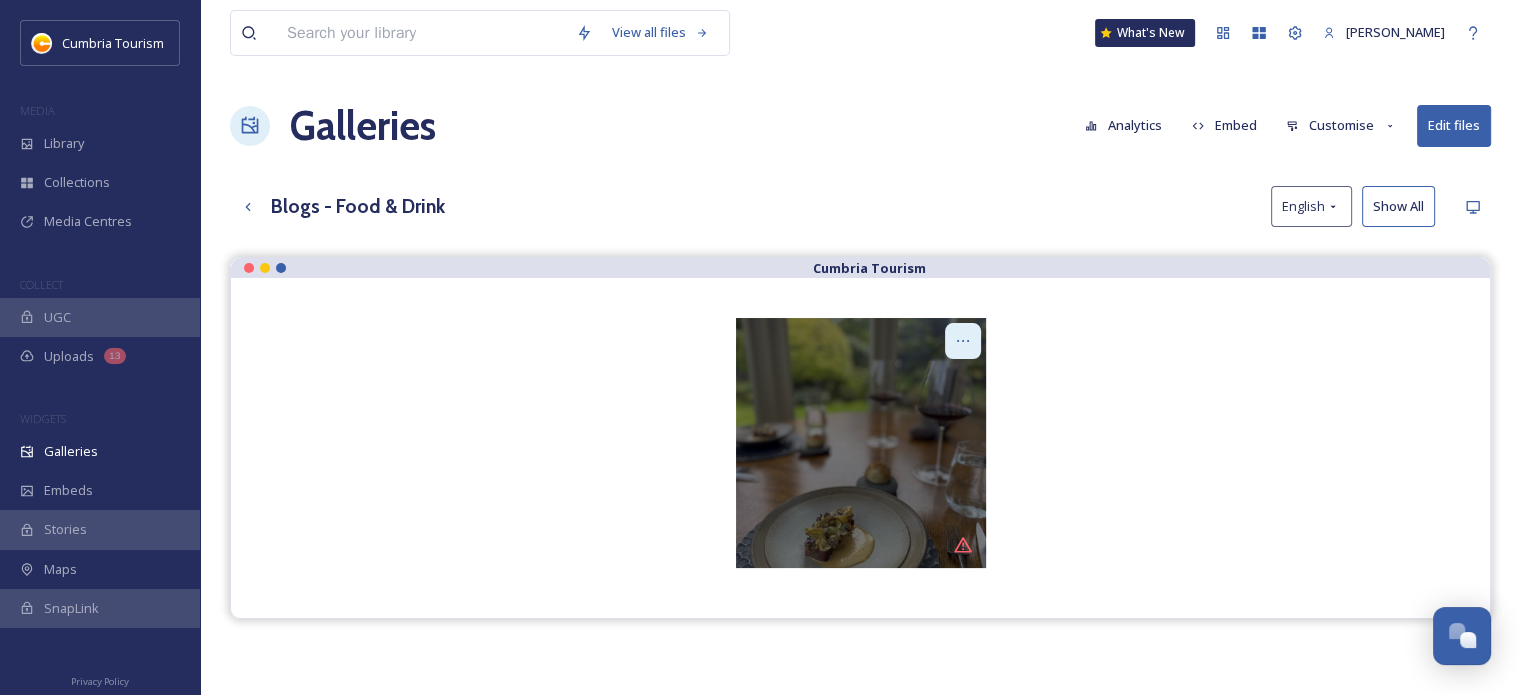 click at bounding box center [963, 341] 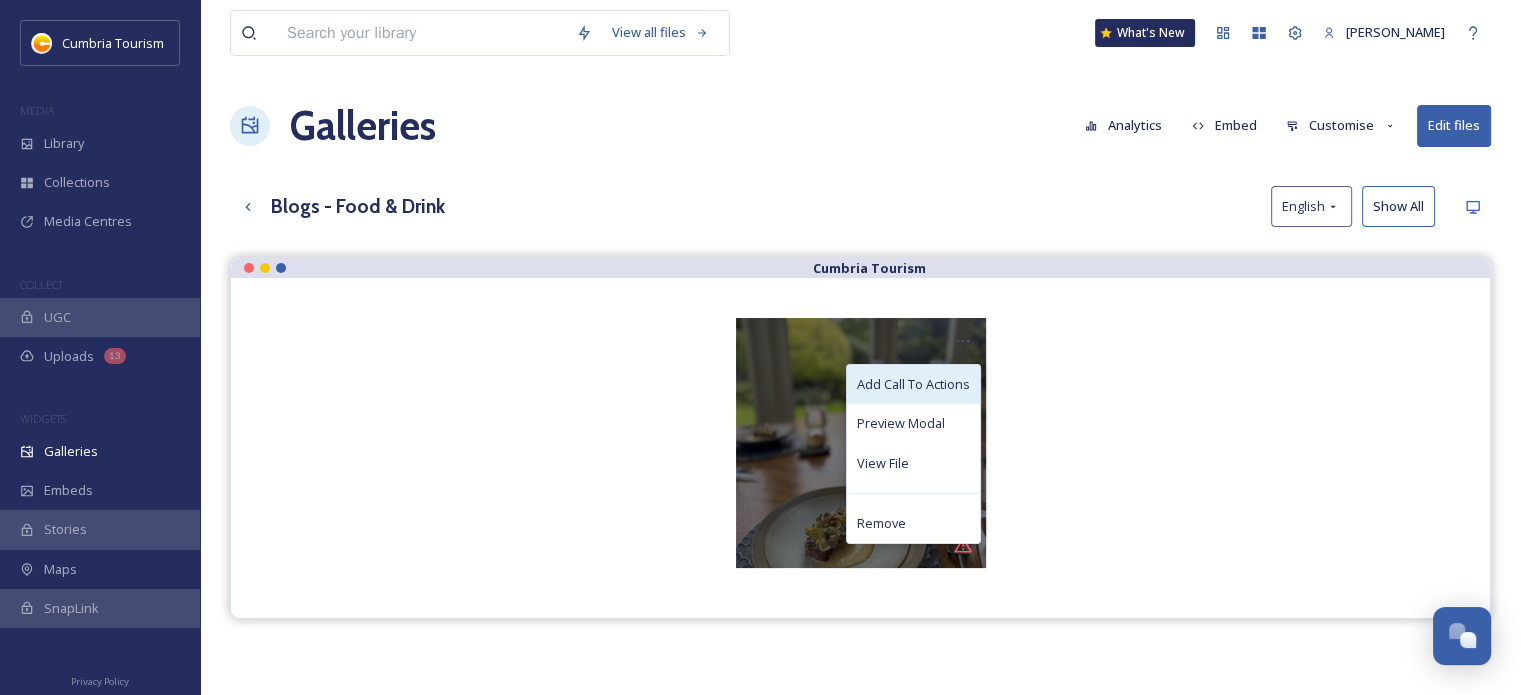 click on "Add Call To Actions" at bounding box center [913, 384] 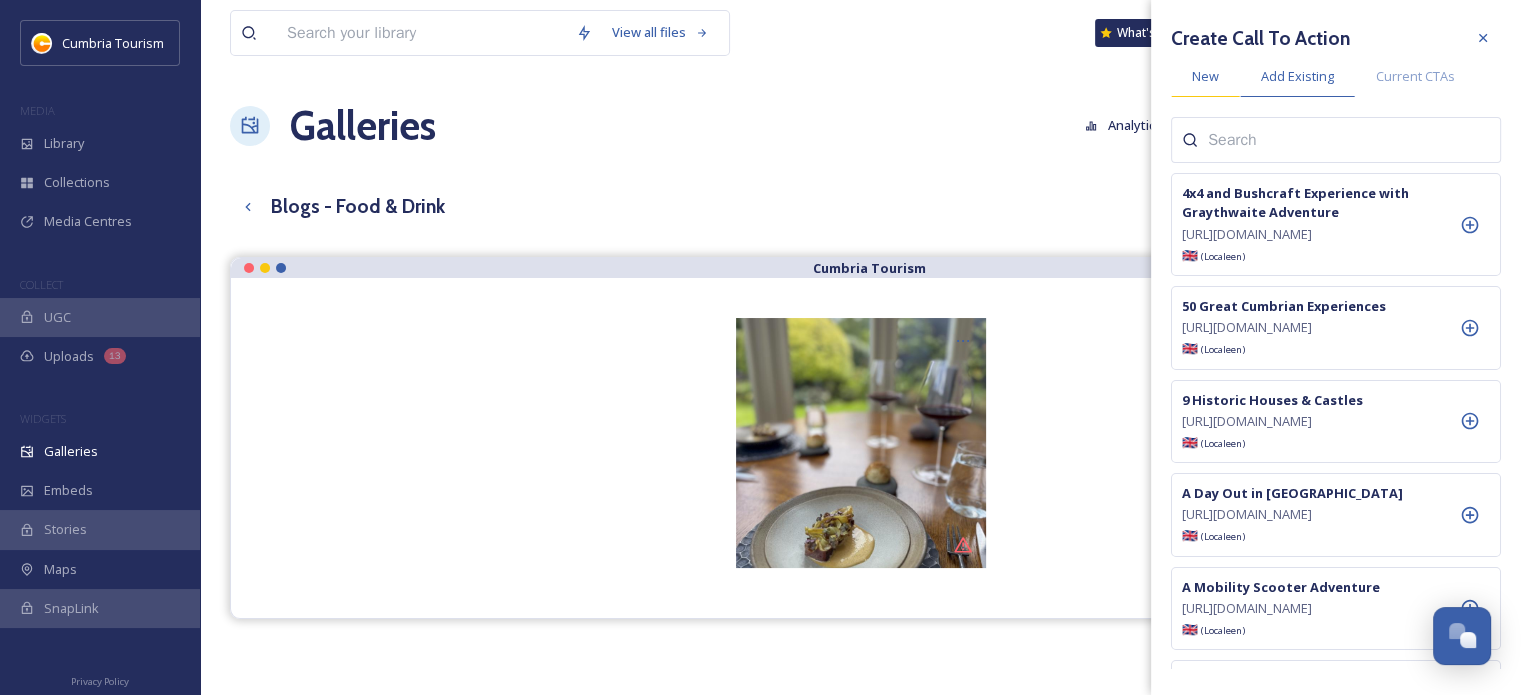 click on "New" at bounding box center (1205, 76) 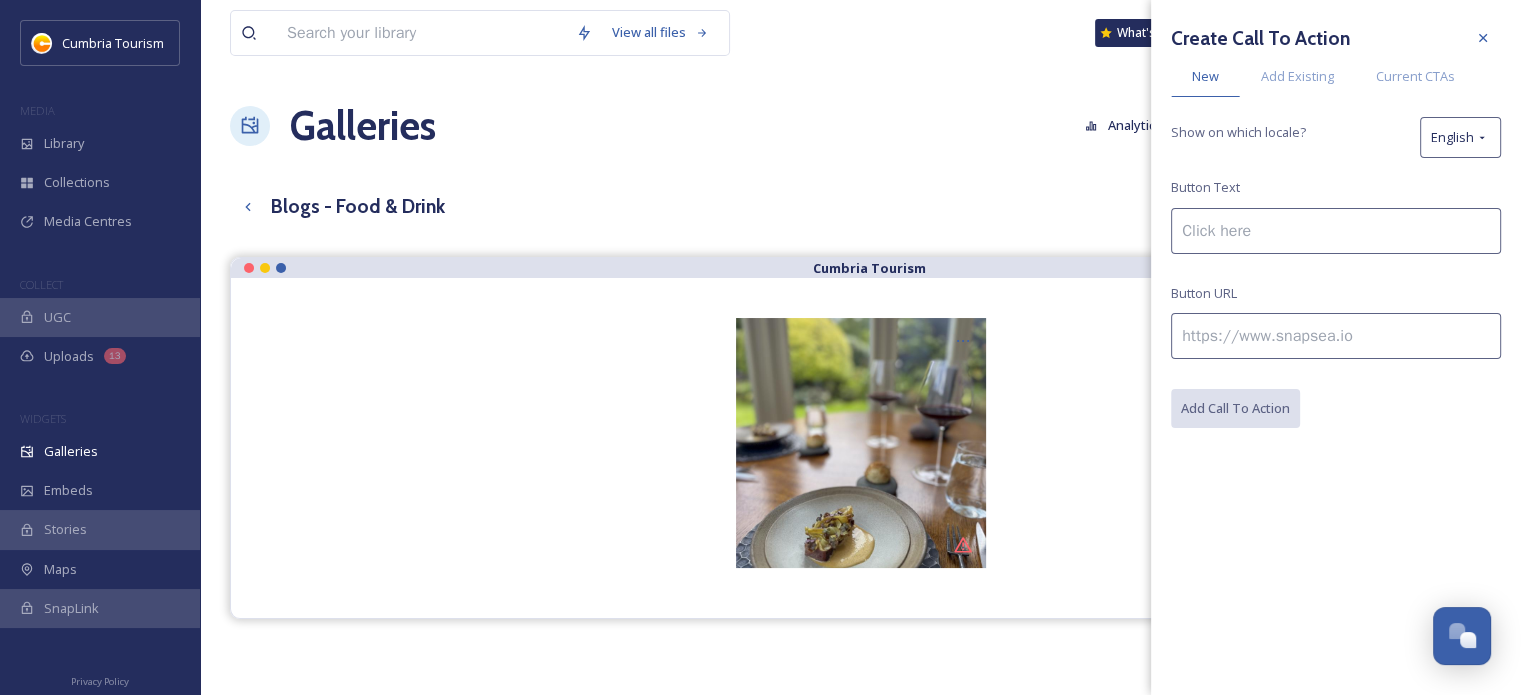 click on "Create Call To Action New Add Existing Current CTAs Show on which locale? English Button Text Button URL Add Call To Action" at bounding box center (1336, 224) 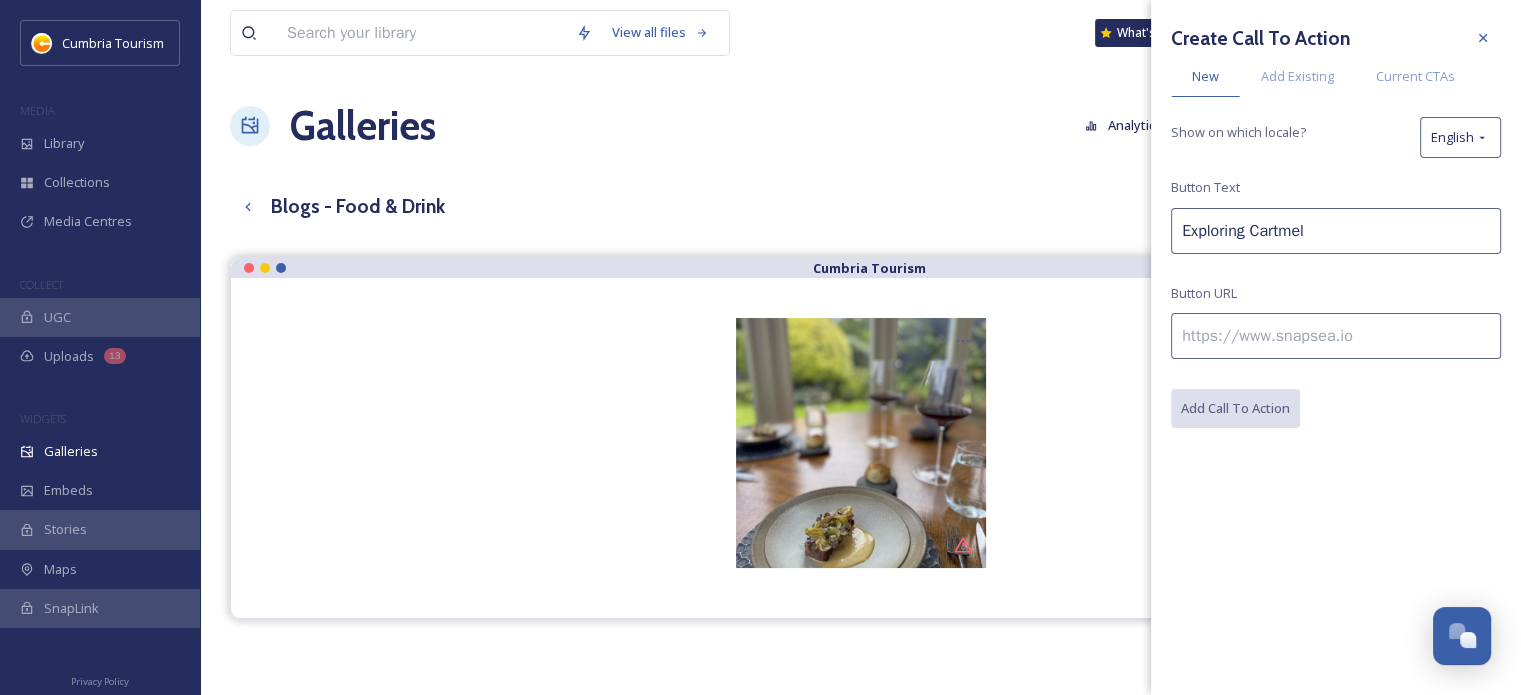 type on "Exploring Cartmel" 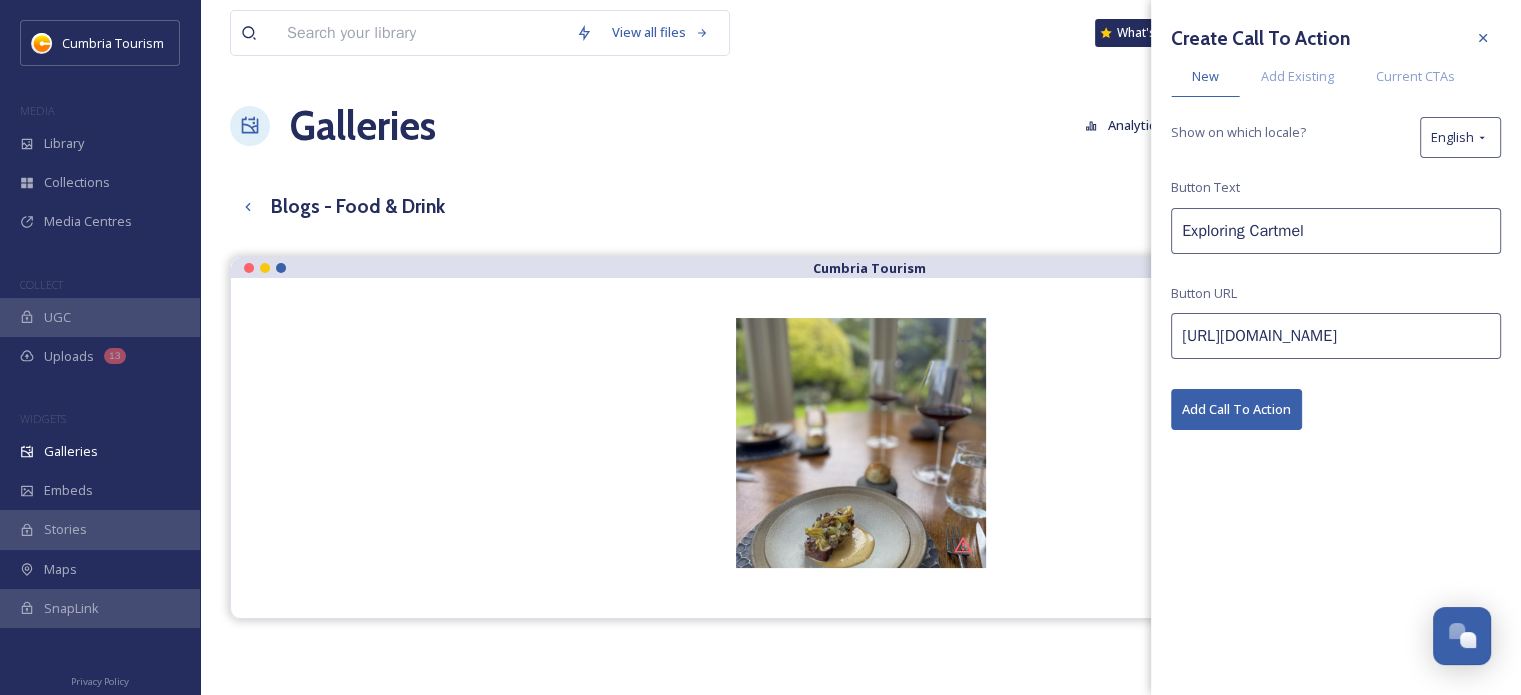 paste on "/blog/food-and-drink/exploring-cartmel" 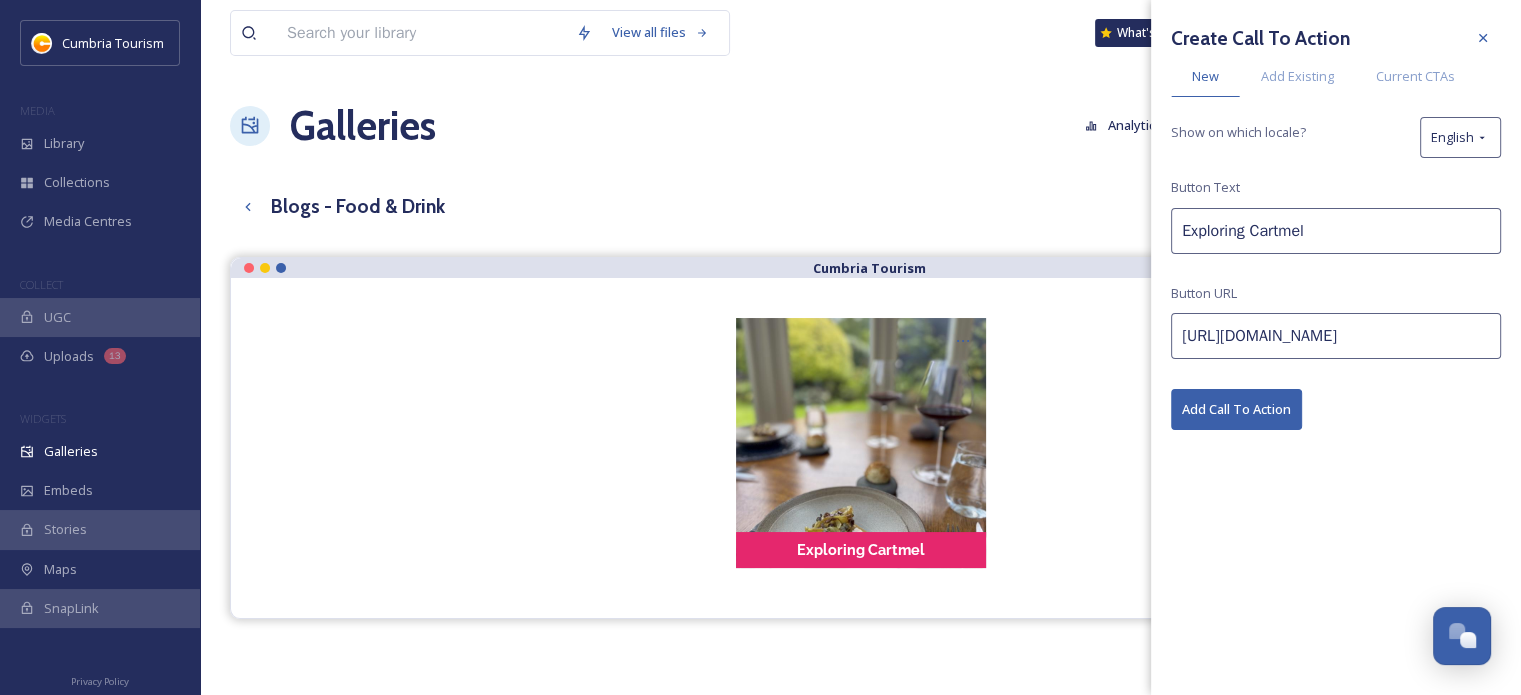click on "Blogs - Food & Drink English Show All" at bounding box center [860, 206] 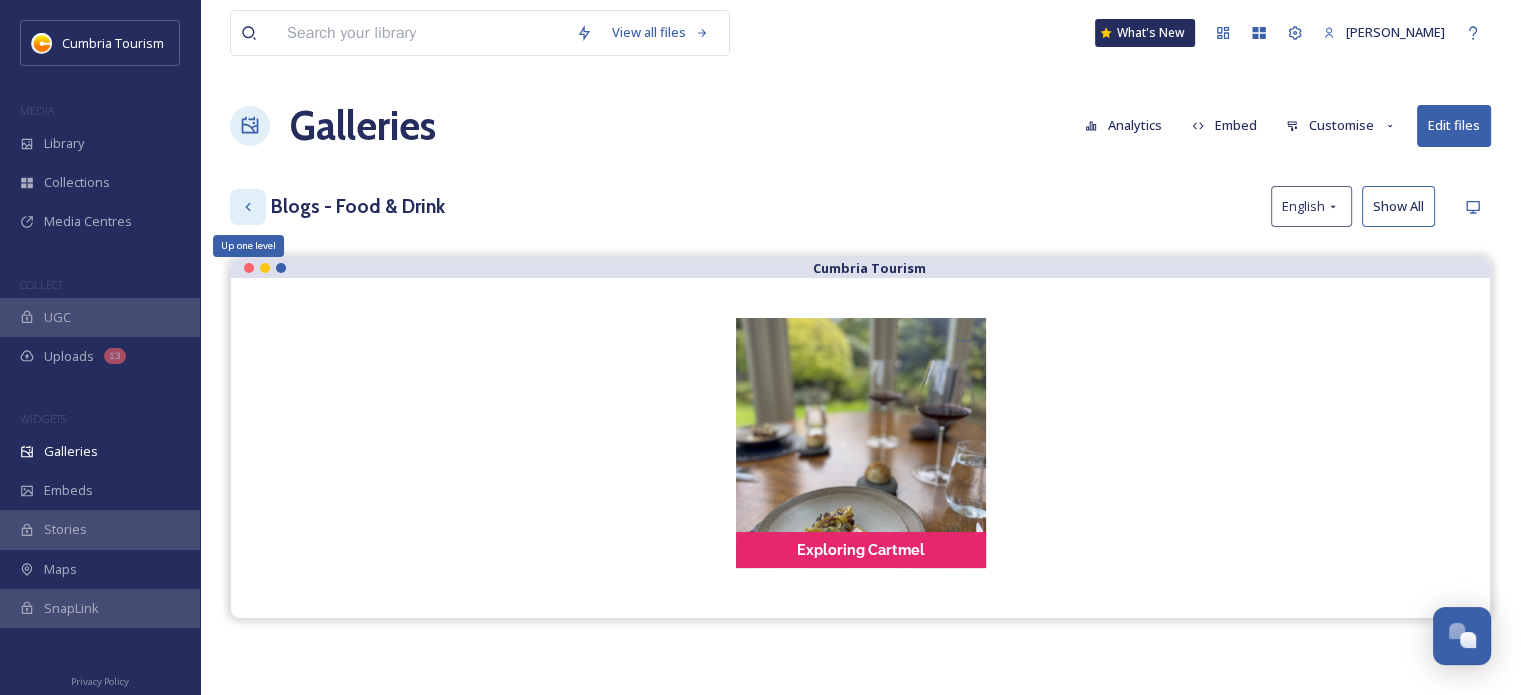 click on "Up one level" at bounding box center (248, 207) 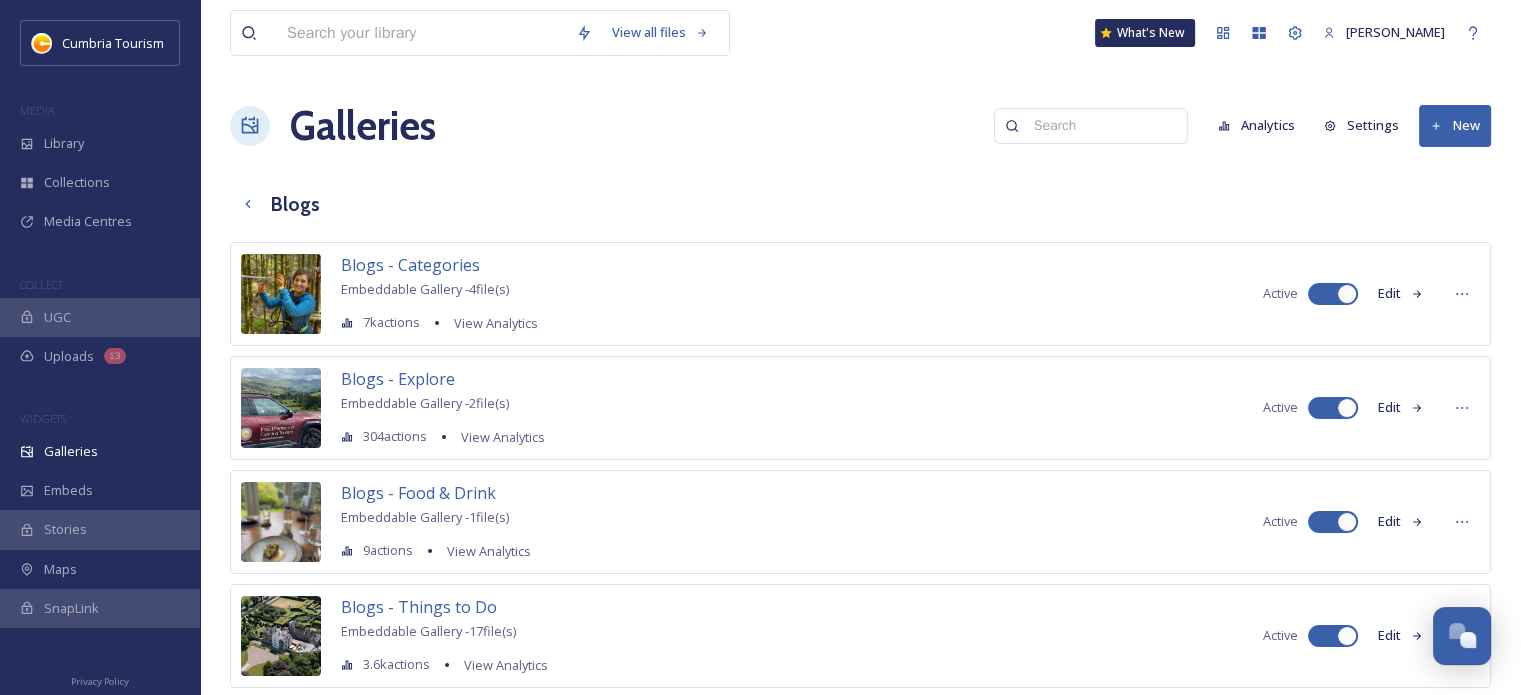 click on "Blogs - Categories Embeddable Gallery -  4  file(s) 7k  actions View Analytics Active Edit" at bounding box center (860, 294) 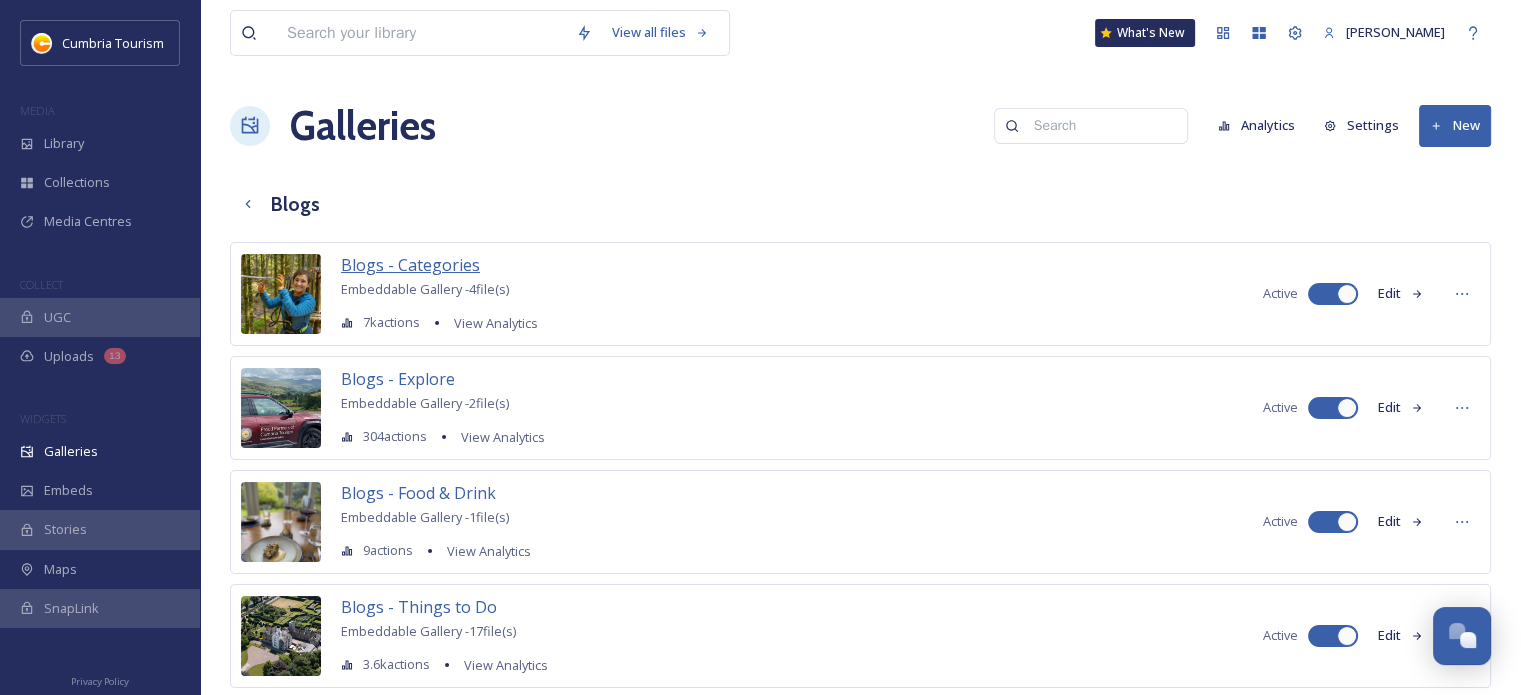 click on "Blogs - Categories" at bounding box center (410, 265) 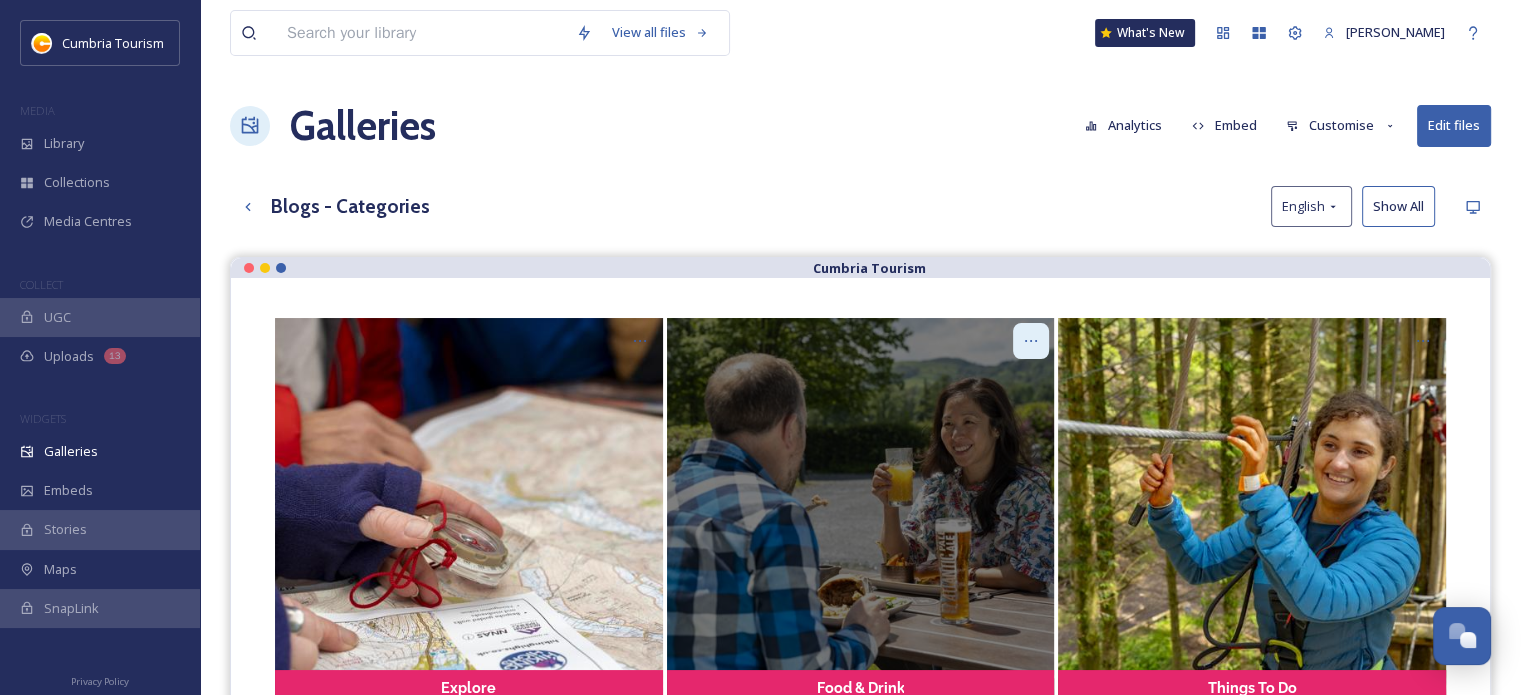 click 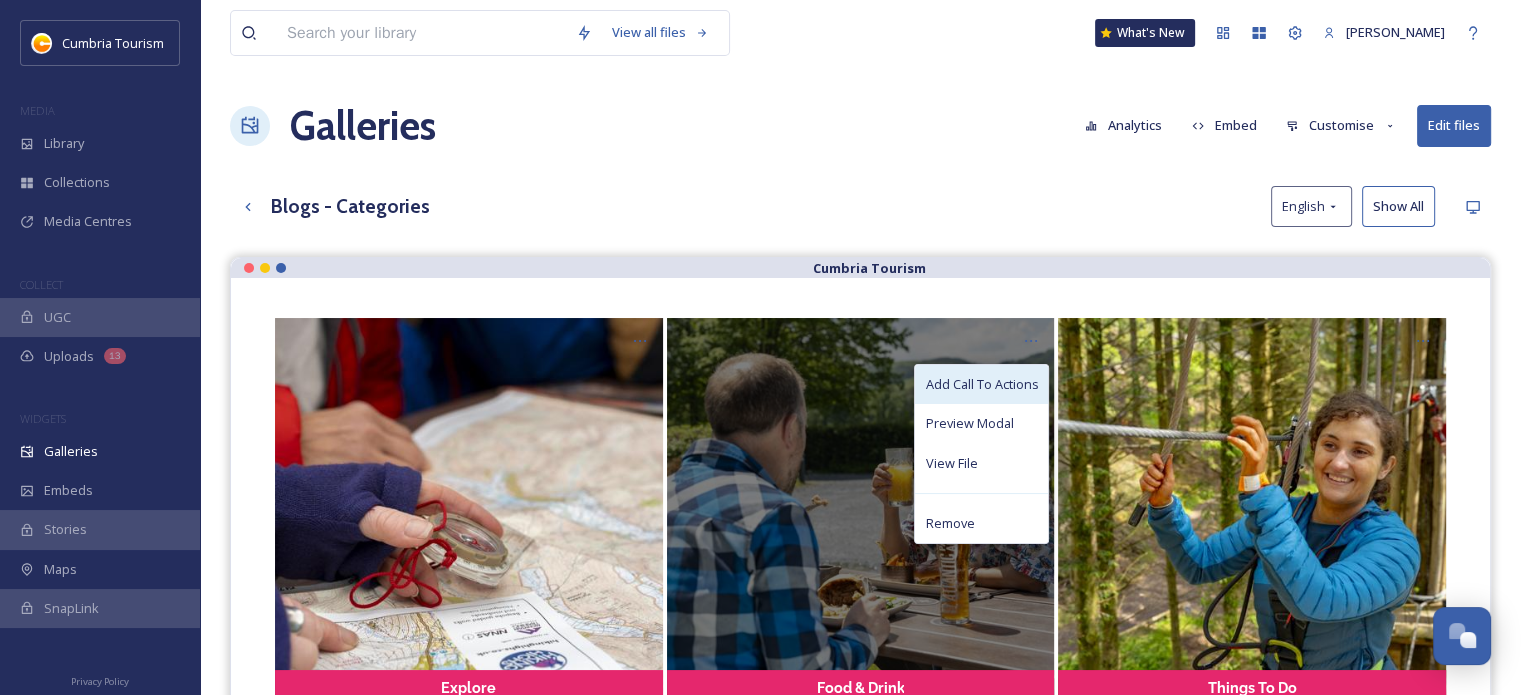 click on "Add Call To Actions" at bounding box center [981, 384] 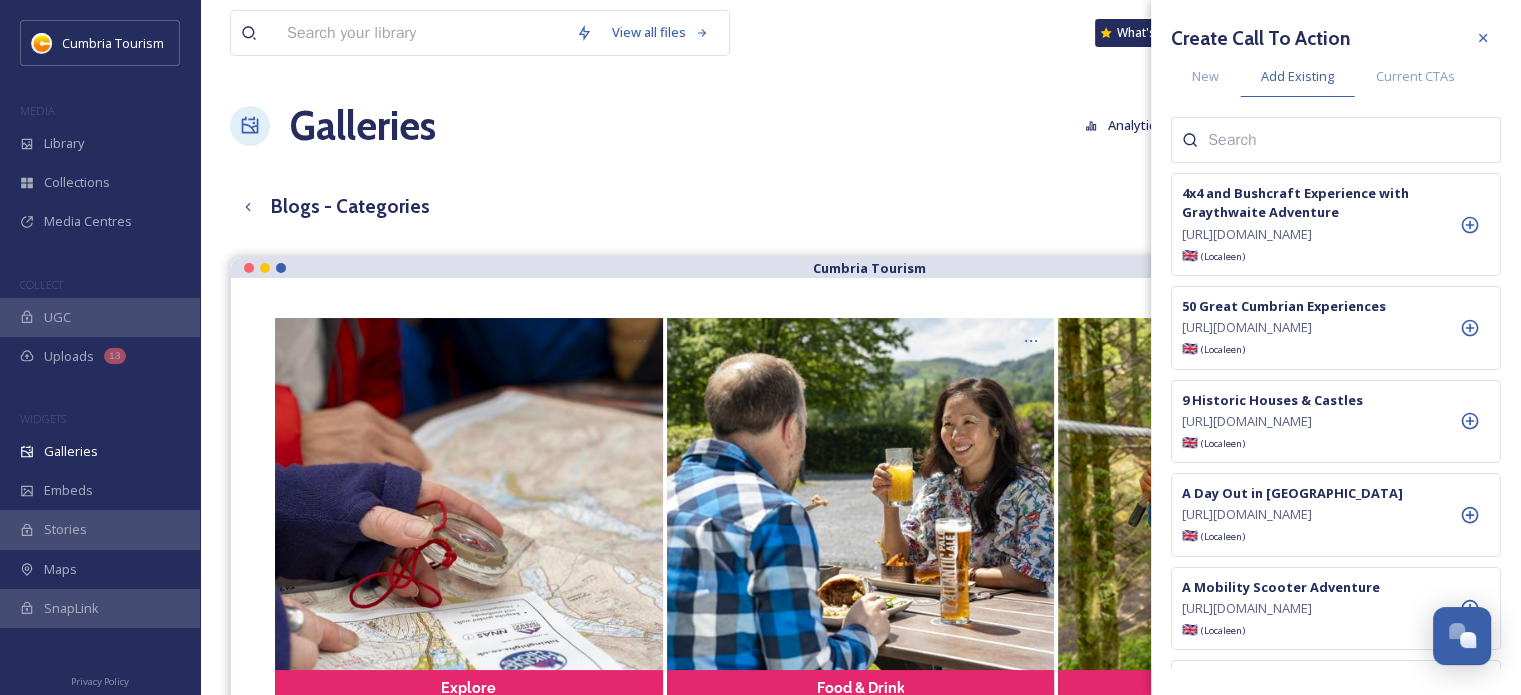 click at bounding box center (1284, 140) 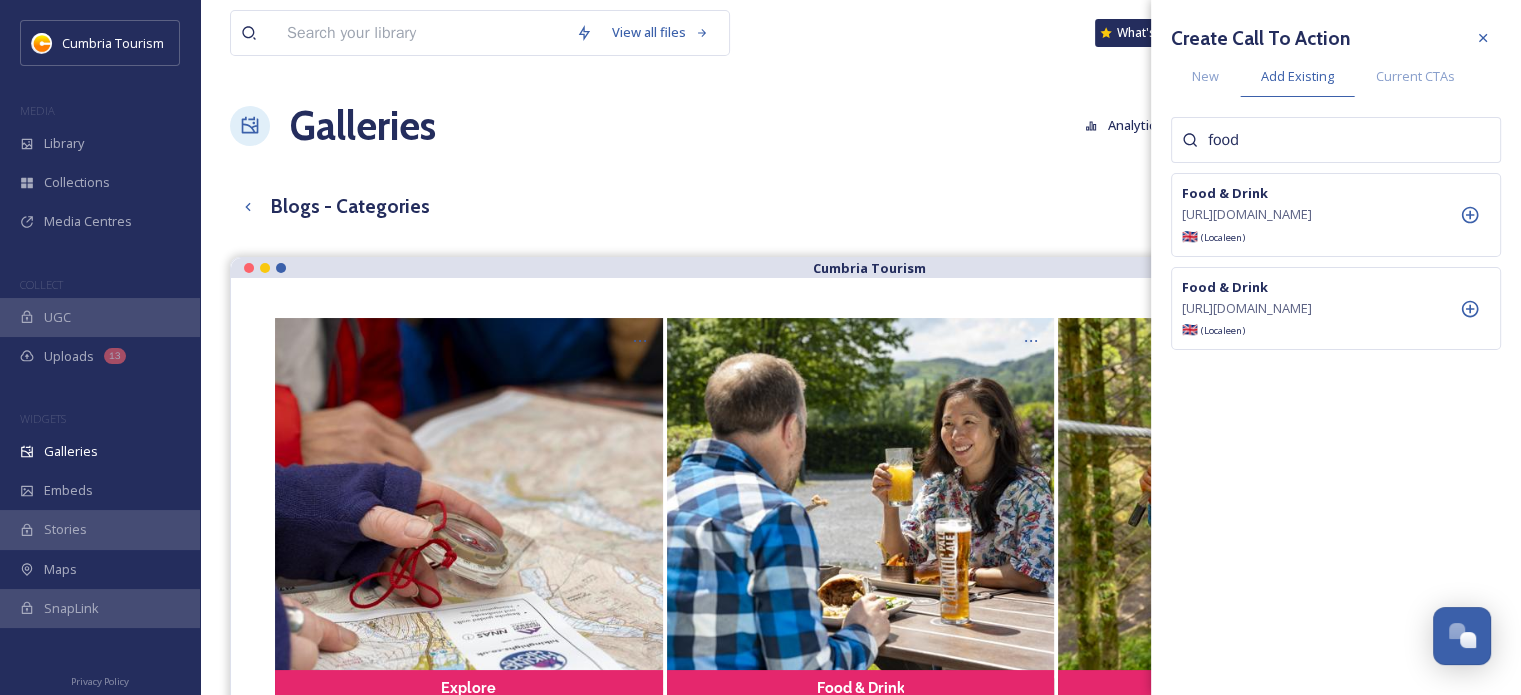 type on "food" 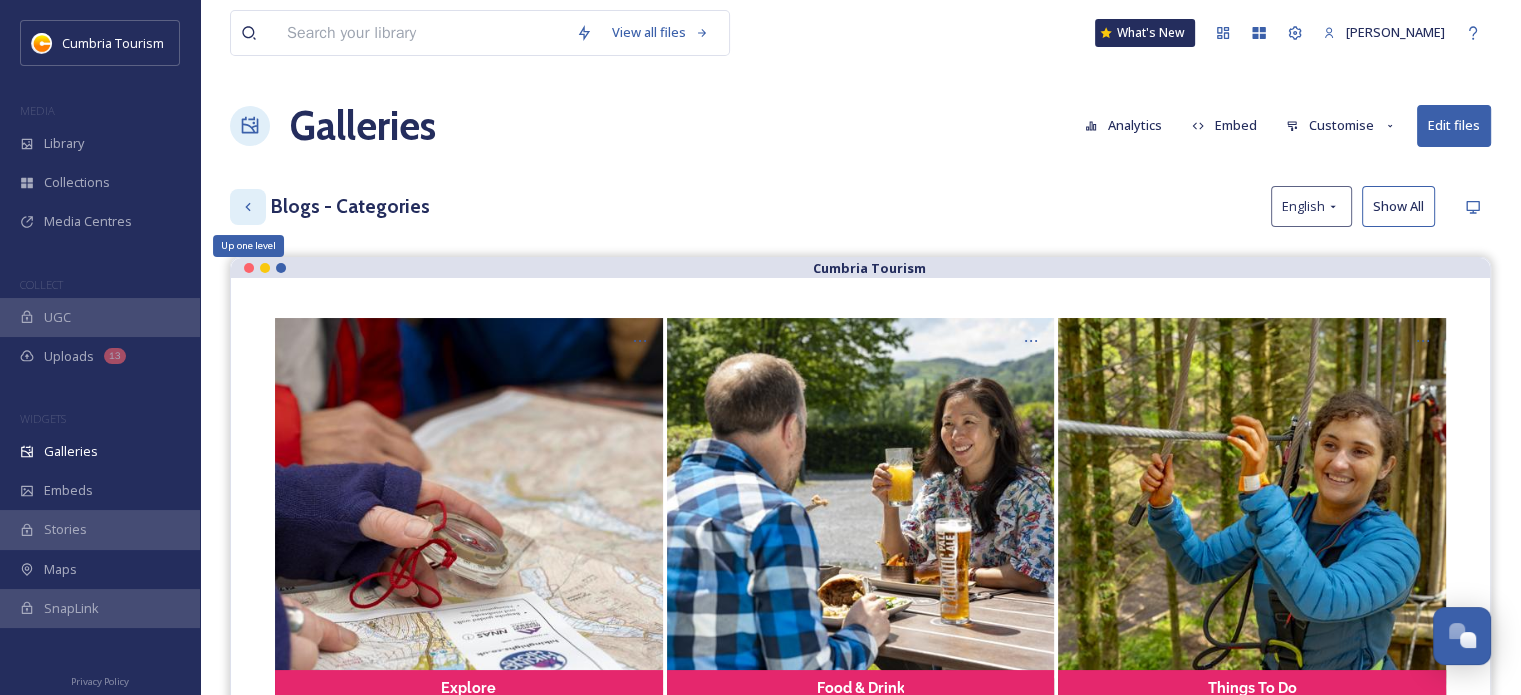 click 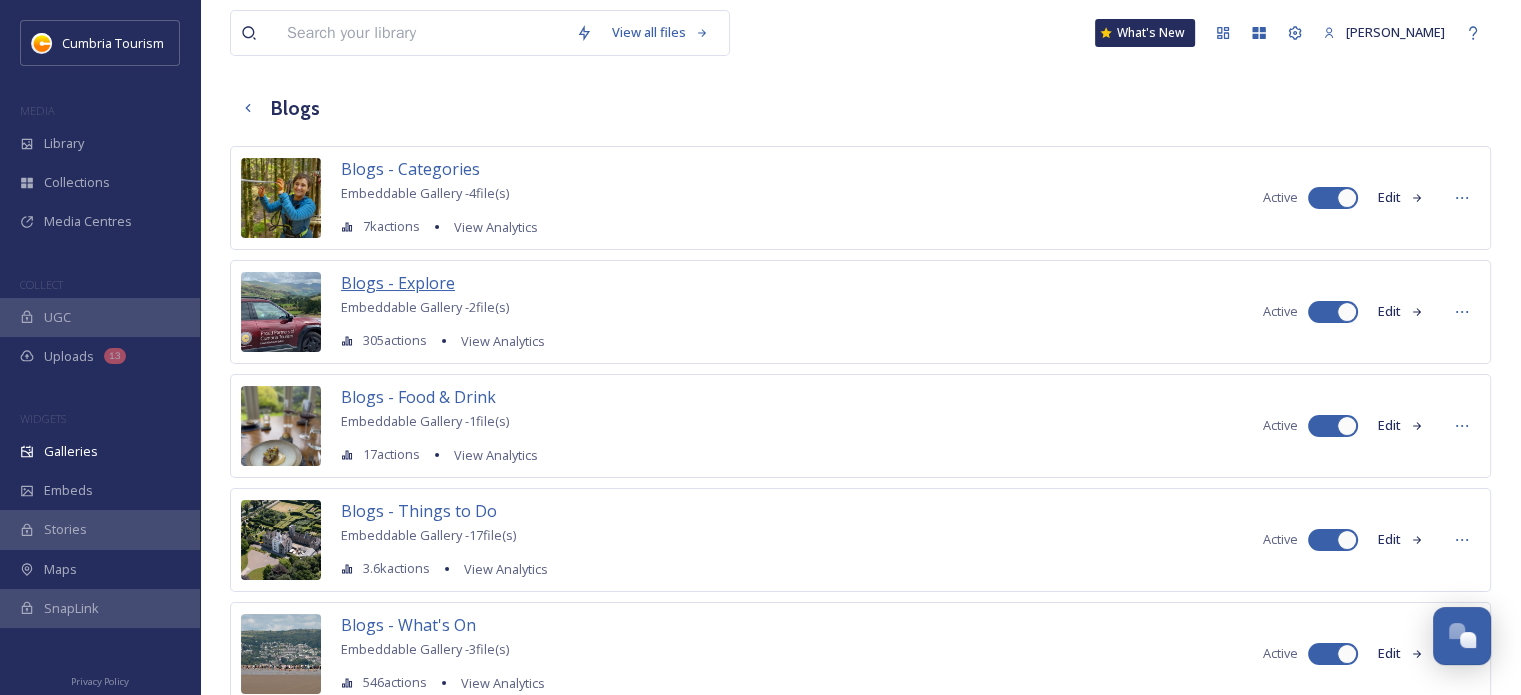 scroll, scrollTop: 100, scrollLeft: 0, axis: vertical 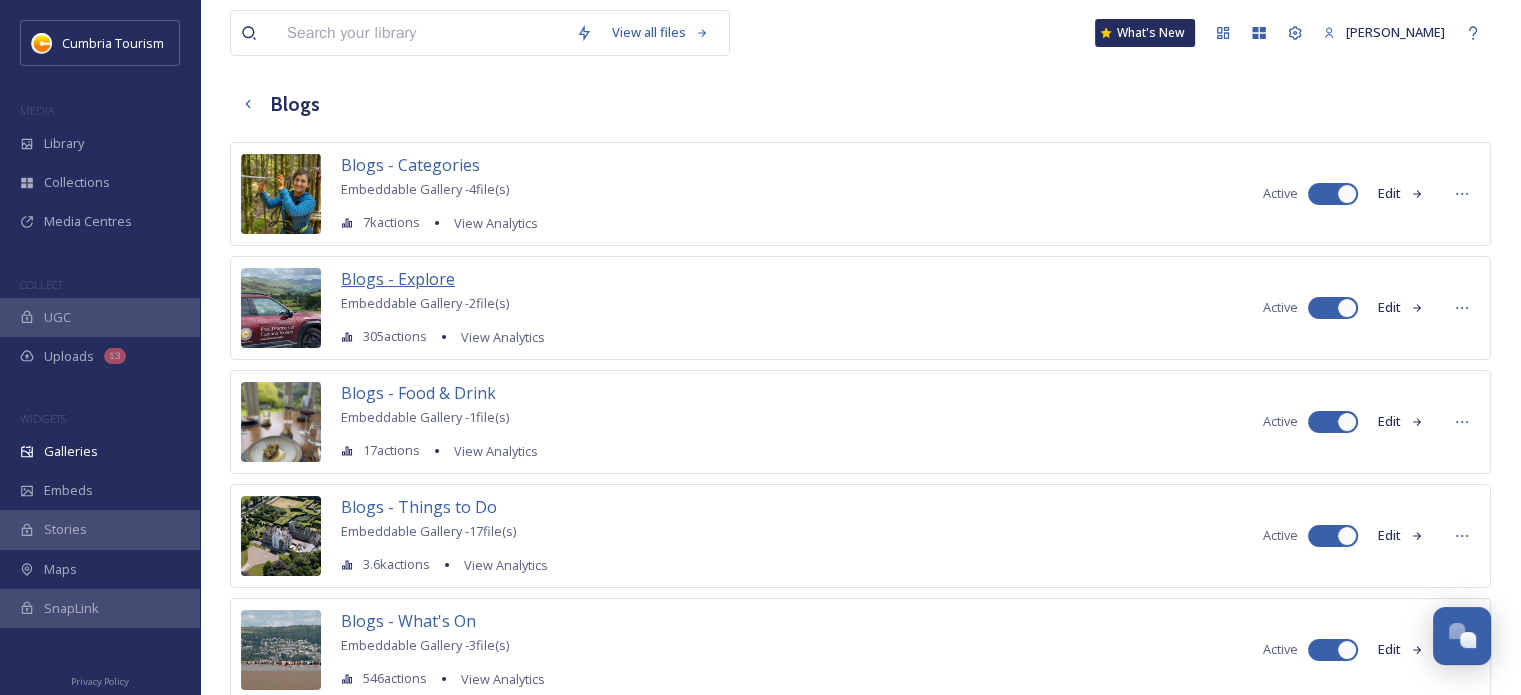 click on "Blogs - Explore" at bounding box center (398, 279) 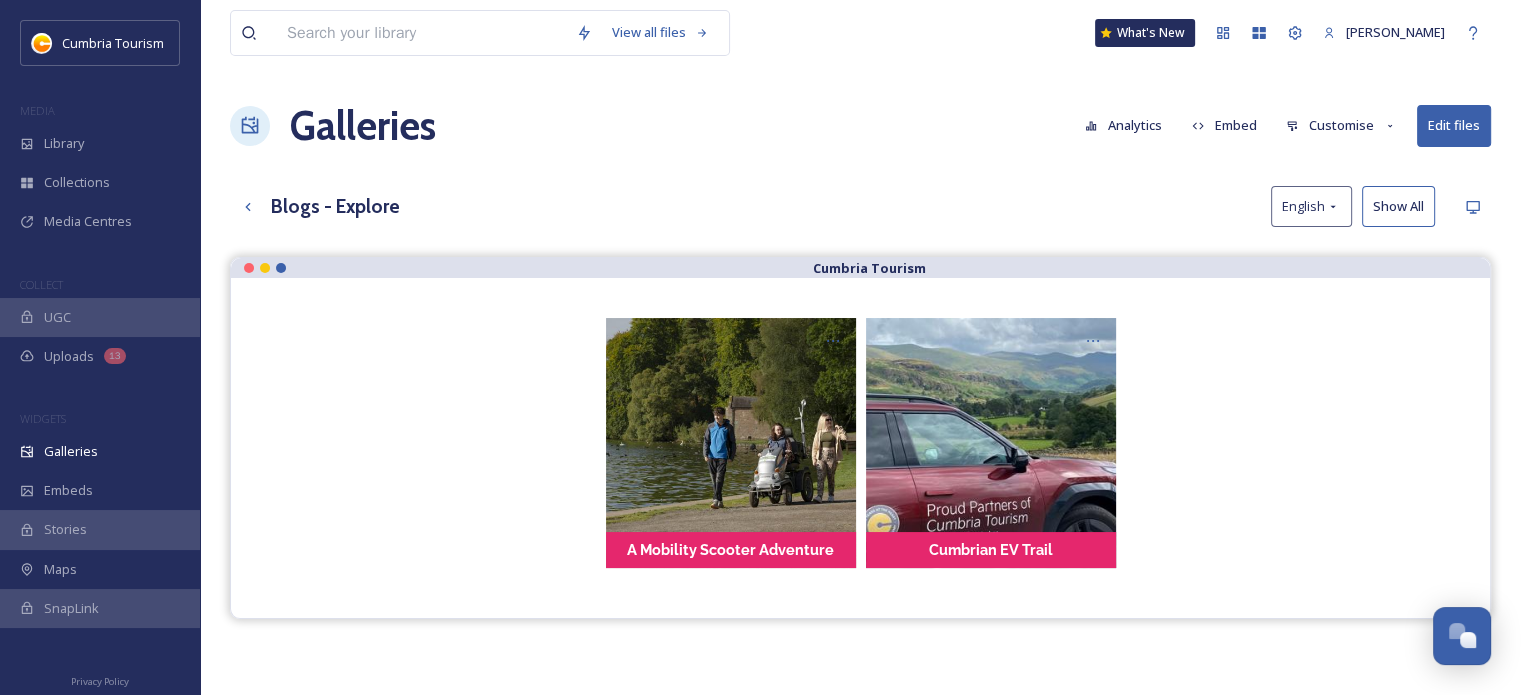 click on "Edit files" at bounding box center (1454, 125) 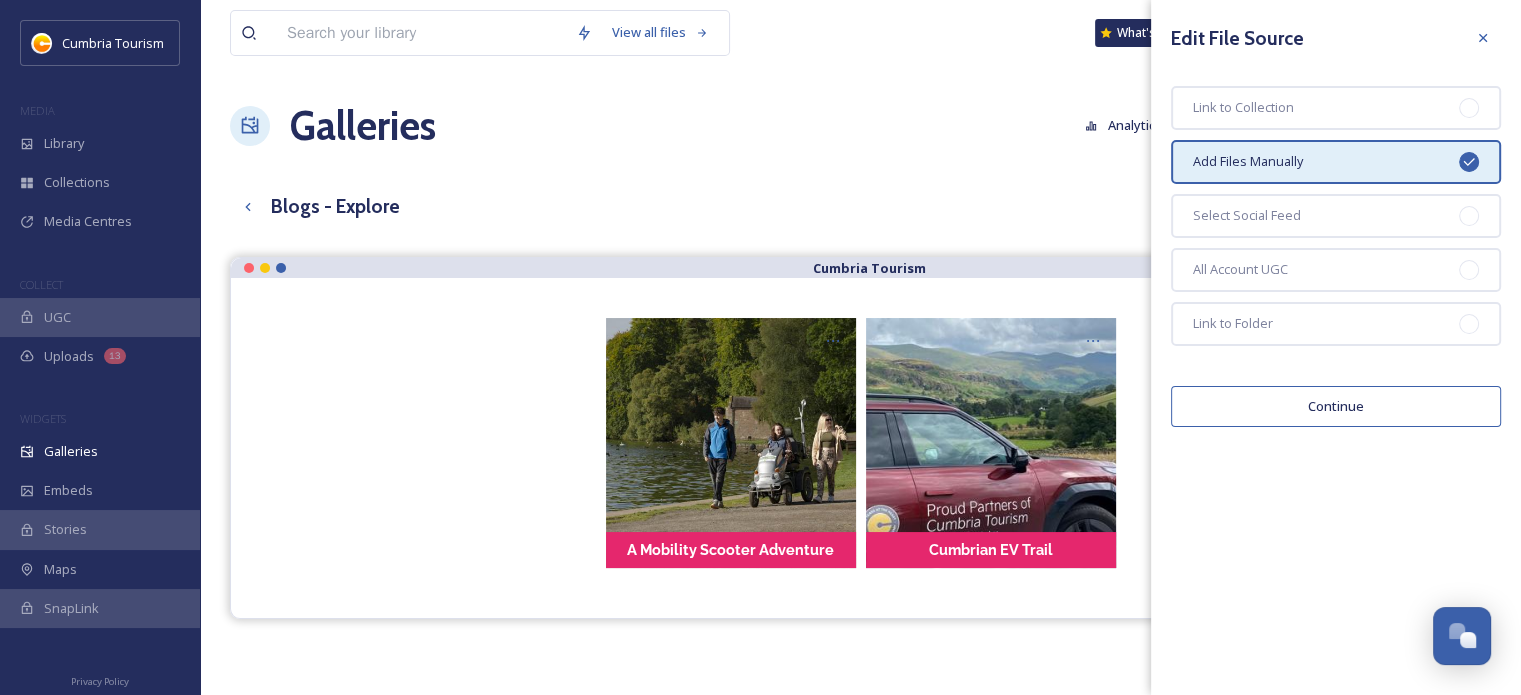 click on "Continue" at bounding box center (1336, 406) 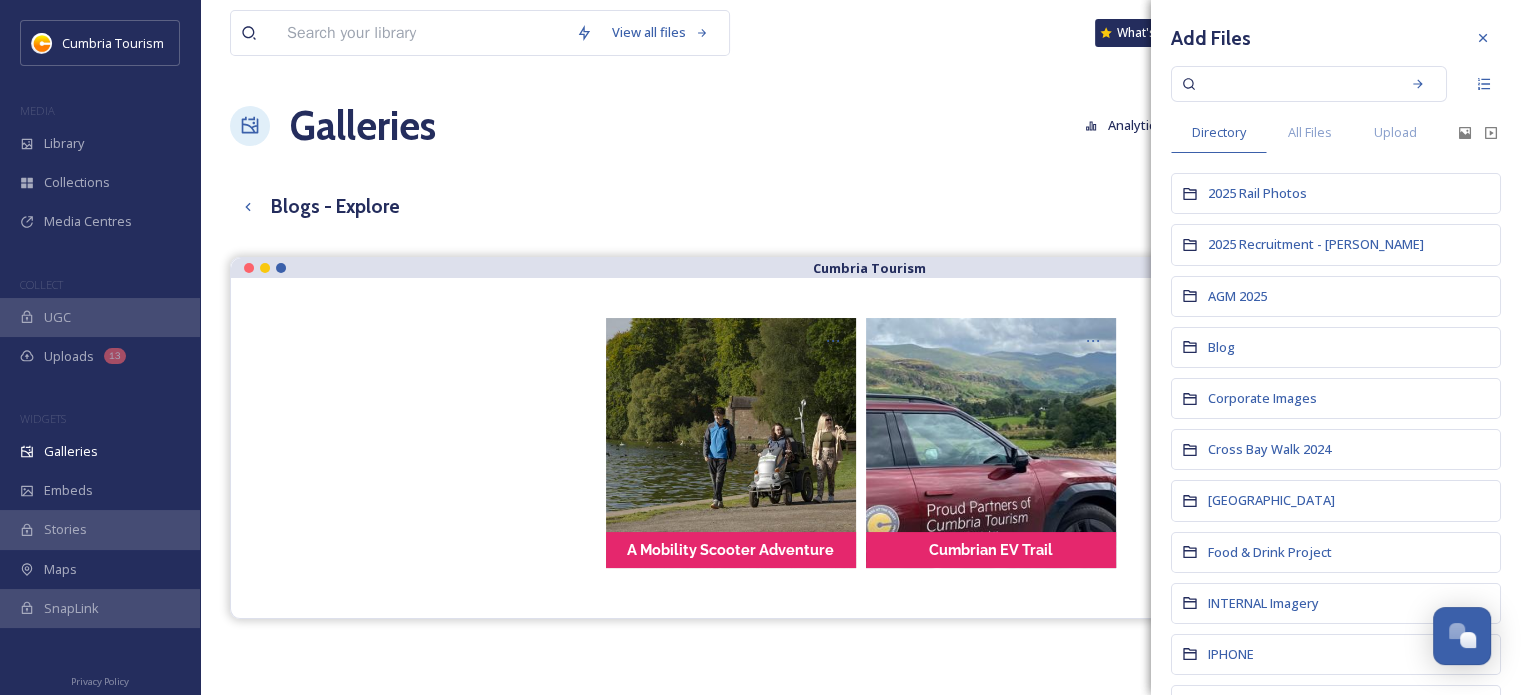 click at bounding box center (1295, 84) 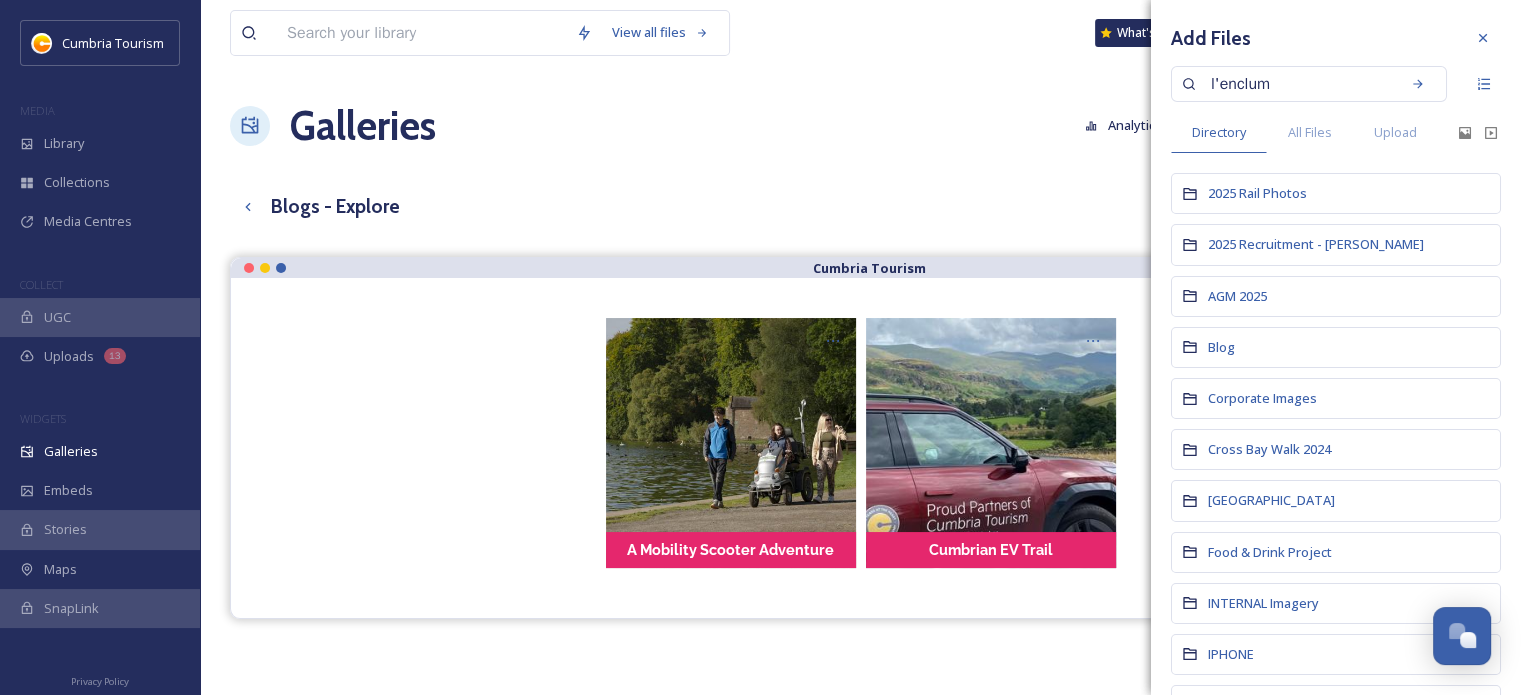 type on "l'enclume" 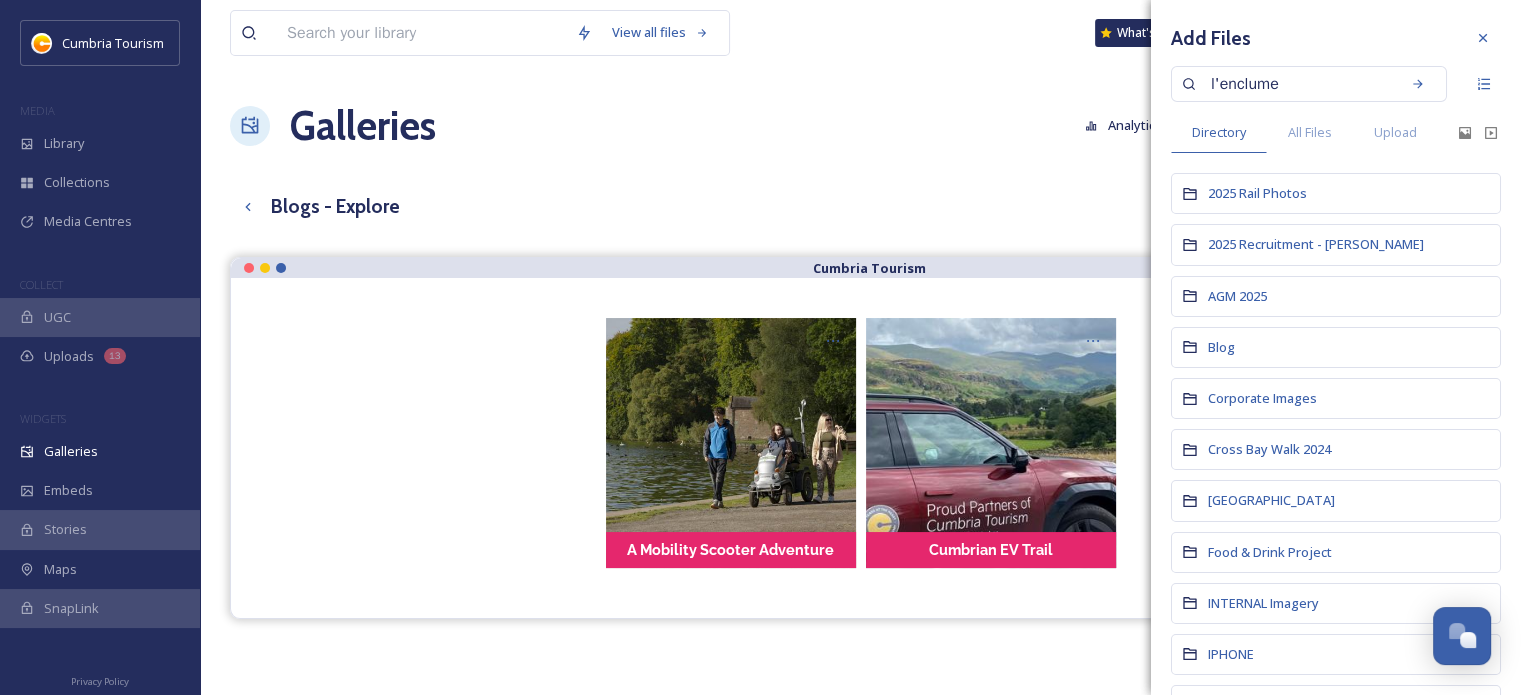 type 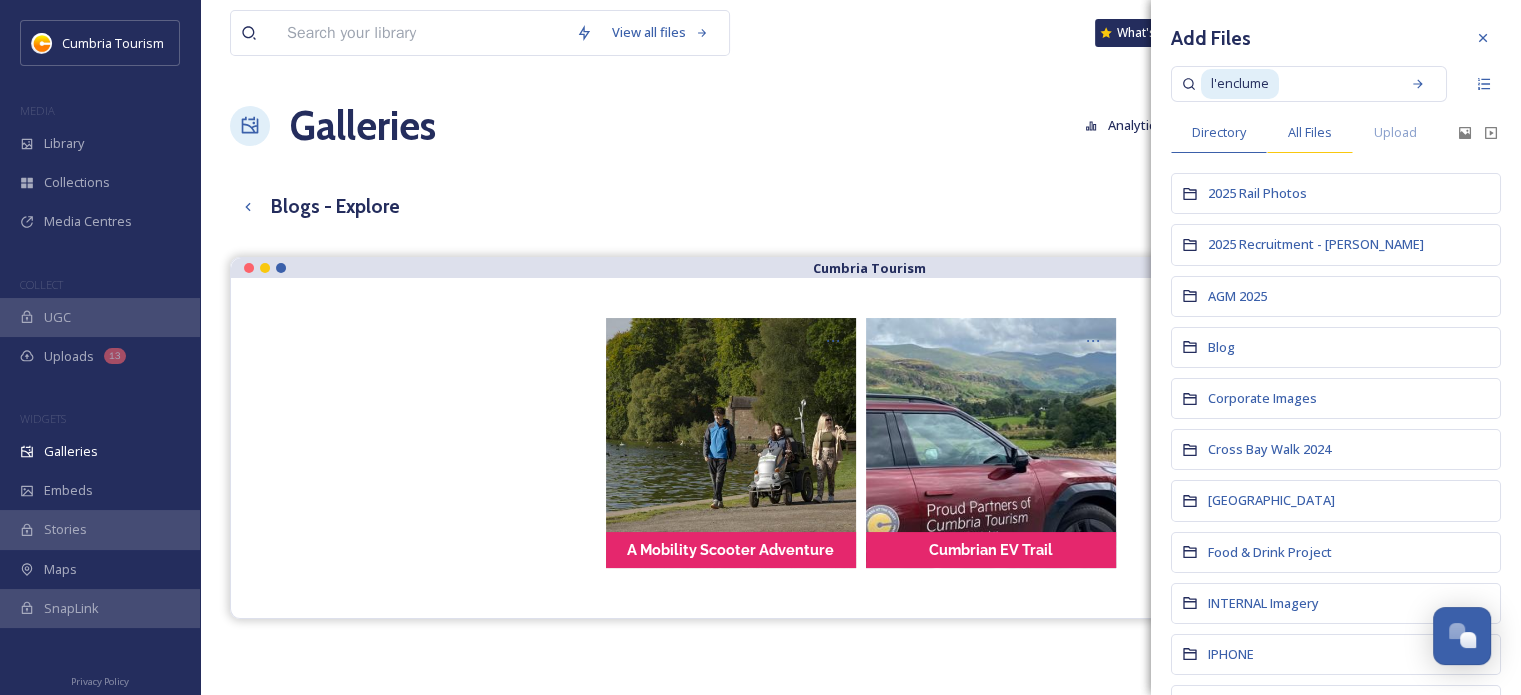 click on "All Files" at bounding box center [1310, 132] 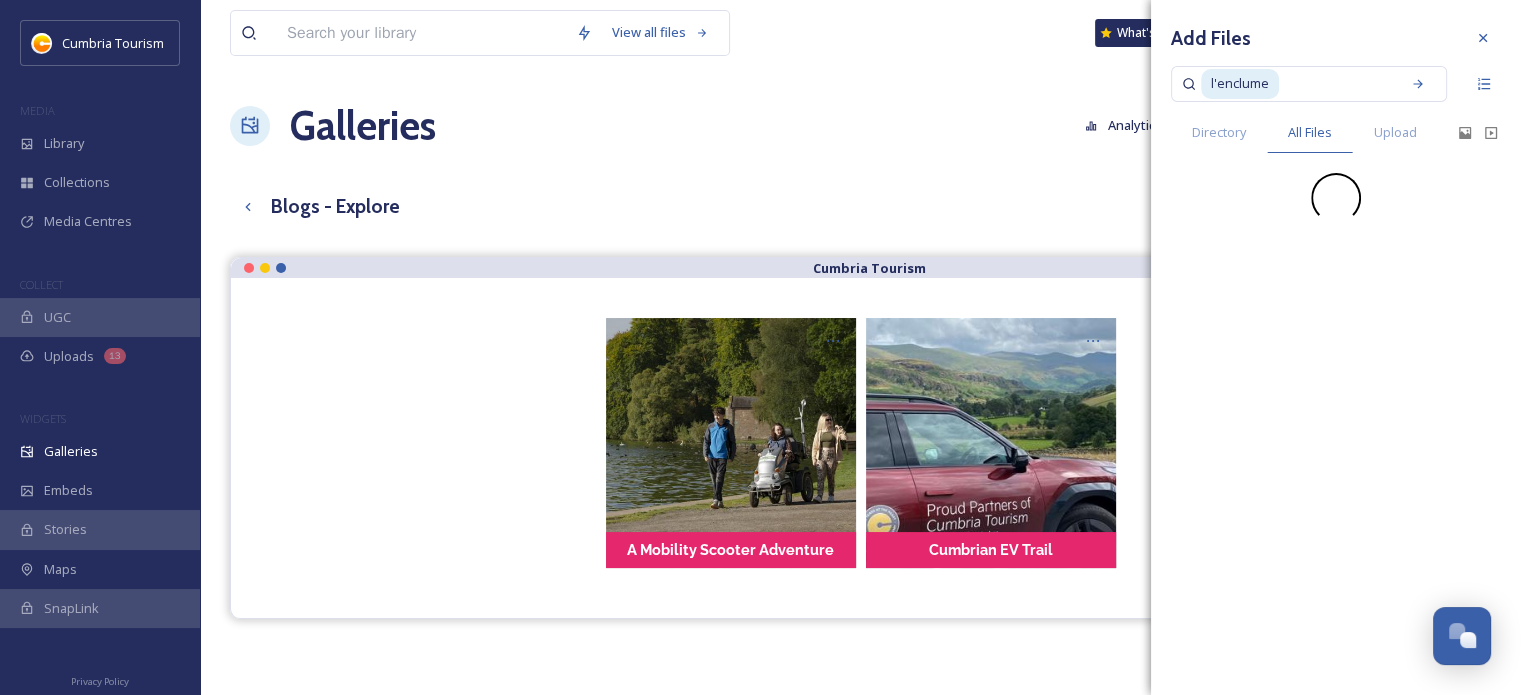 click at bounding box center [1335, 84] 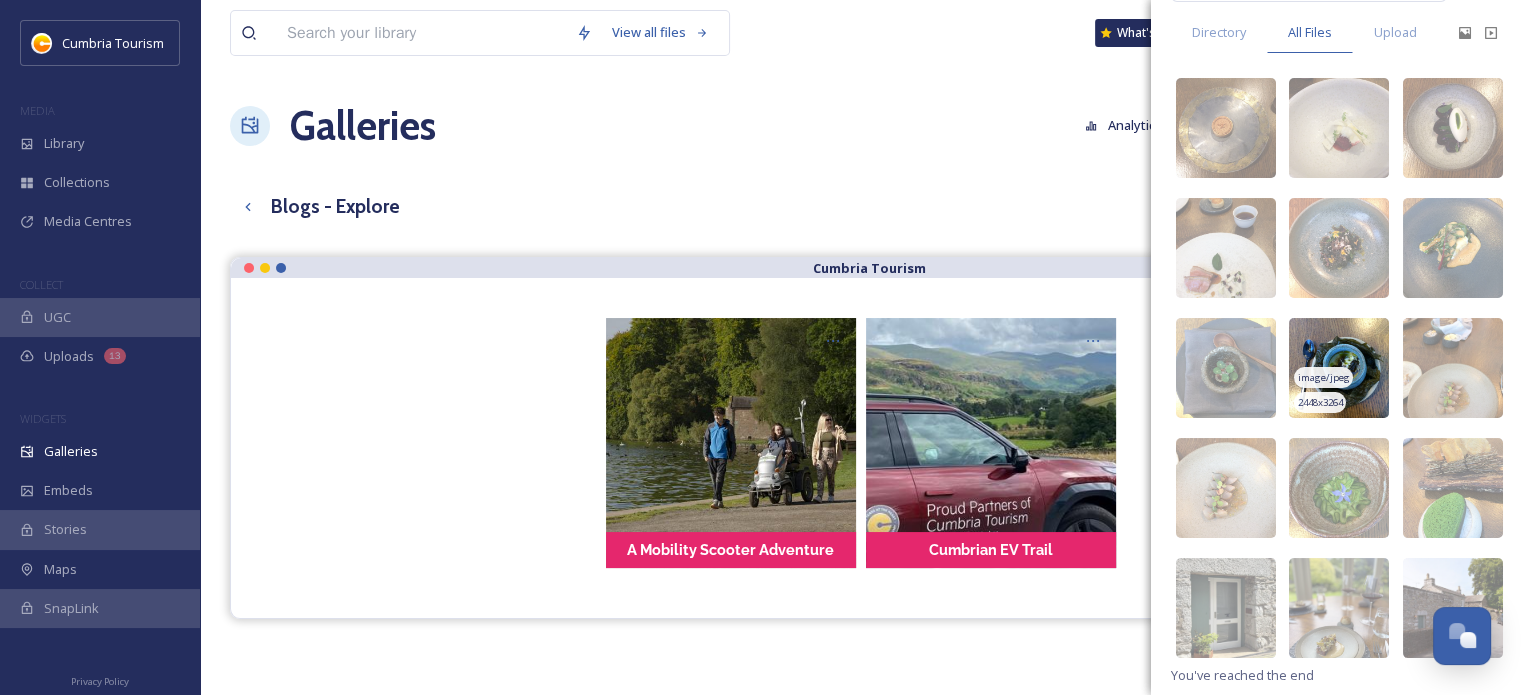 scroll, scrollTop: 112, scrollLeft: 0, axis: vertical 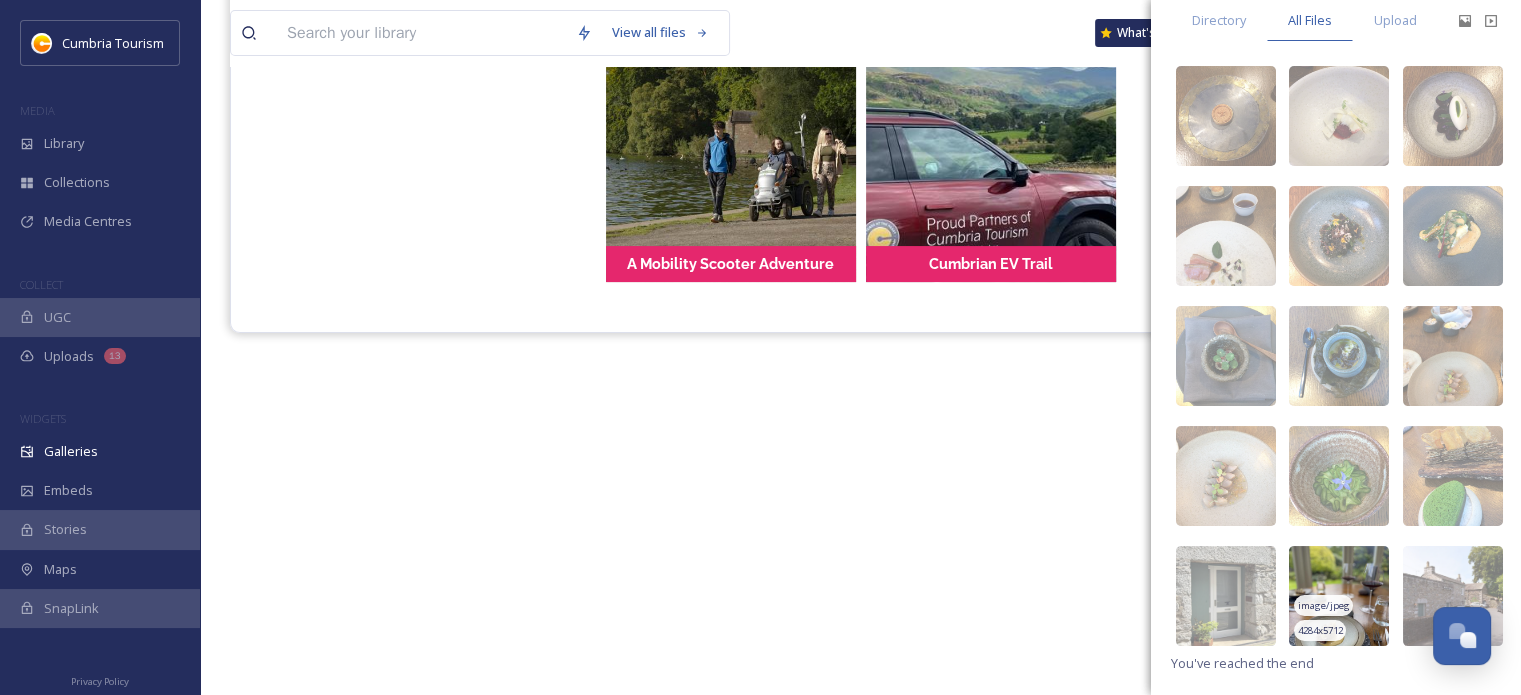 click at bounding box center [1339, 596] 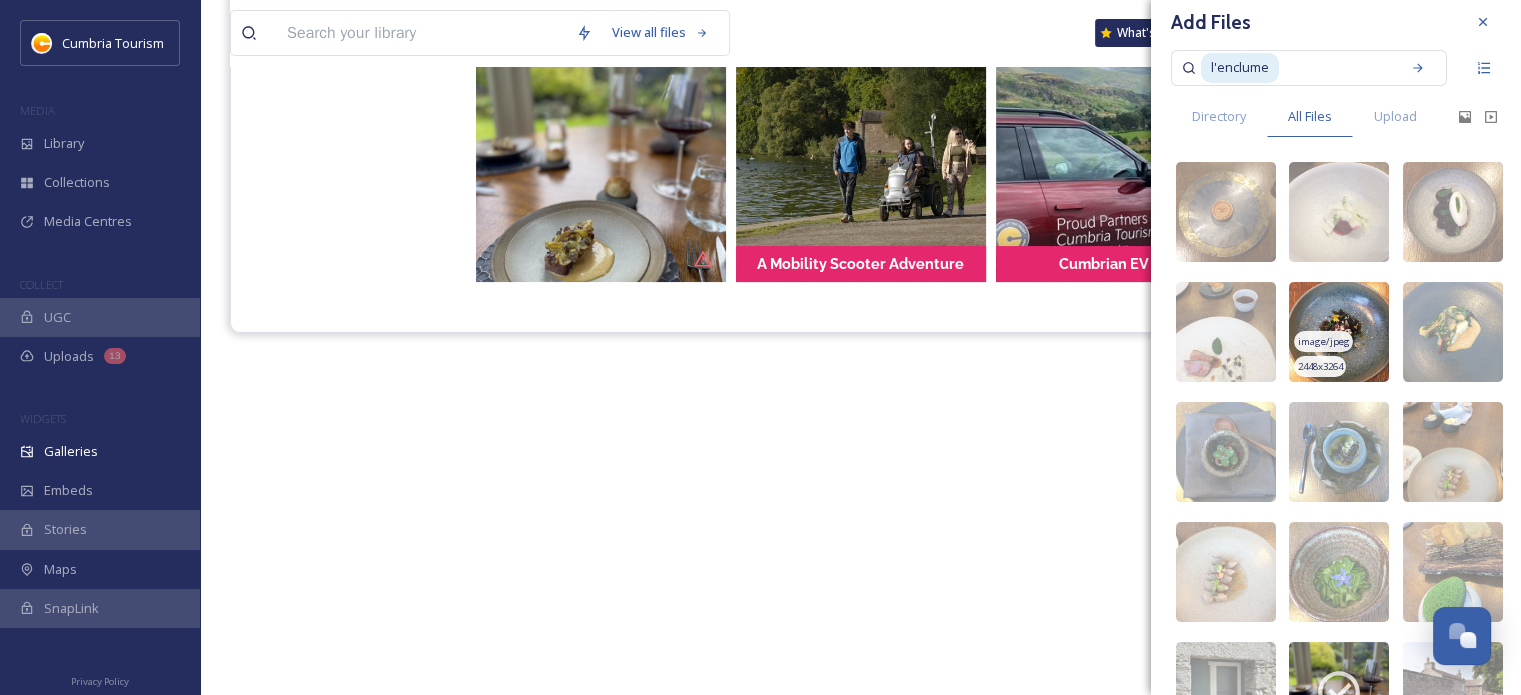 scroll, scrollTop: 12, scrollLeft: 0, axis: vertical 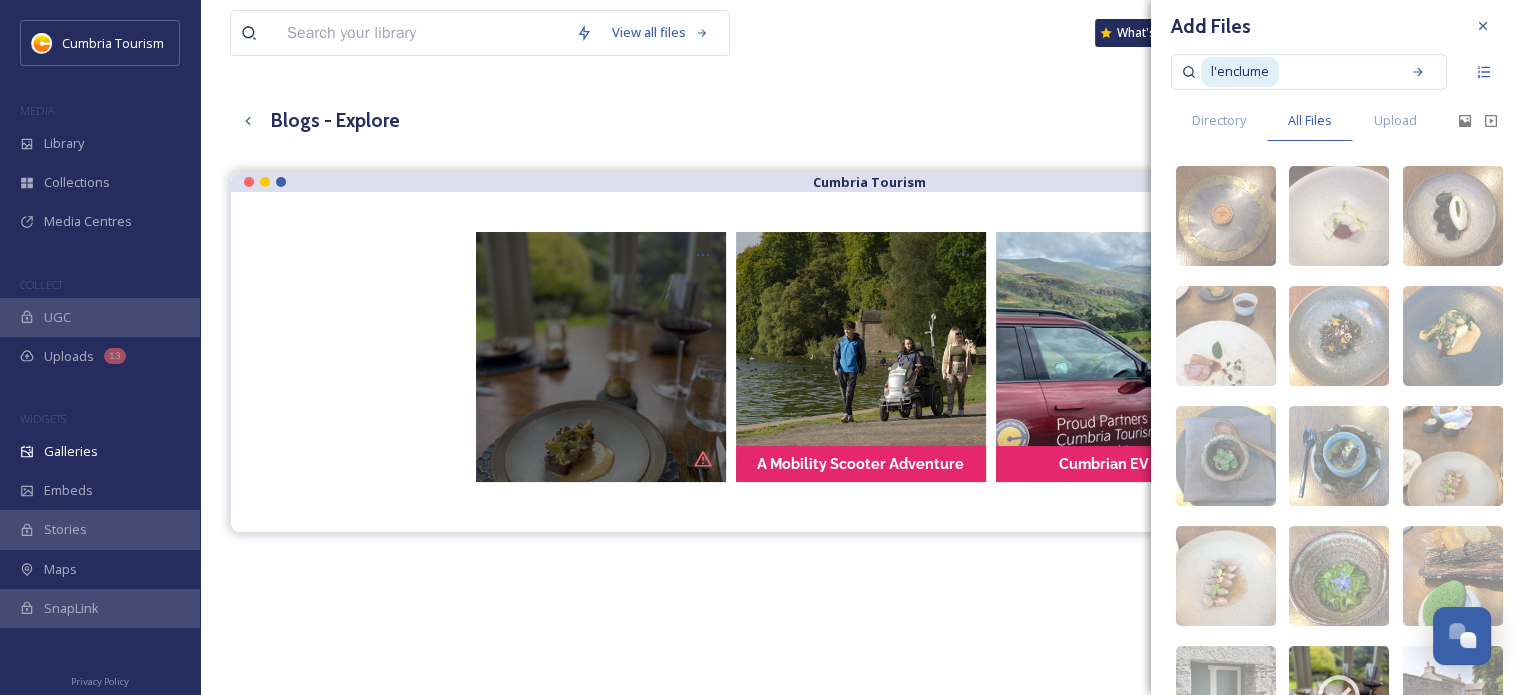 click at bounding box center [703, 255] 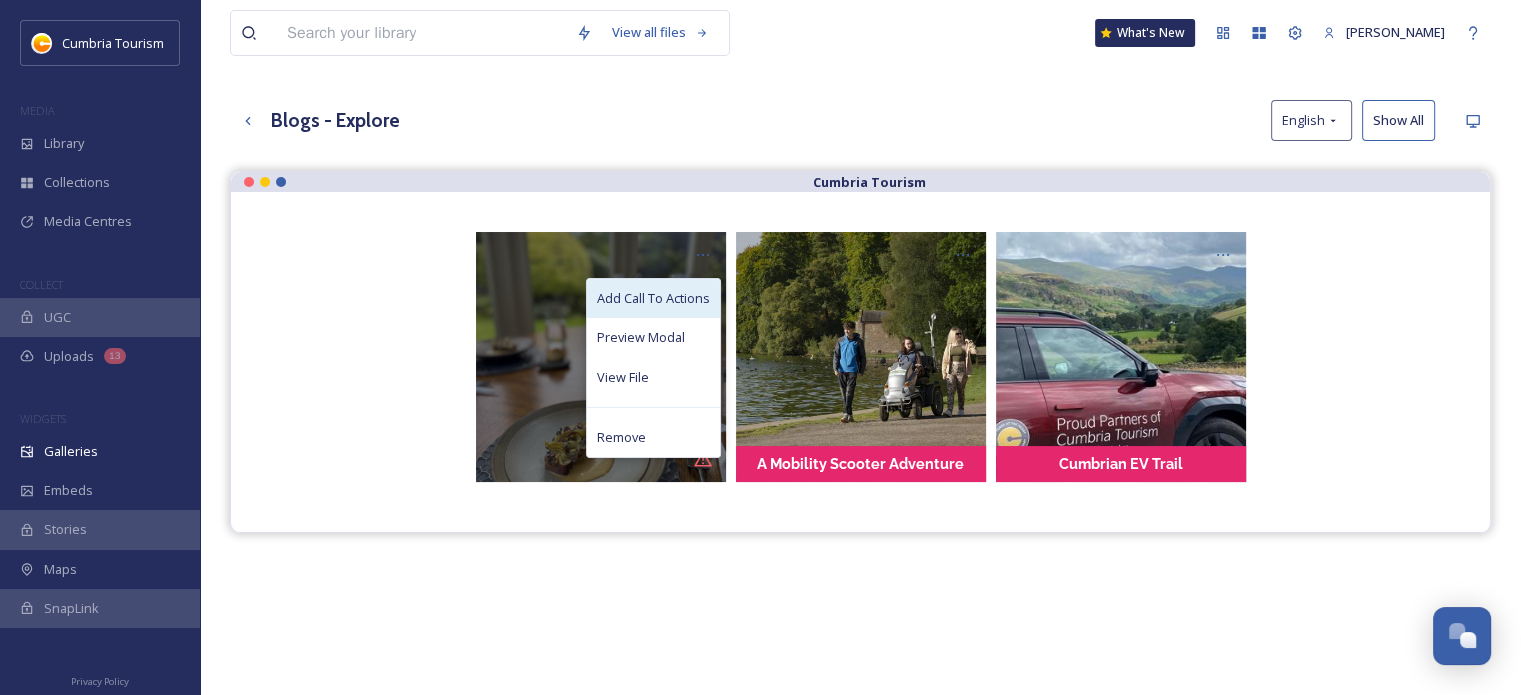 click on "Add Call To Actions" at bounding box center (653, 298) 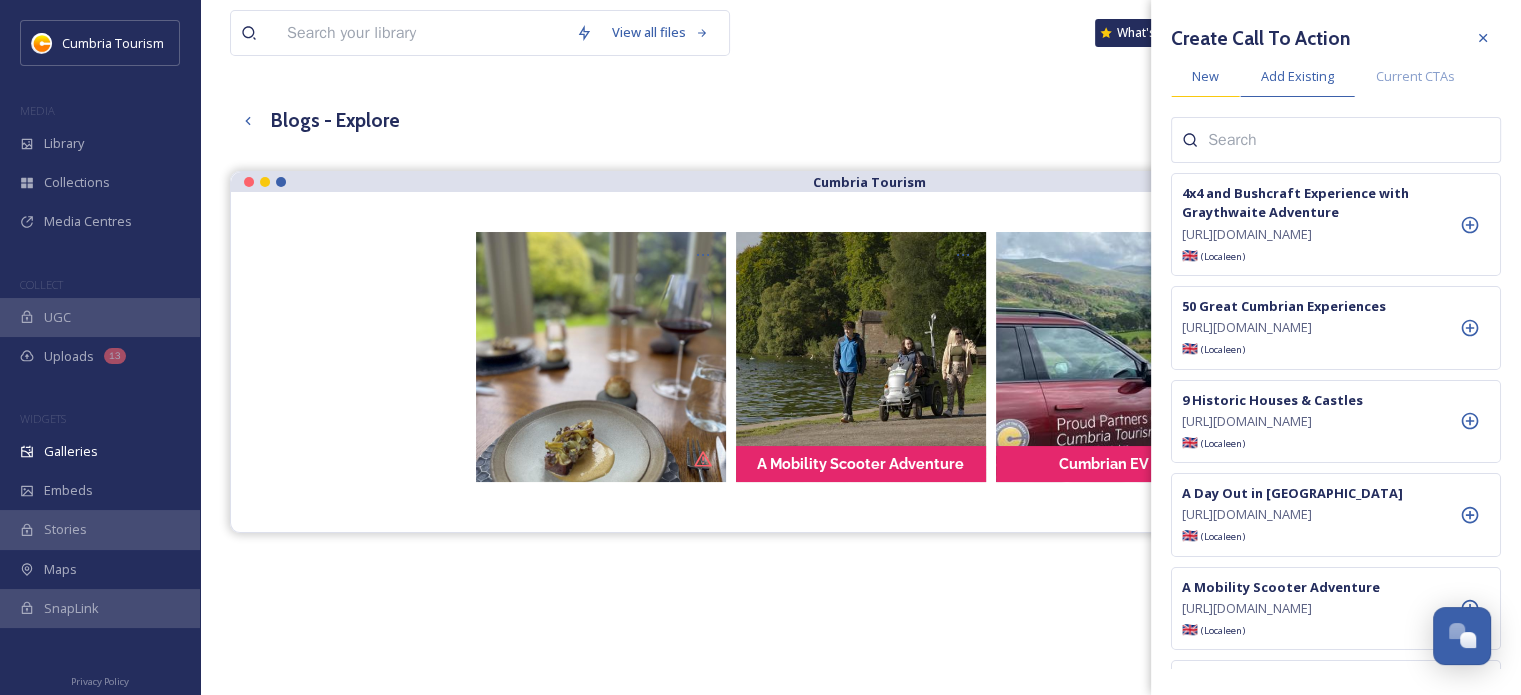 click on "New" at bounding box center [1205, 76] 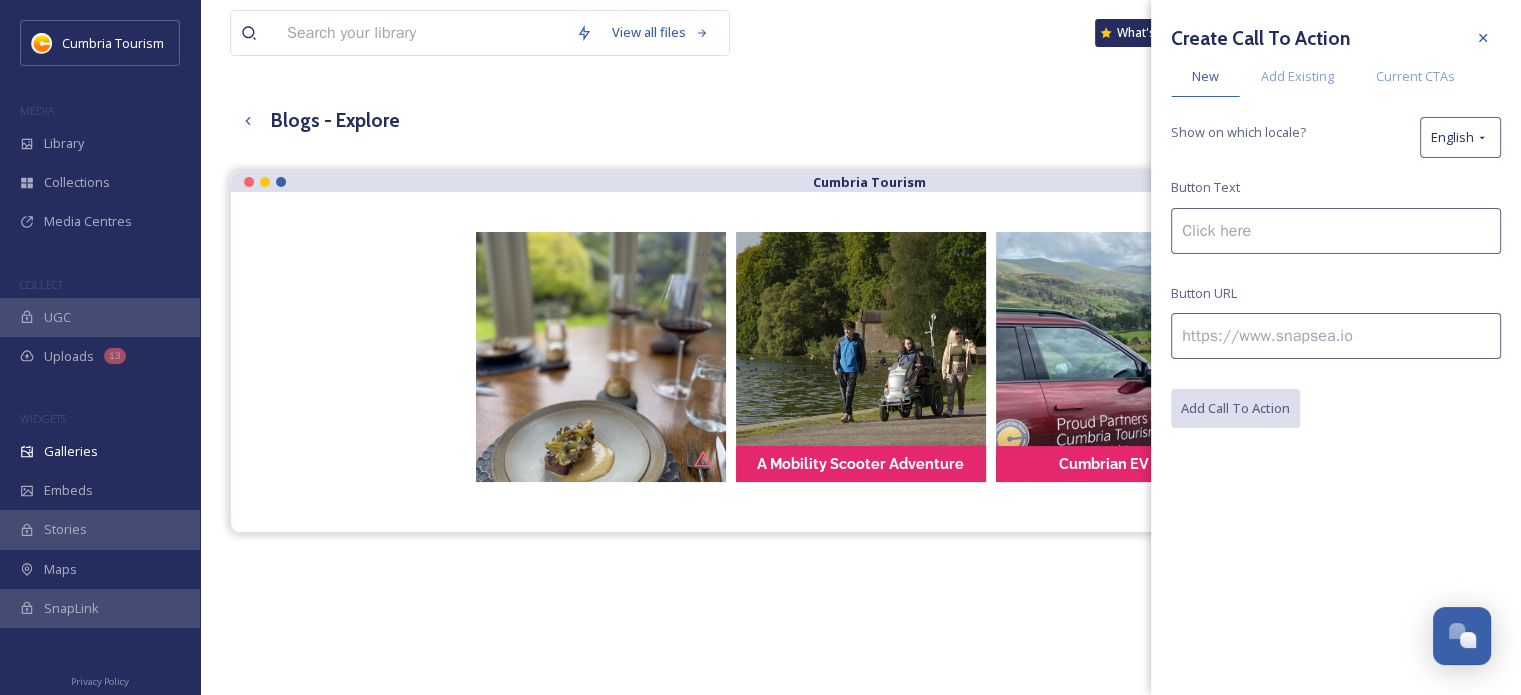 click at bounding box center (1336, 231) 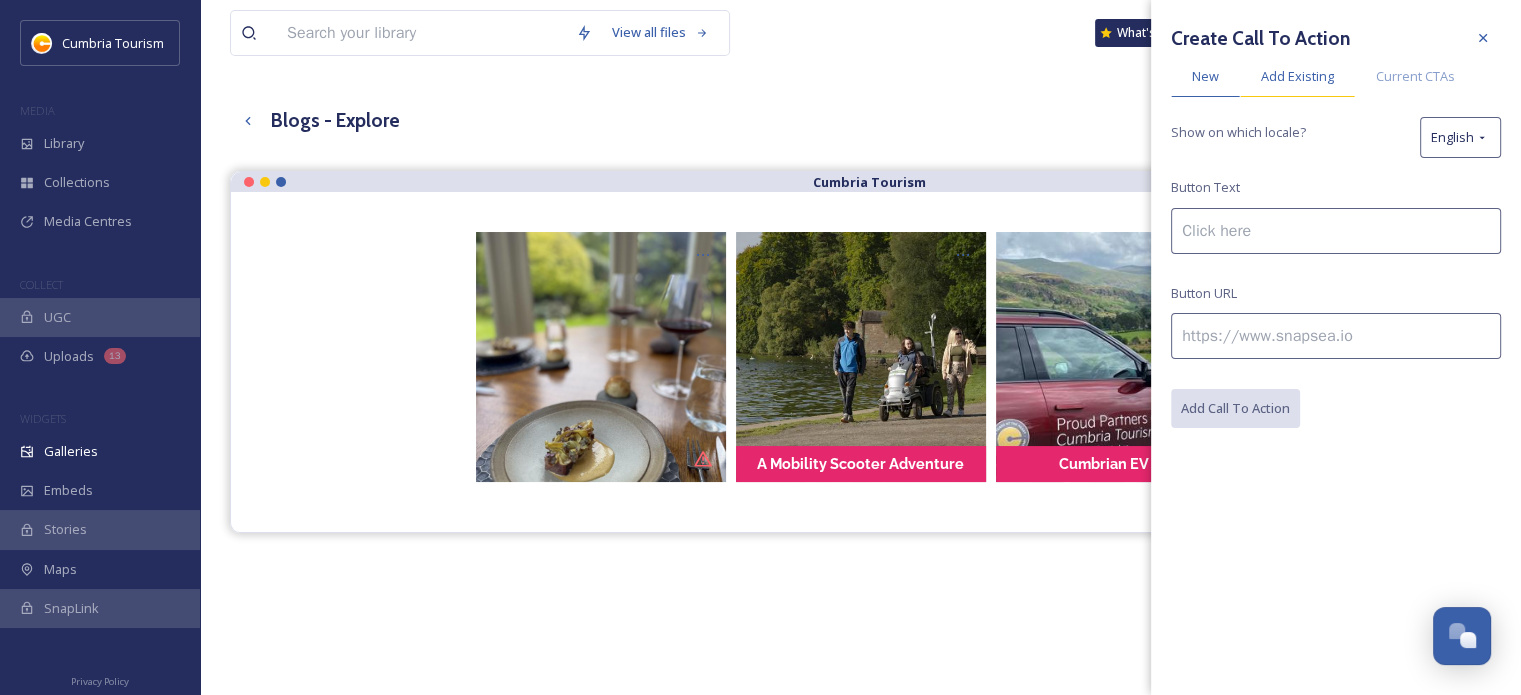 click on "Add Existing" at bounding box center [1297, 76] 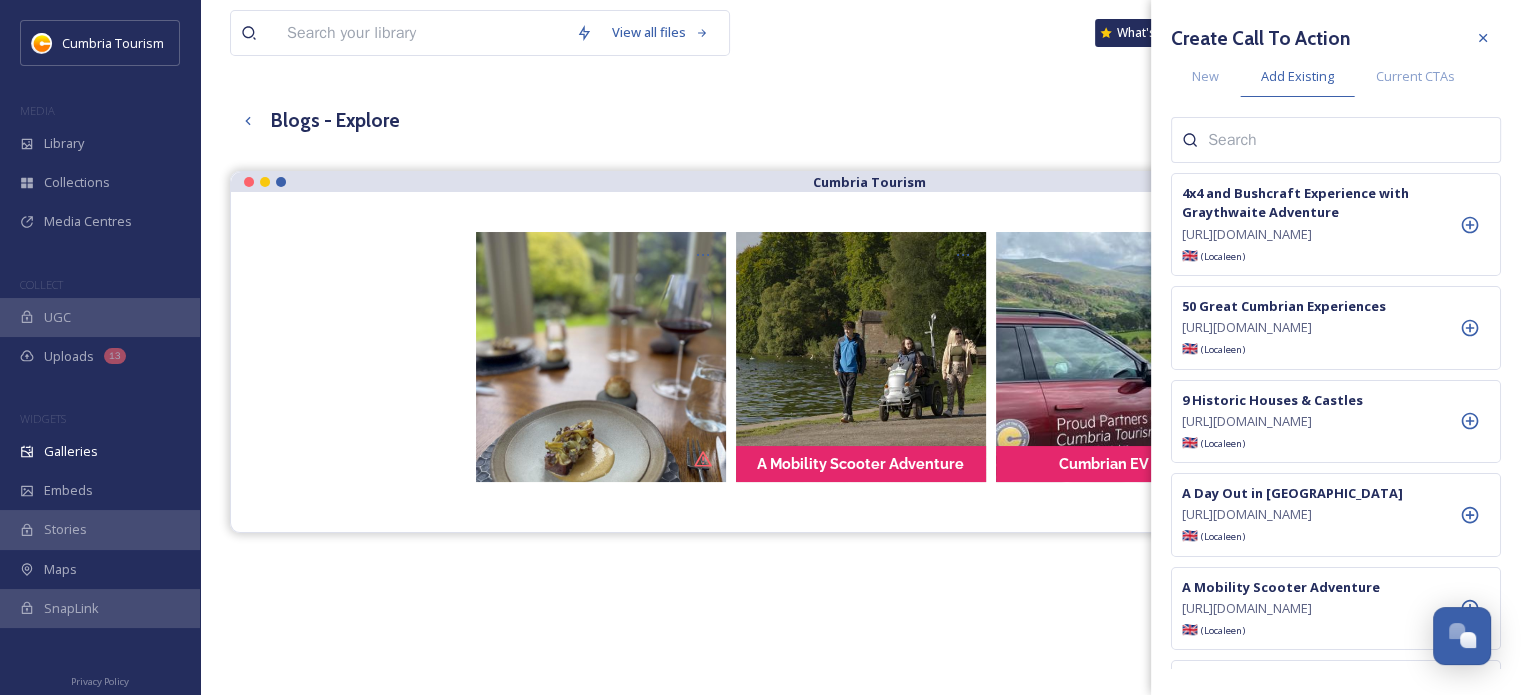 click at bounding box center [1284, 140] 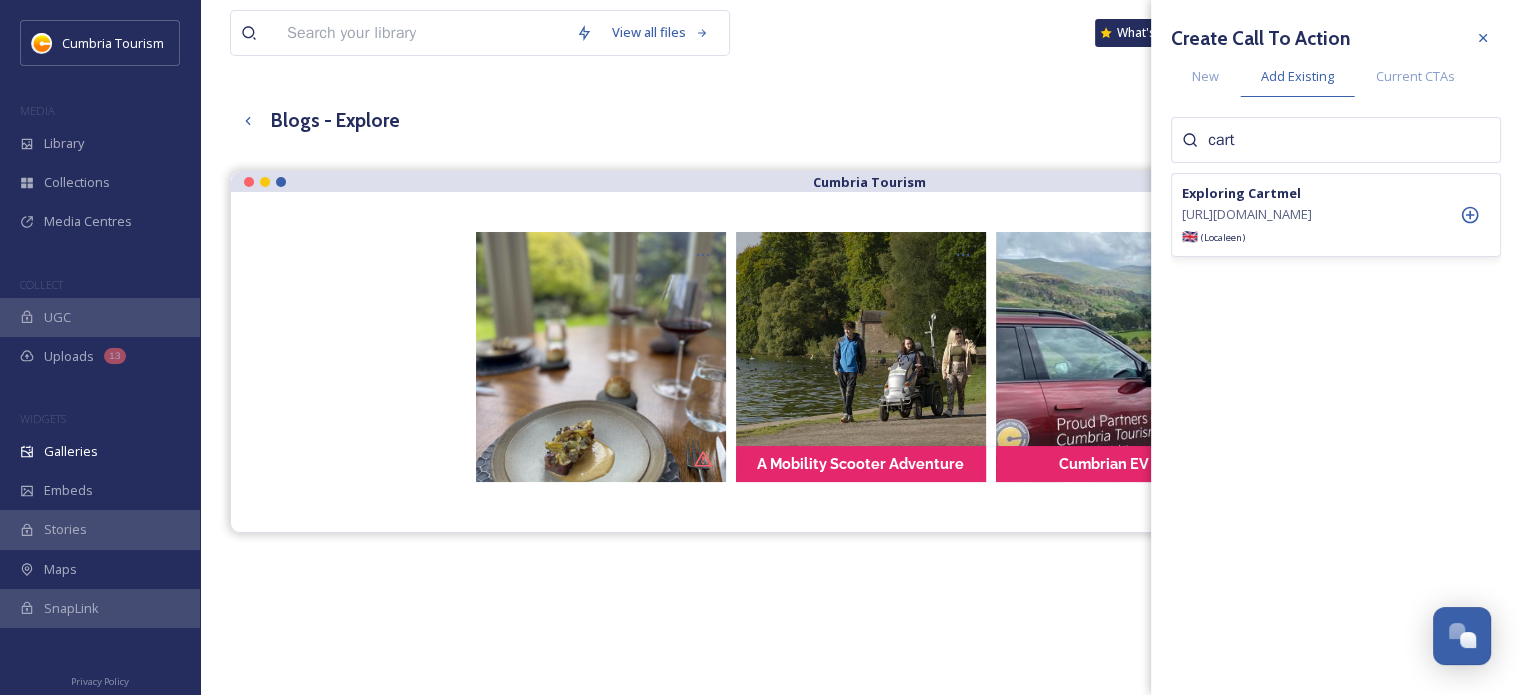 type on "cart" 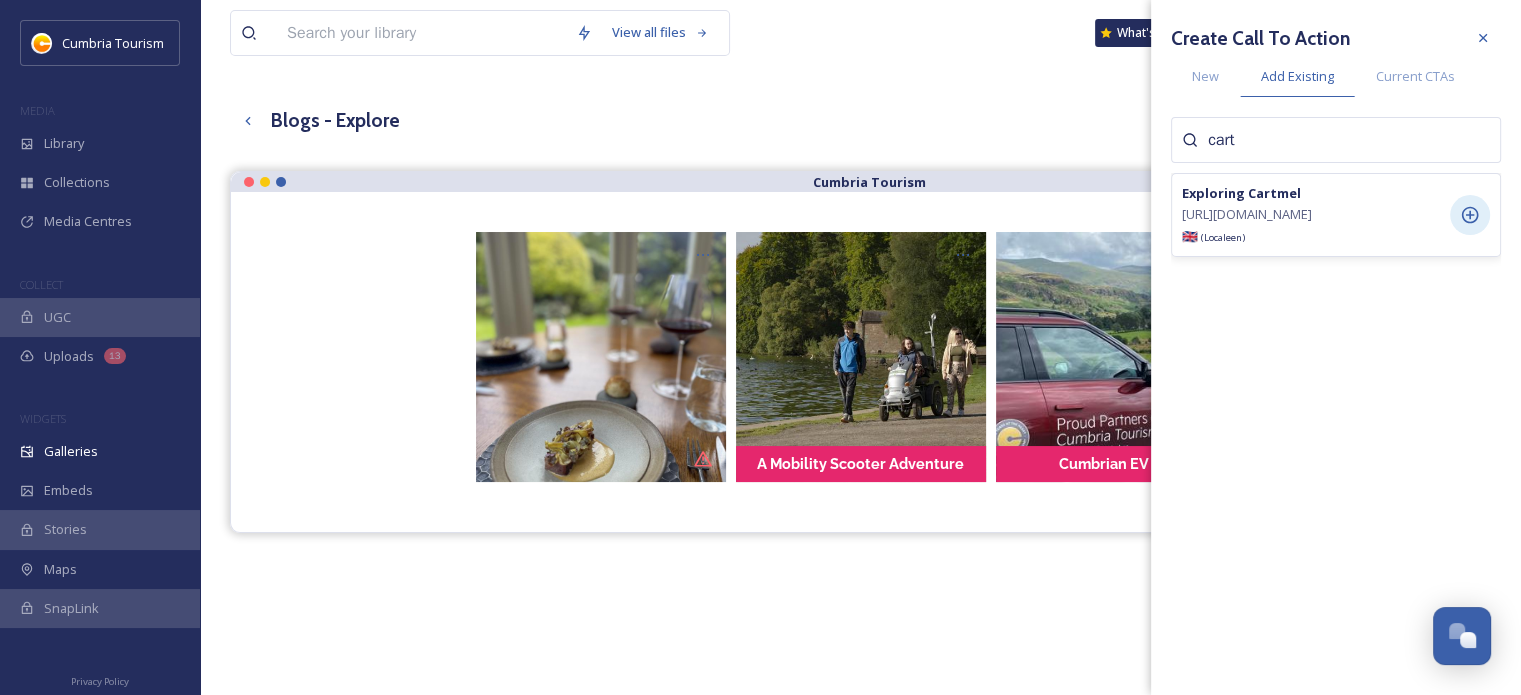 click 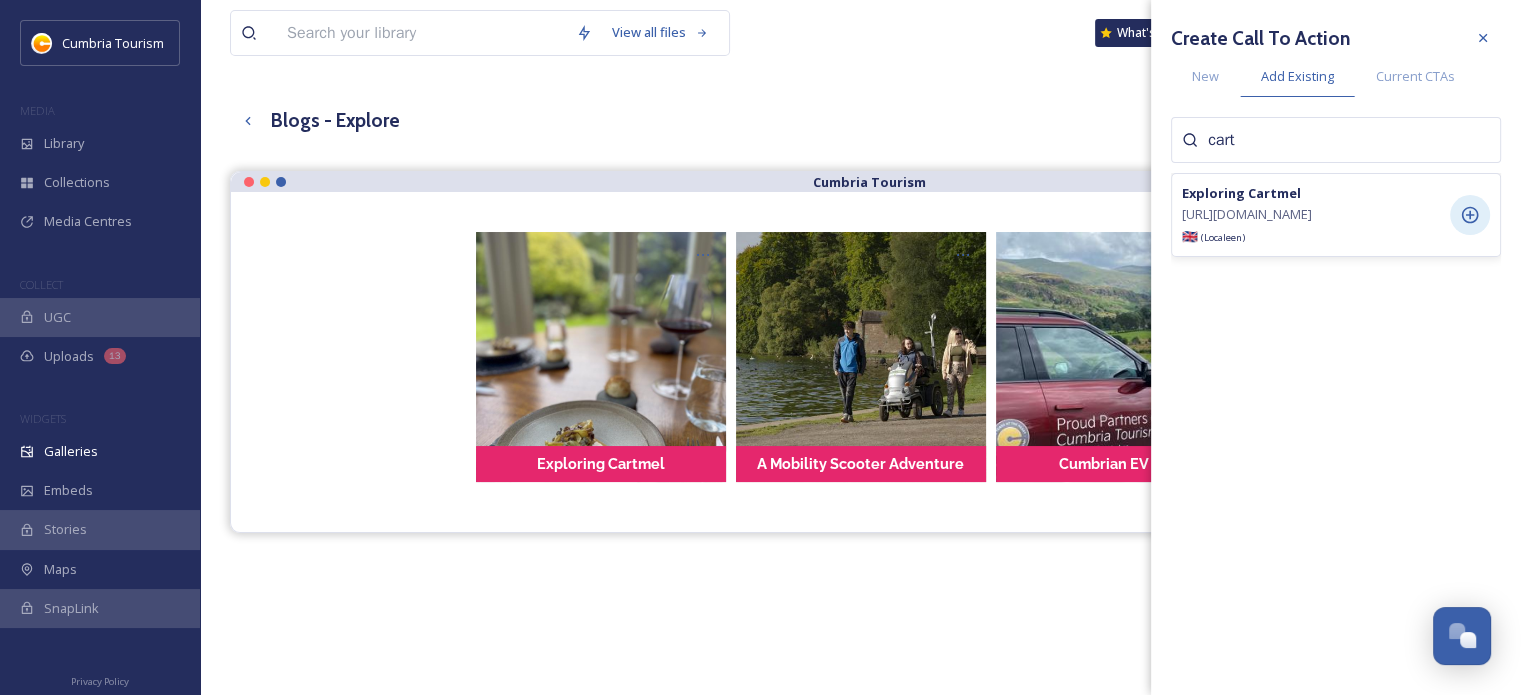 click on "Cumbria Tourism Exploring Cartmel A Mobility Scooter Adventure Cumbrian EV Trail Create Call To Action New Add Existing Current CTAs cart   Exploring Cartmel [URL][DOMAIN_NAME] 🇬🇧   (Locale  en )" at bounding box center [860, 518] 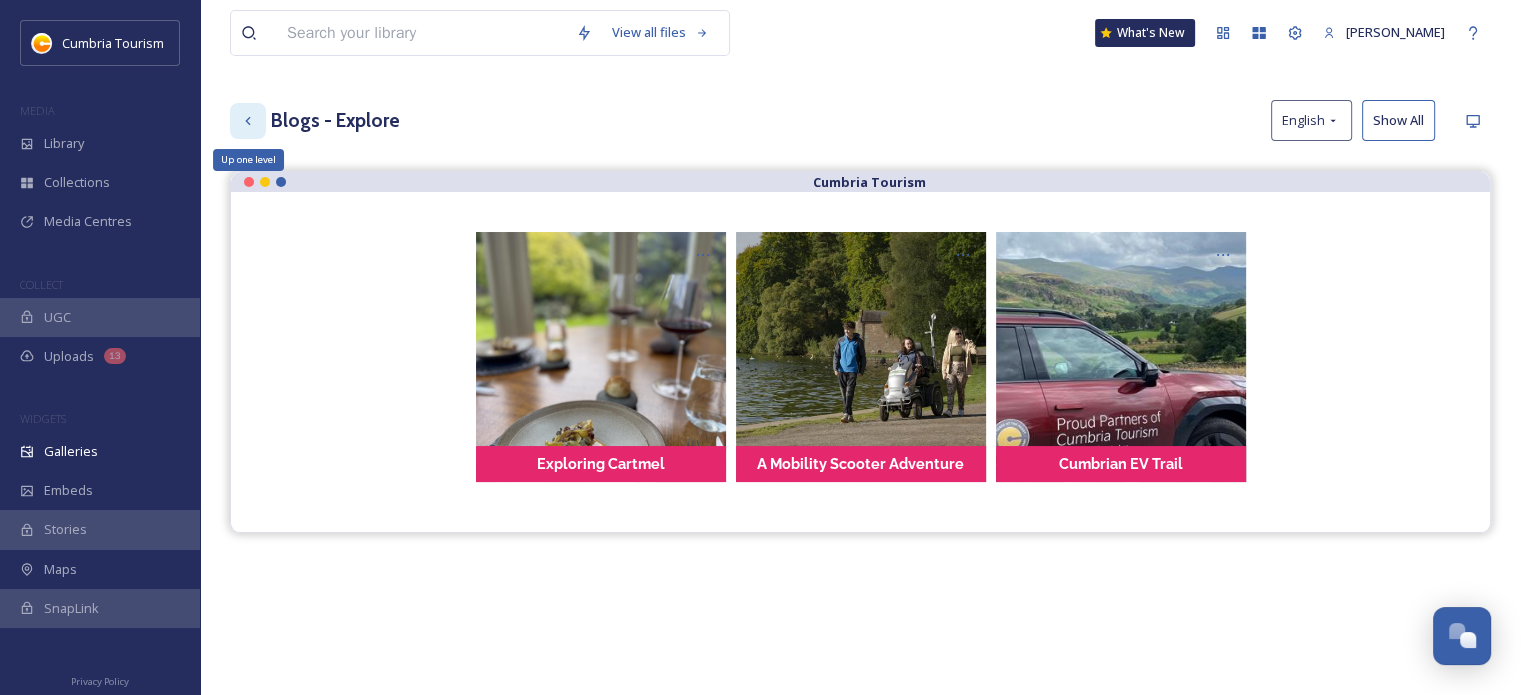 click on "Up one level" at bounding box center (248, 121) 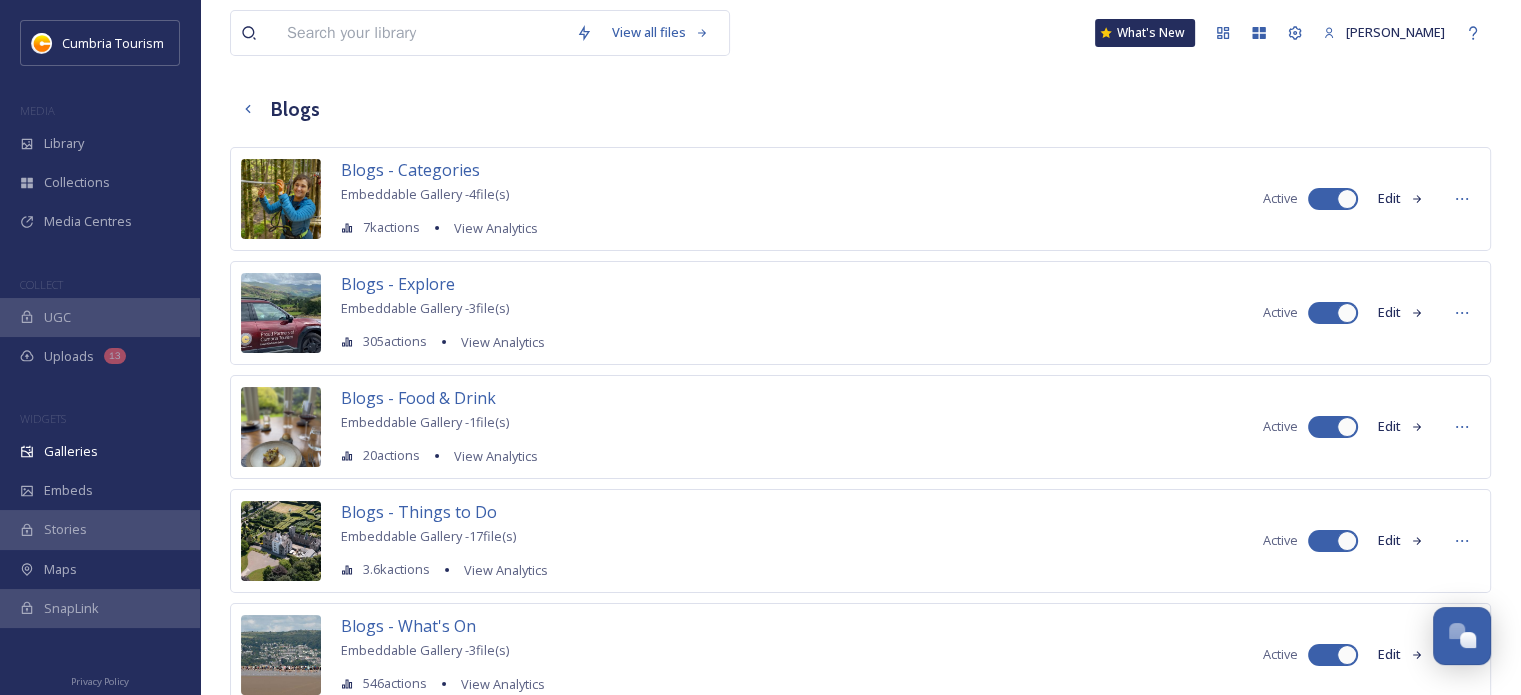 scroll, scrollTop: 100, scrollLeft: 0, axis: vertical 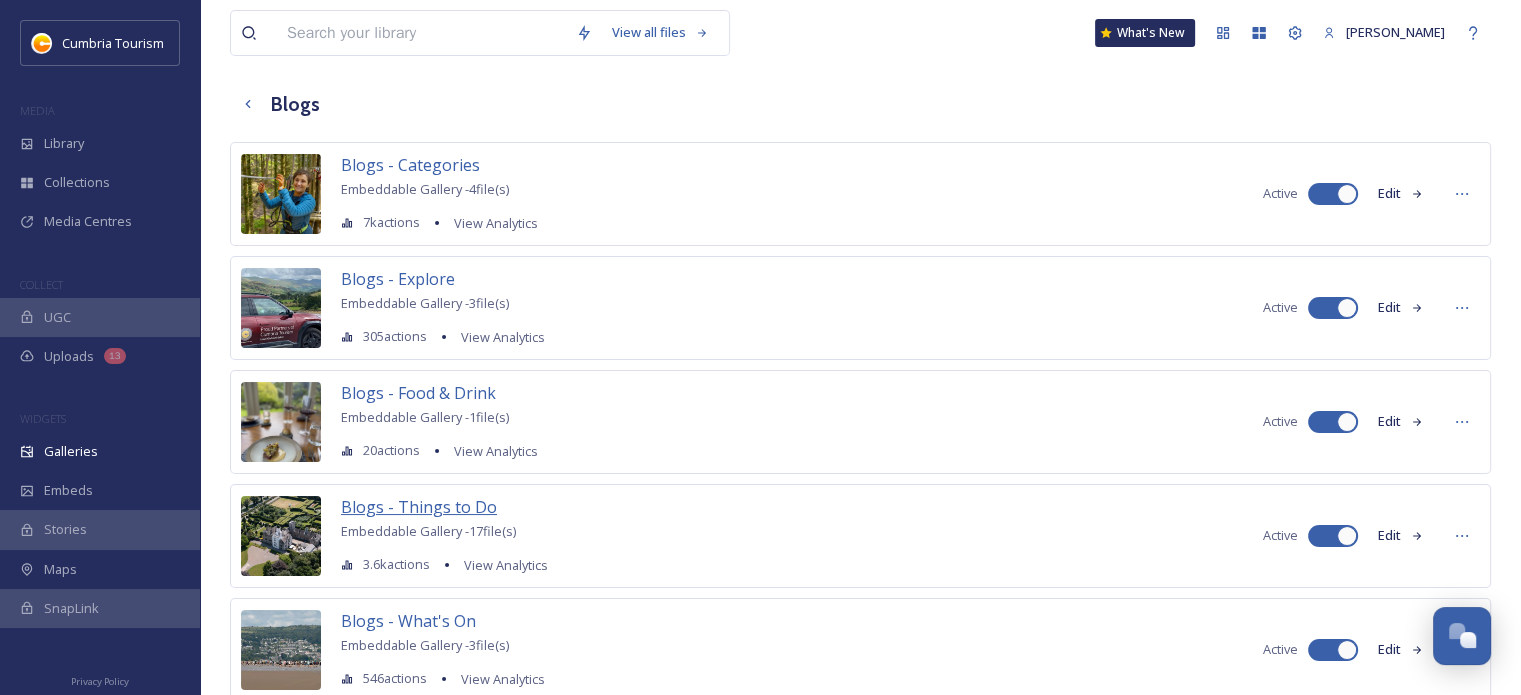 click on "Blogs - Things to Do" at bounding box center [419, 507] 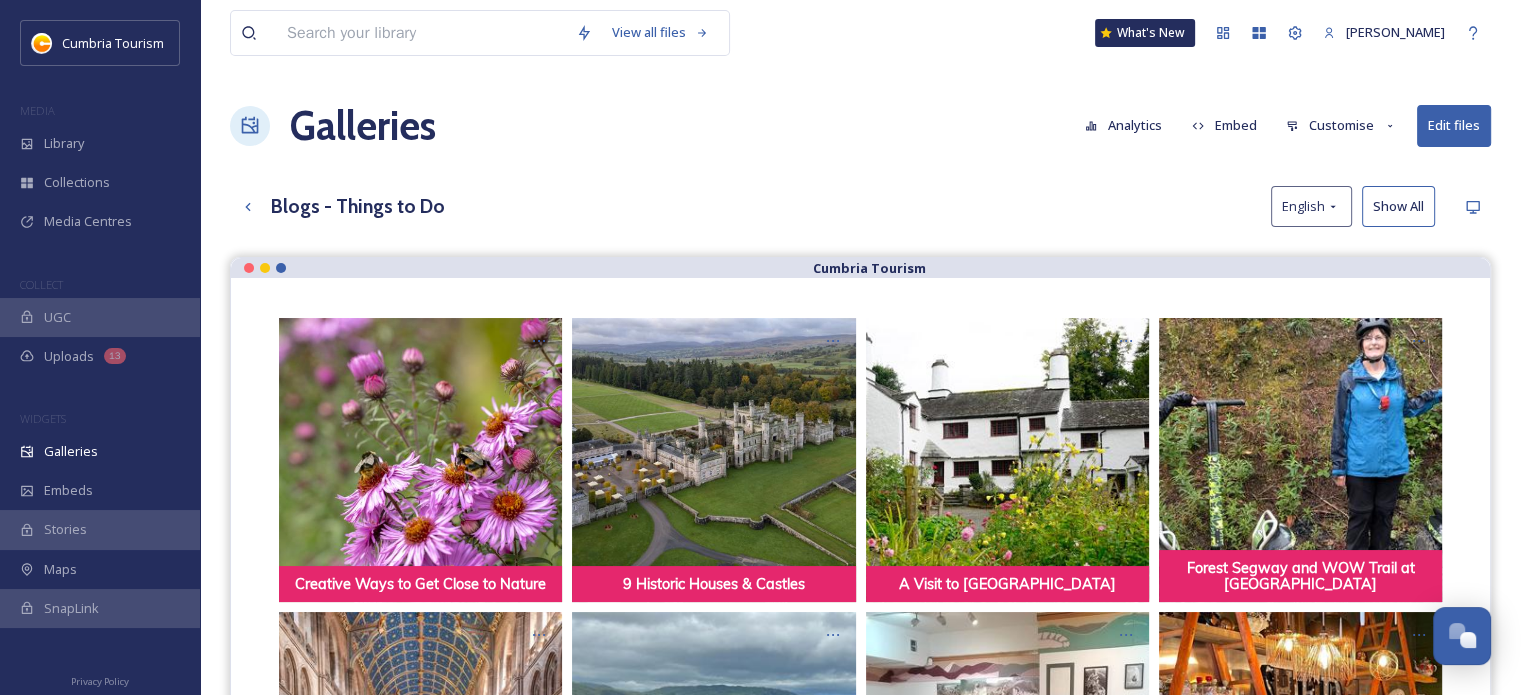click on "Edit files" at bounding box center (1454, 125) 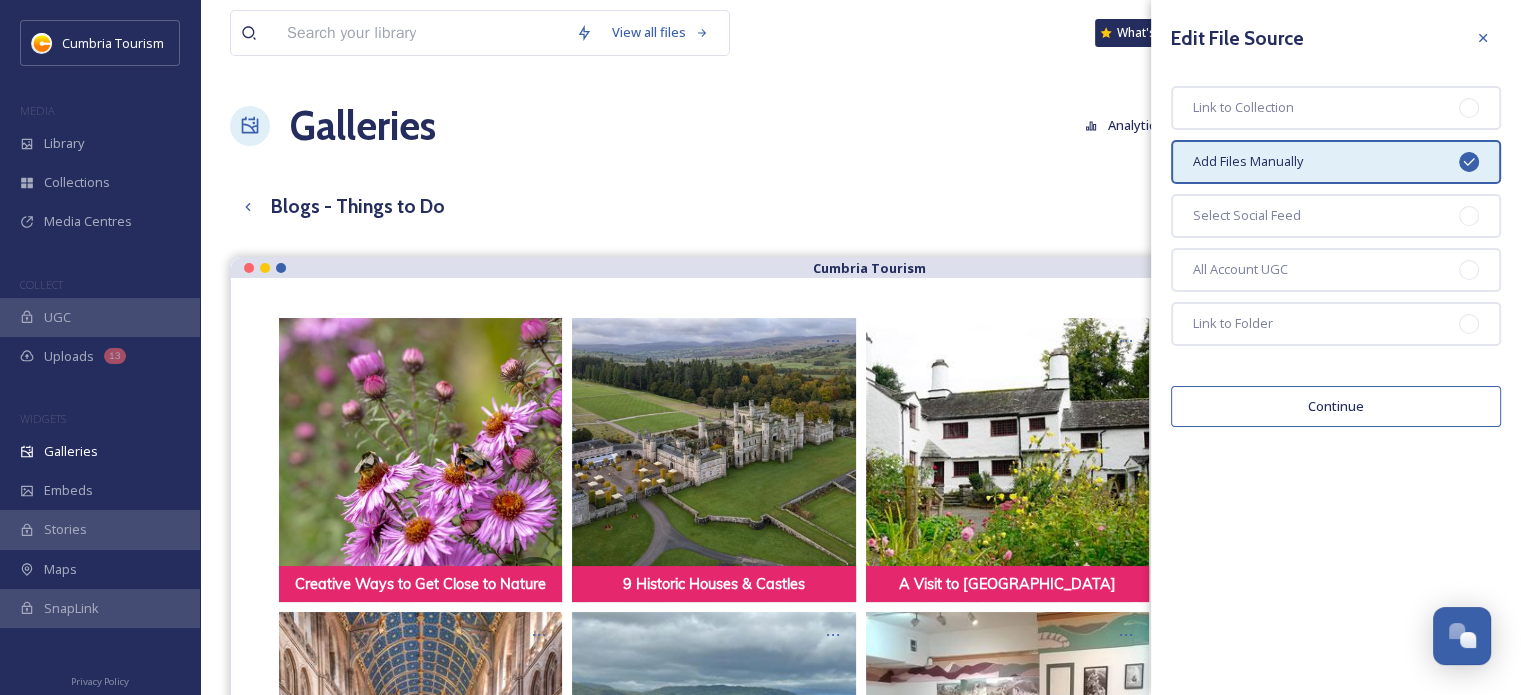 click on "Continue" at bounding box center (1336, 406) 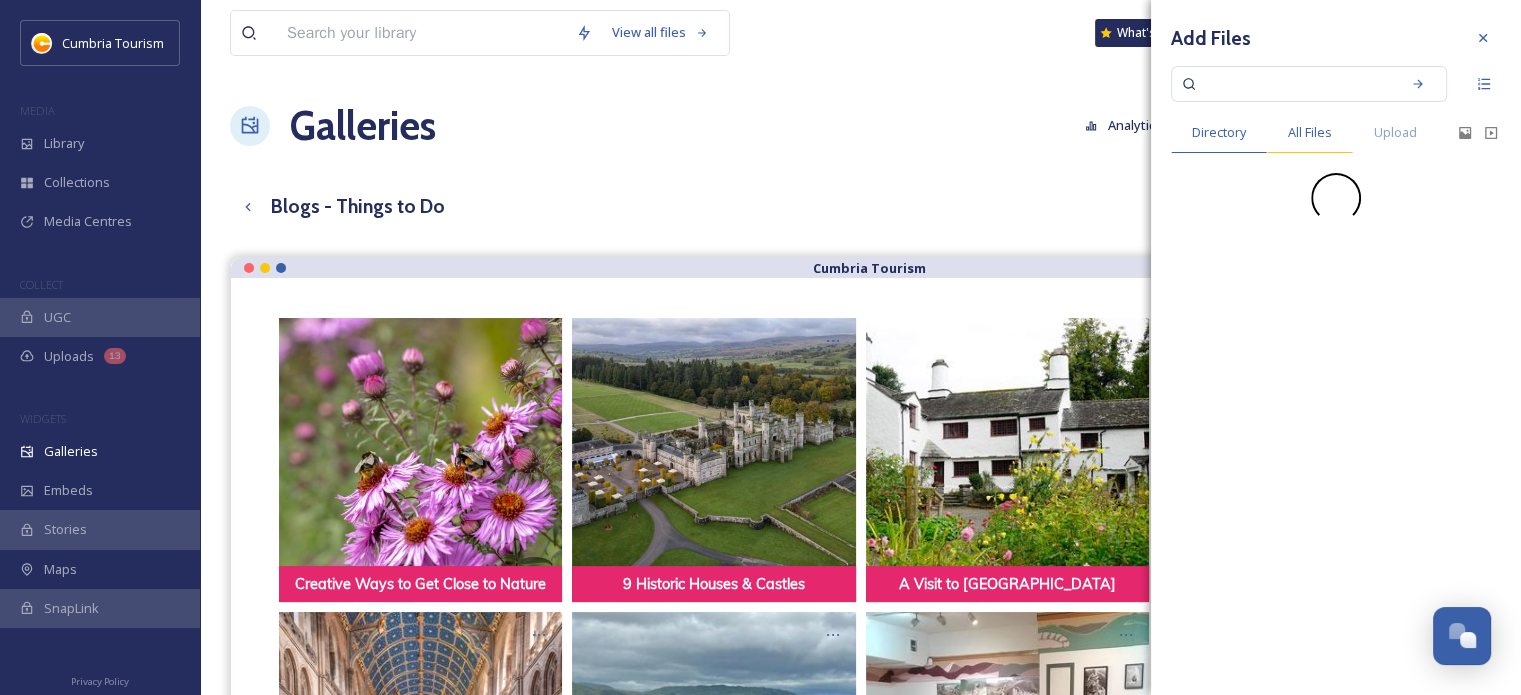 click on "All Files" at bounding box center (1310, 132) 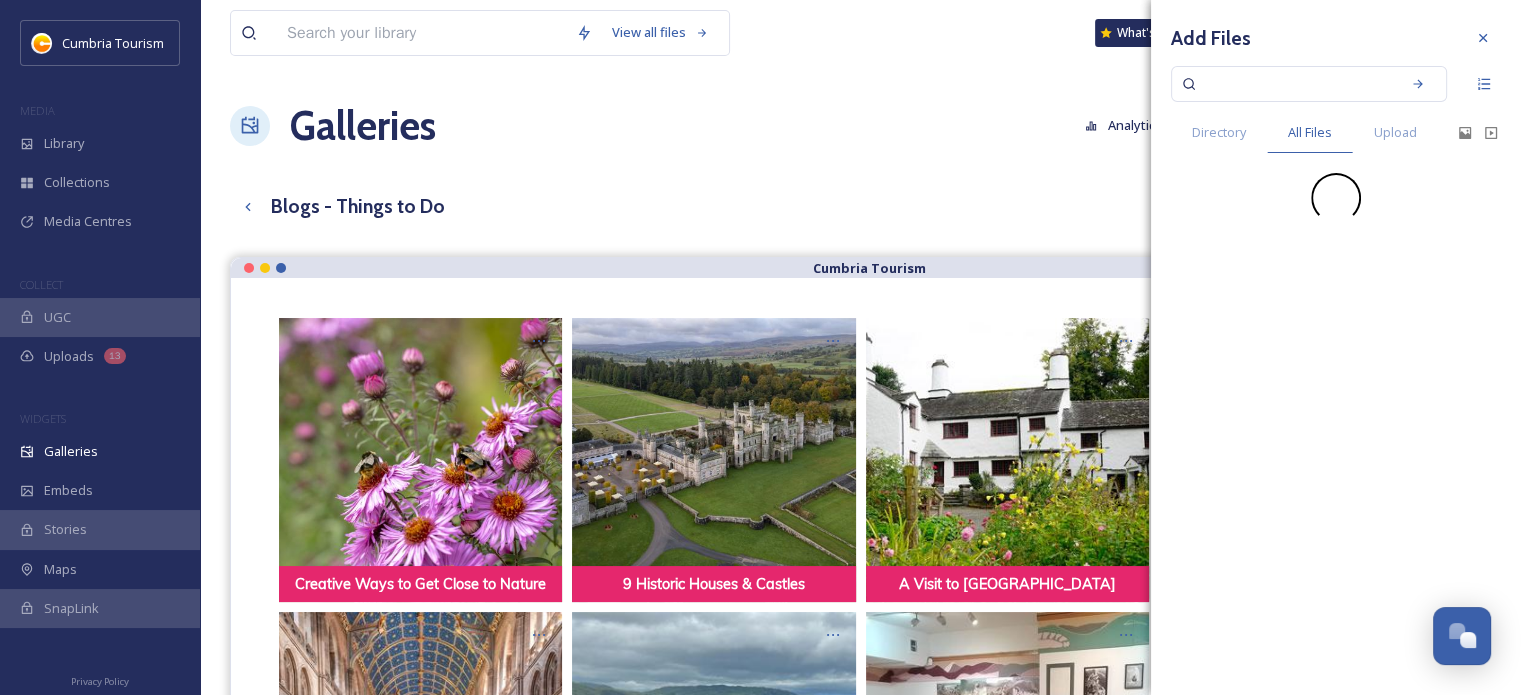 click at bounding box center (1295, 84) 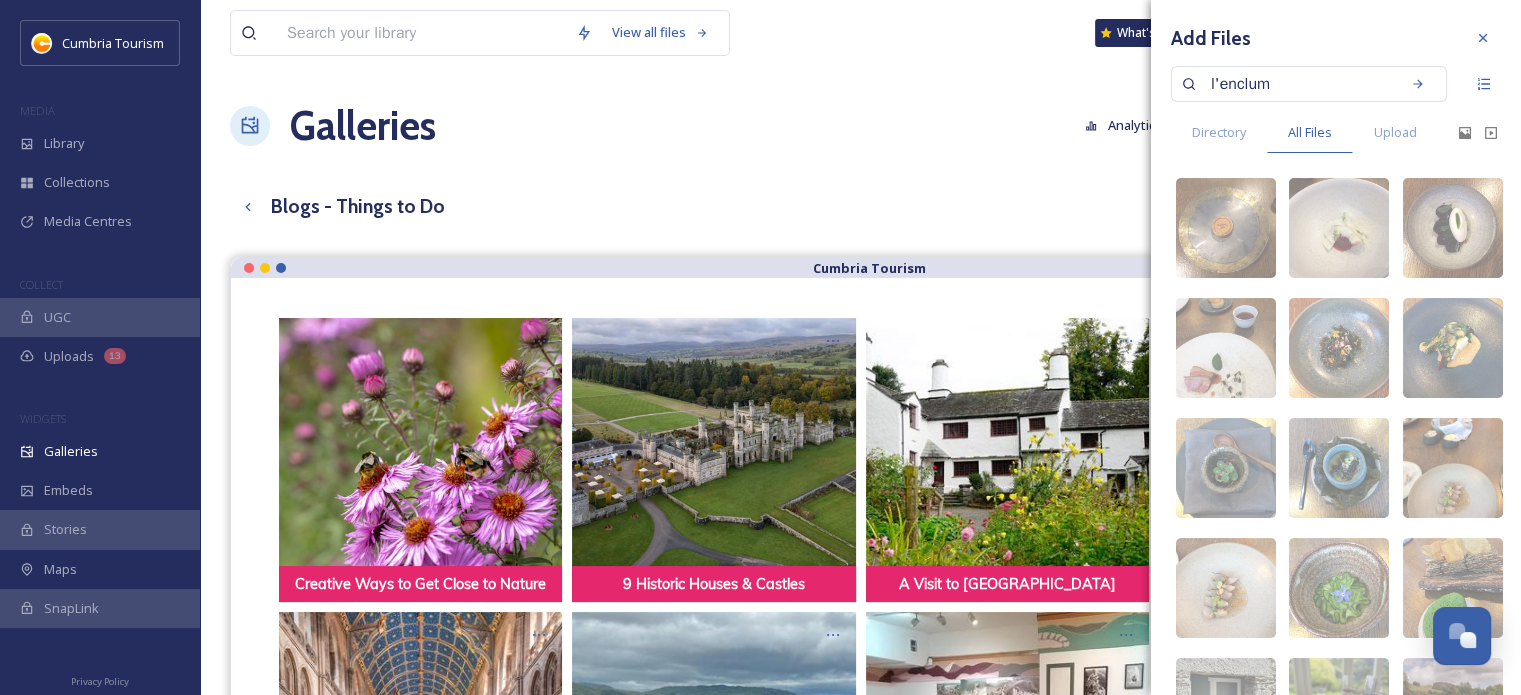 type on "l'enclume" 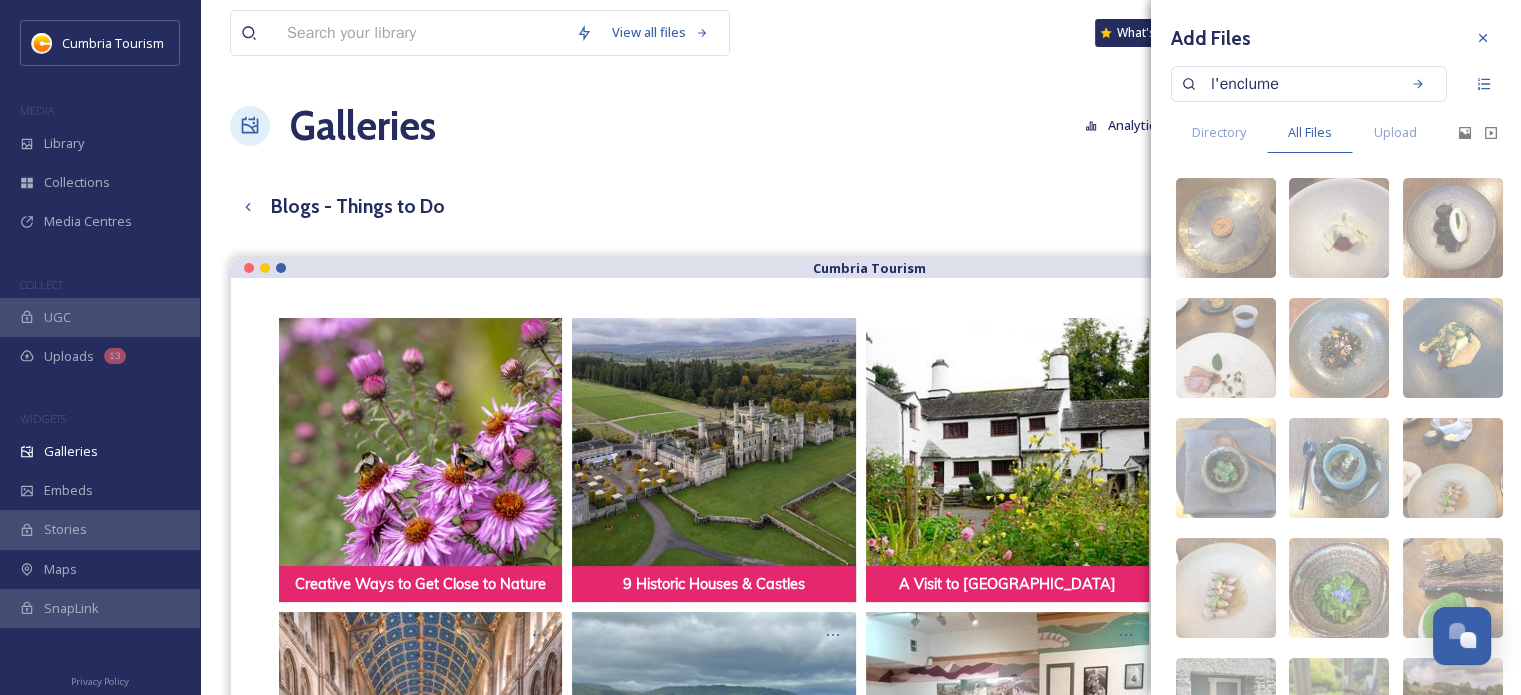 type 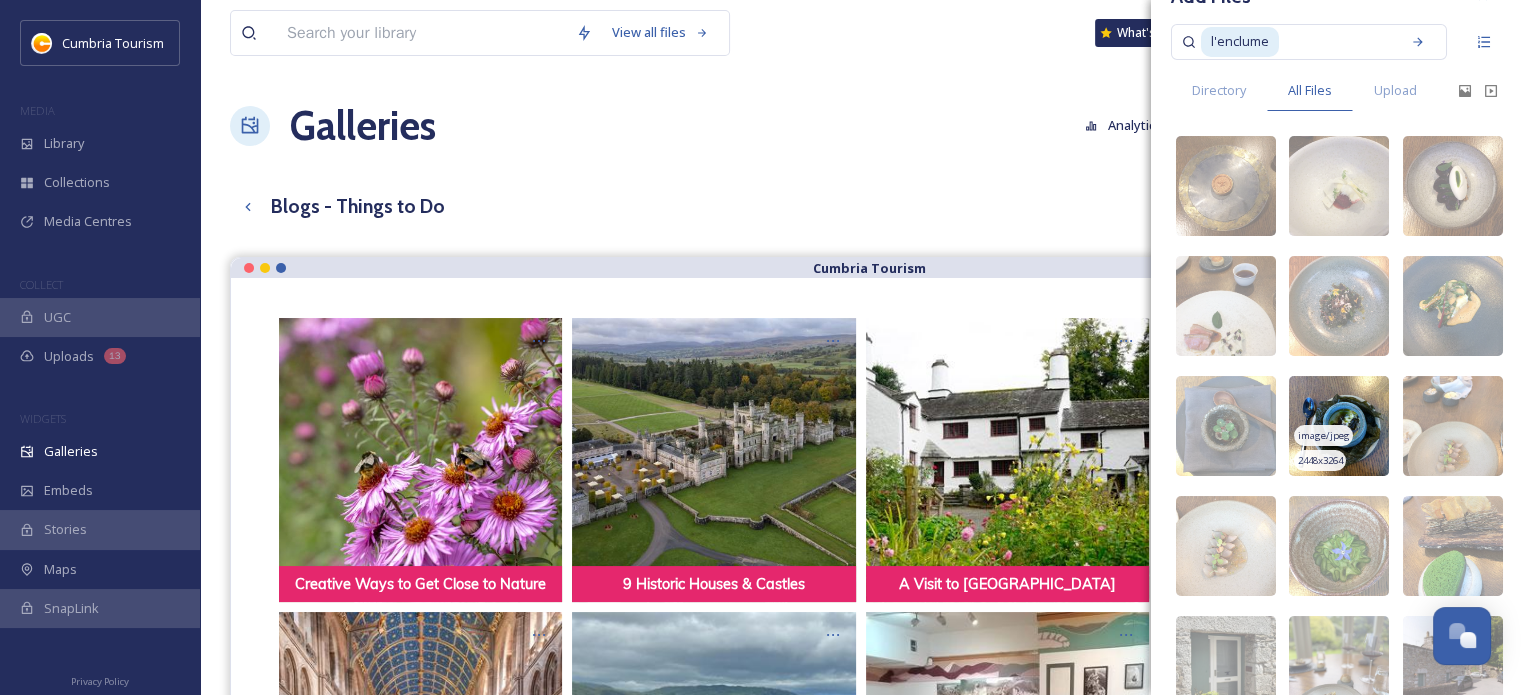 scroll, scrollTop: 103, scrollLeft: 0, axis: vertical 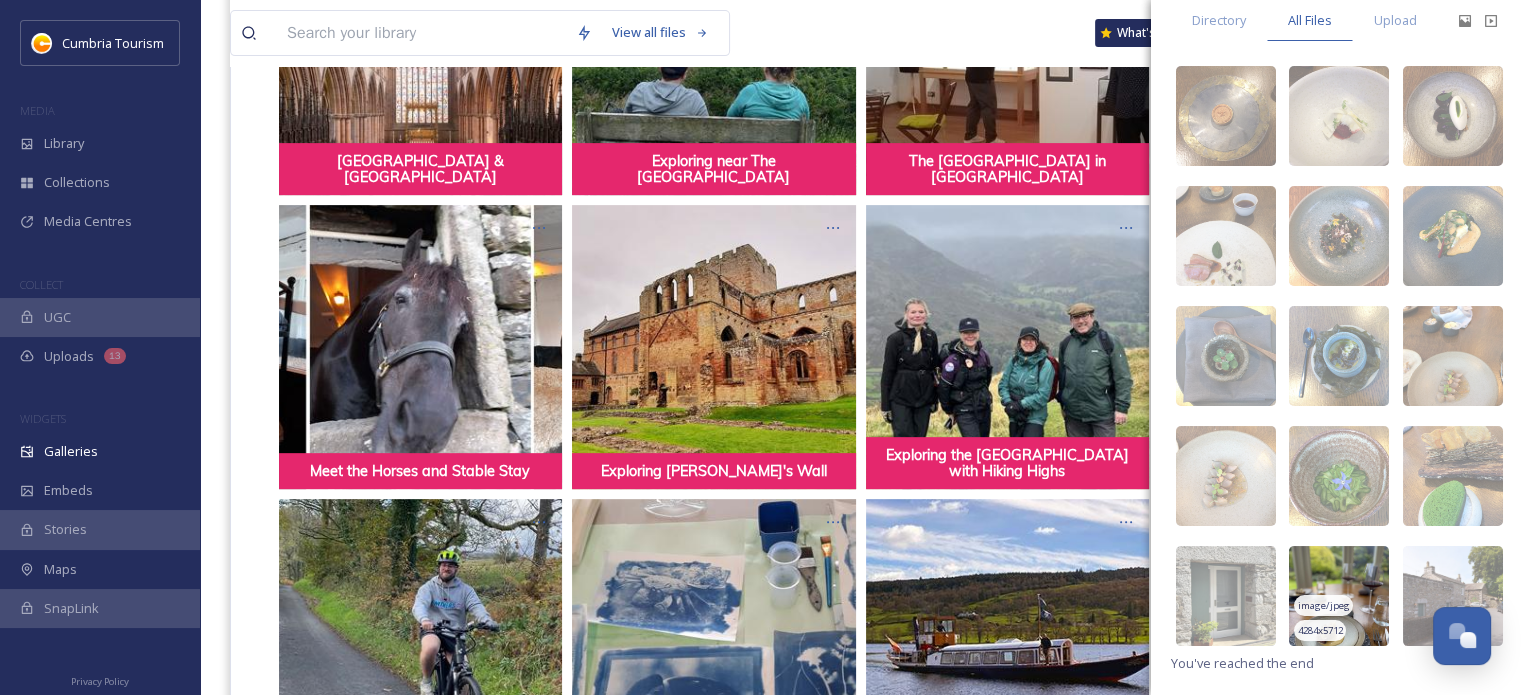 click at bounding box center (1339, 596) 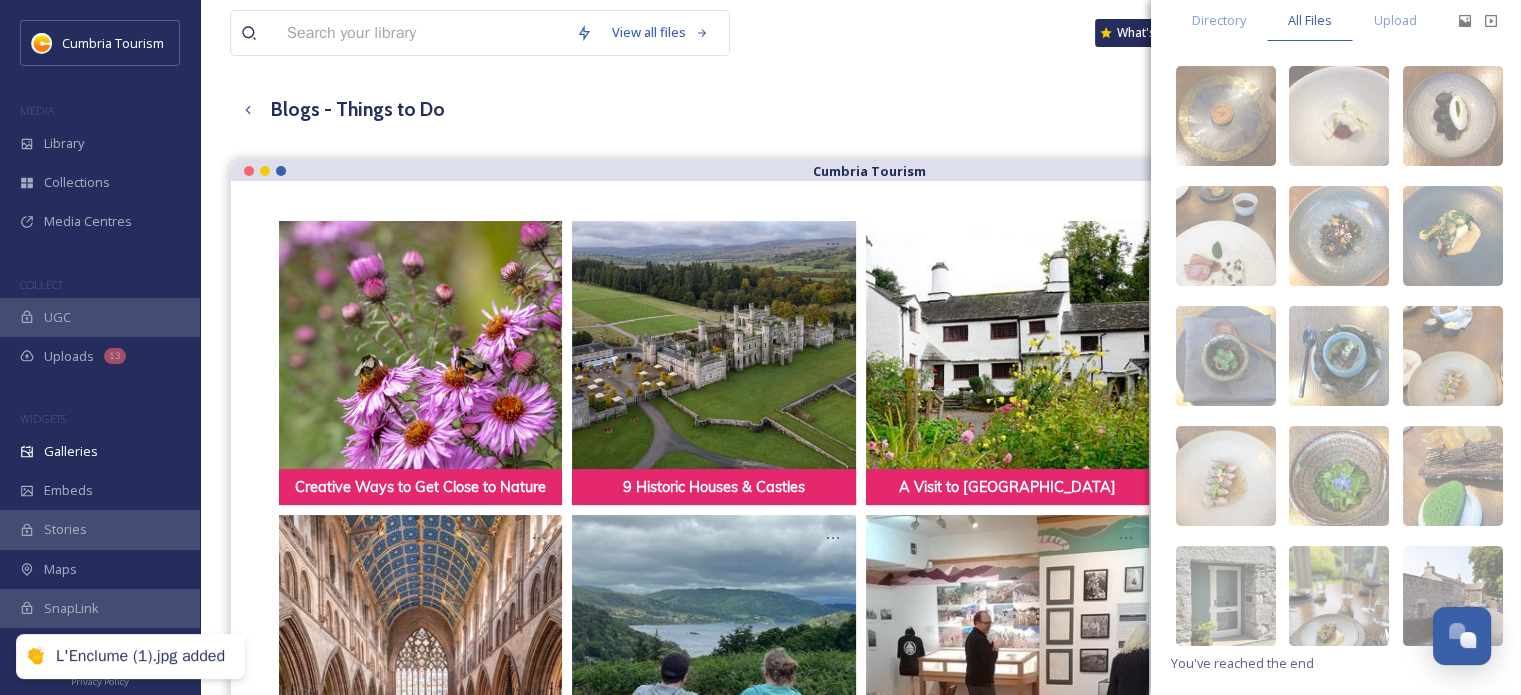 scroll, scrollTop: 0, scrollLeft: 0, axis: both 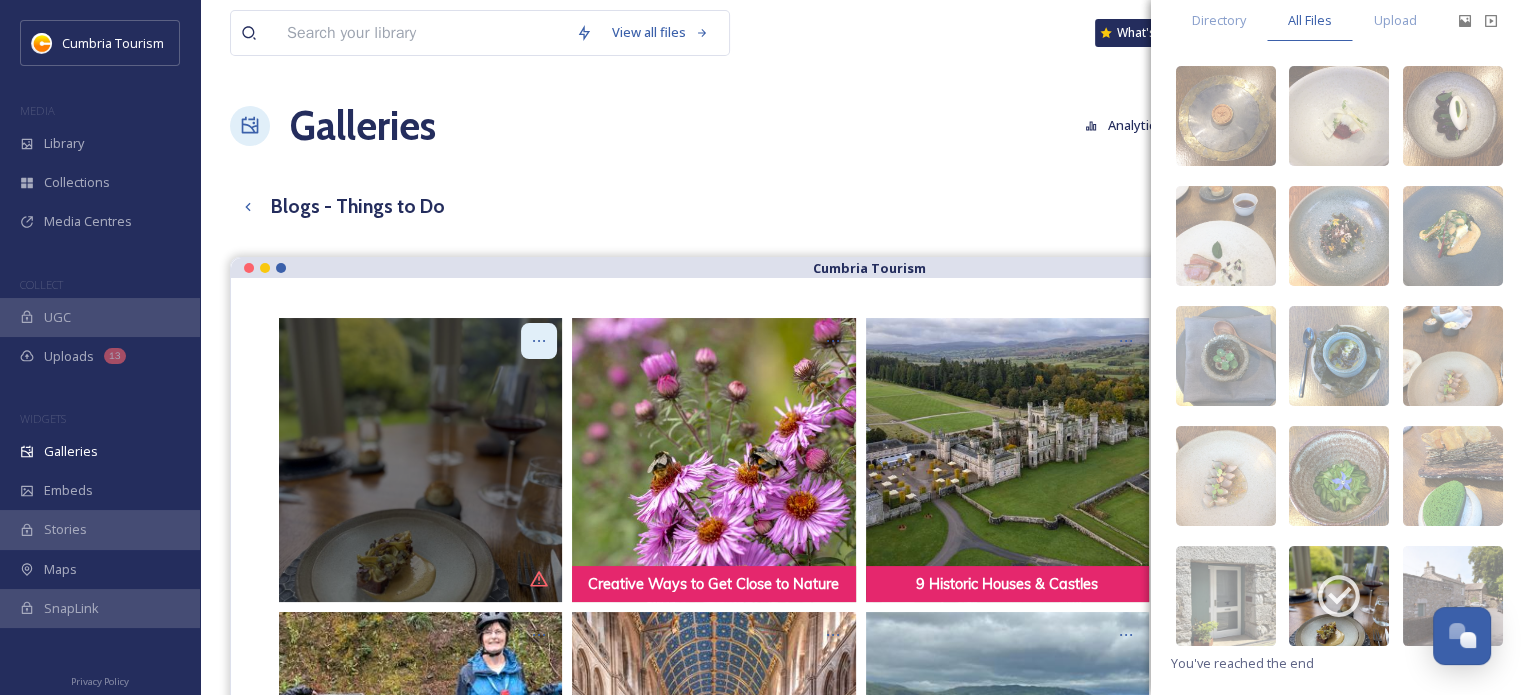 click at bounding box center (539, 341) 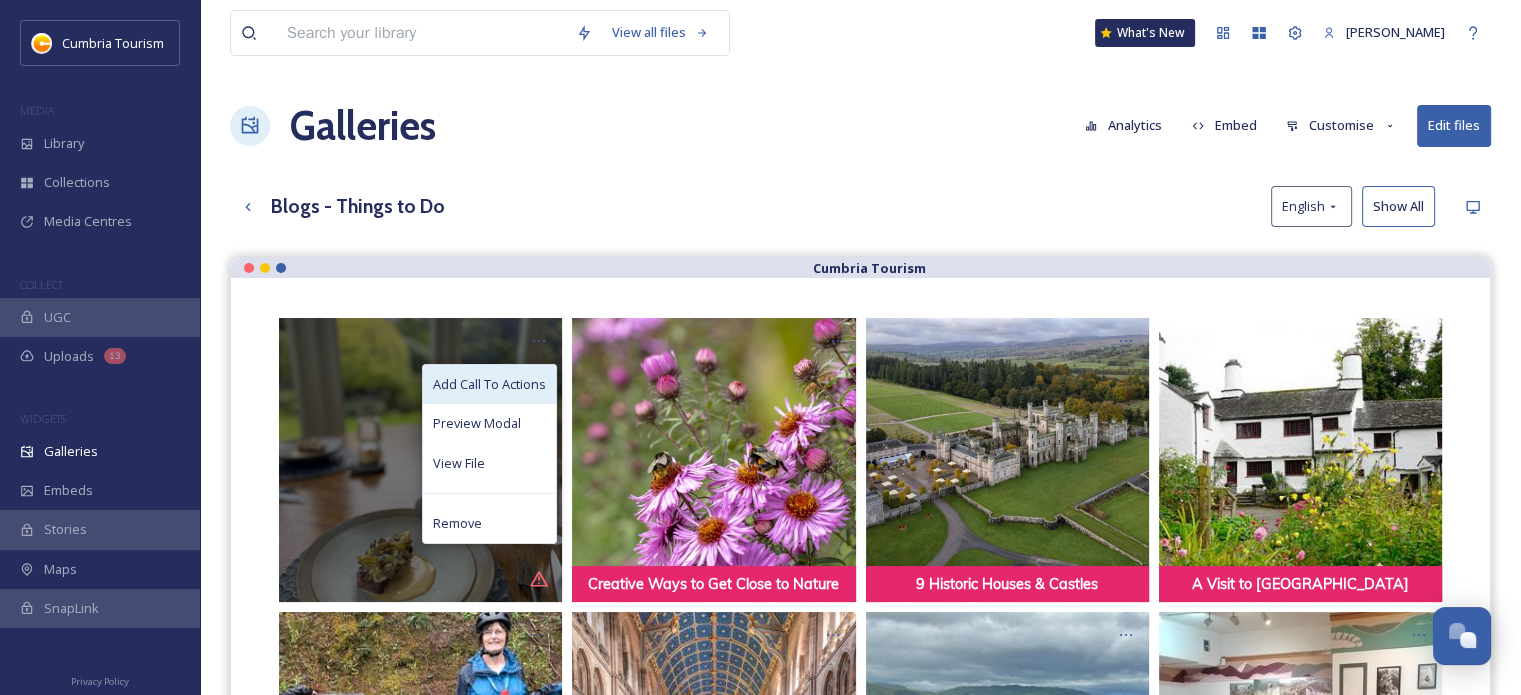 click on "Add Call To Actions" at bounding box center (489, 384) 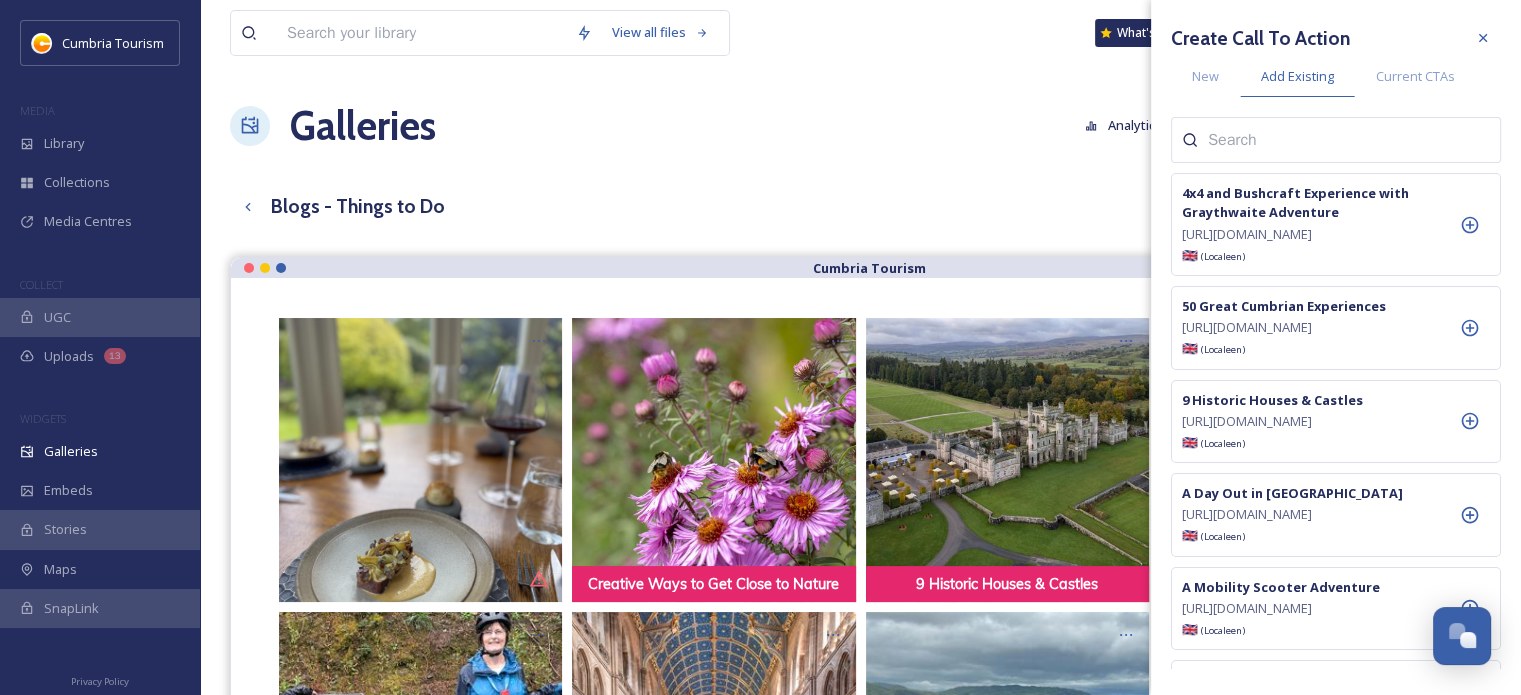 click at bounding box center (1284, 140) 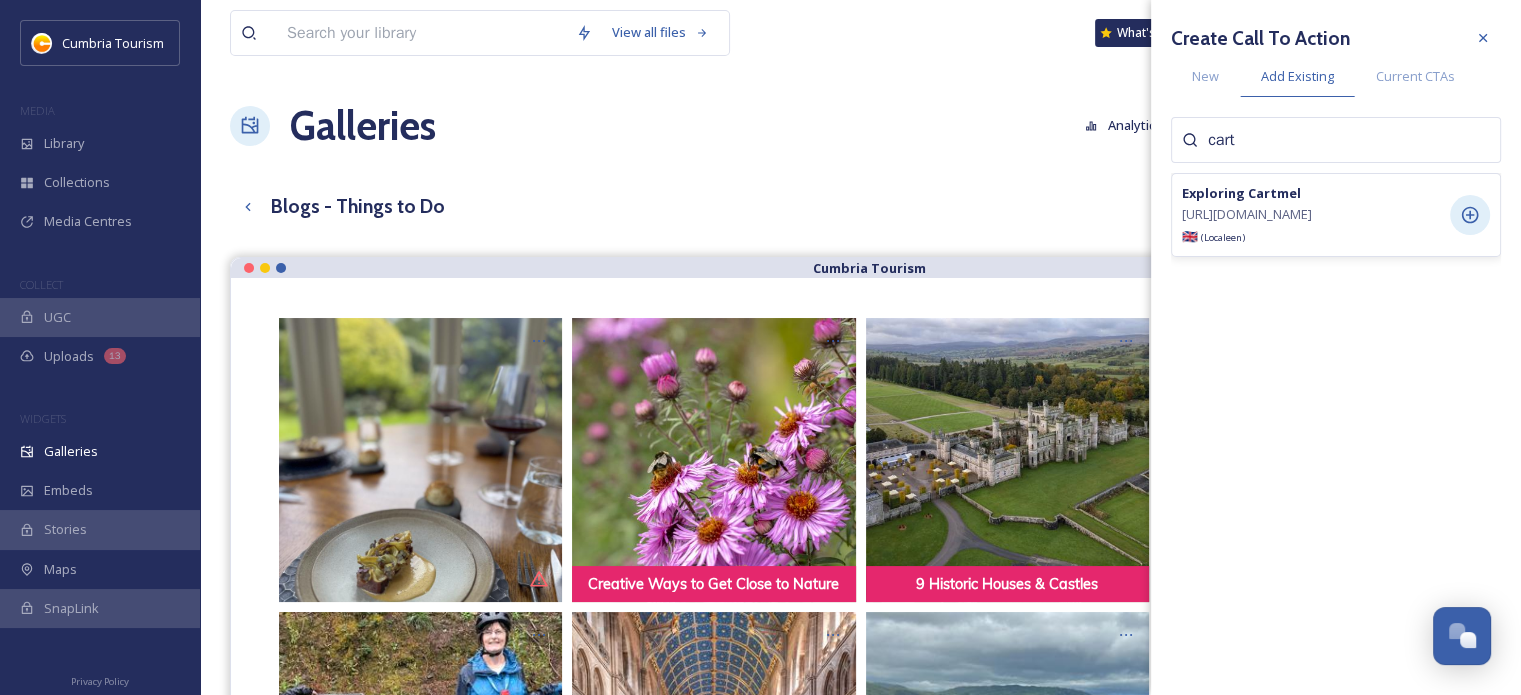 type on "cart" 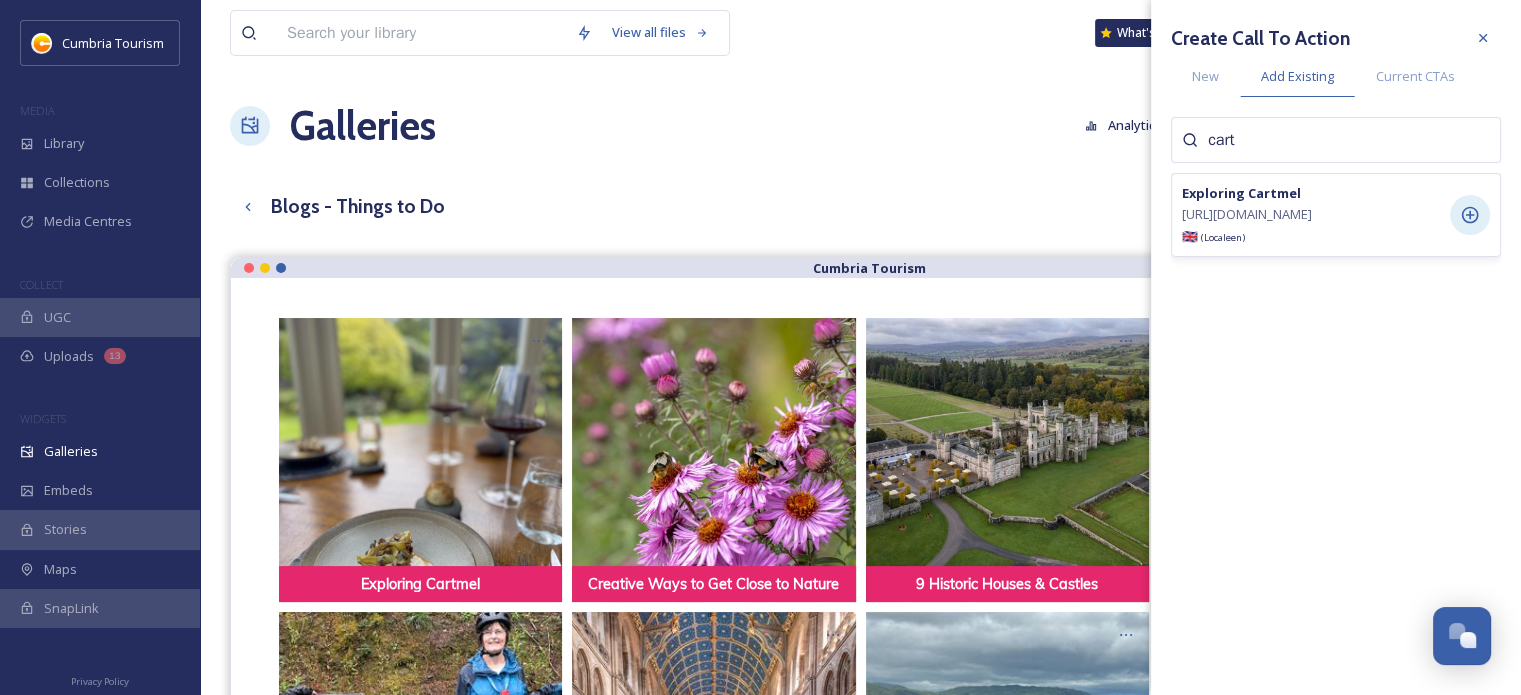 click on "Blogs - Things to Do English Show All" at bounding box center (860, 206) 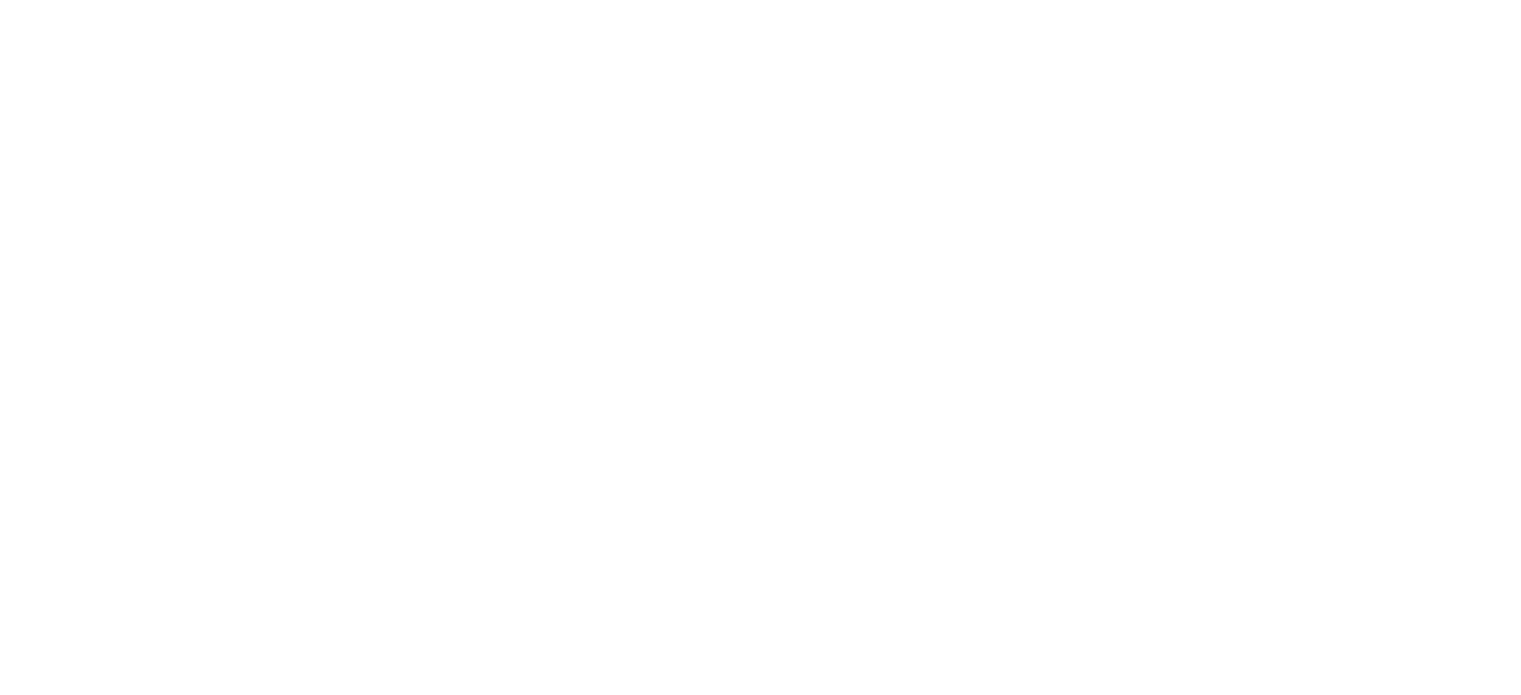 scroll, scrollTop: 0, scrollLeft: 0, axis: both 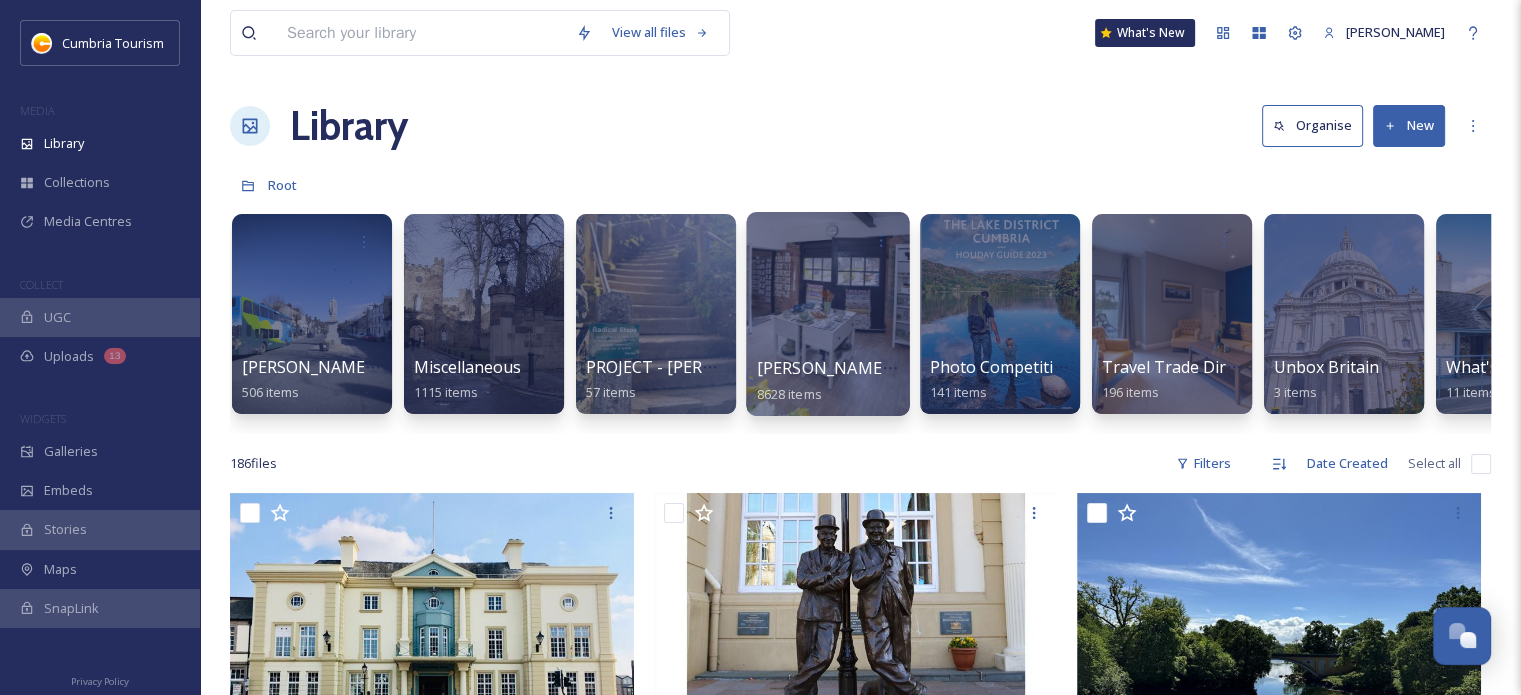 click at bounding box center [827, 314] 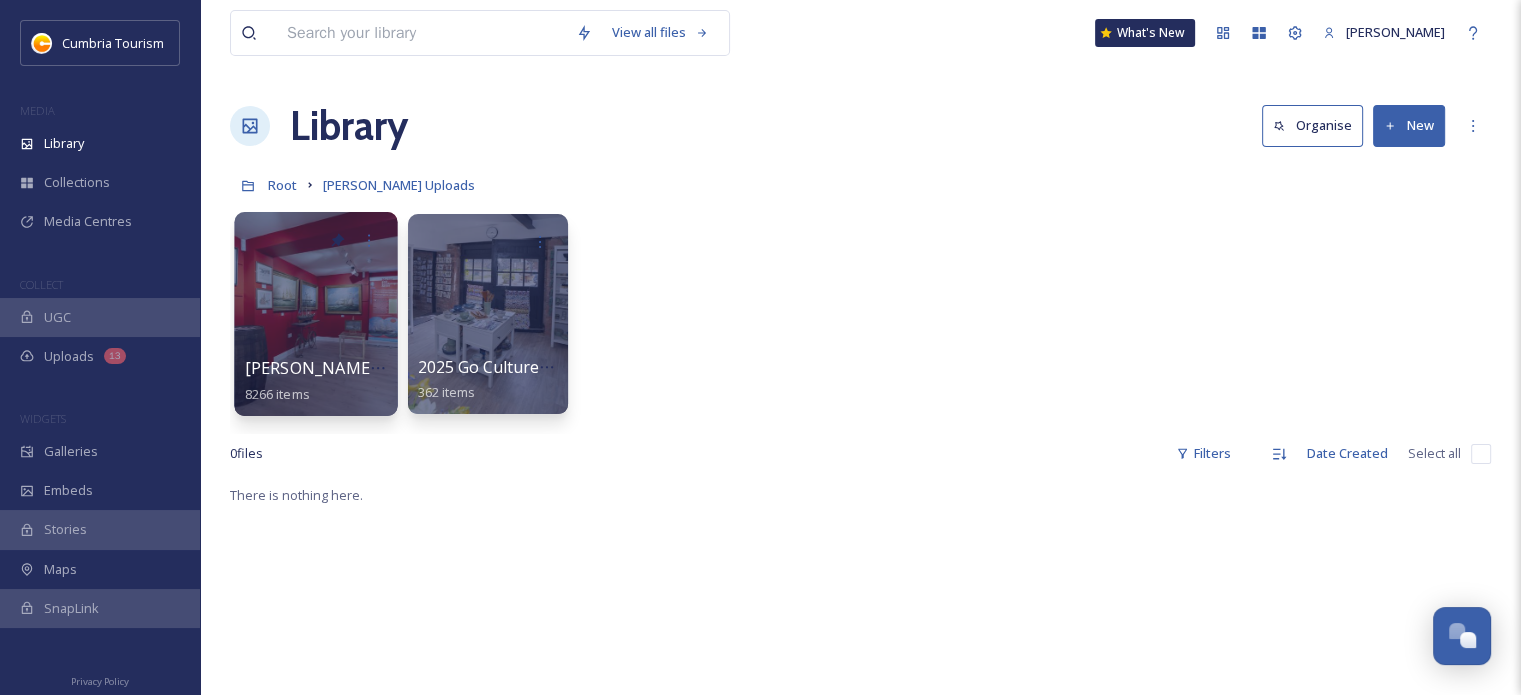 click at bounding box center (315, 314) 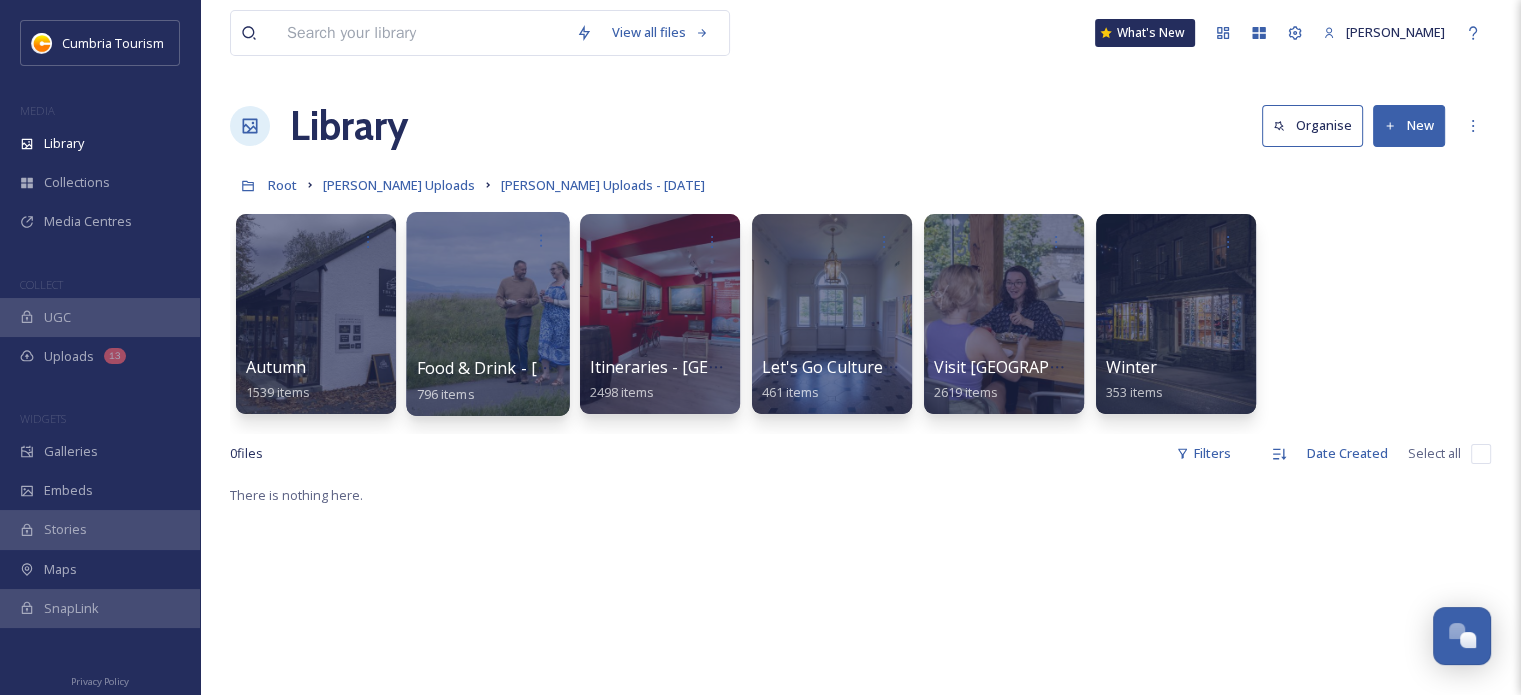 click at bounding box center [487, 314] 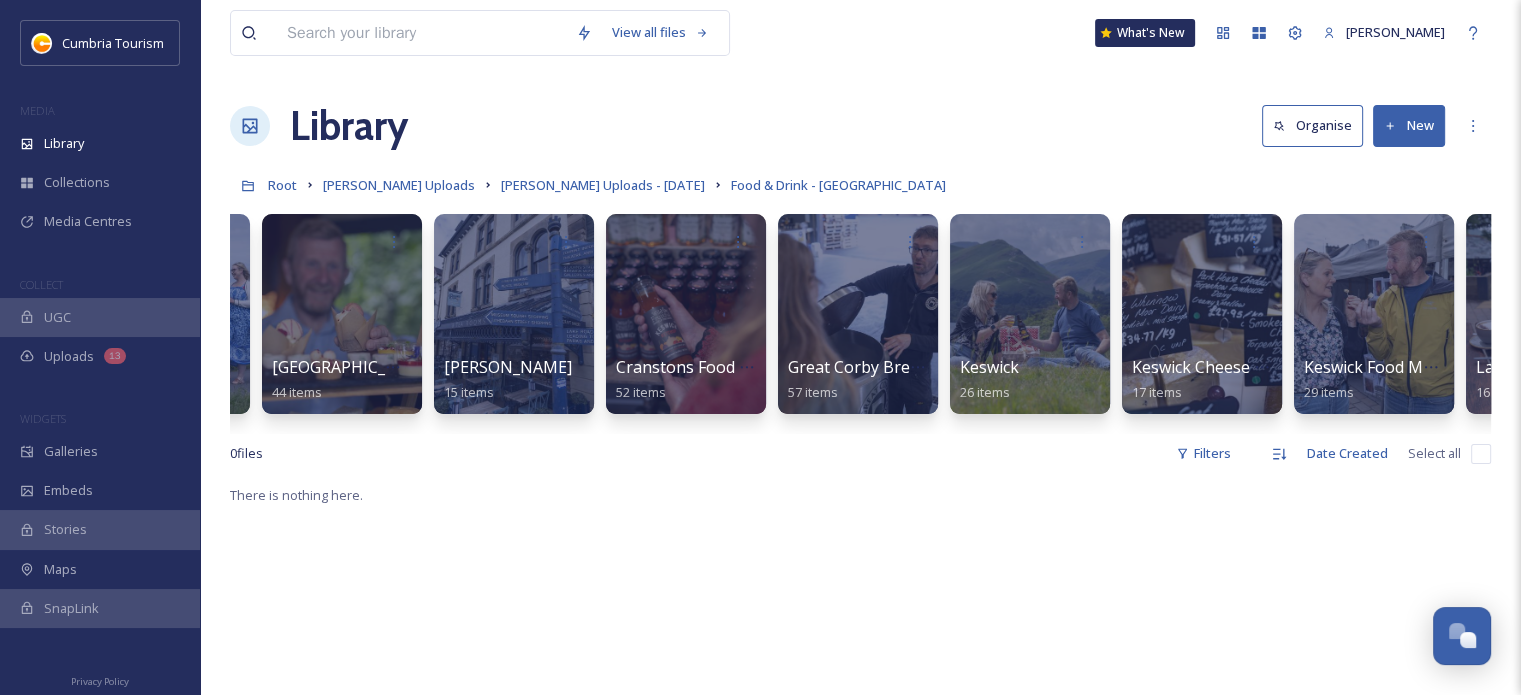 scroll, scrollTop: 0, scrollLeft: 174, axis: horizontal 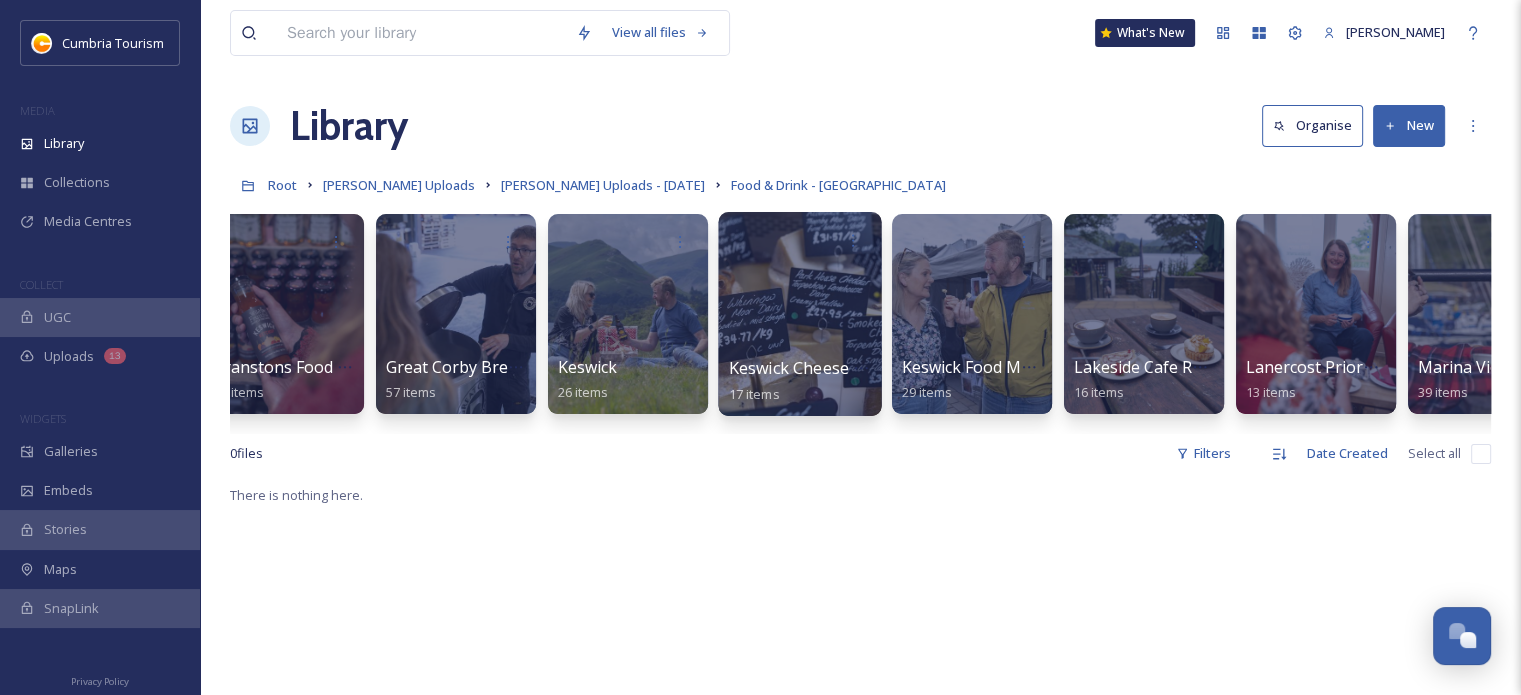 click at bounding box center (799, 314) 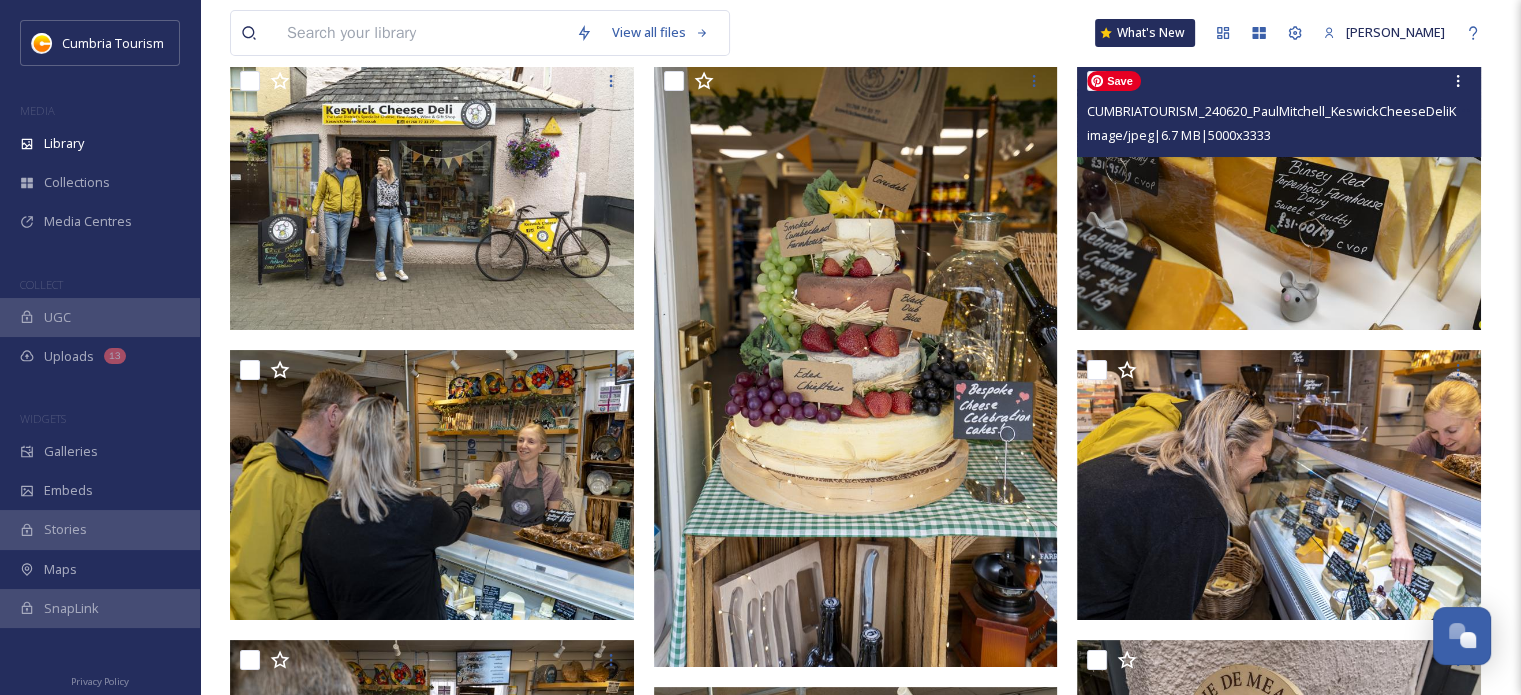 scroll, scrollTop: 200, scrollLeft: 0, axis: vertical 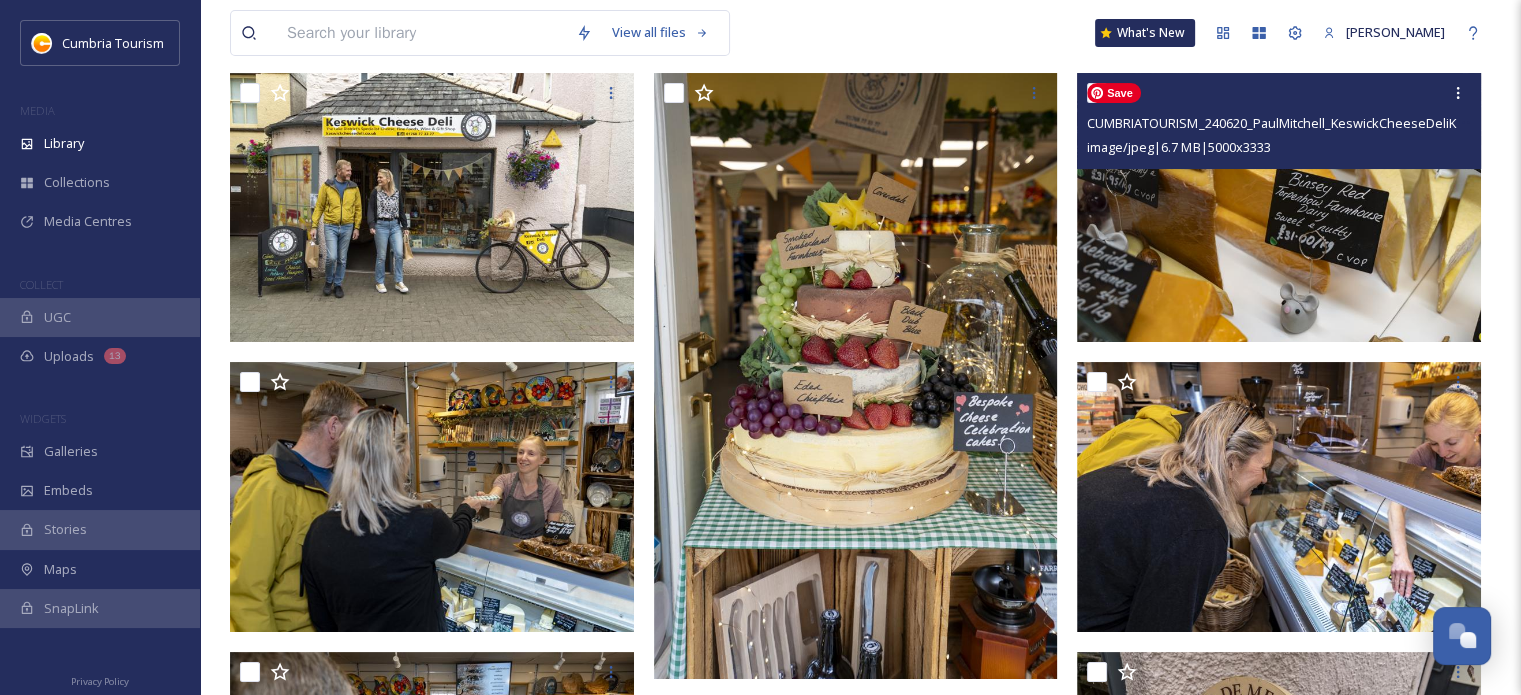 click at bounding box center (1279, 208) 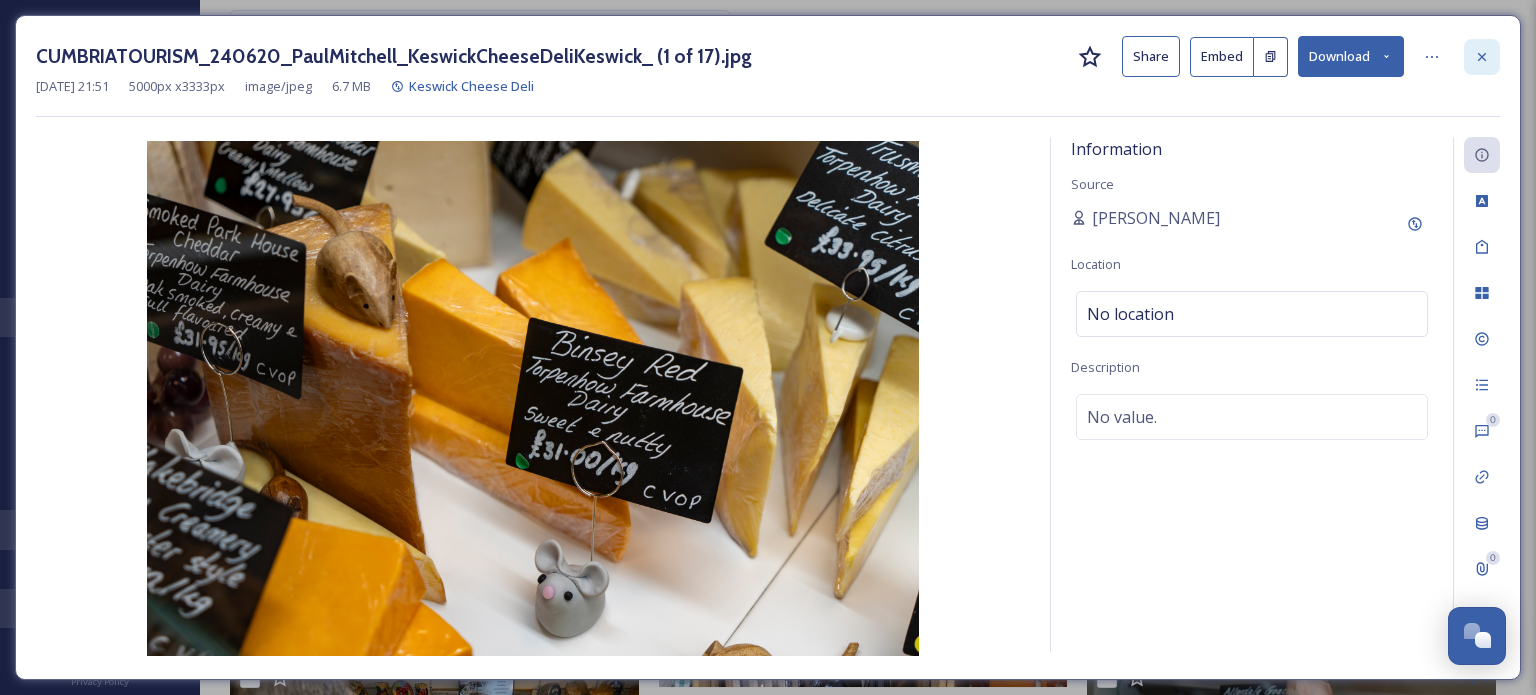 click at bounding box center (1482, 57) 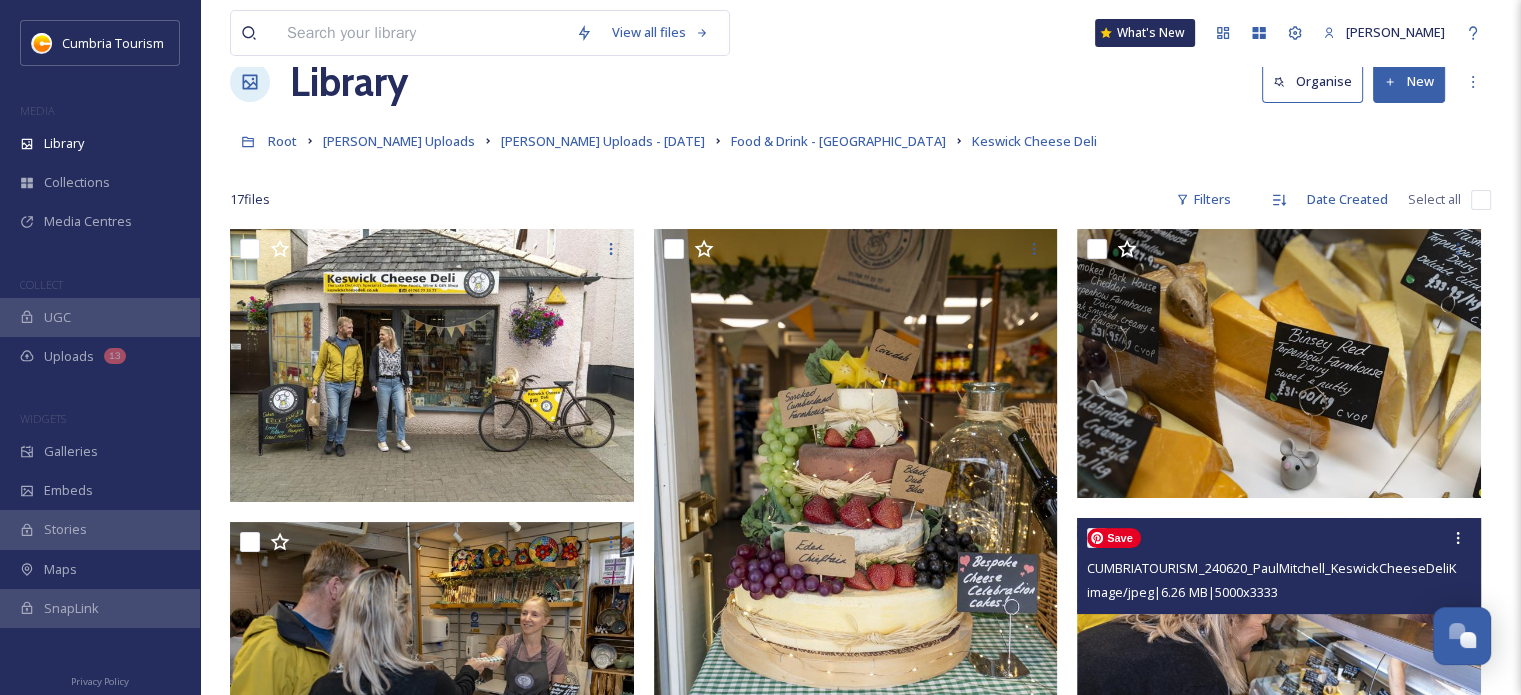scroll, scrollTop: 0, scrollLeft: 0, axis: both 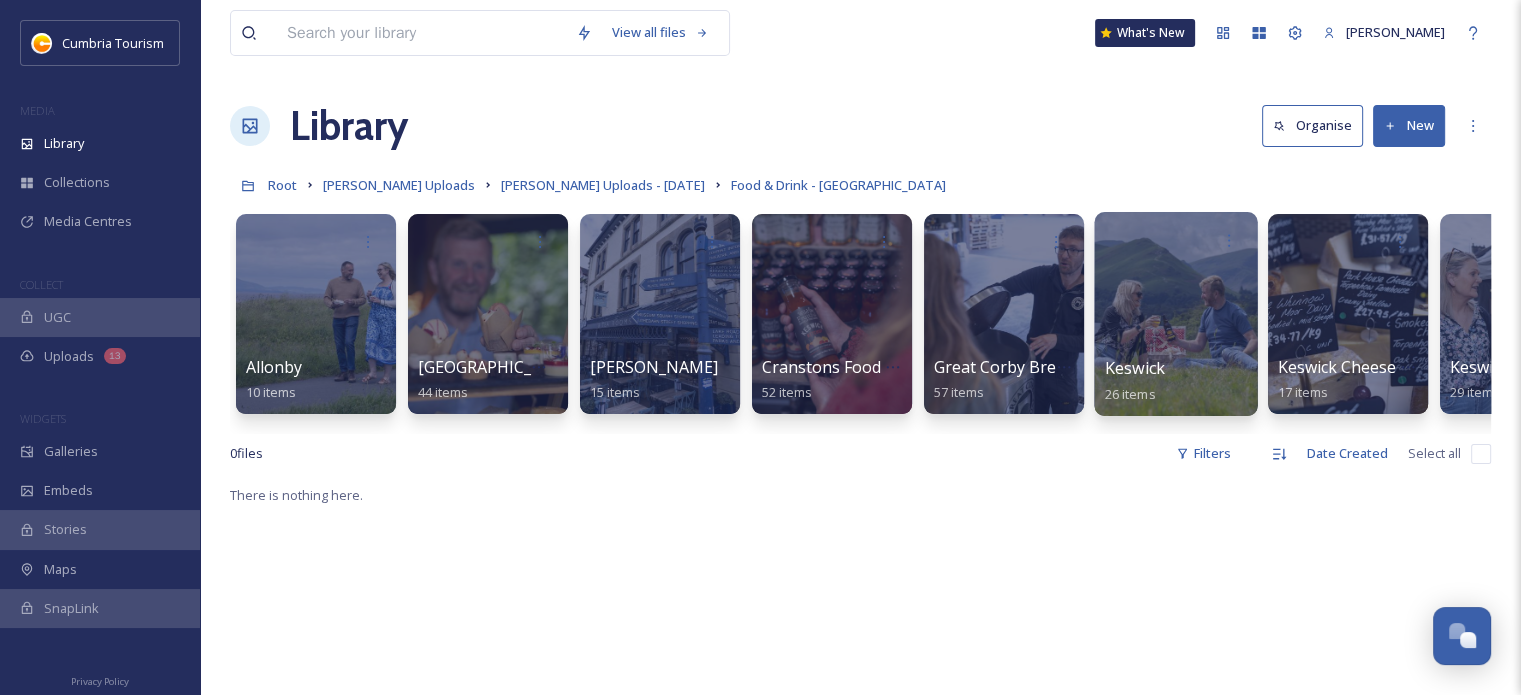click on "26   items" at bounding box center (1130, 393) 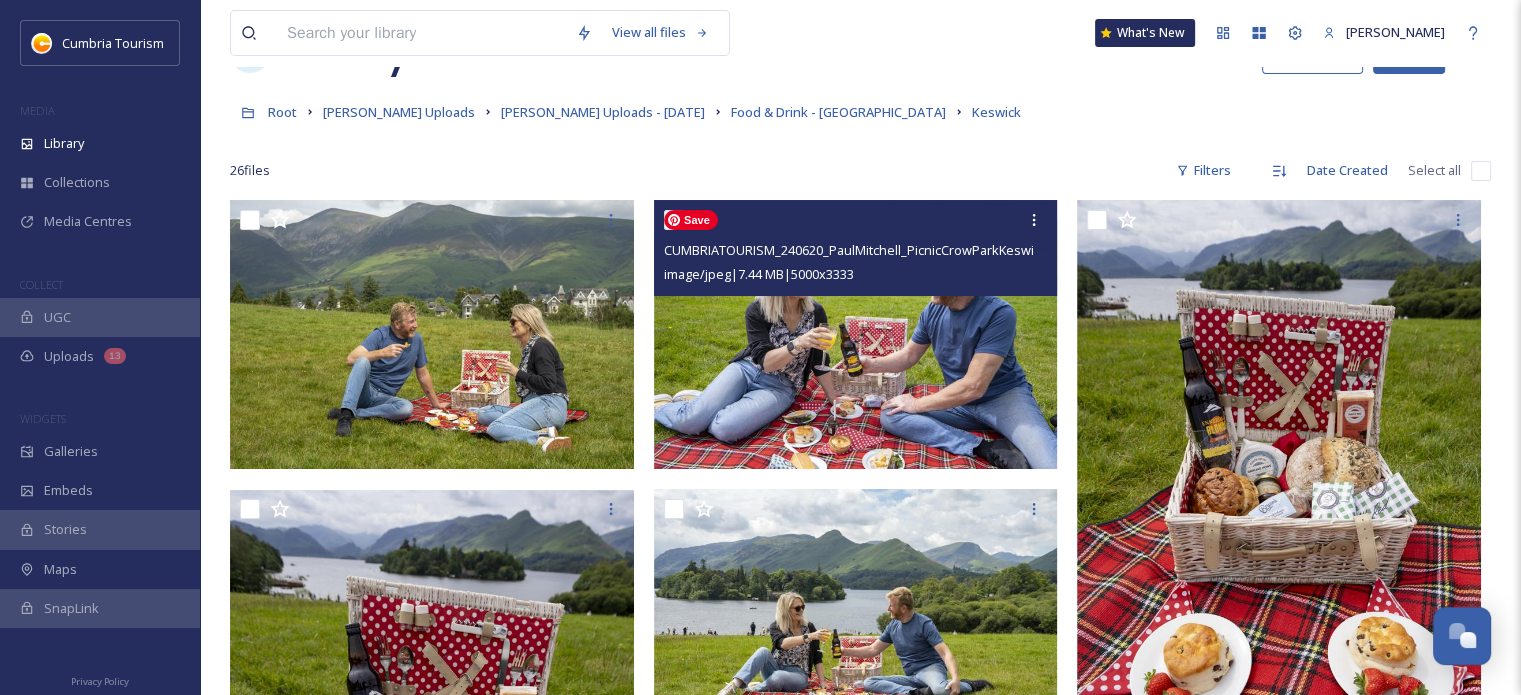 scroll, scrollTop: 0, scrollLeft: 0, axis: both 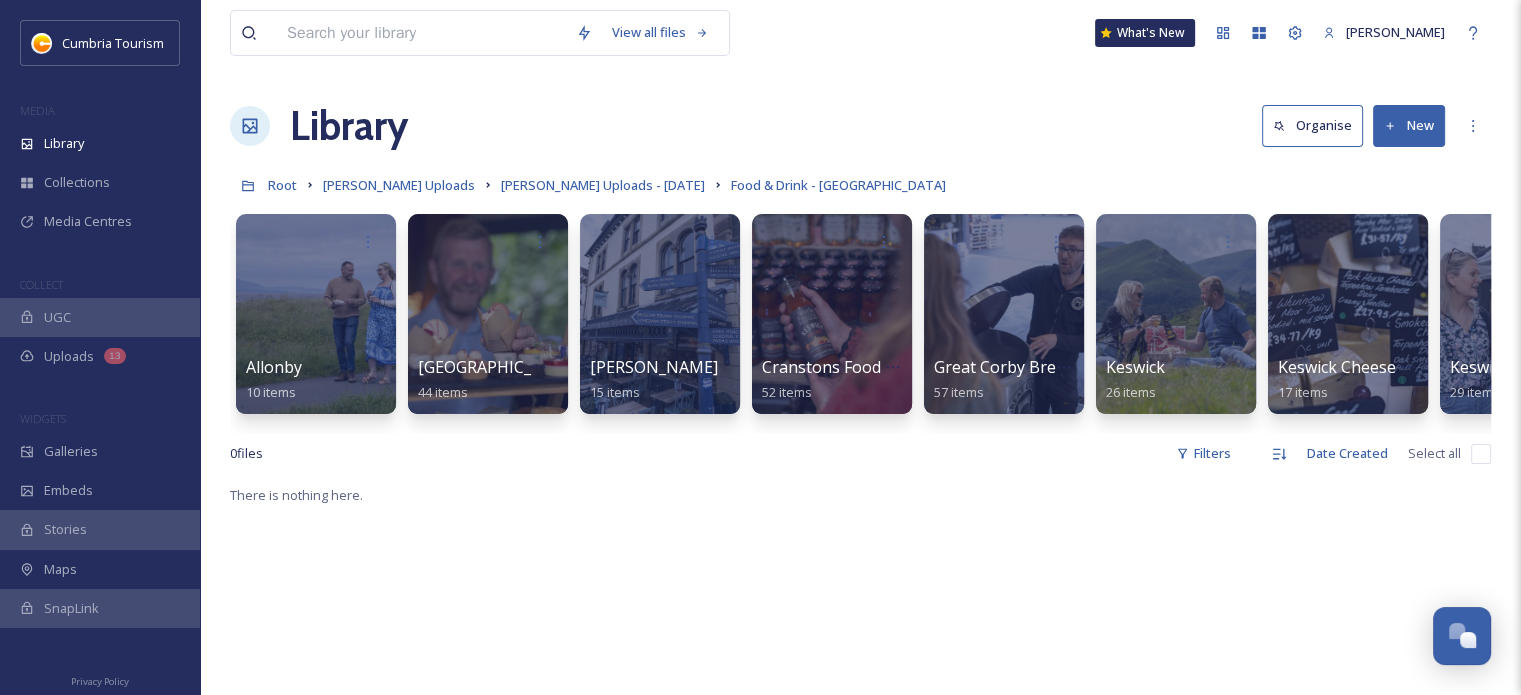 click on "0  file s Filters Date Created Select all" at bounding box center (860, 453) 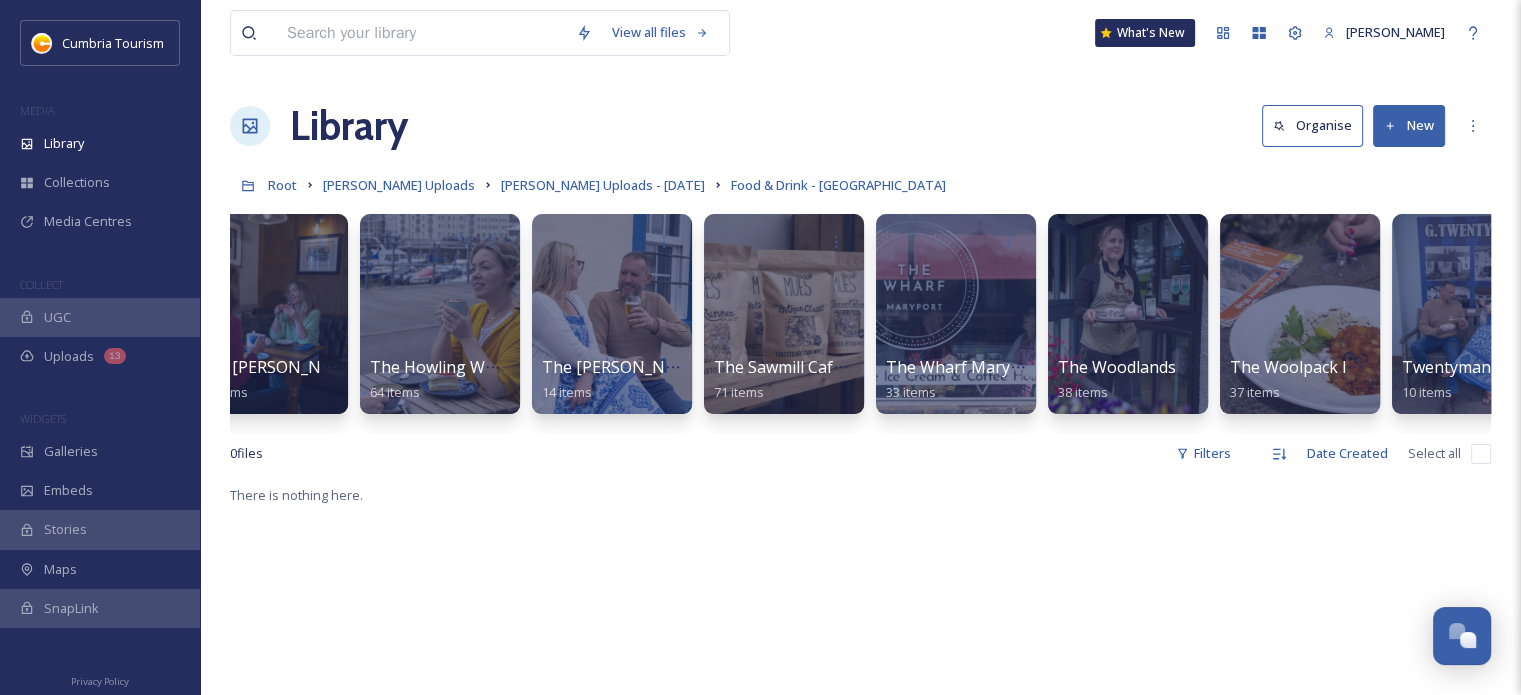 scroll, scrollTop: 0, scrollLeft: 3039, axis: horizontal 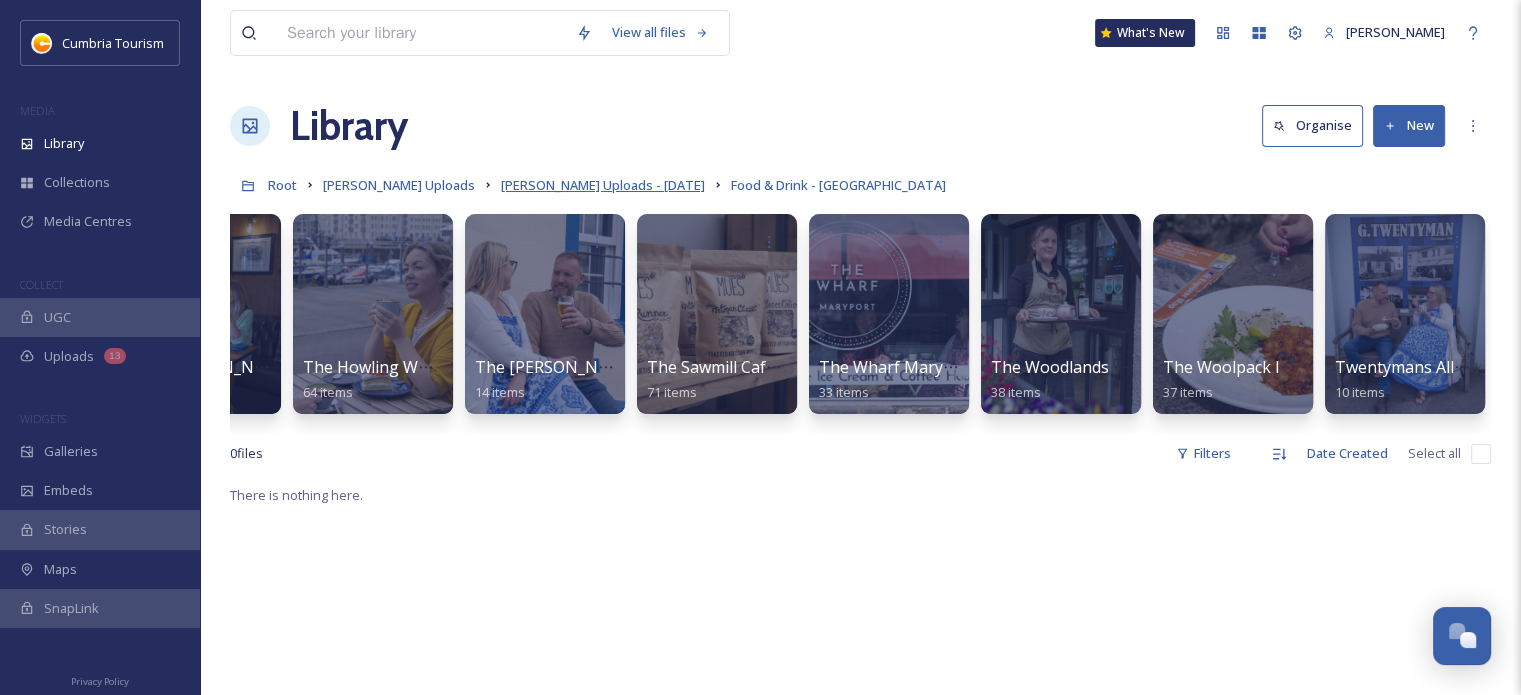 click on "[PERSON_NAME] Uploads - [DATE]" at bounding box center (603, 185) 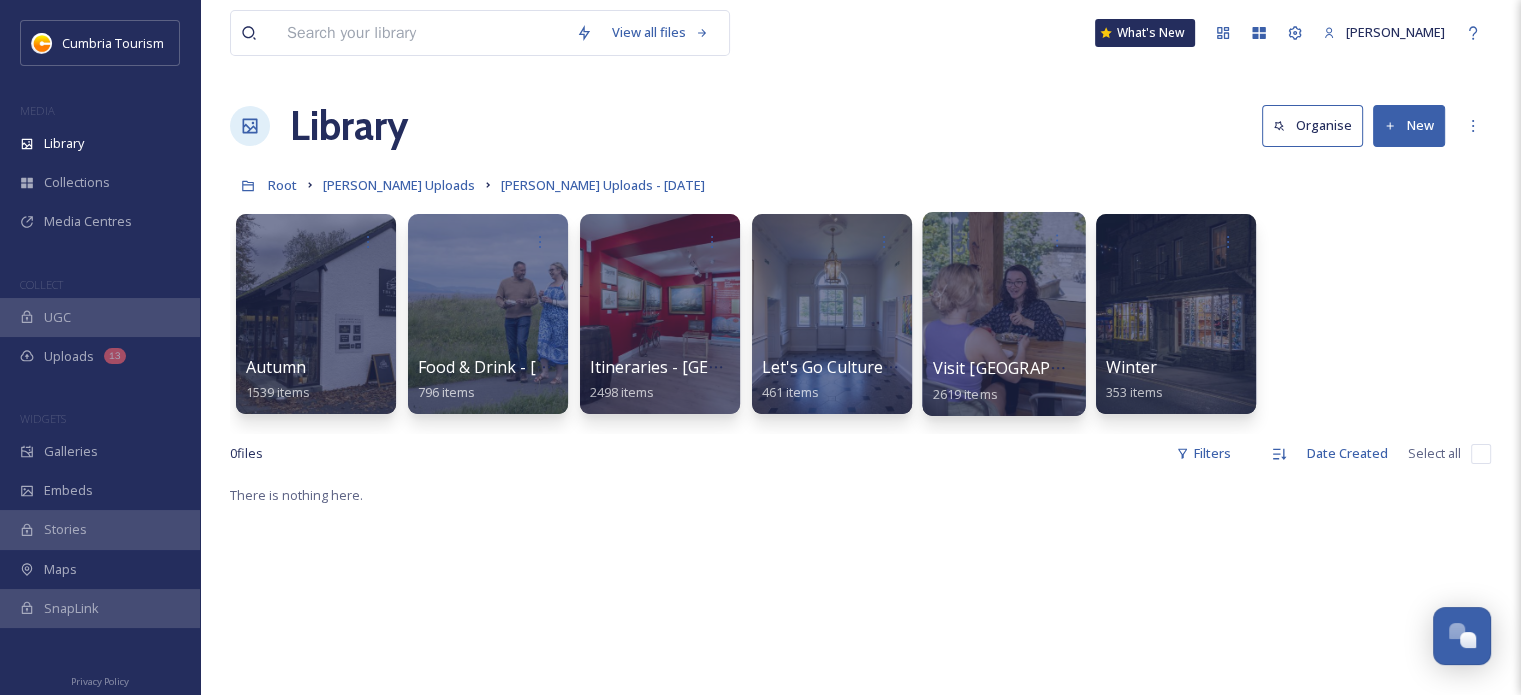 click at bounding box center [1003, 314] 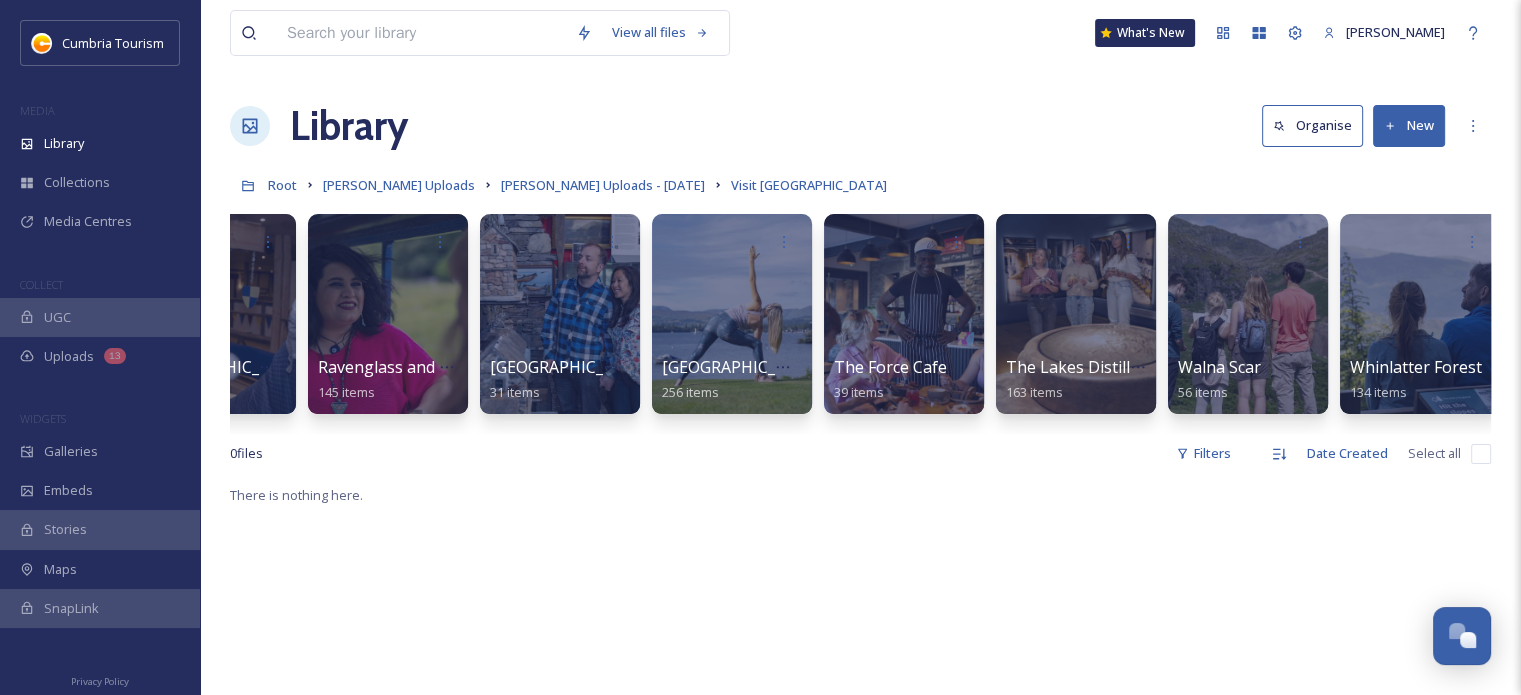 scroll, scrollTop: 0, scrollLeft: 1598, axis: horizontal 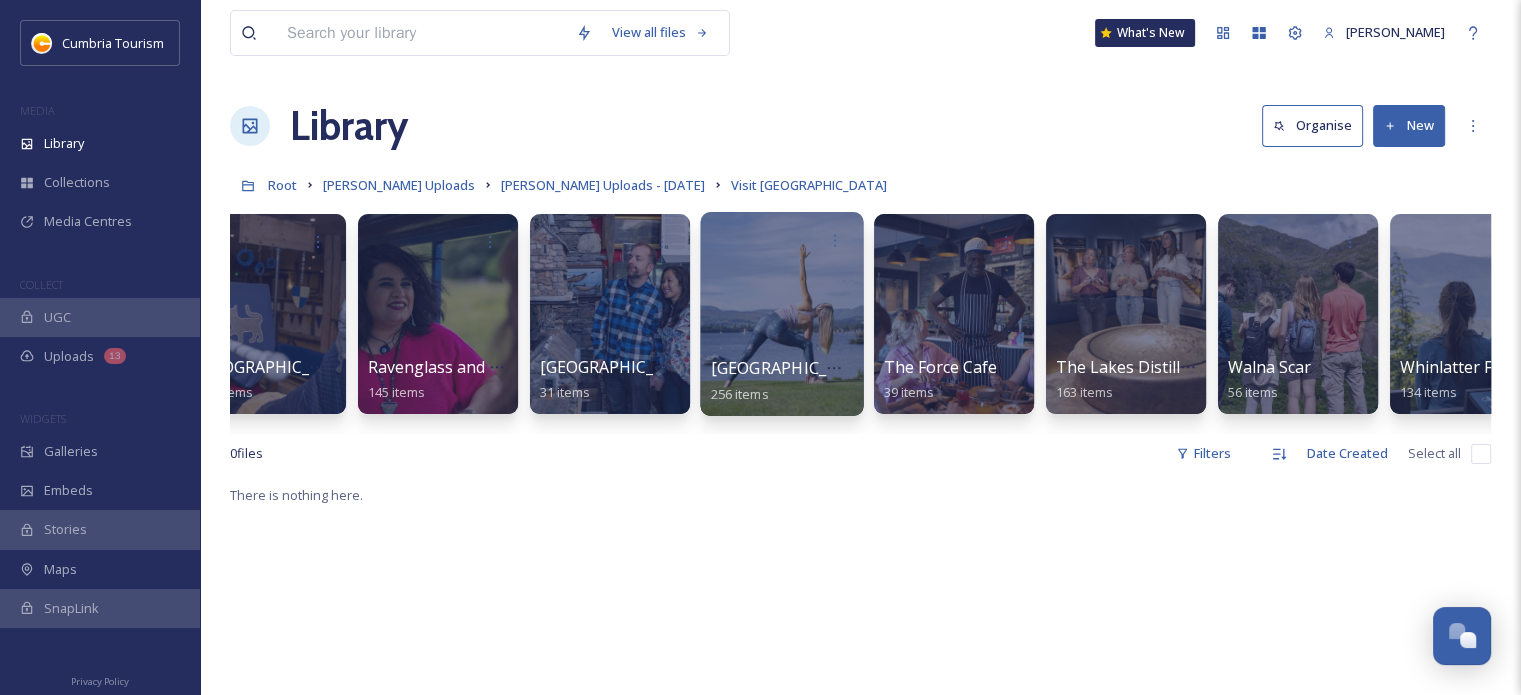 click at bounding box center [781, 314] 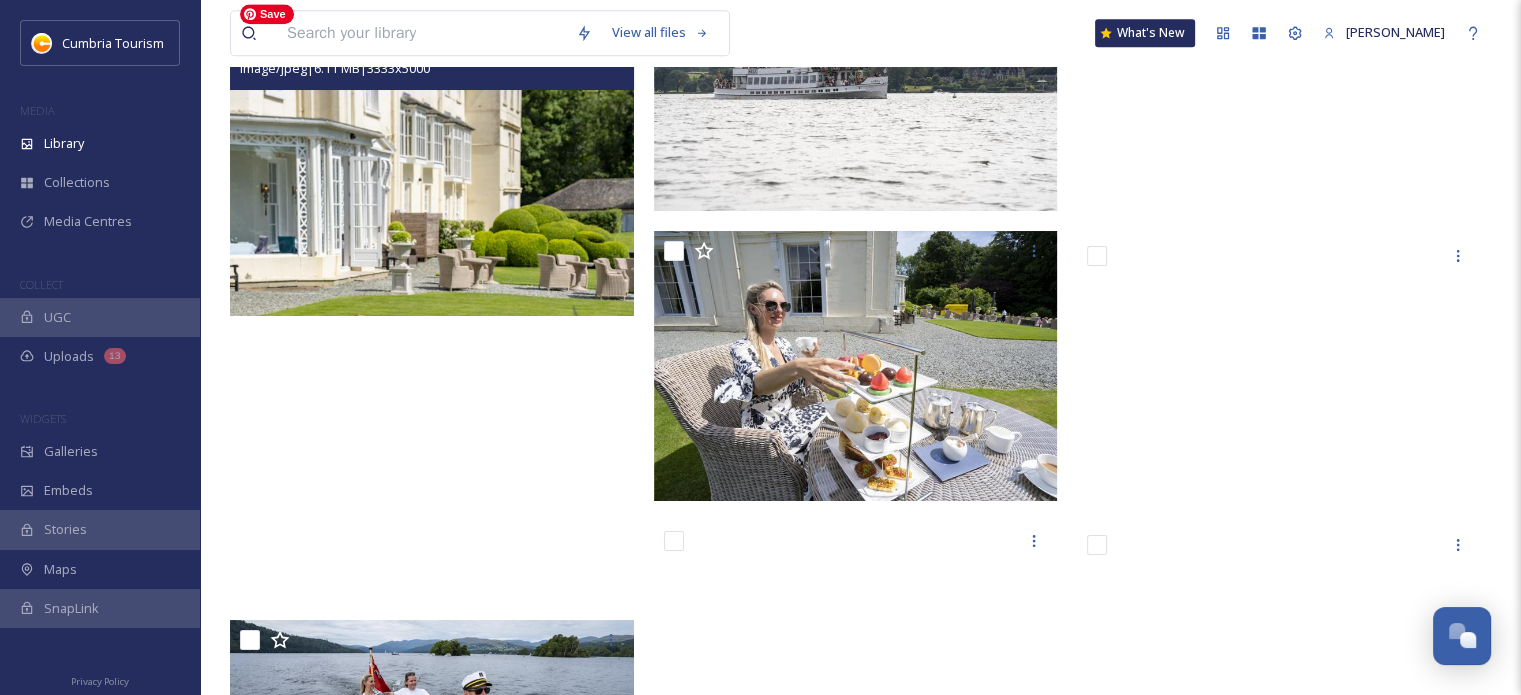 scroll, scrollTop: 17300, scrollLeft: 0, axis: vertical 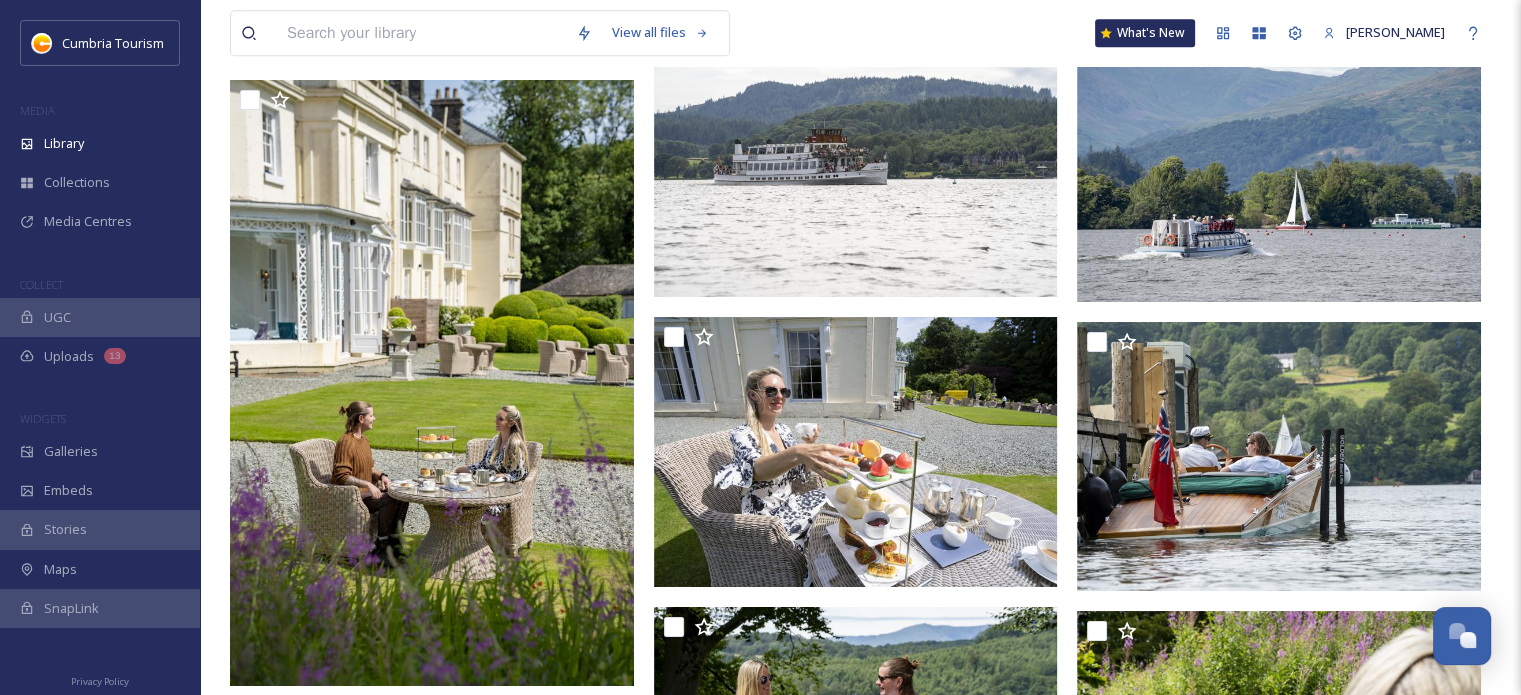 click at bounding box center [421, 33] 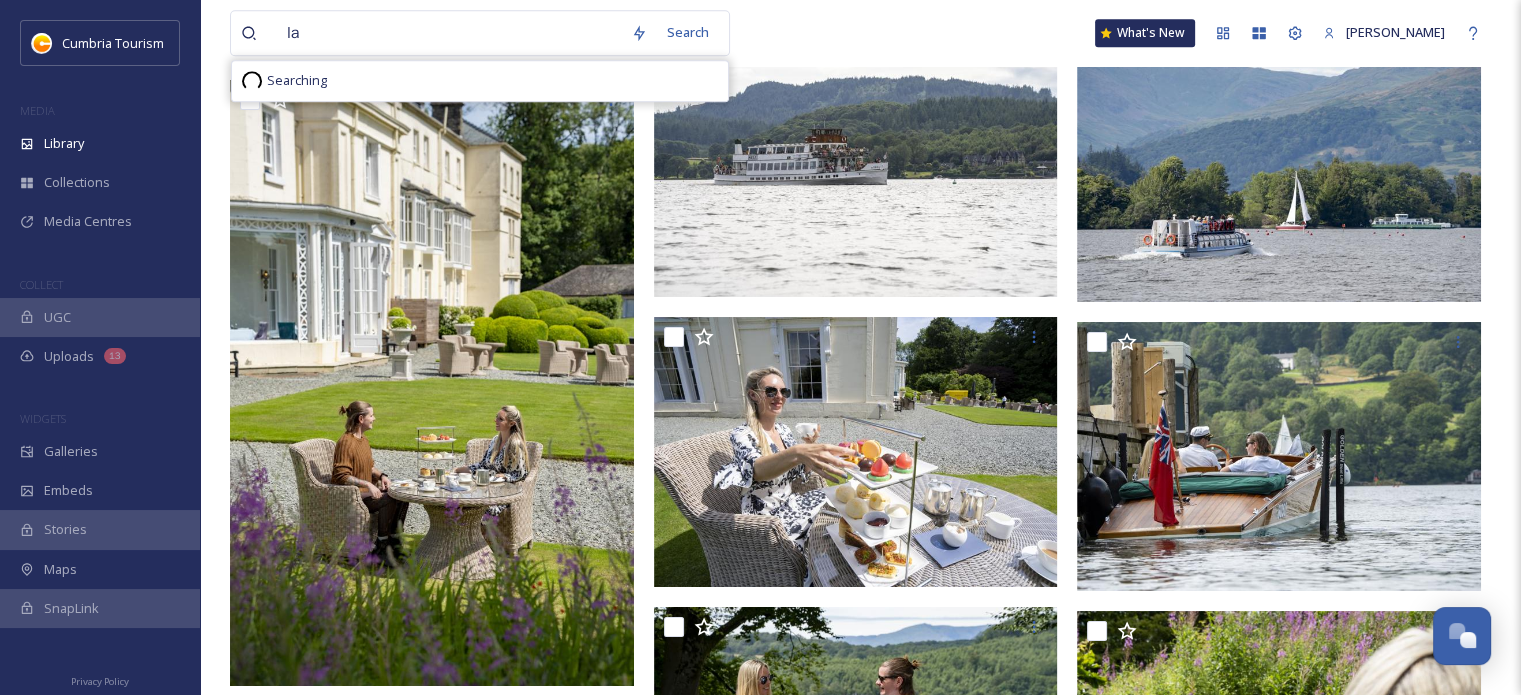 type on "l" 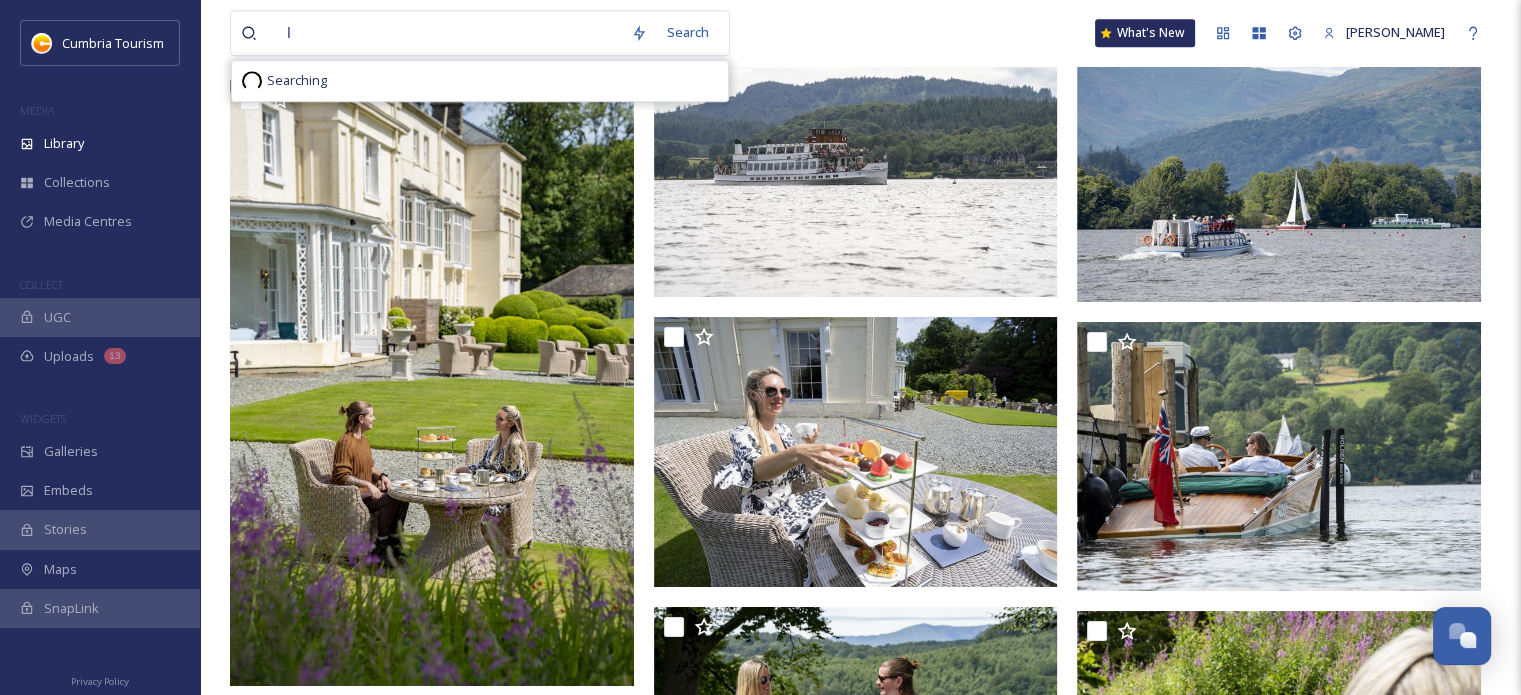 type 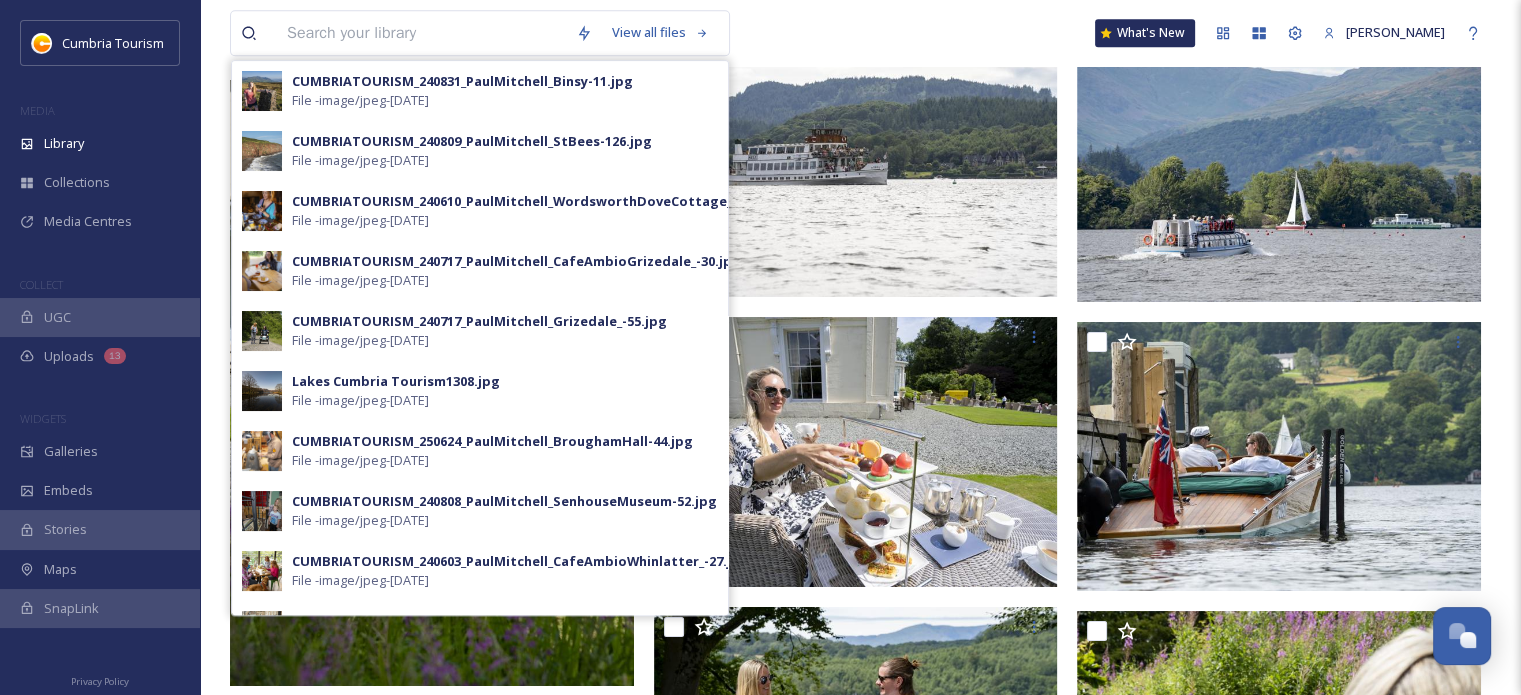 click on "View all files CUMBRIATOURISM_240831_PaulMitchell_Binsy-11.jpg File -  image/jpeg  -  Sep 12 2024 CUMBRIATOURISM_240809_PaulMitchell_StBees-126.jpg File -  image/jpeg  -  Sep 12 2024 CUMBRIATOURISM_240610_PaulMitchell_WordsworthDoveCottage_-64.jpg File -  image/jpeg  -  Aug 02 2024 CUMBRIATOURISM_240717_PaulMitchell_CafeAmbioGrizedale_-30.jpg File -  image/jpeg  -  Aug 02 2024 CUMBRIATOURISM_240717_PaulMitchell_Grizedale_-55.jpg File -  image/jpeg  -  Aug 02 2024 Lakes Cumbria Tourism1308.jpg File -  image/jpeg  -  Feb 26 2008 CUMBRIATOURISM_250624_PaulMitchell_BroughamHall-44.jpg File -  image/jpeg  -  Jul 01 2025 CUMBRIATOURISM_240808_PaulMitchell_SenhouseMuseum-52.jpg File -  image/jpeg  -  Sep 12 2024 CUMBRIATOURISM_240603_PaulMitchell_CafeAmbioWhinlatter_-27.jpg File -  image/jpeg  -  Aug 02 2024 KendalIMG_0113-2.jpg File -  image/jpeg  -  Apr 12 2021 Linthwaite House-Mountain Goat-5284.jpg File -  image/jpeg  -  Apr 15 2019 CUMBRIATOURISM_240907_PaulMitchell_Allonby-23.jpg File -  image/jpeg  -  File -" at bounding box center (860, 358) 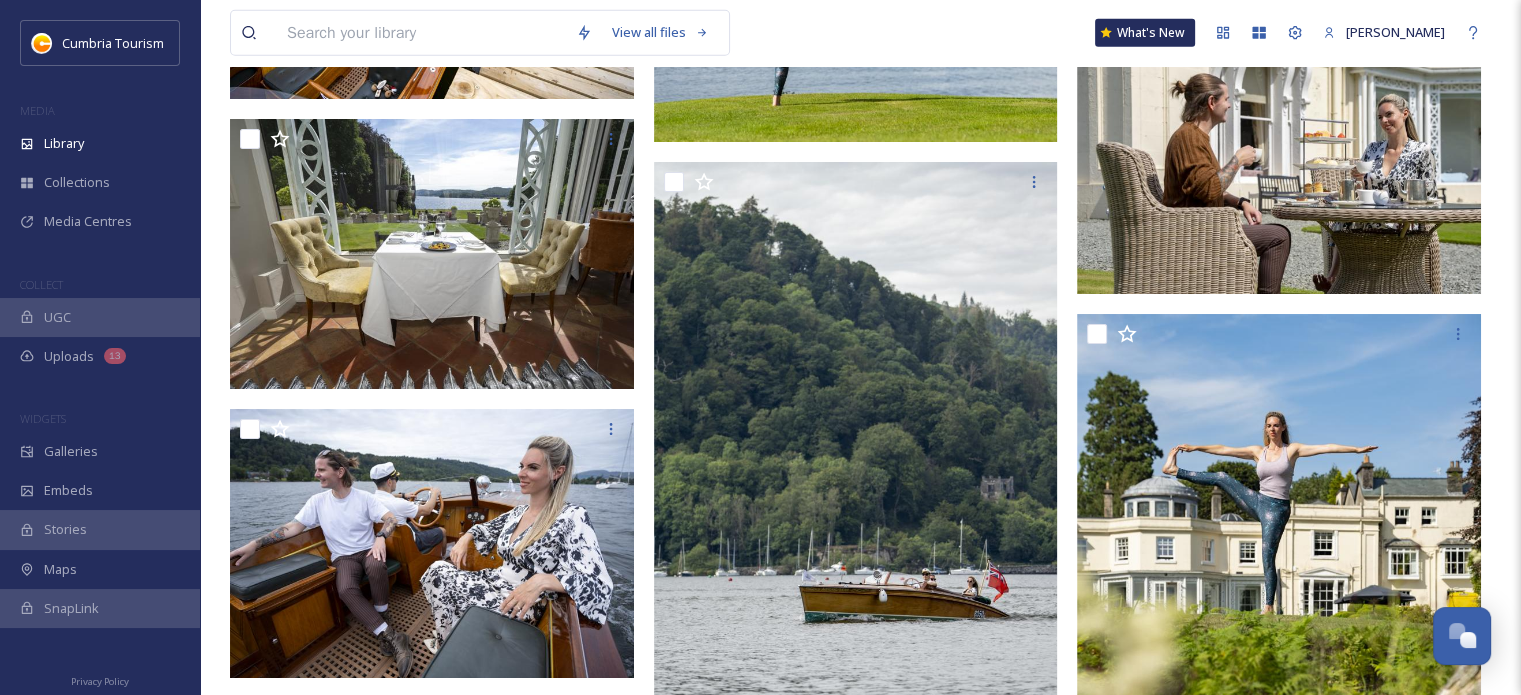 scroll, scrollTop: 27900, scrollLeft: 0, axis: vertical 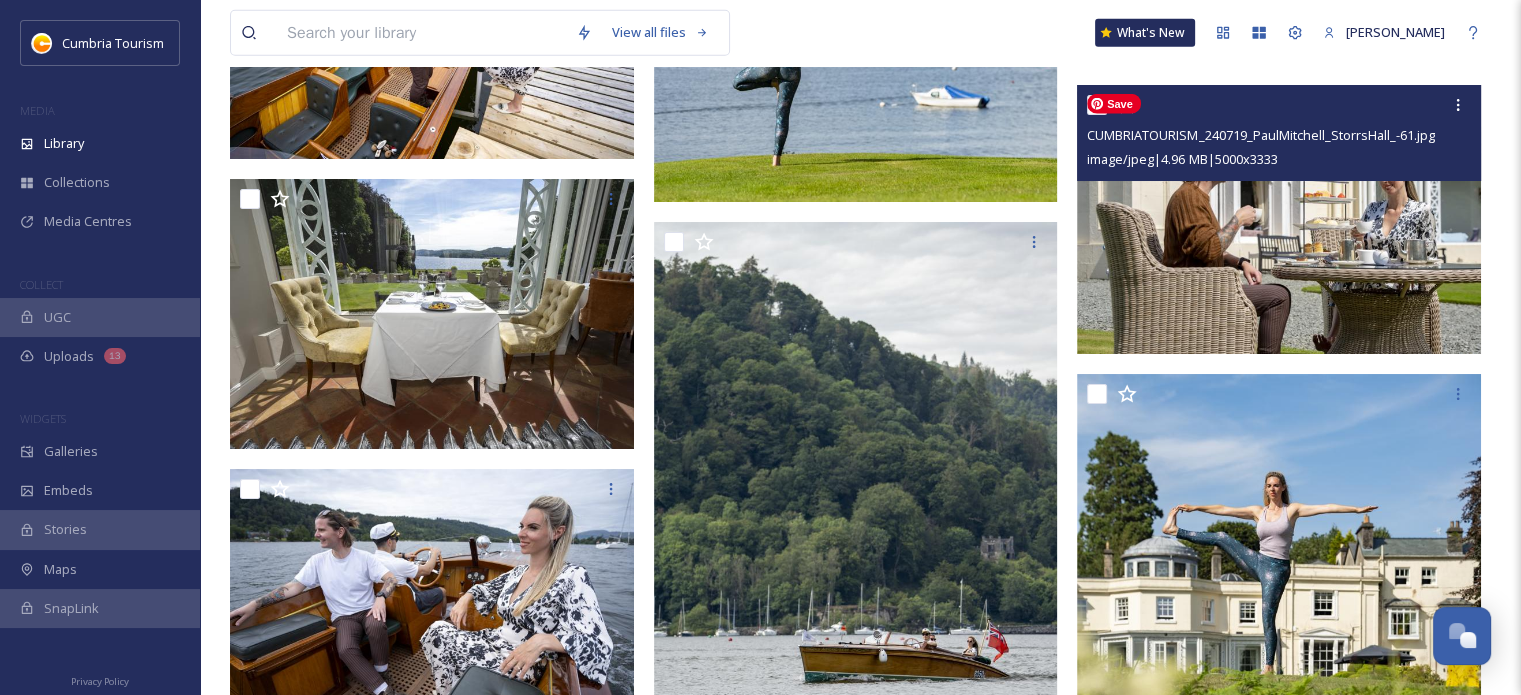 click at bounding box center [1279, 219] 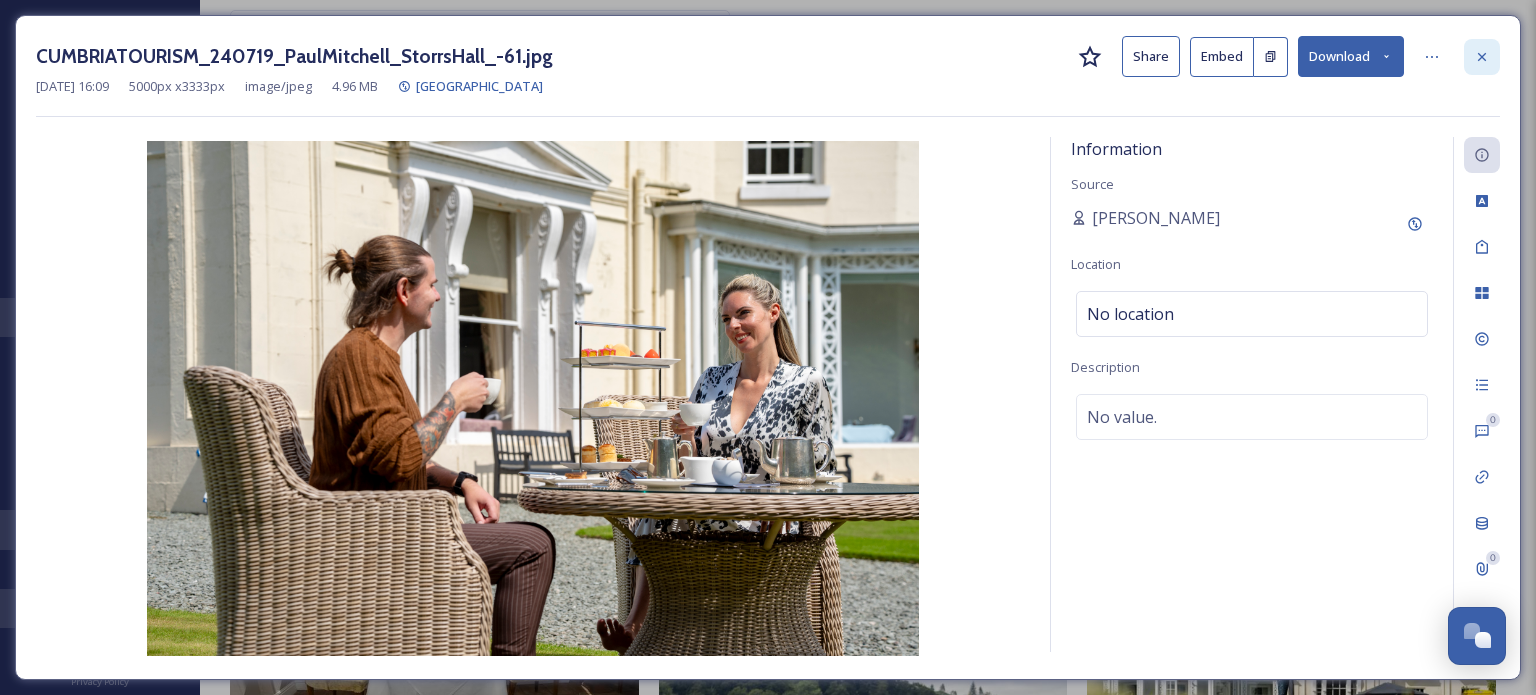 click 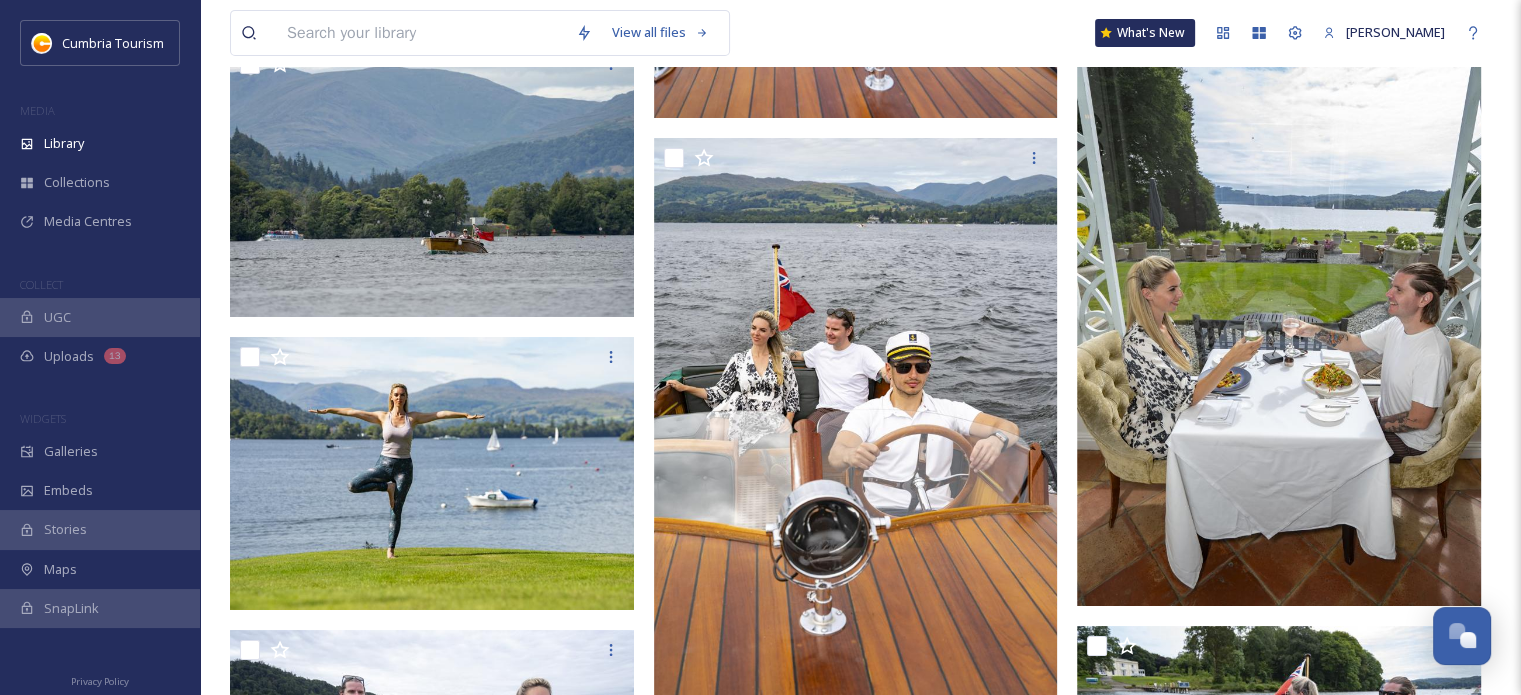 scroll, scrollTop: 29500, scrollLeft: 0, axis: vertical 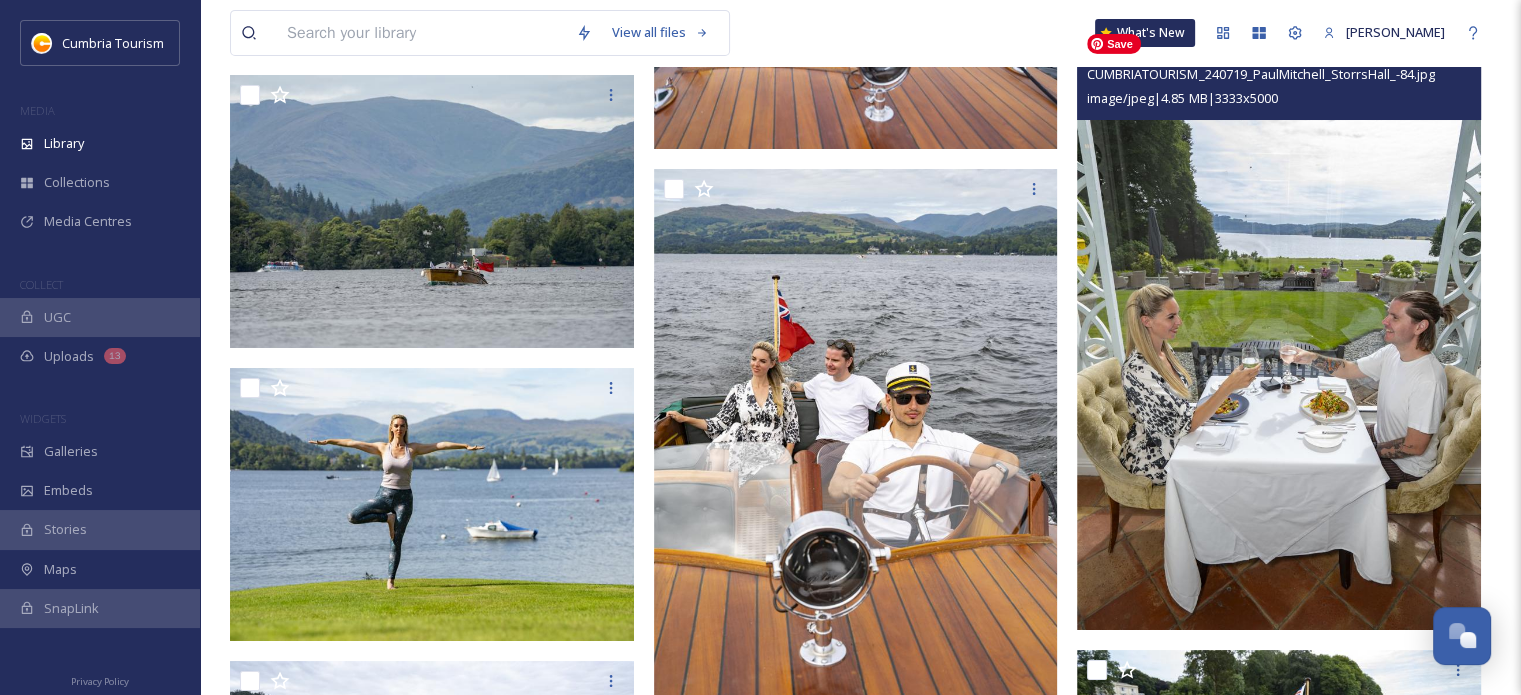 click at bounding box center (1279, 327) 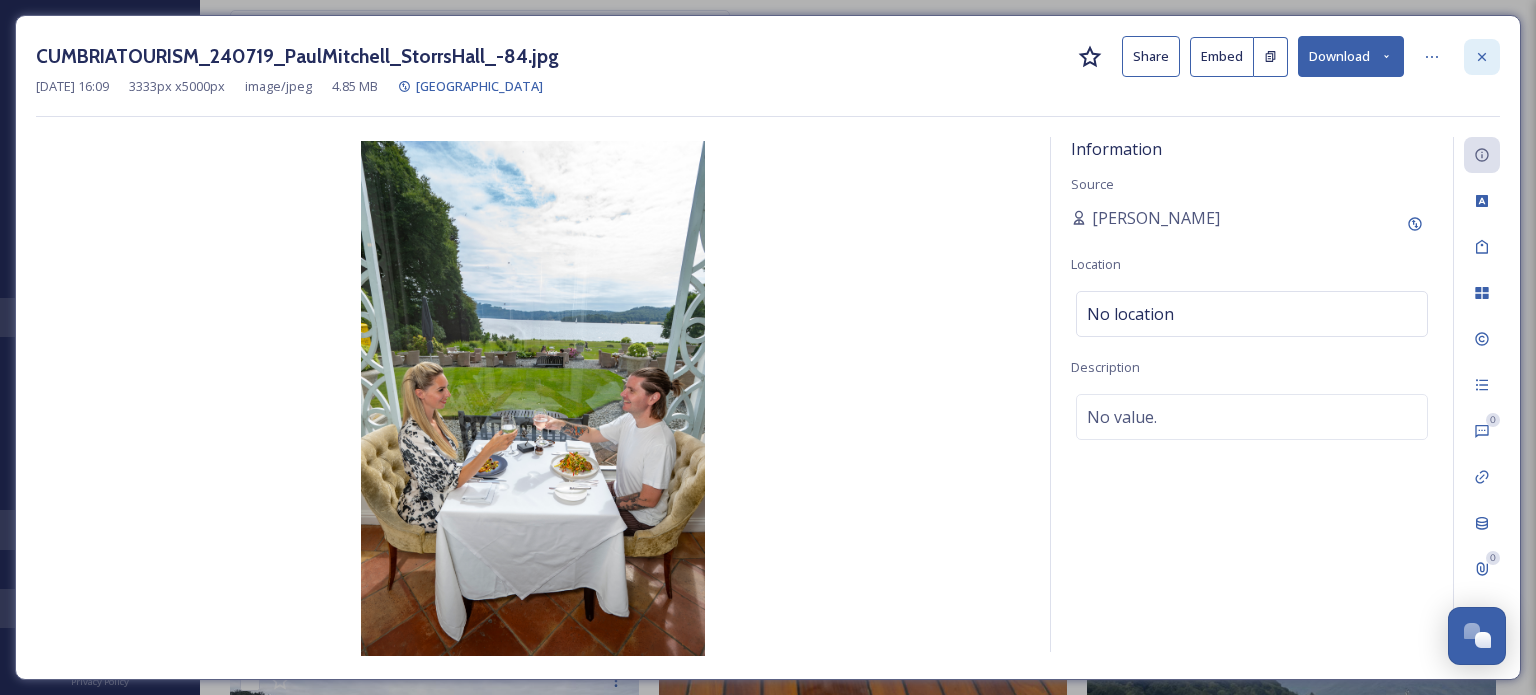 click 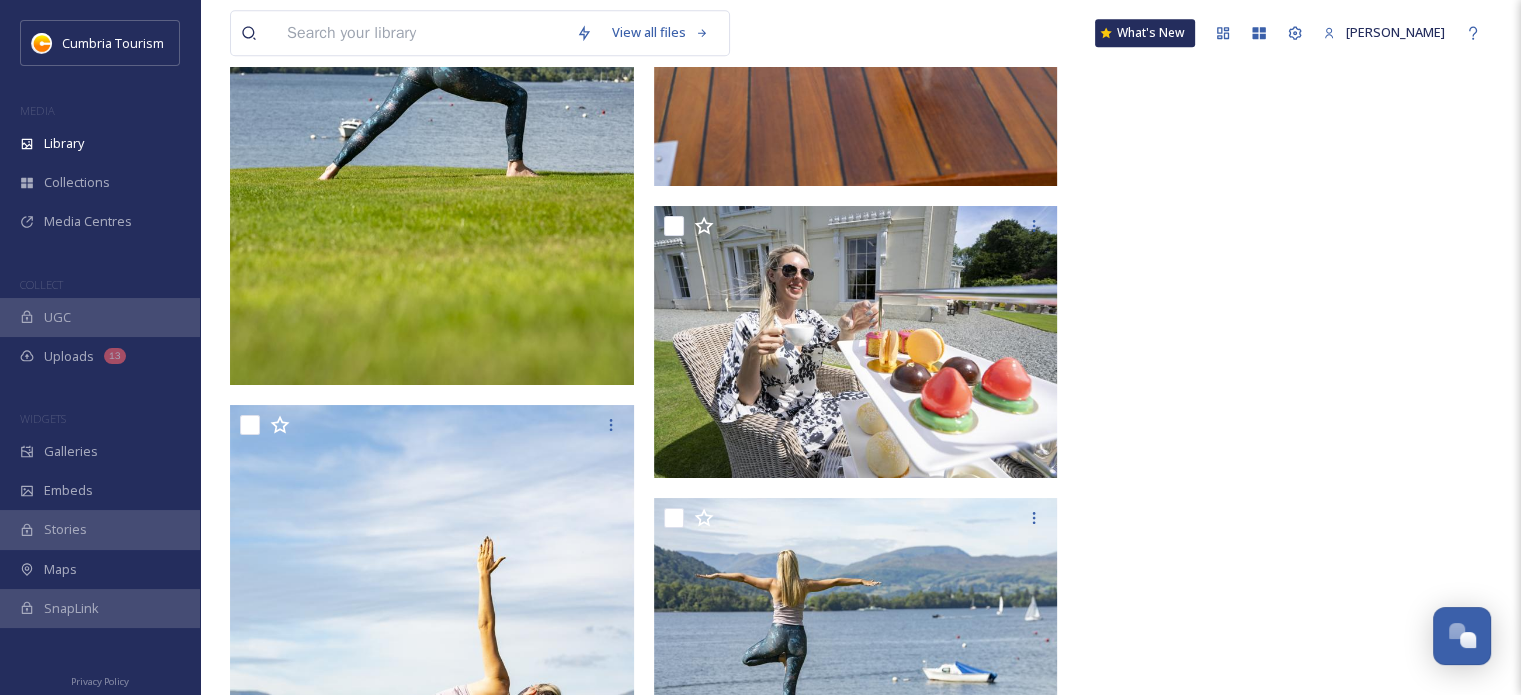scroll, scrollTop: 31900, scrollLeft: 0, axis: vertical 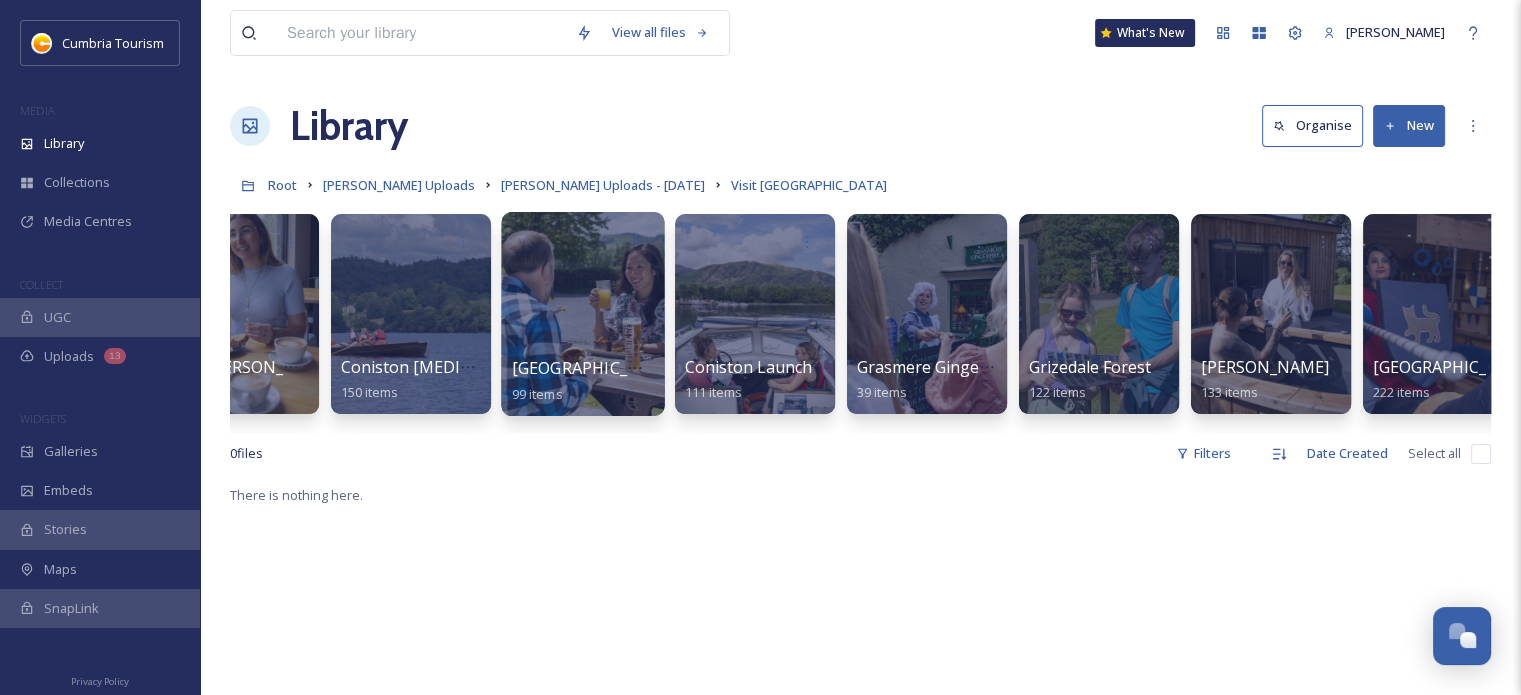 click at bounding box center [582, 314] 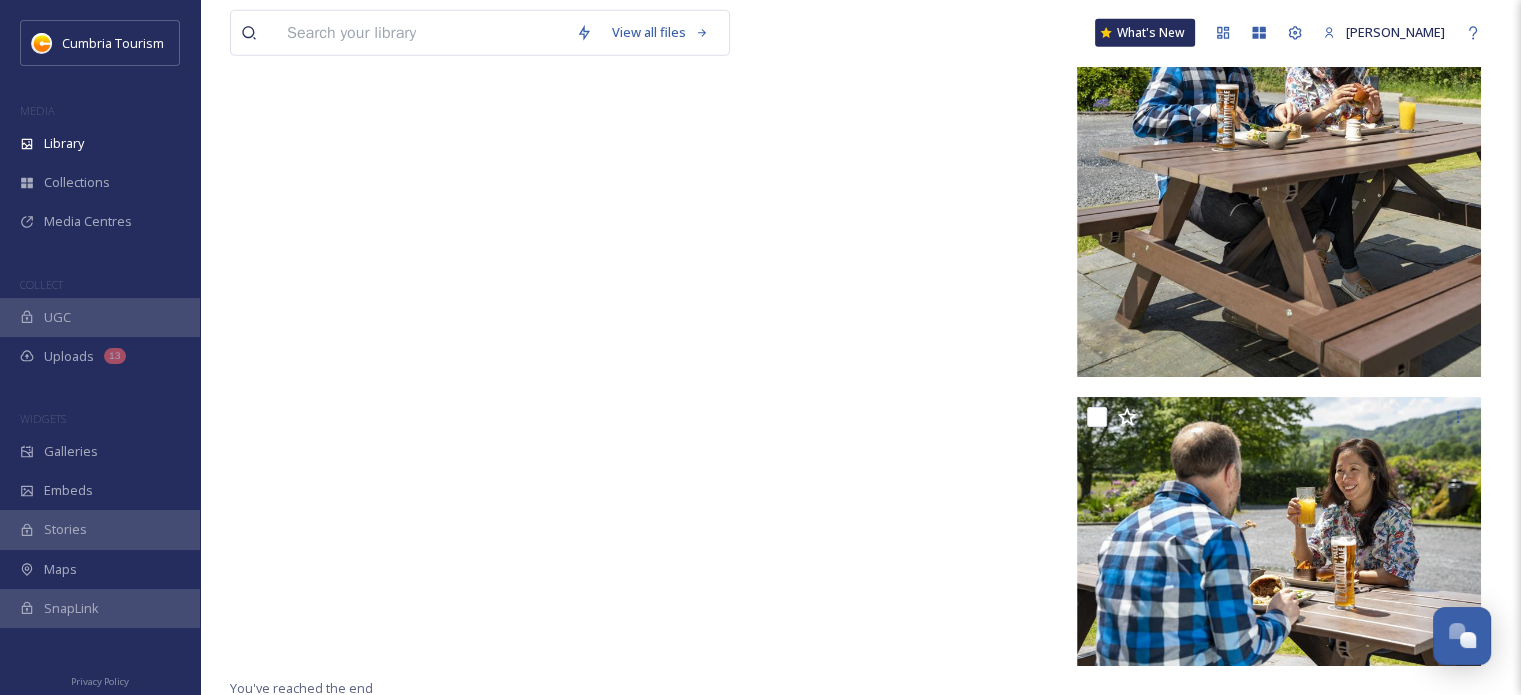 scroll, scrollTop: 14189, scrollLeft: 0, axis: vertical 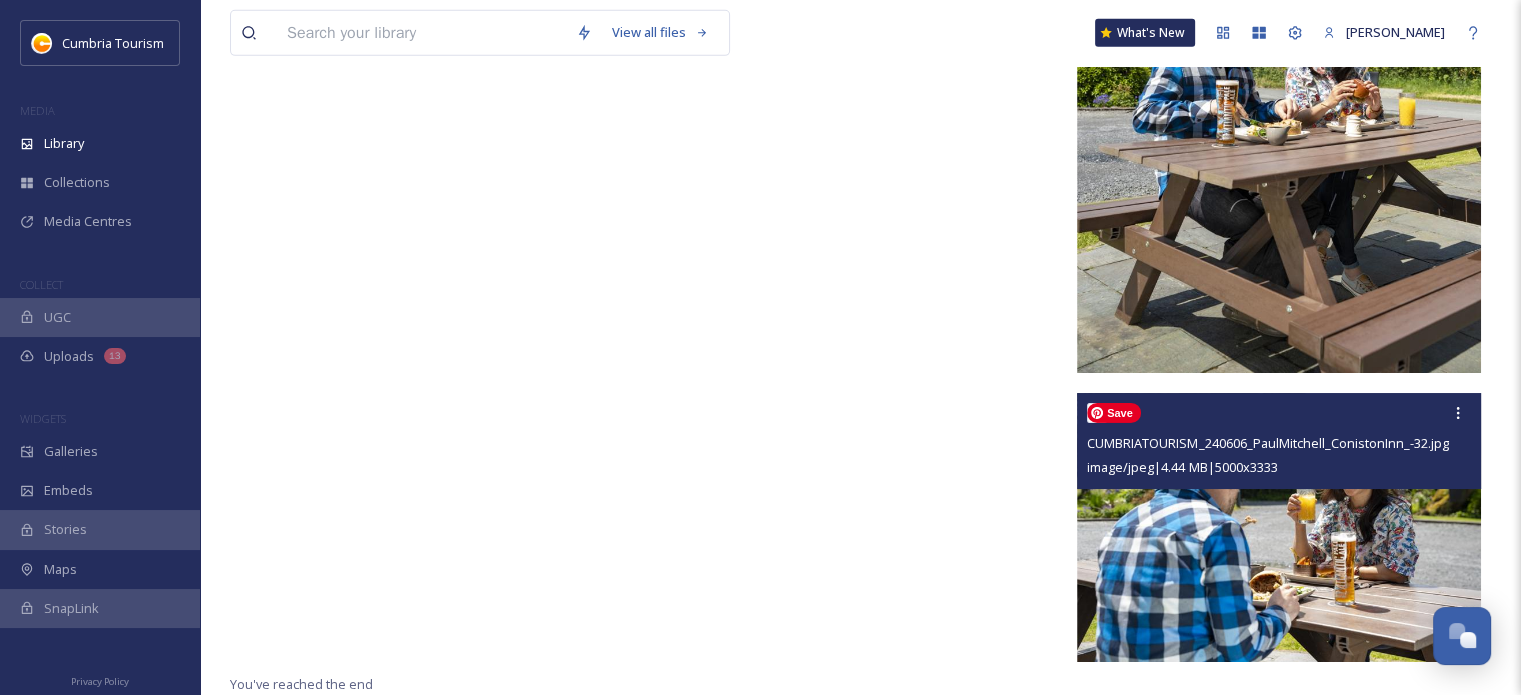 click at bounding box center [1279, 528] 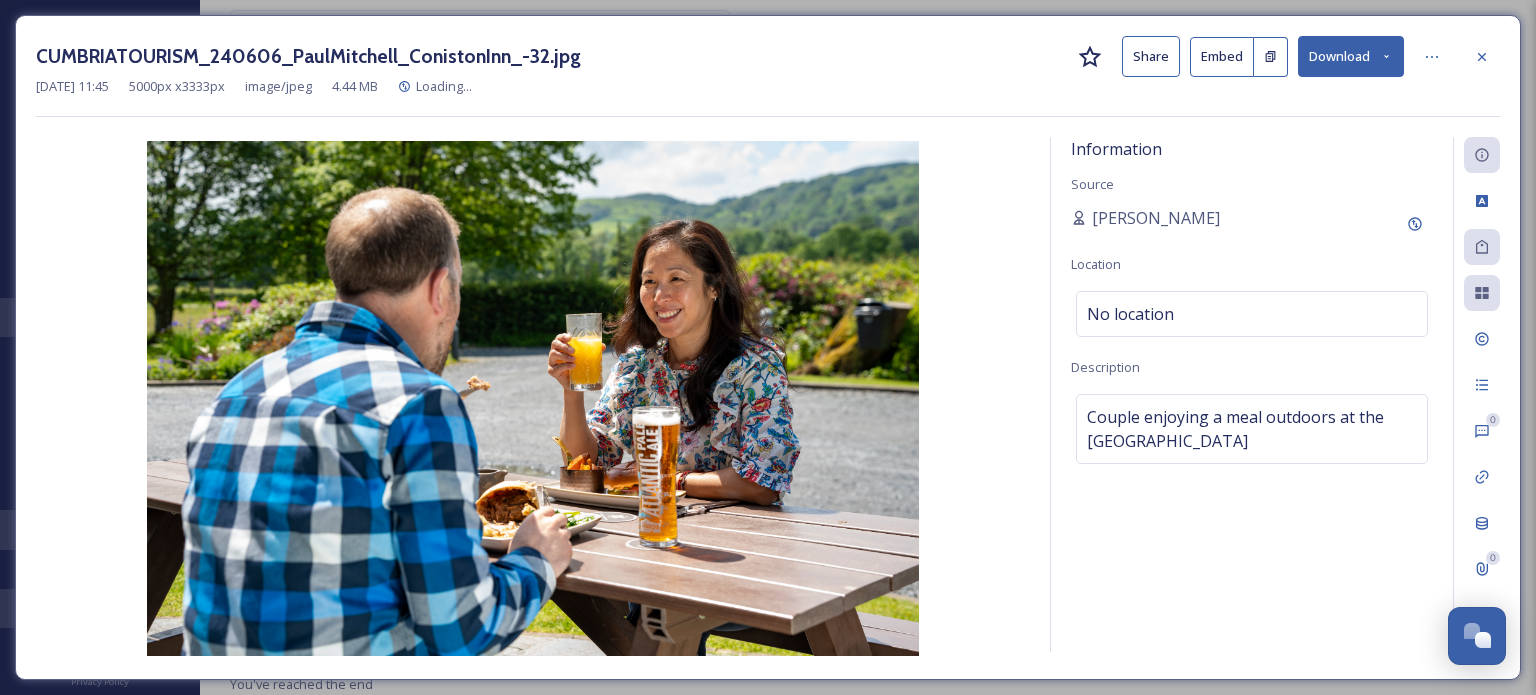 scroll, scrollTop: 14069, scrollLeft: 0, axis: vertical 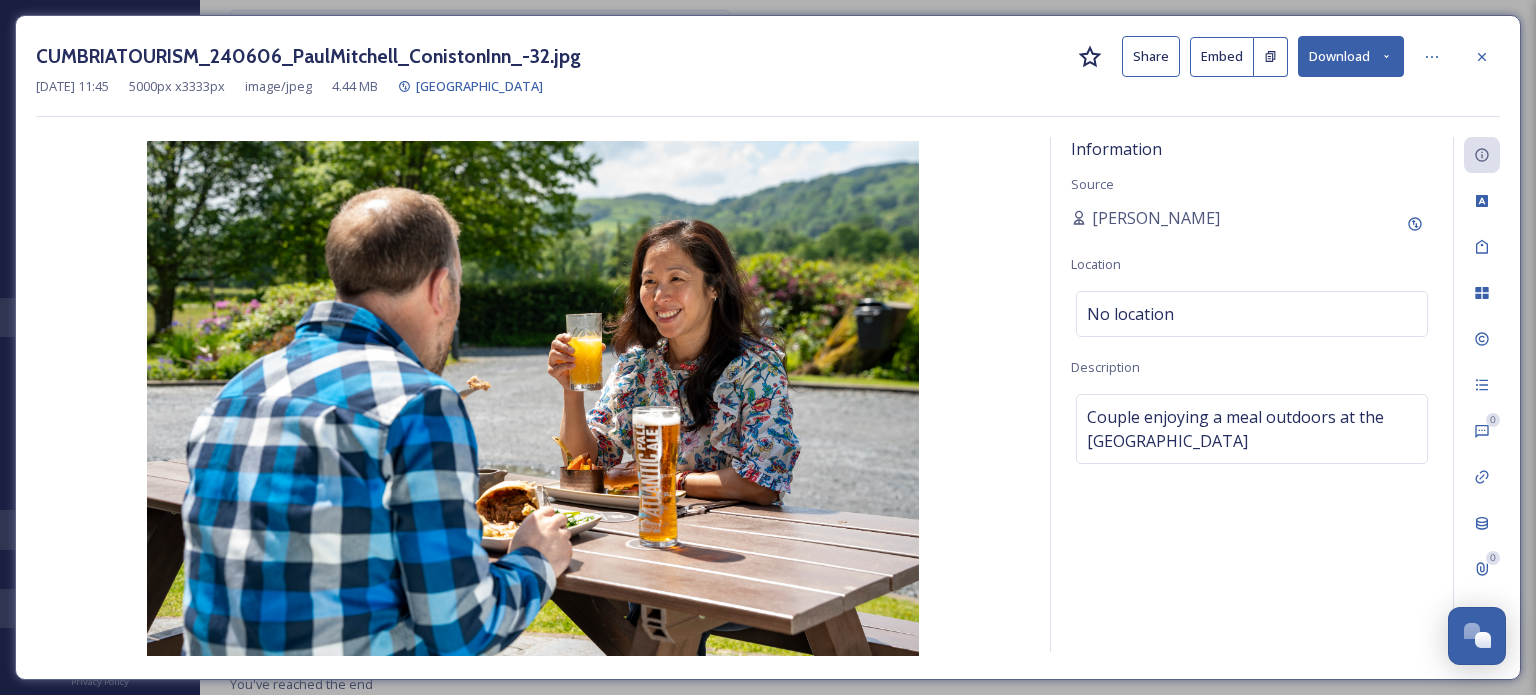 click on "Aug 02 2024 11:45 5000 px x  3333 px image/jpeg 4.44 MB Coniston Inn" at bounding box center (768, 86) 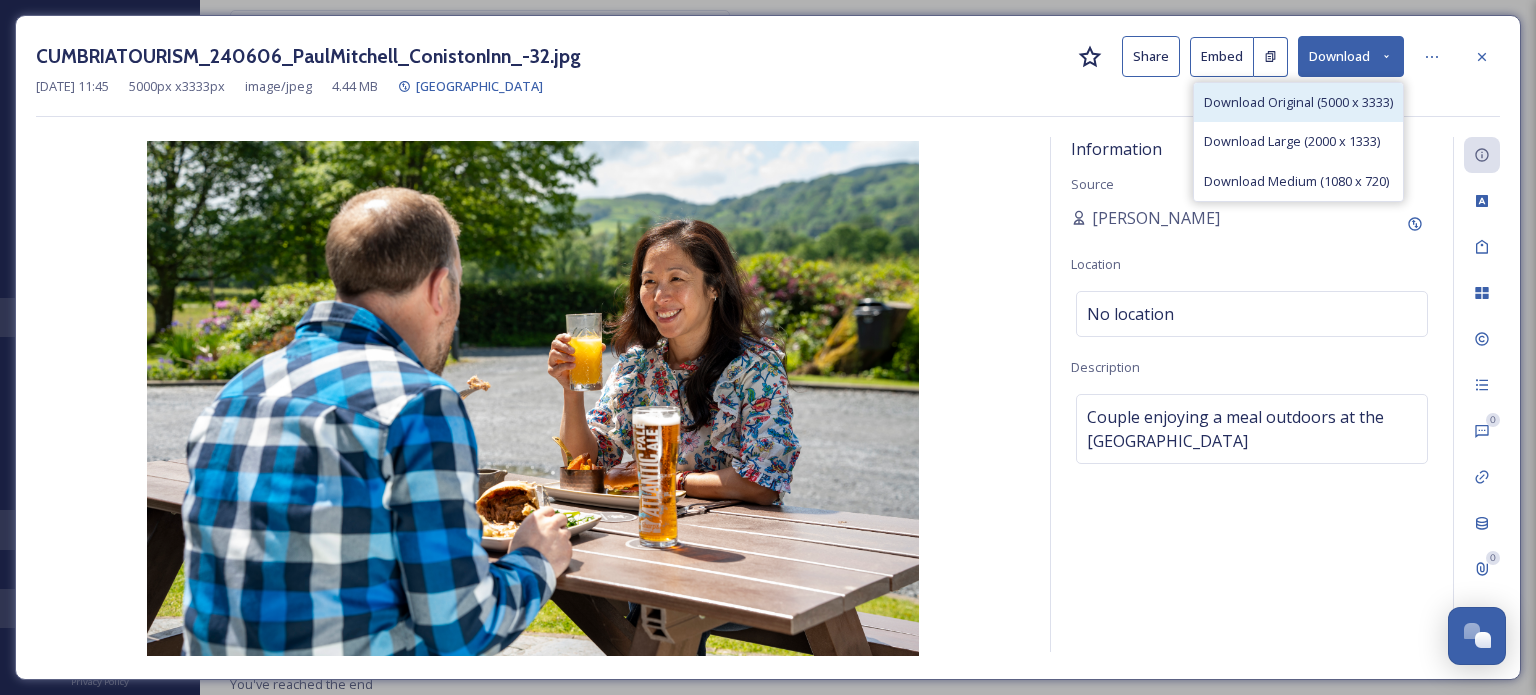 click on "Download Original (5000 x 3333)" at bounding box center [1298, 102] 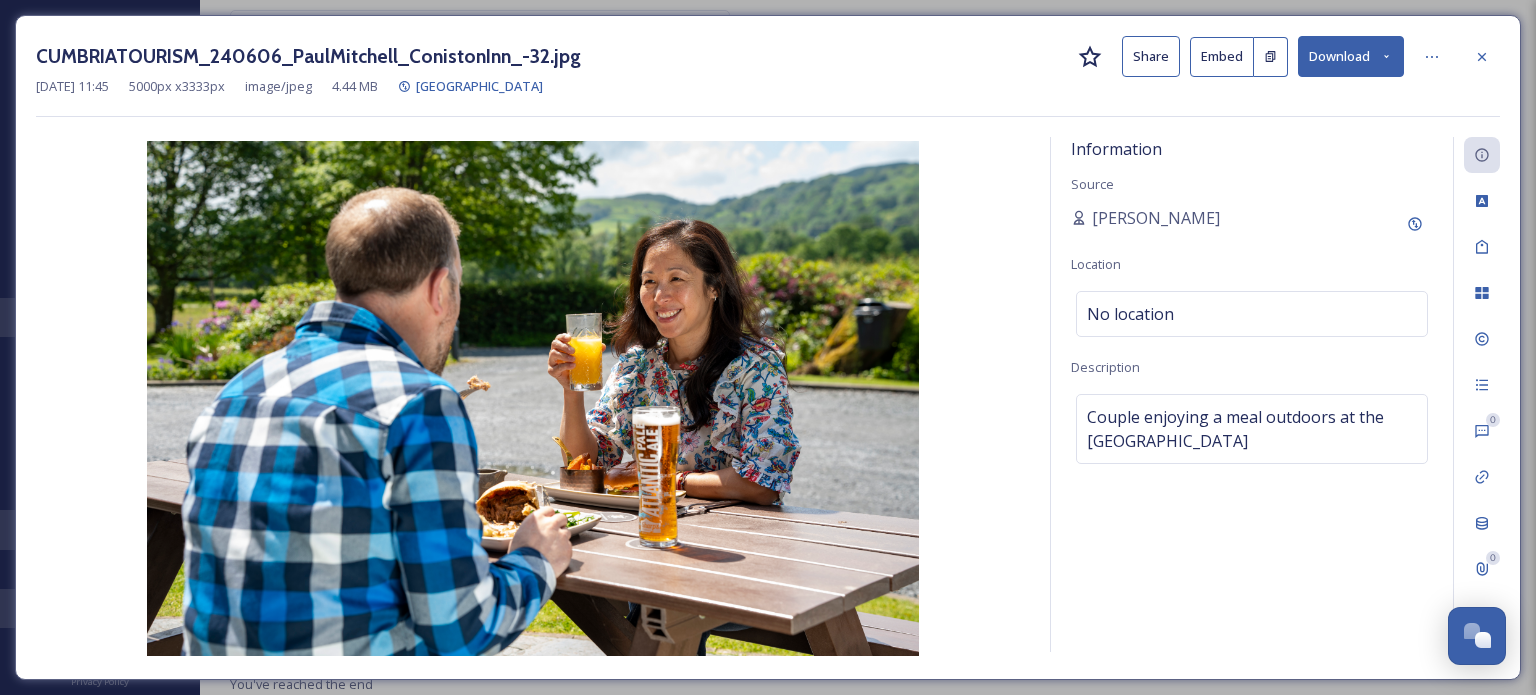 click on "CUMBRIATOURISM_240606_PaulMitchell_ConistonInn_-32.jpg" at bounding box center [308, 56] 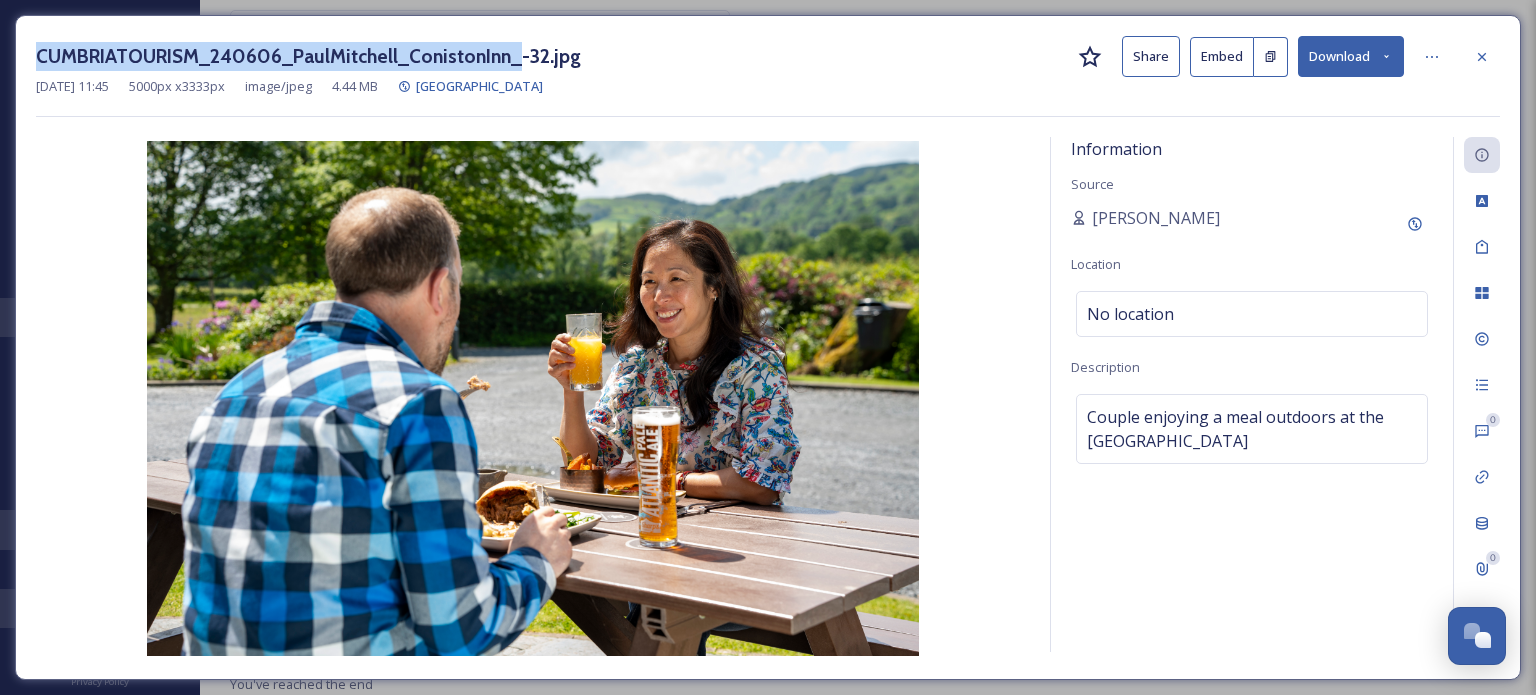 click on "CUMBRIATOURISM_240606_PaulMitchell_ConistonInn_-32.jpg" at bounding box center [308, 56] 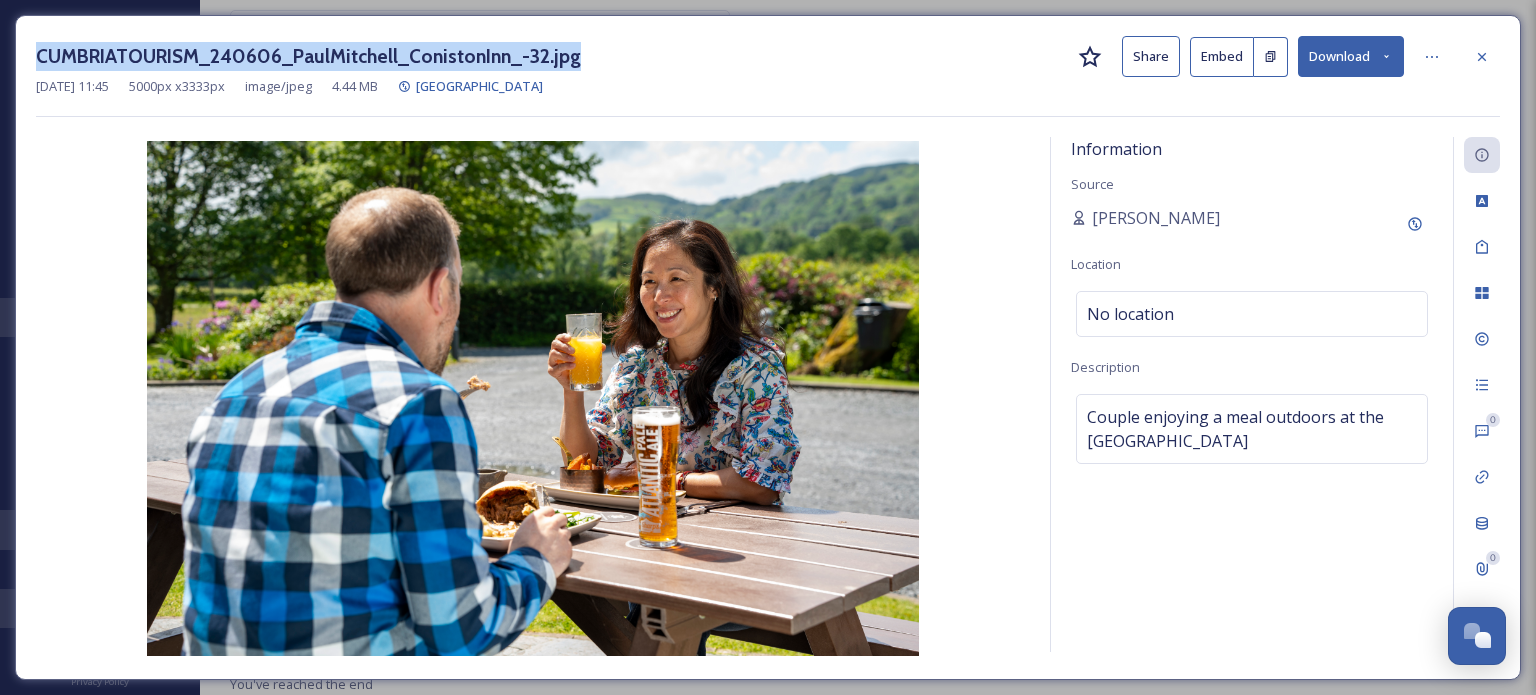 click on "CUMBRIATOURISM_240606_PaulMitchell_ConistonInn_-32.jpg" at bounding box center (308, 56) 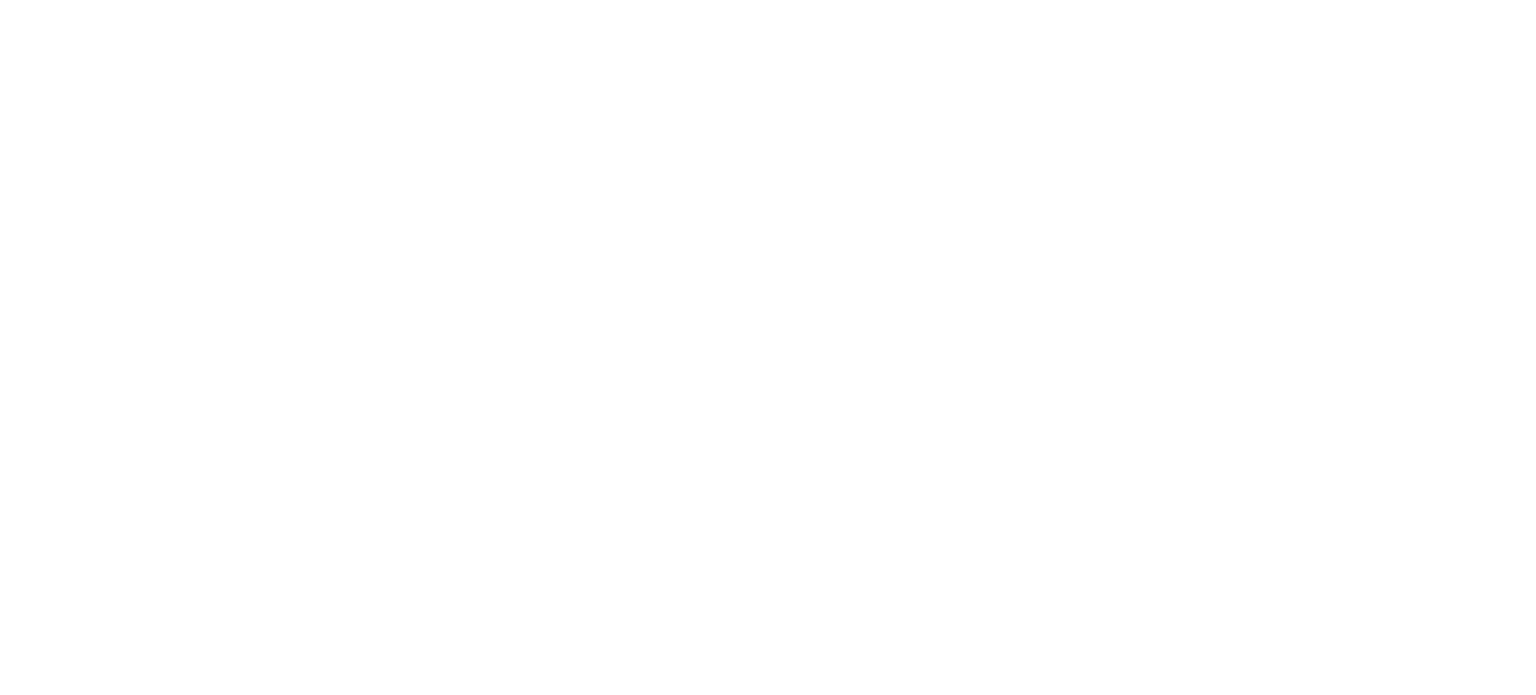 scroll, scrollTop: 0, scrollLeft: 0, axis: both 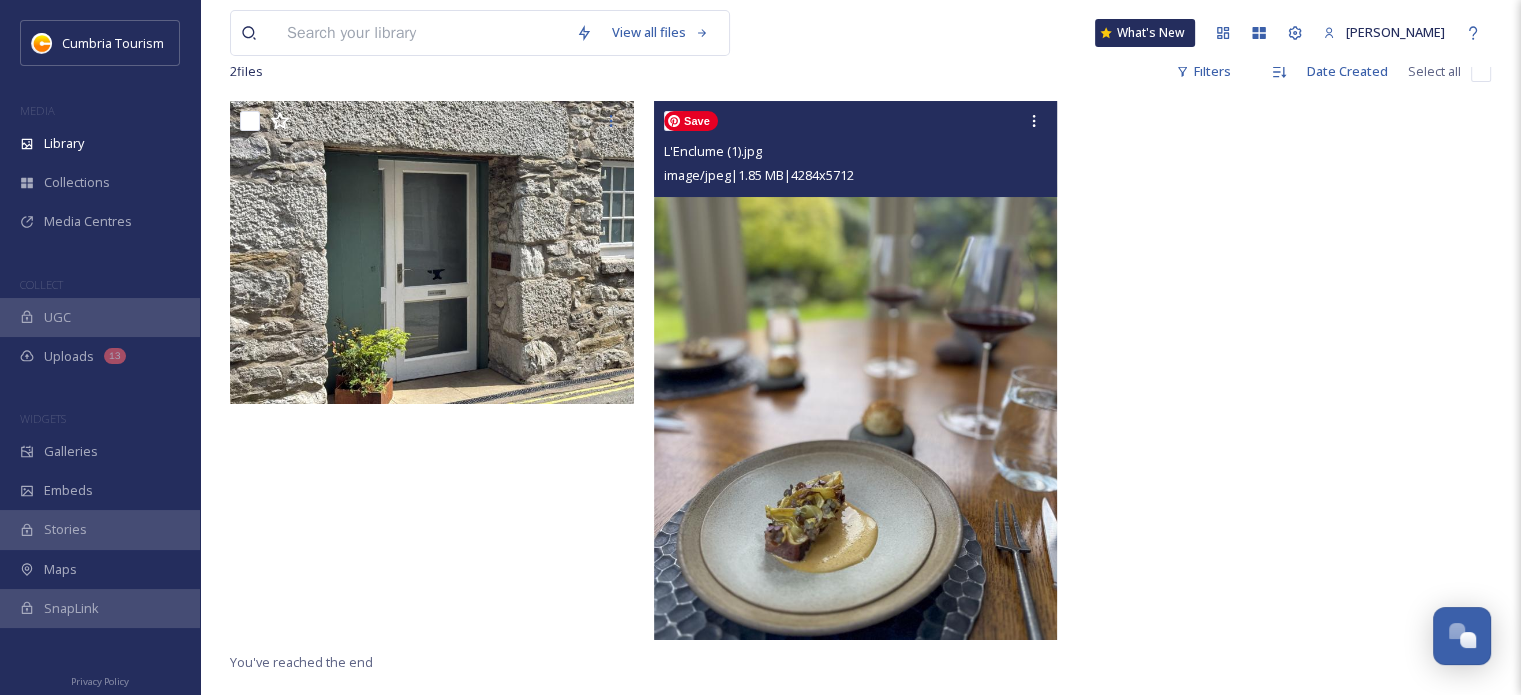 click at bounding box center (856, 370) 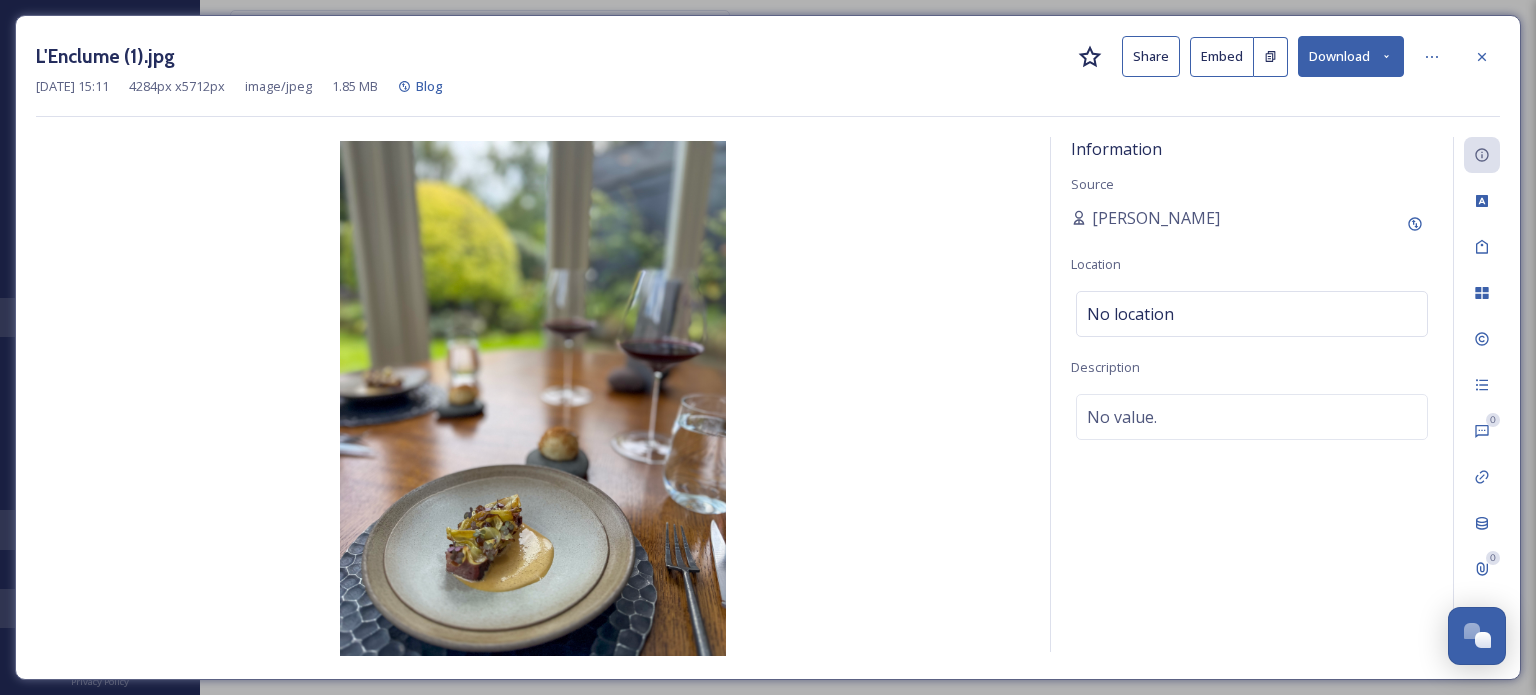 click 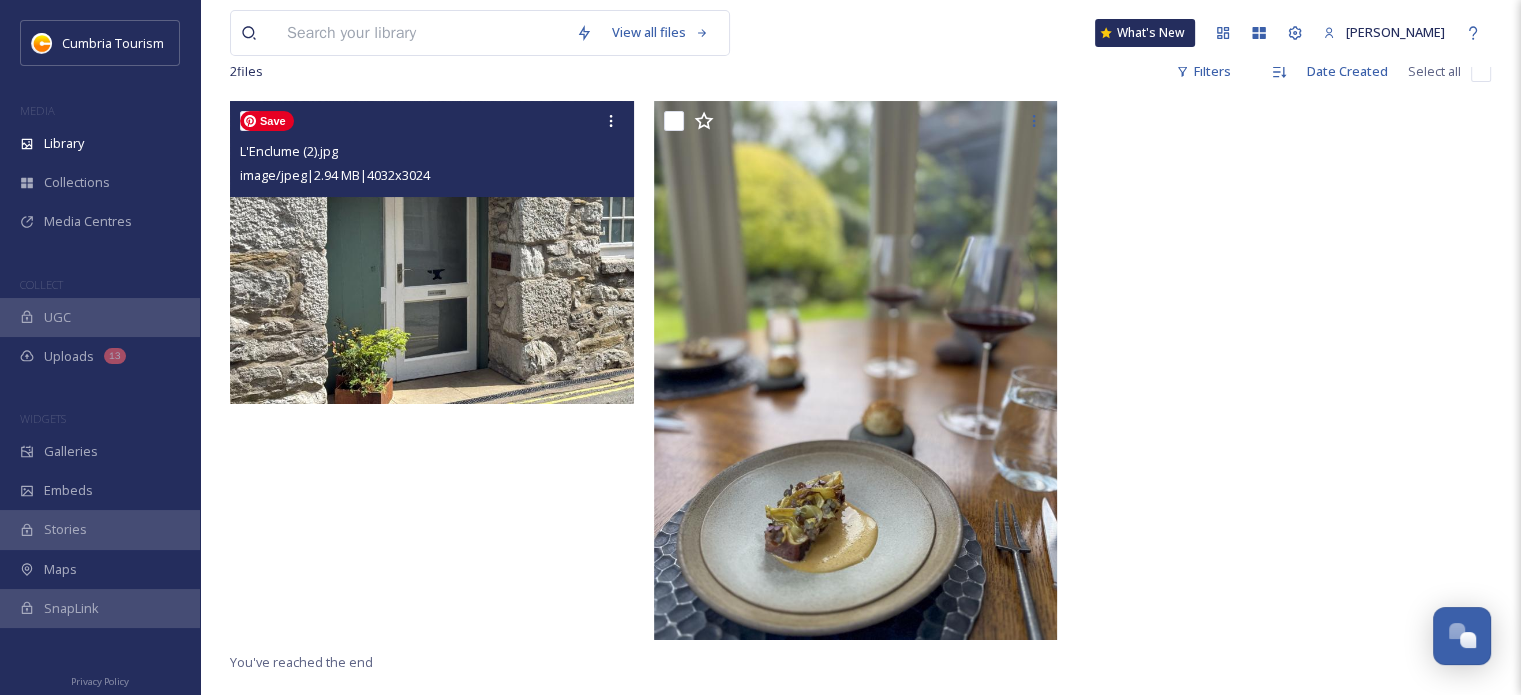 click at bounding box center [432, 252] 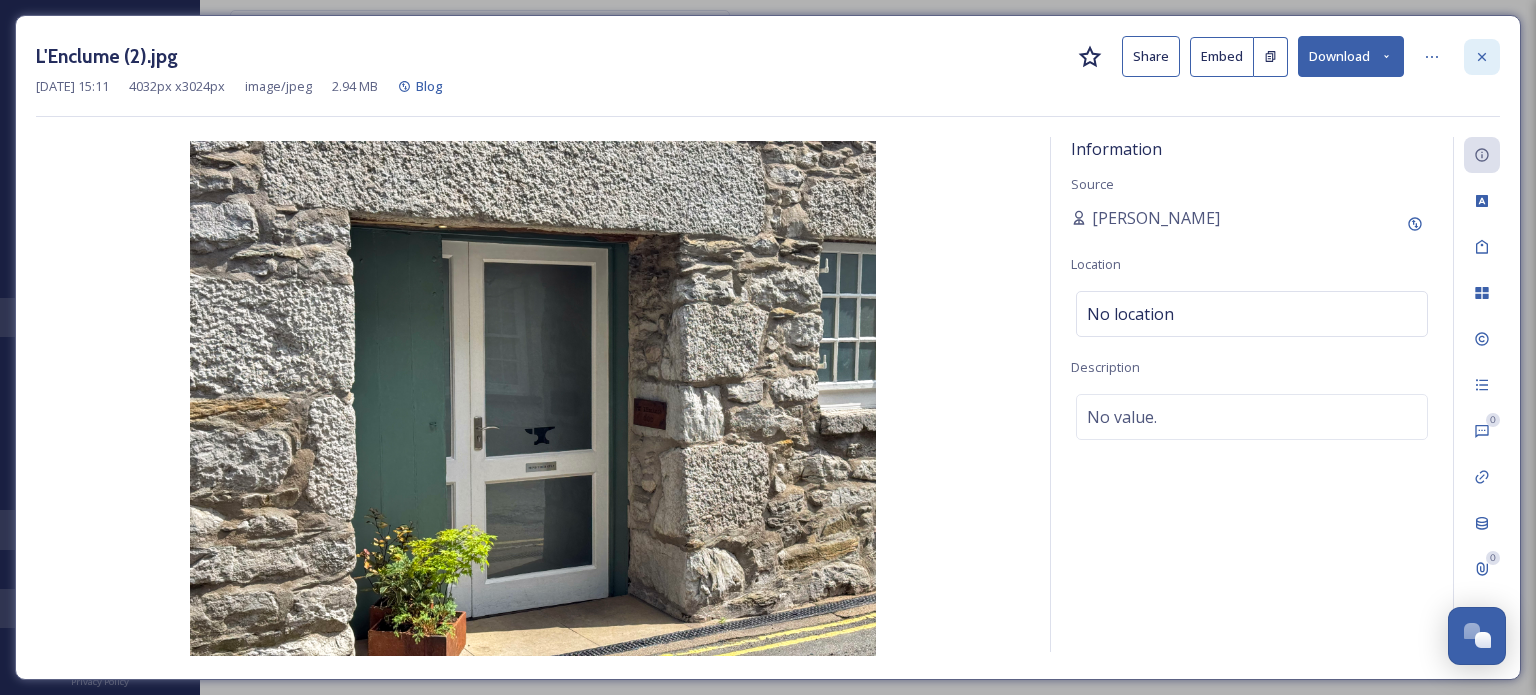 click at bounding box center (1482, 57) 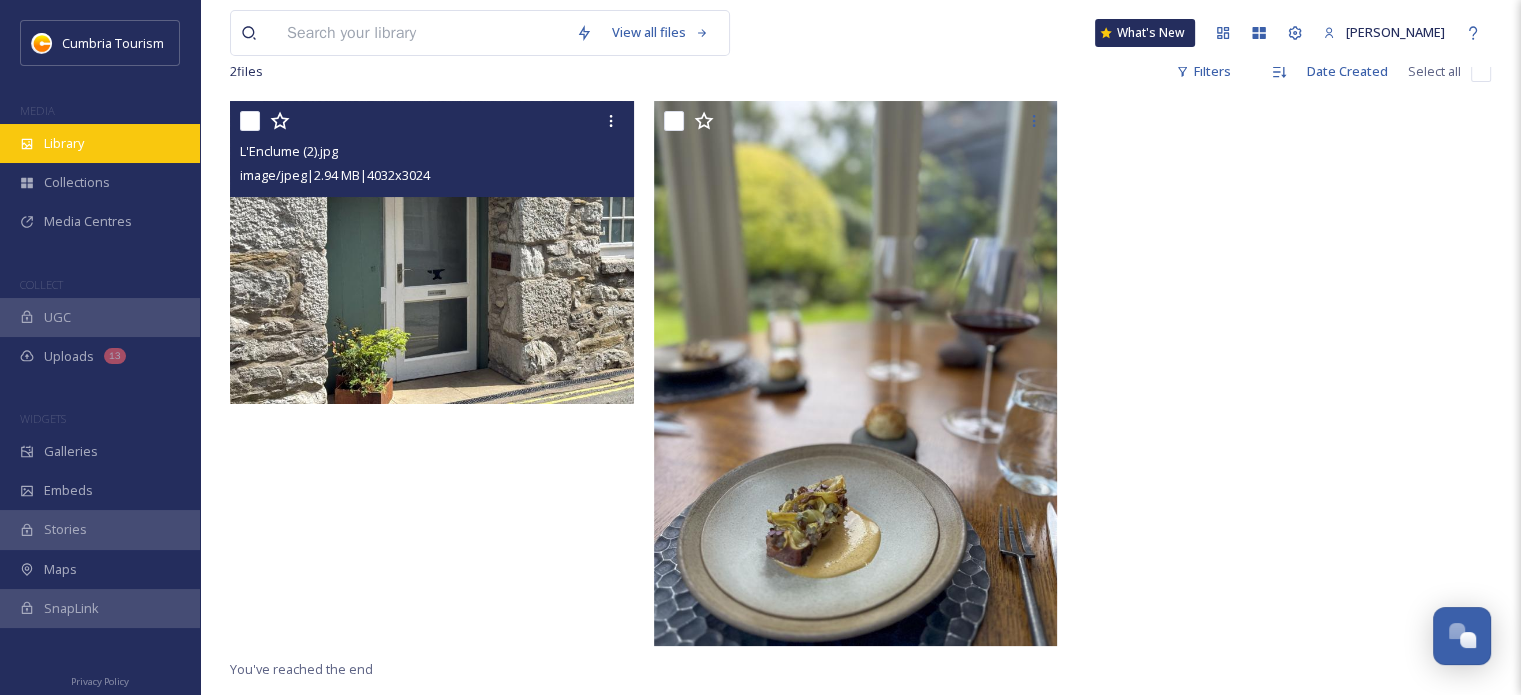 click on "Library" at bounding box center (100, 143) 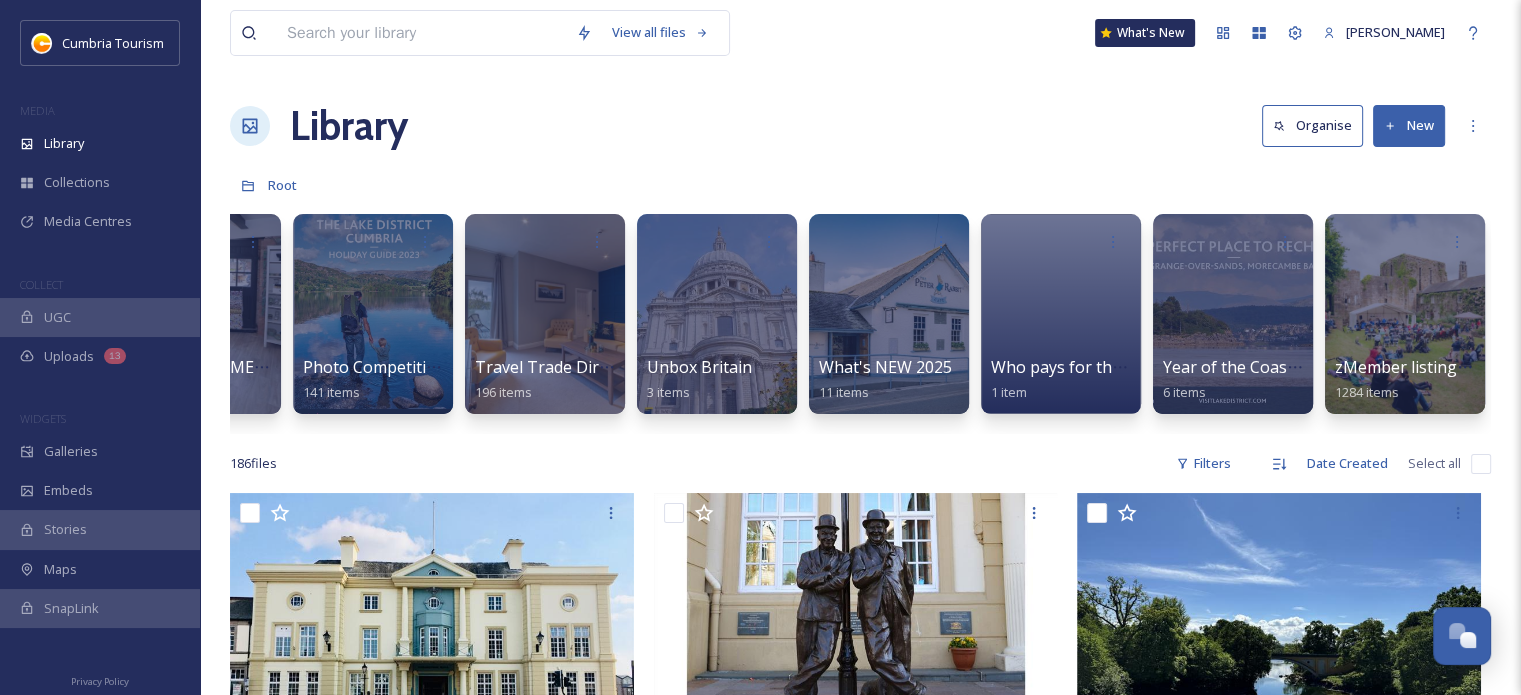 scroll, scrollTop: 0, scrollLeft: 0, axis: both 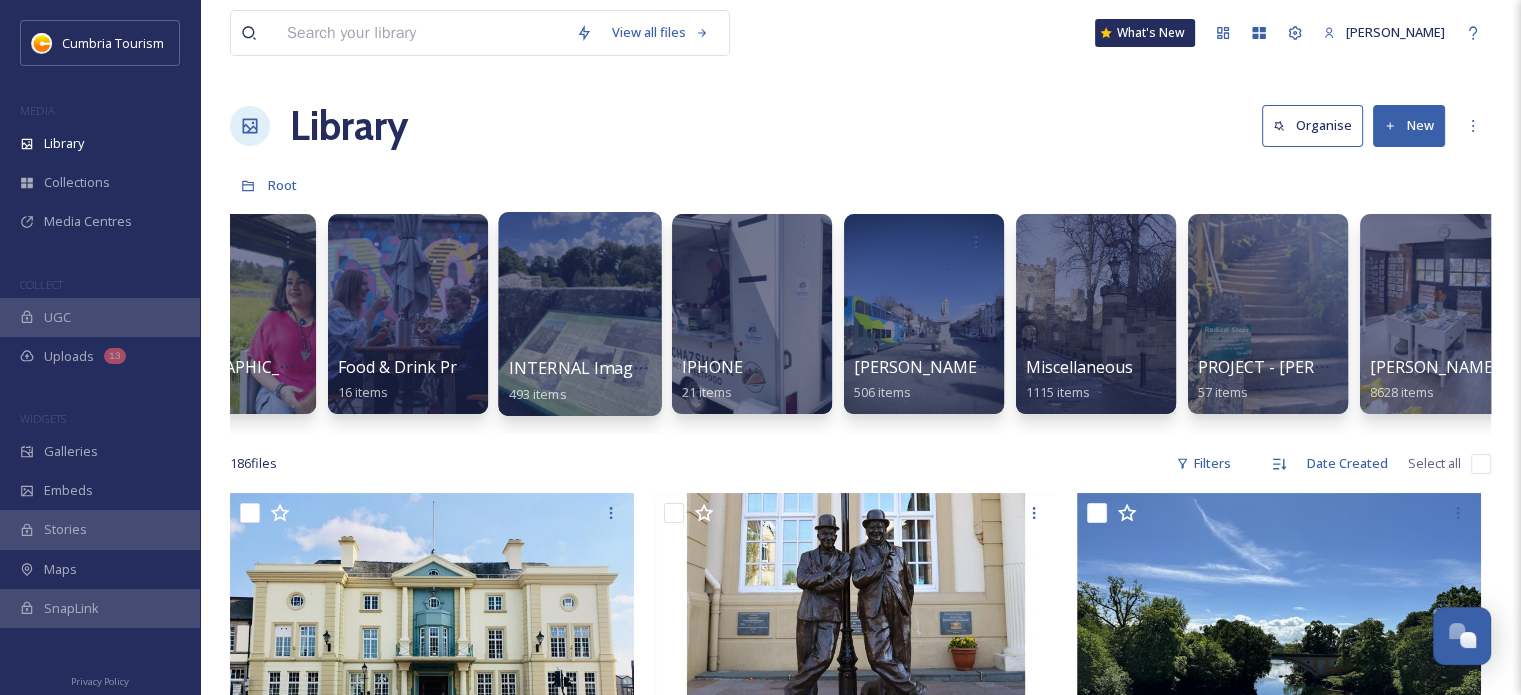 click at bounding box center (579, 314) 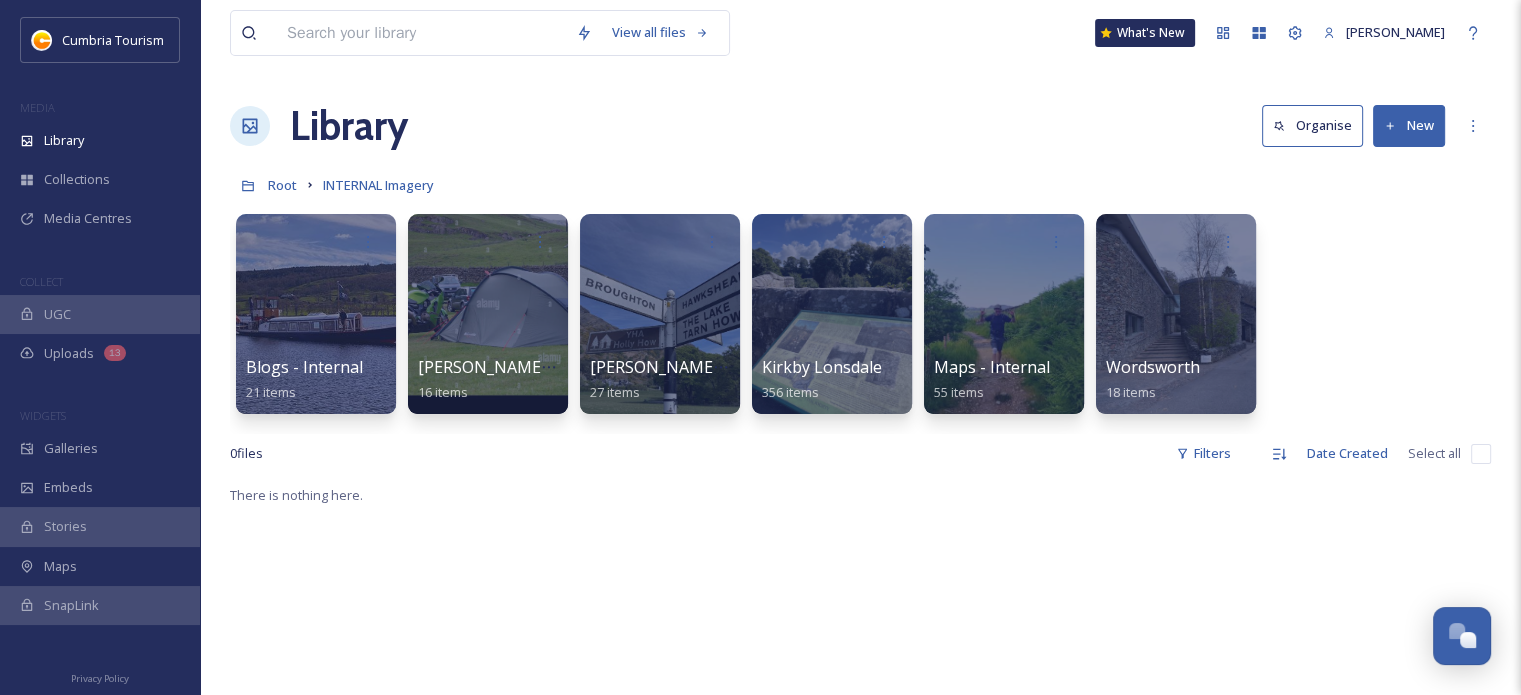scroll, scrollTop: 6, scrollLeft: 0, axis: vertical 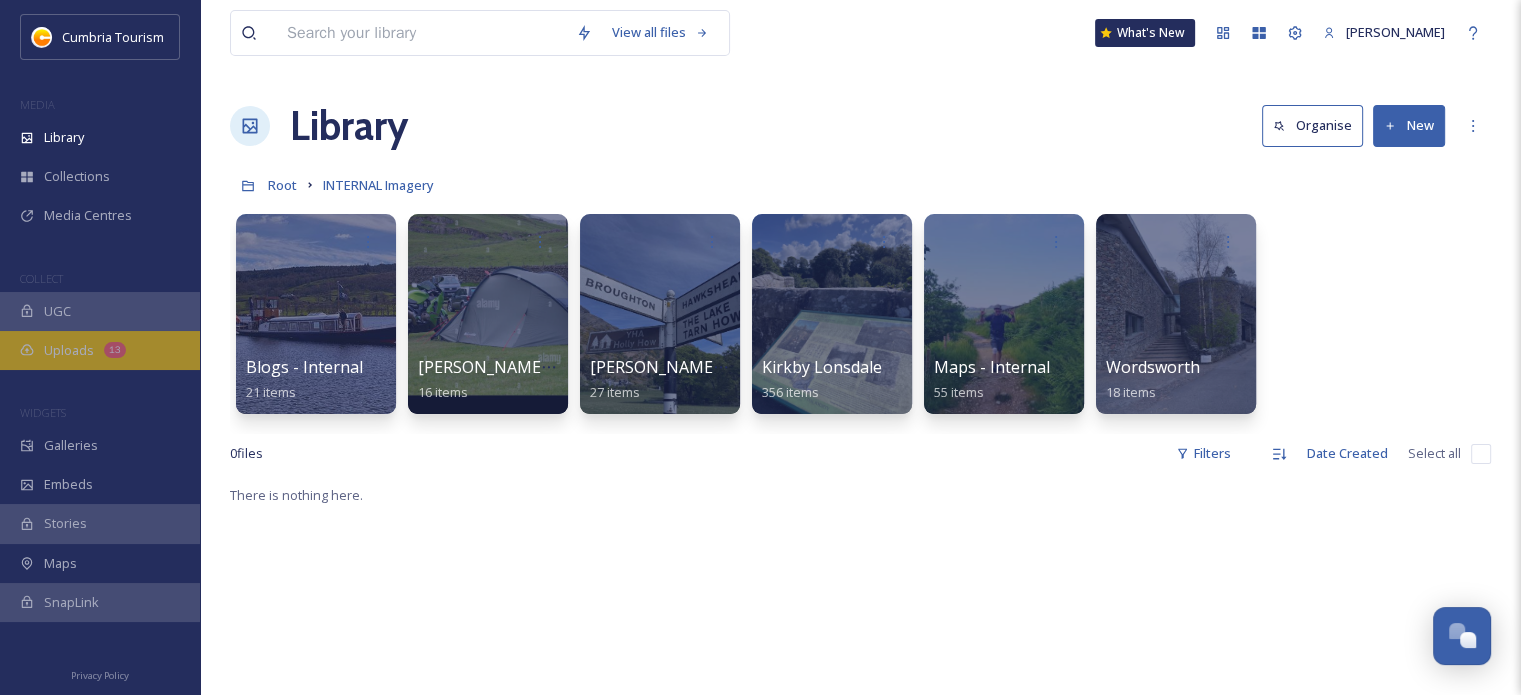 click on "Uploads 13" at bounding box center (100, 350) 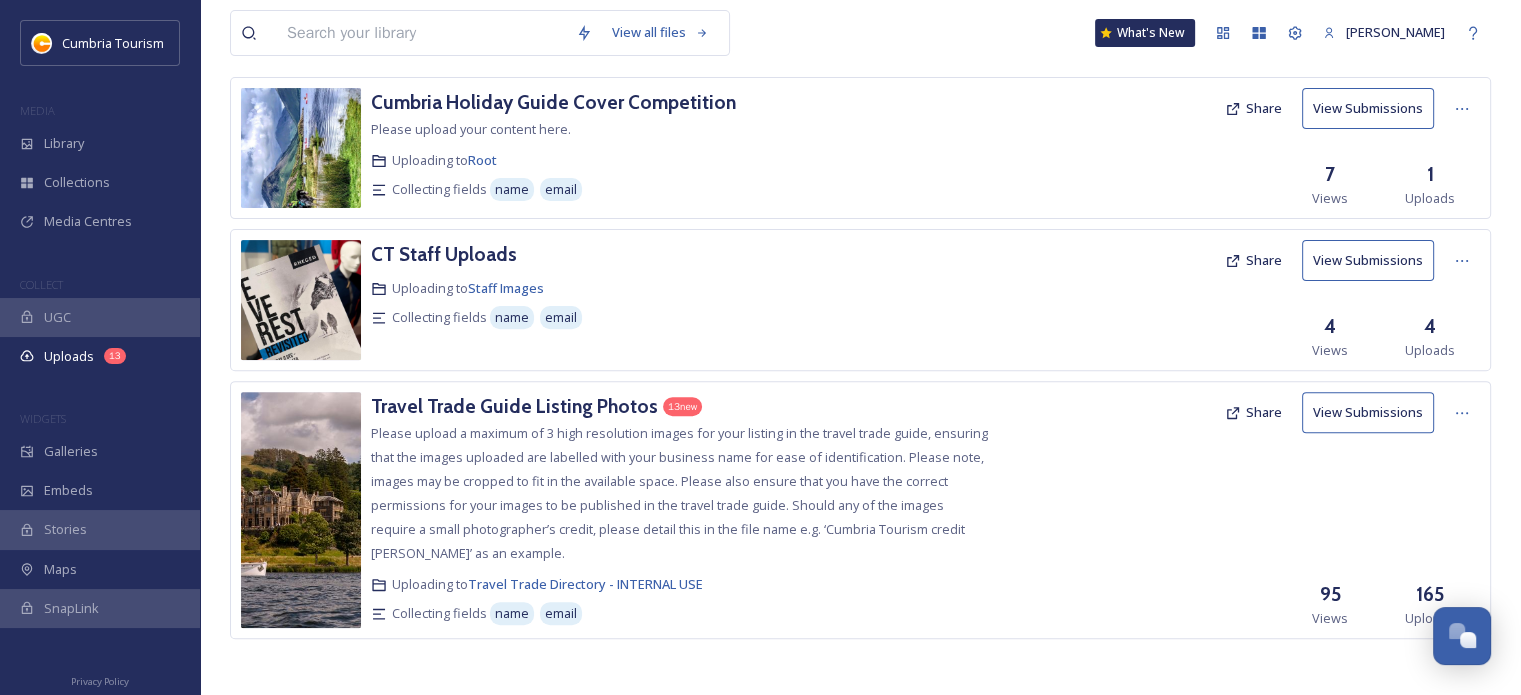 scroll, scrollTop: 634, scrollLeft: 0, axis: vertical 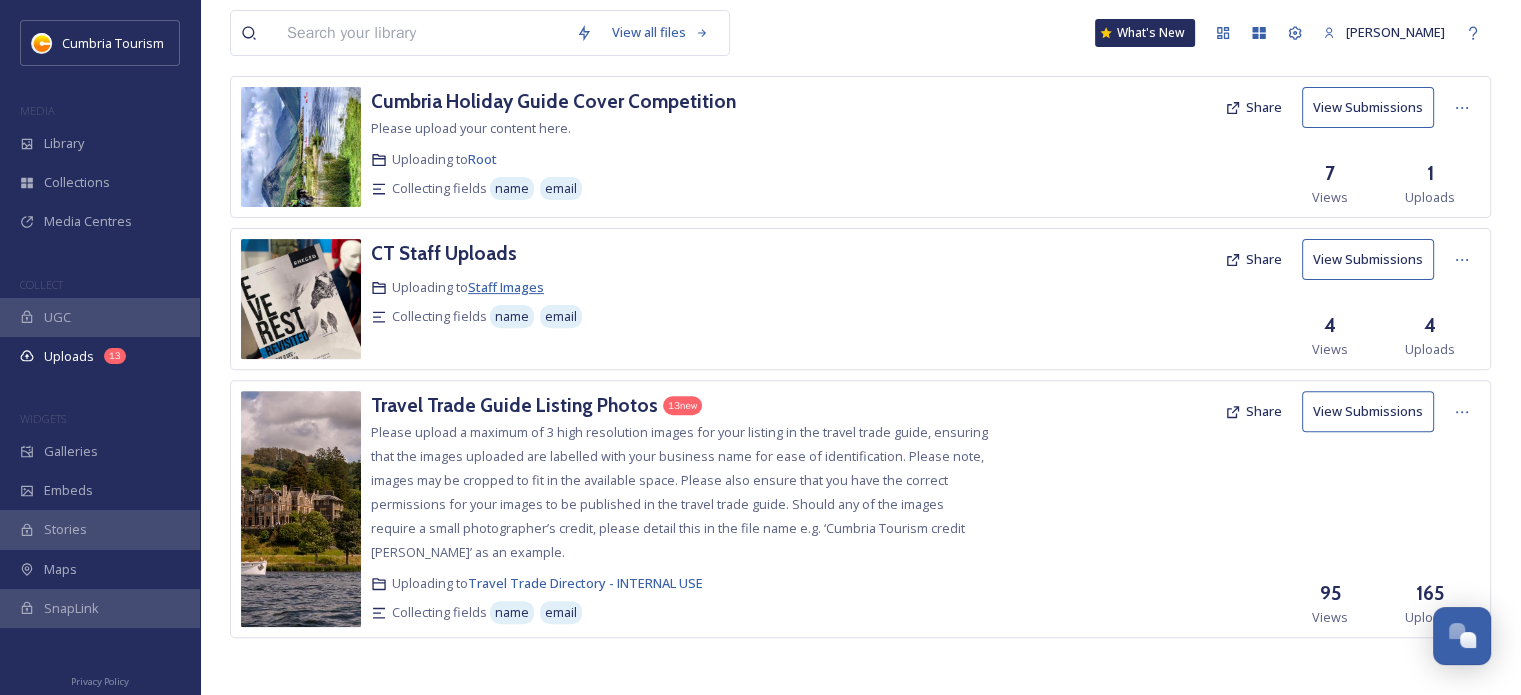 click on "Staff Images" at bounding box center [506, 287] 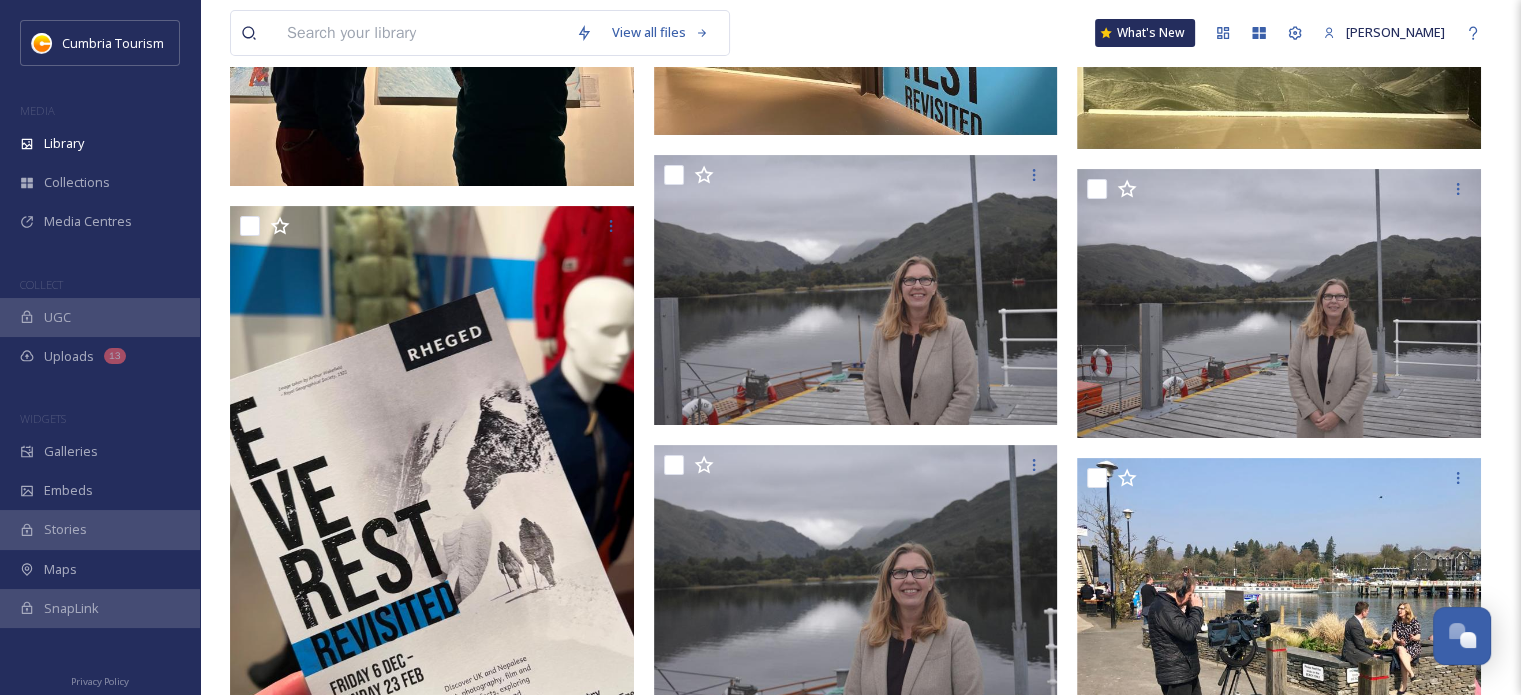 scroll, scrollTop: 0, scrollLeft: 0, axis: both 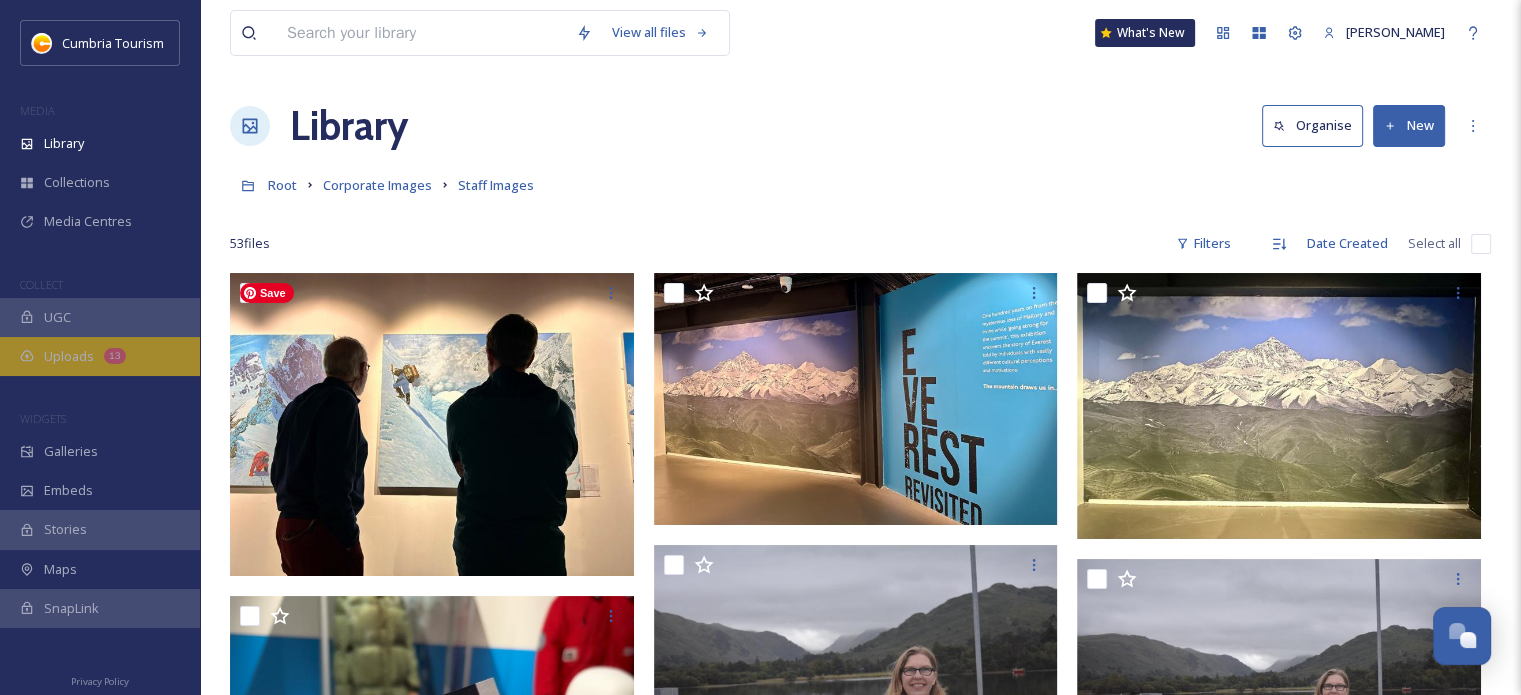 click on "Uploads 13" at bounding box center (100, 356) 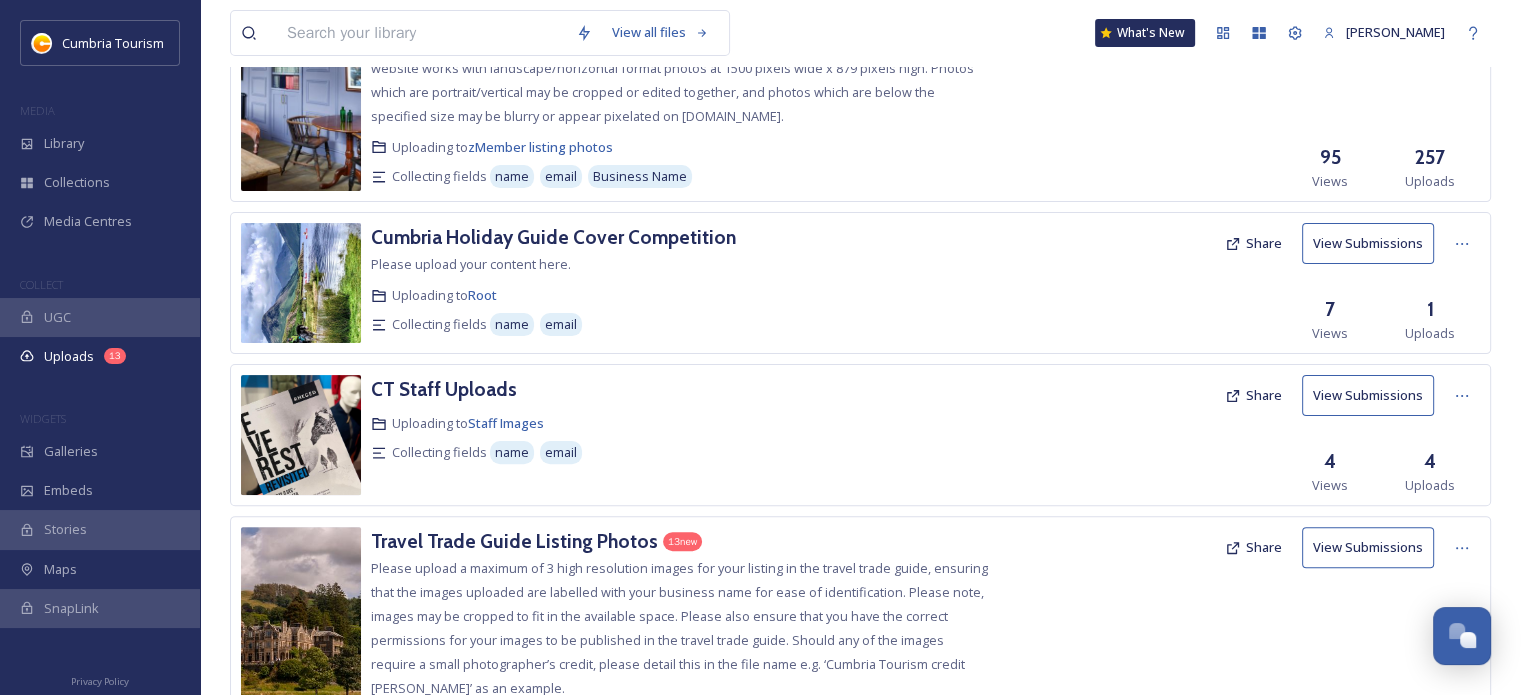 scroll, scrollTop: 500, scrollLeft: 0, axis: vertical 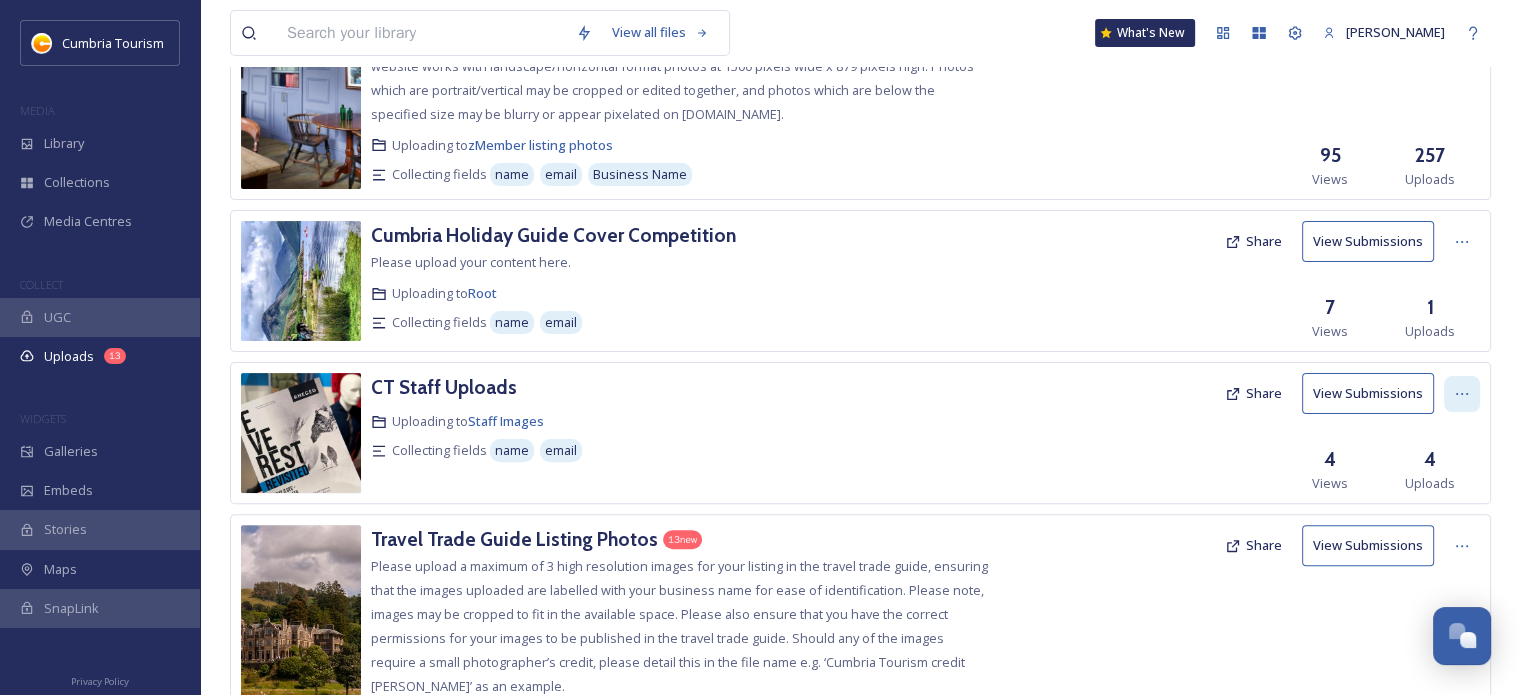 click 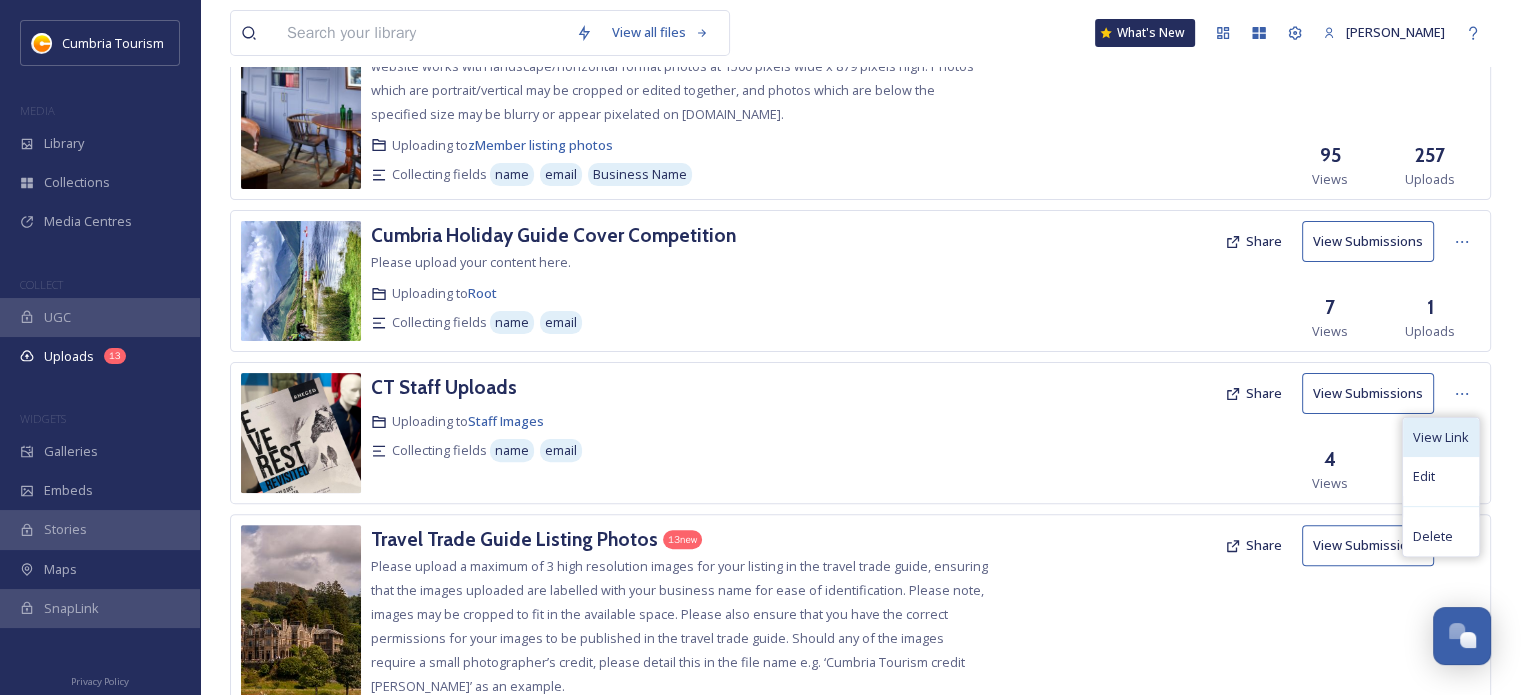 click on "View Link" at bounding box center [1441, 437] 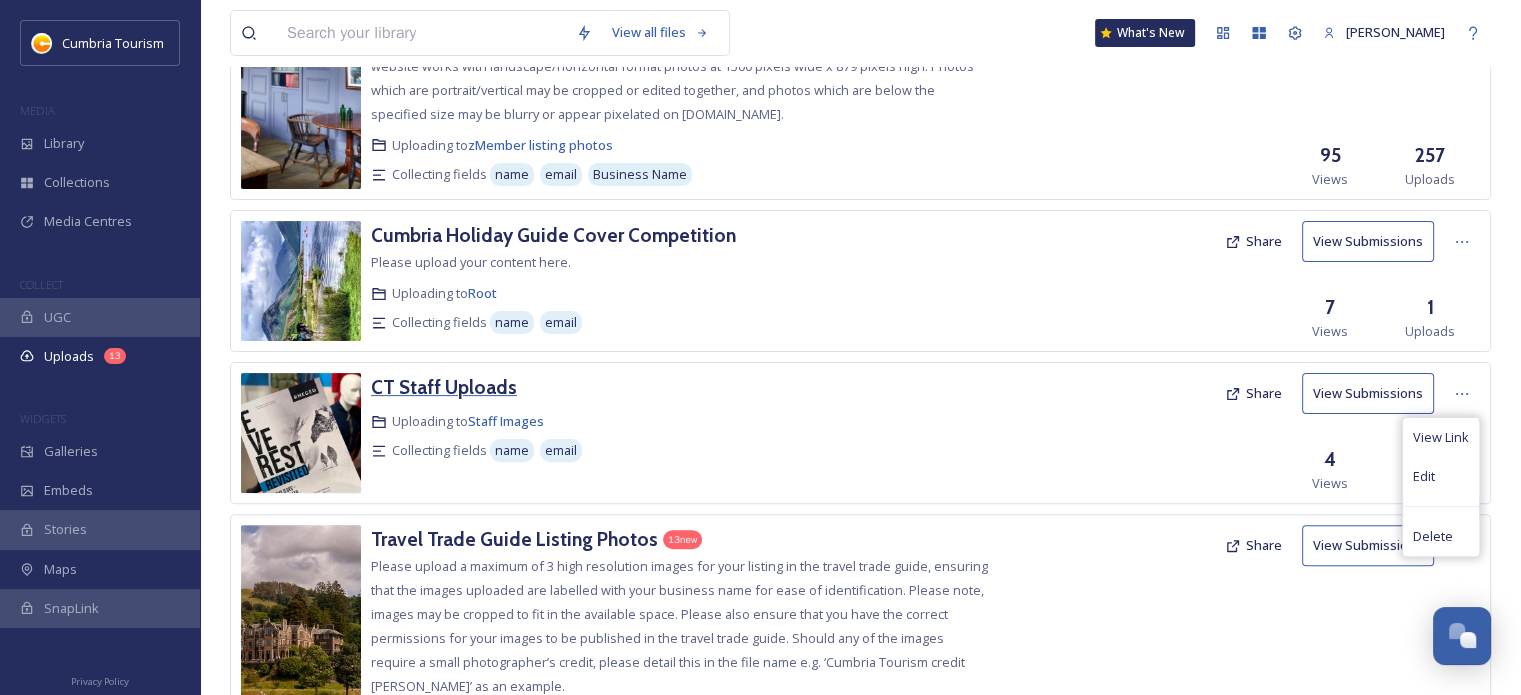 click on "CT Staff Uploads" at bounding box center [444, 387] 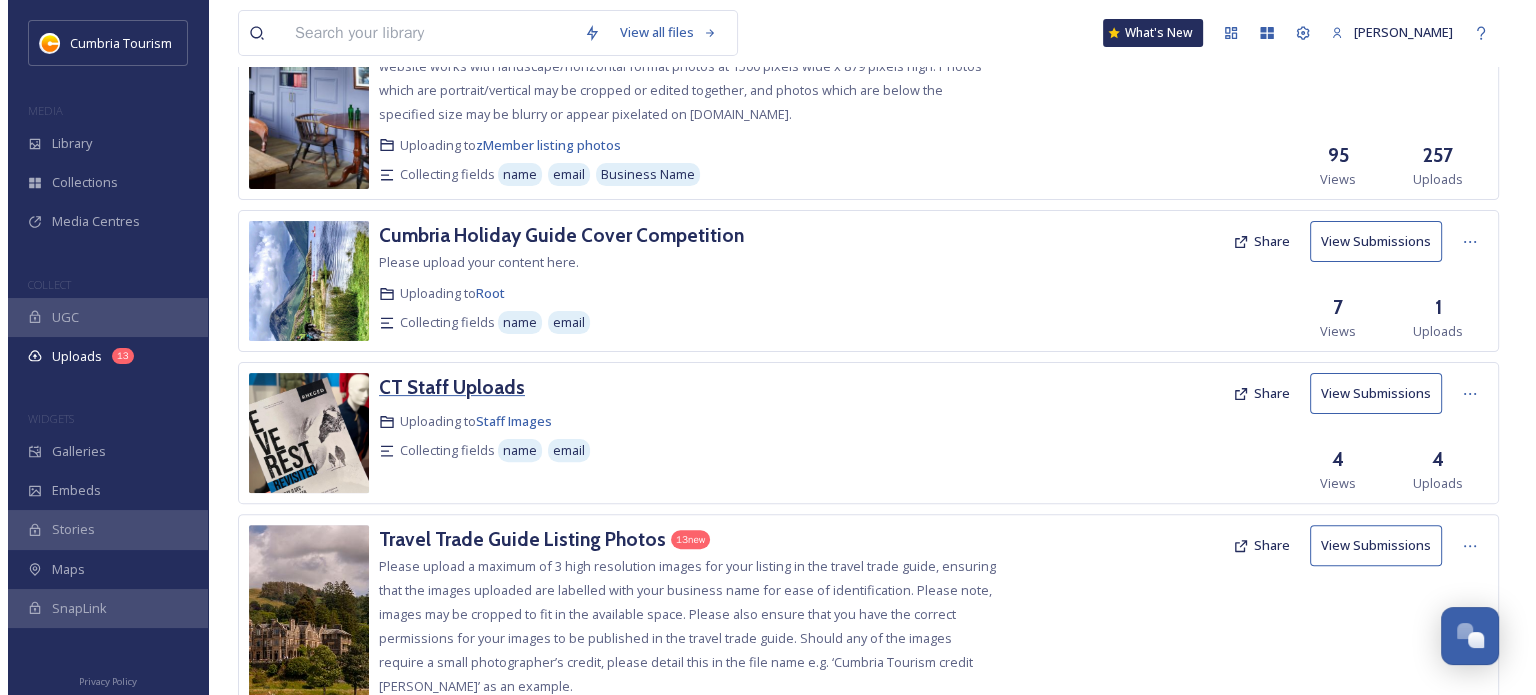 scroll, scrollTop: 0, scrollLeft: 0, axis: both 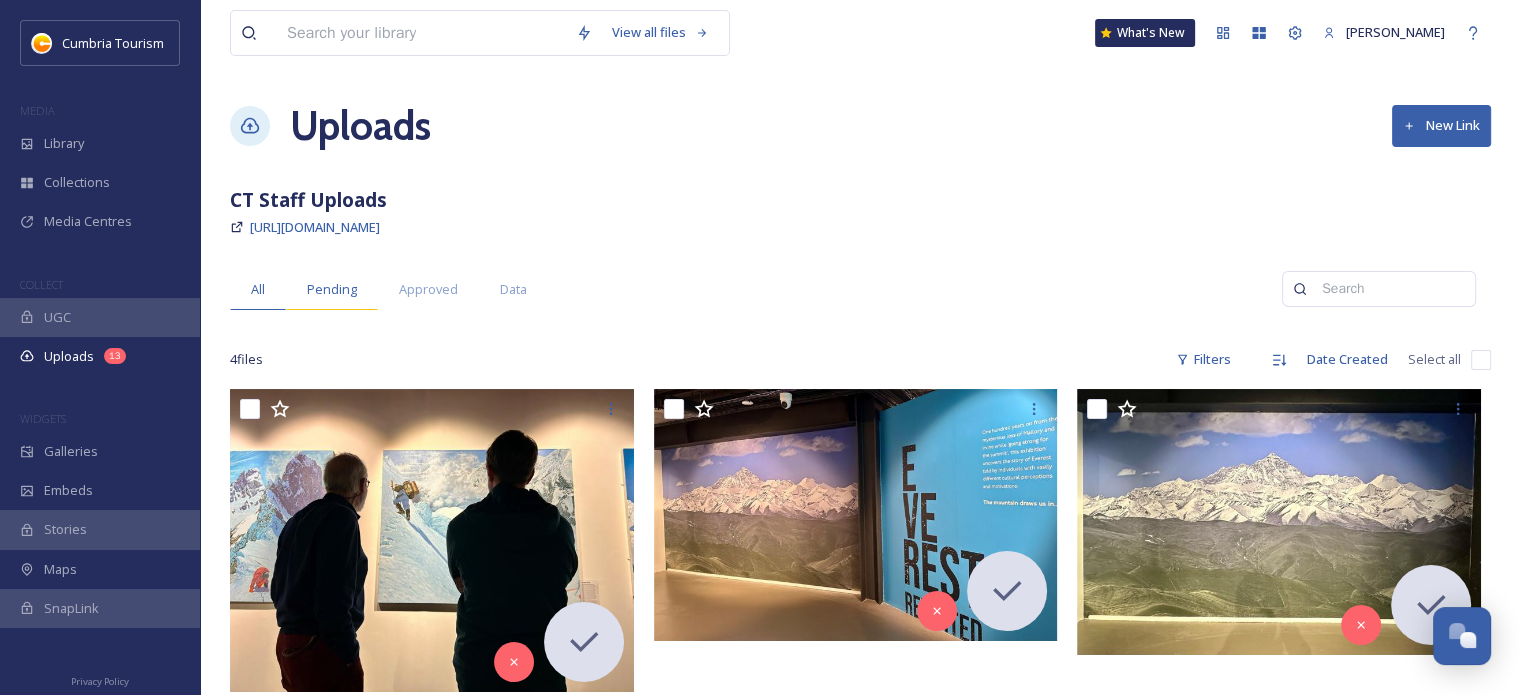 click on "Pending" at bounding box center [332, 289] 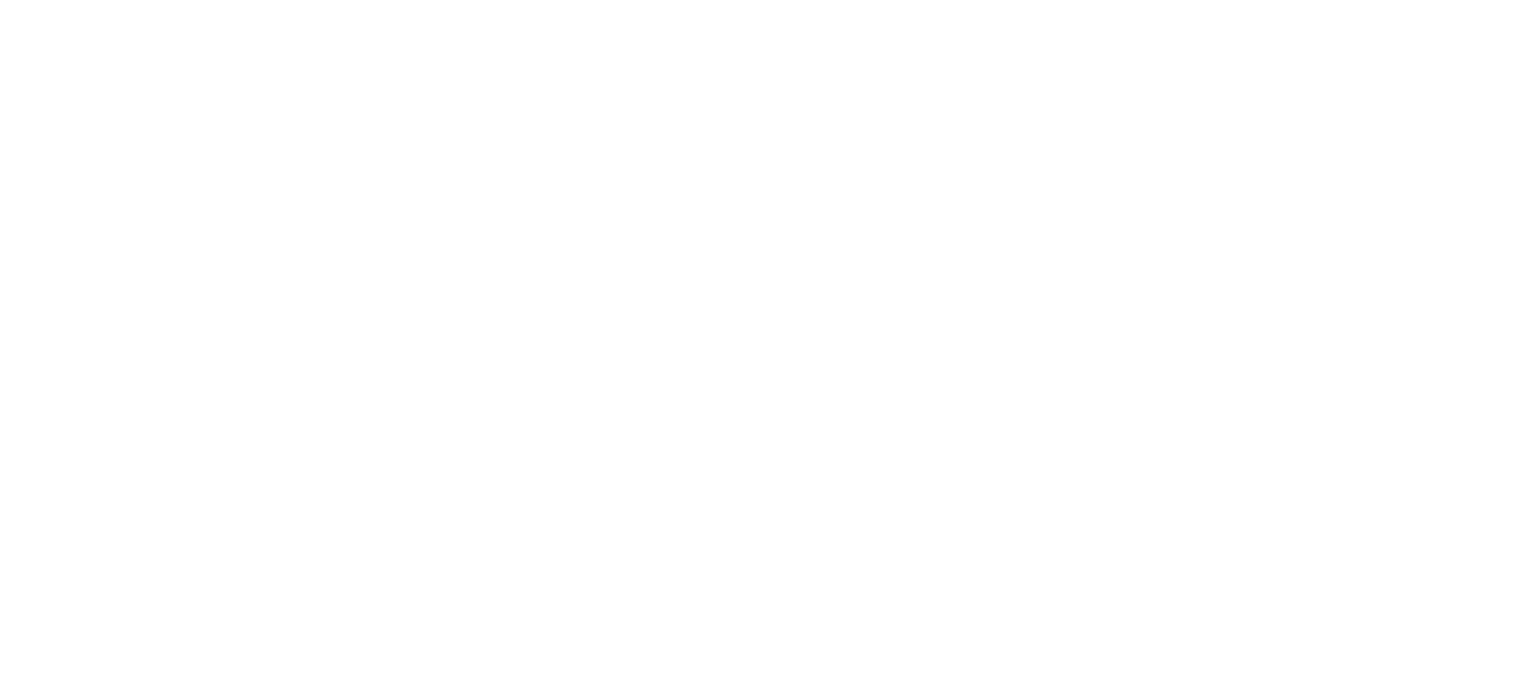 scroll, scrollTop: 0, scrollLeft: 0, axis: both 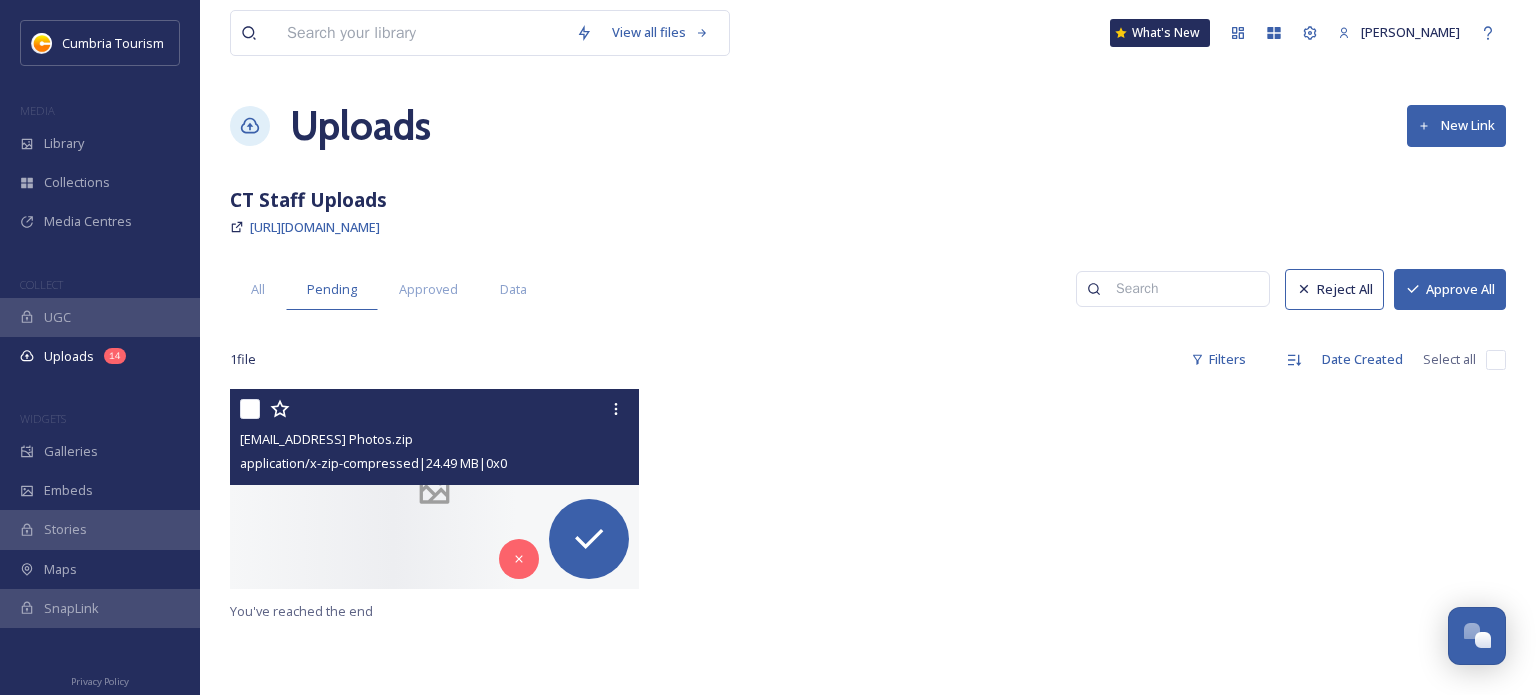 click at bounding box center [437, 409] 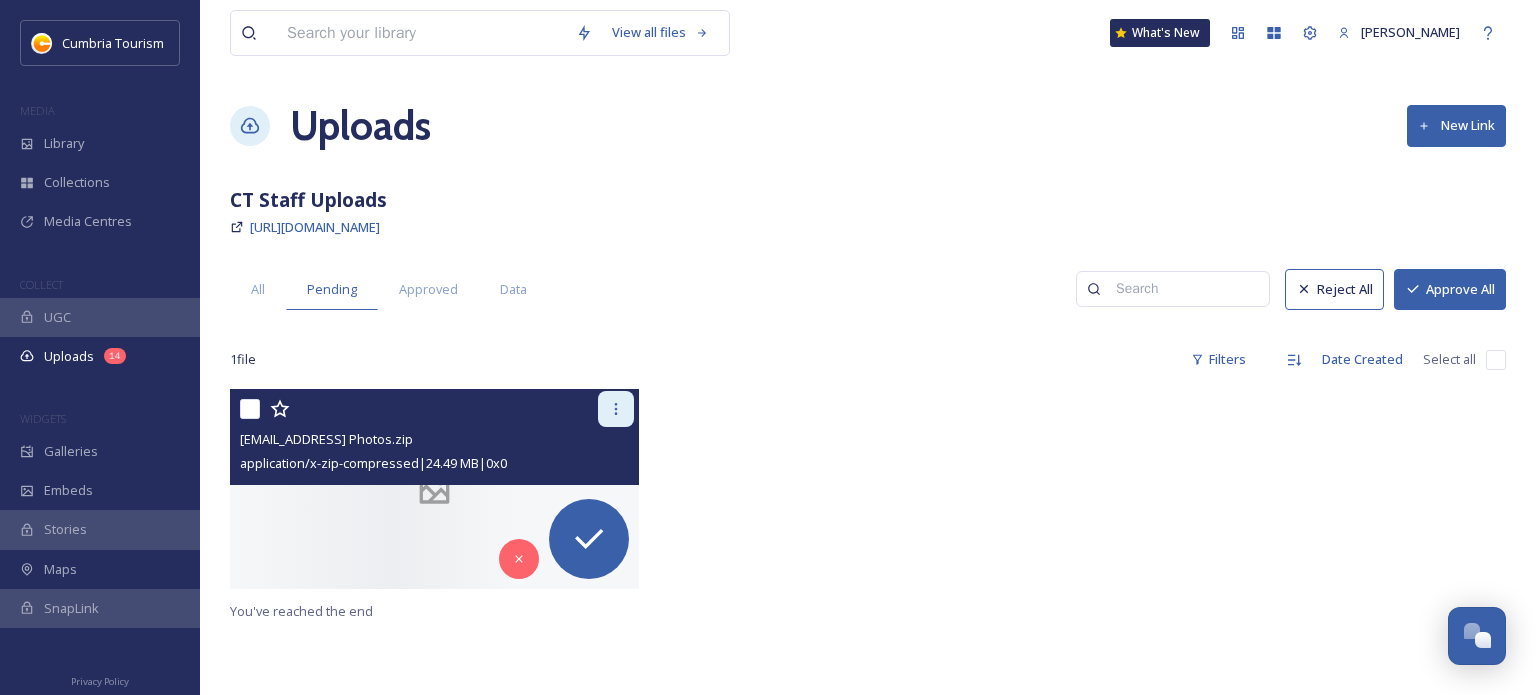 click at bounding box center (616, 409) 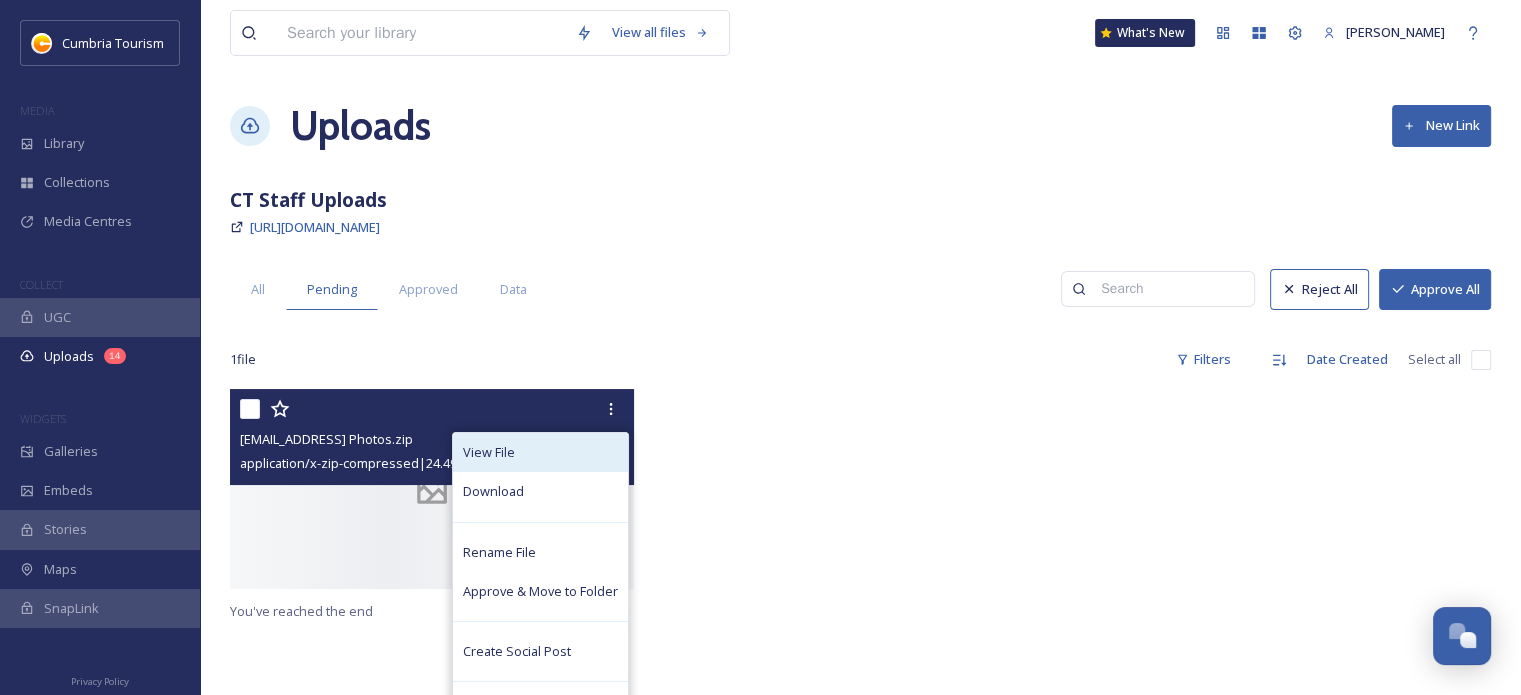 click on "View File" at bounding box center [540, 452] 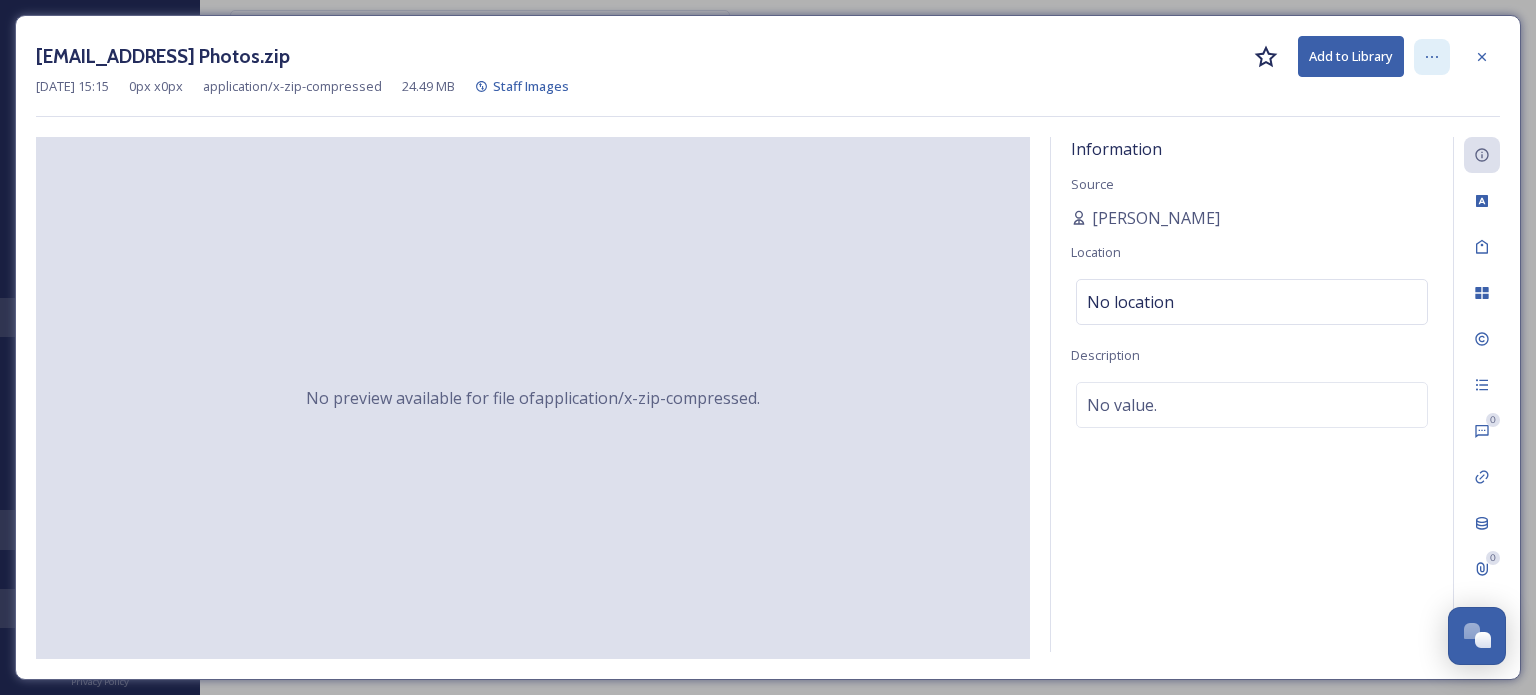 click at bounding box center (1432, 57) 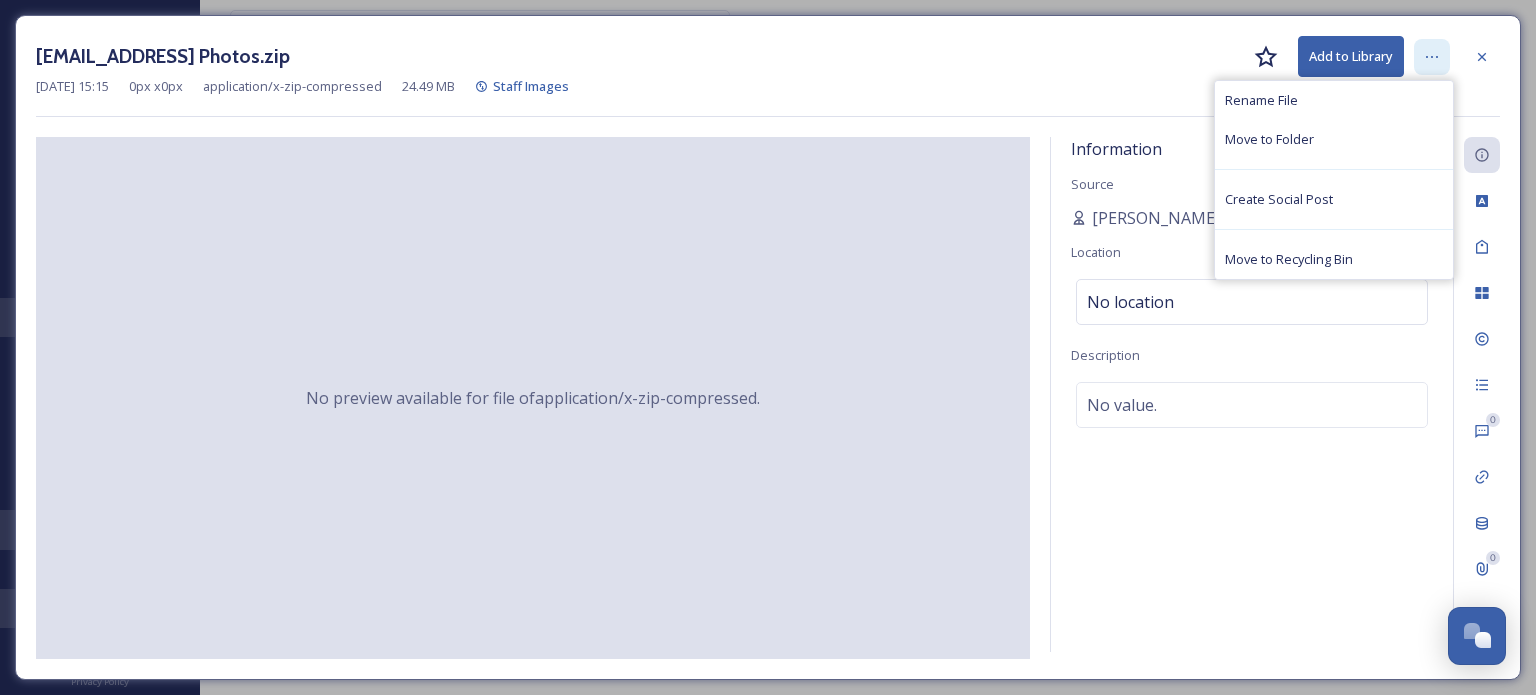 click 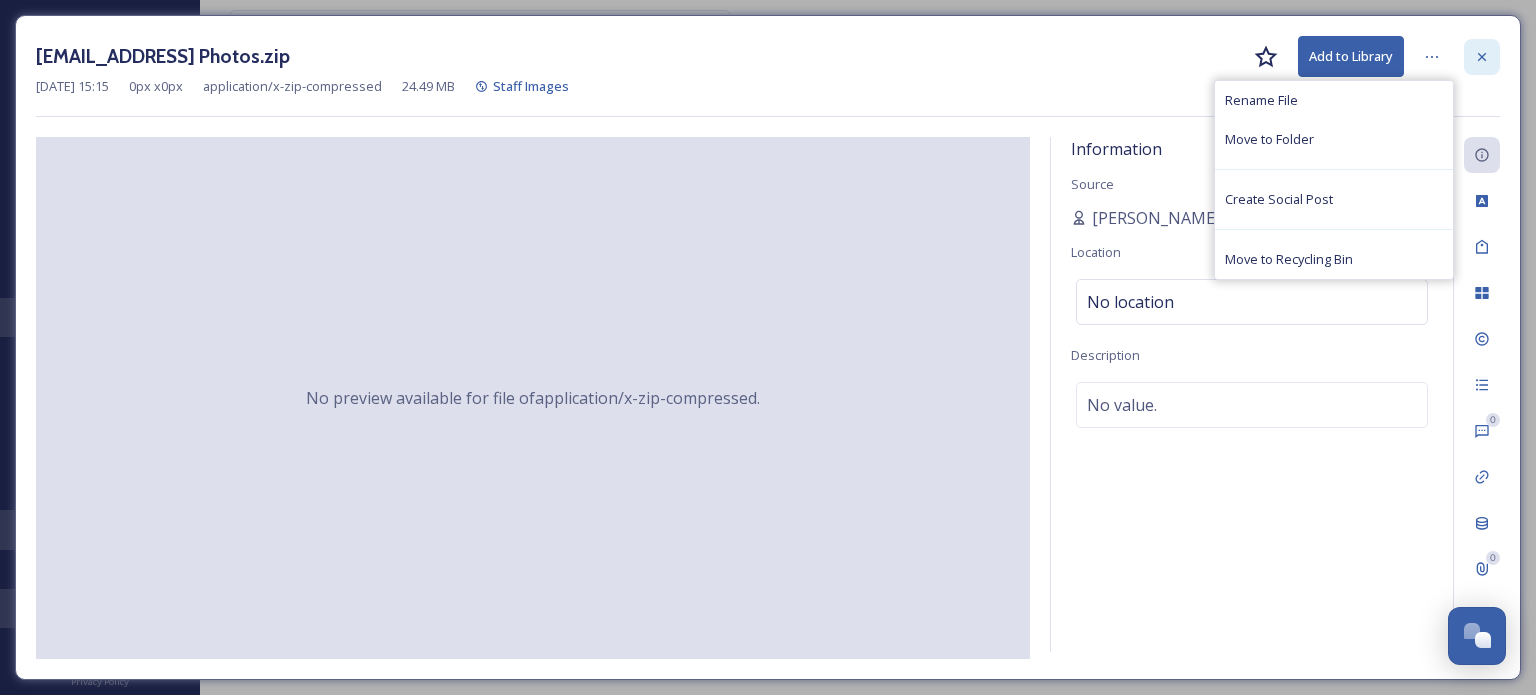 click at bounding box center (1482, 57) 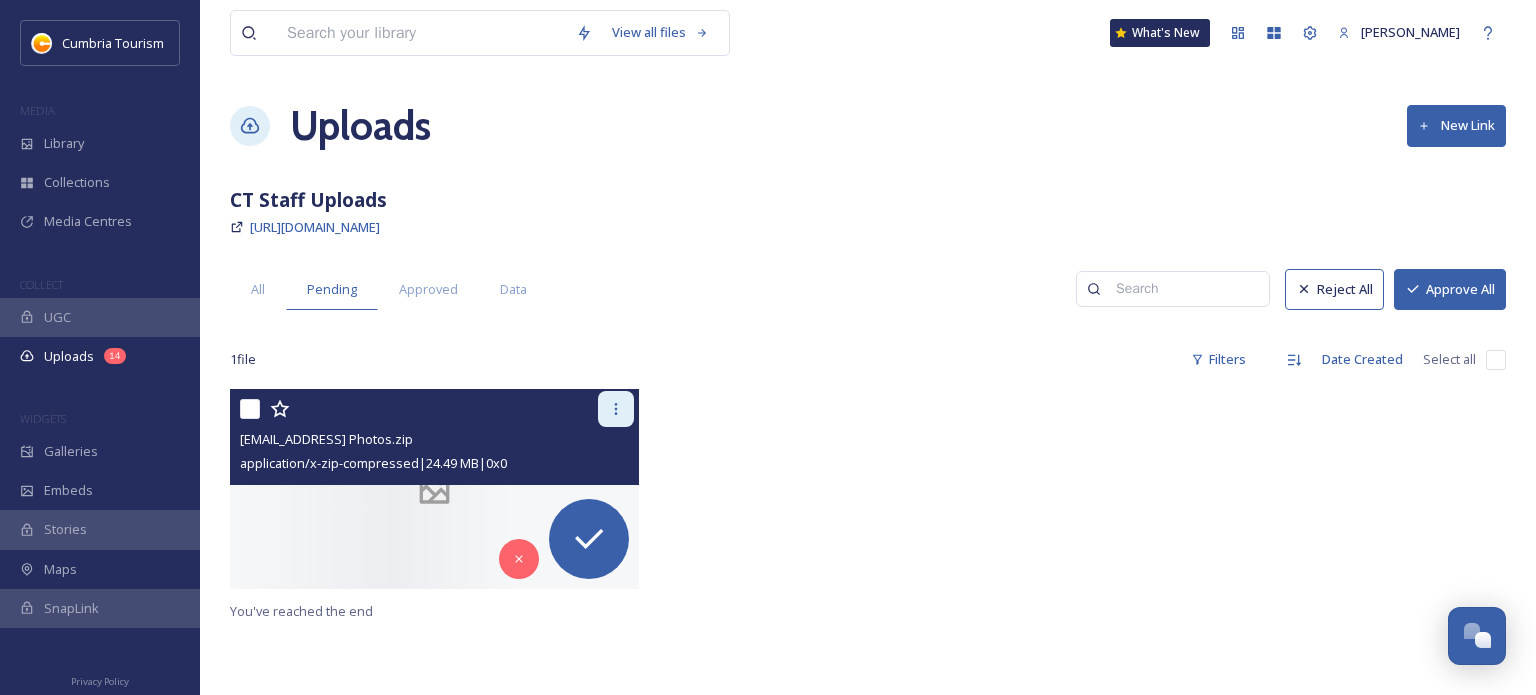 click 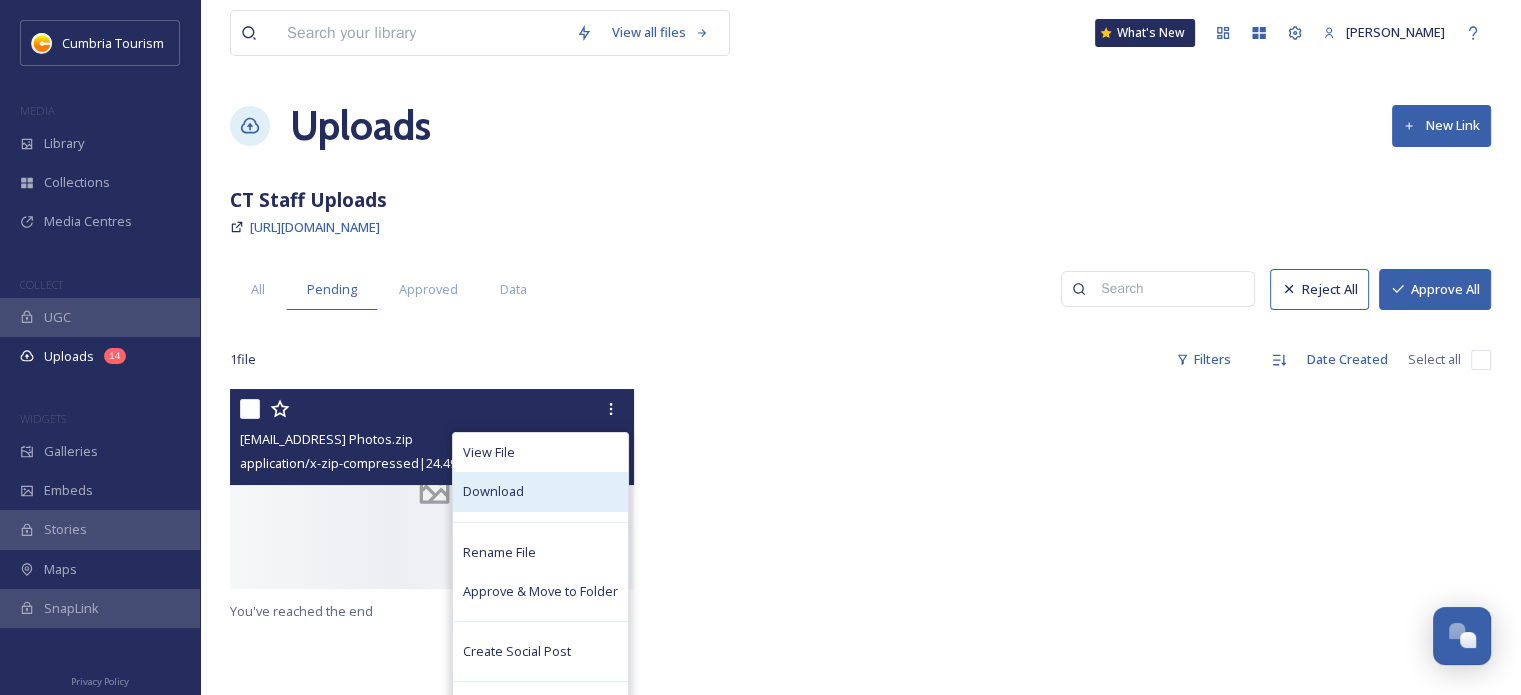 click on "Download" at bounding box center (540, 491) 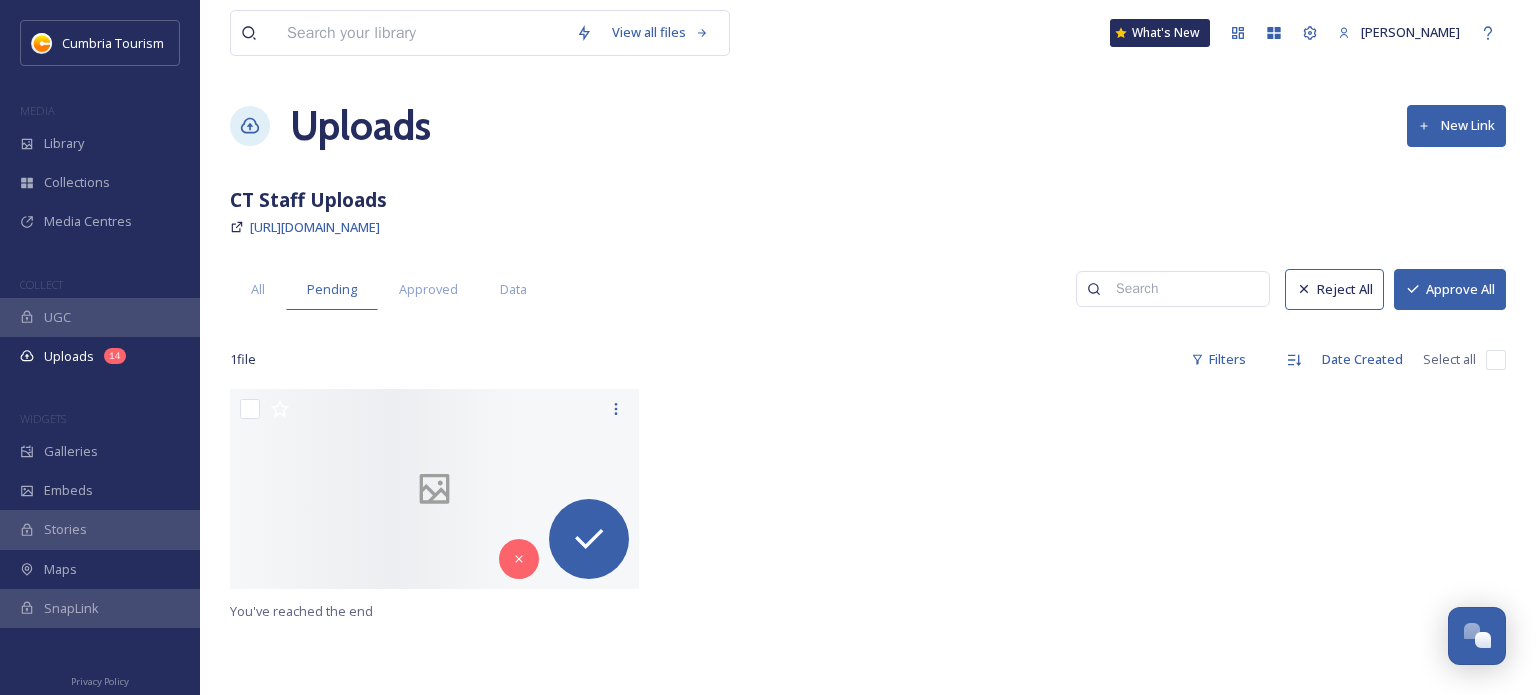 click on "1  file Filters Date Created Select all" at bounding box center [868, 359] 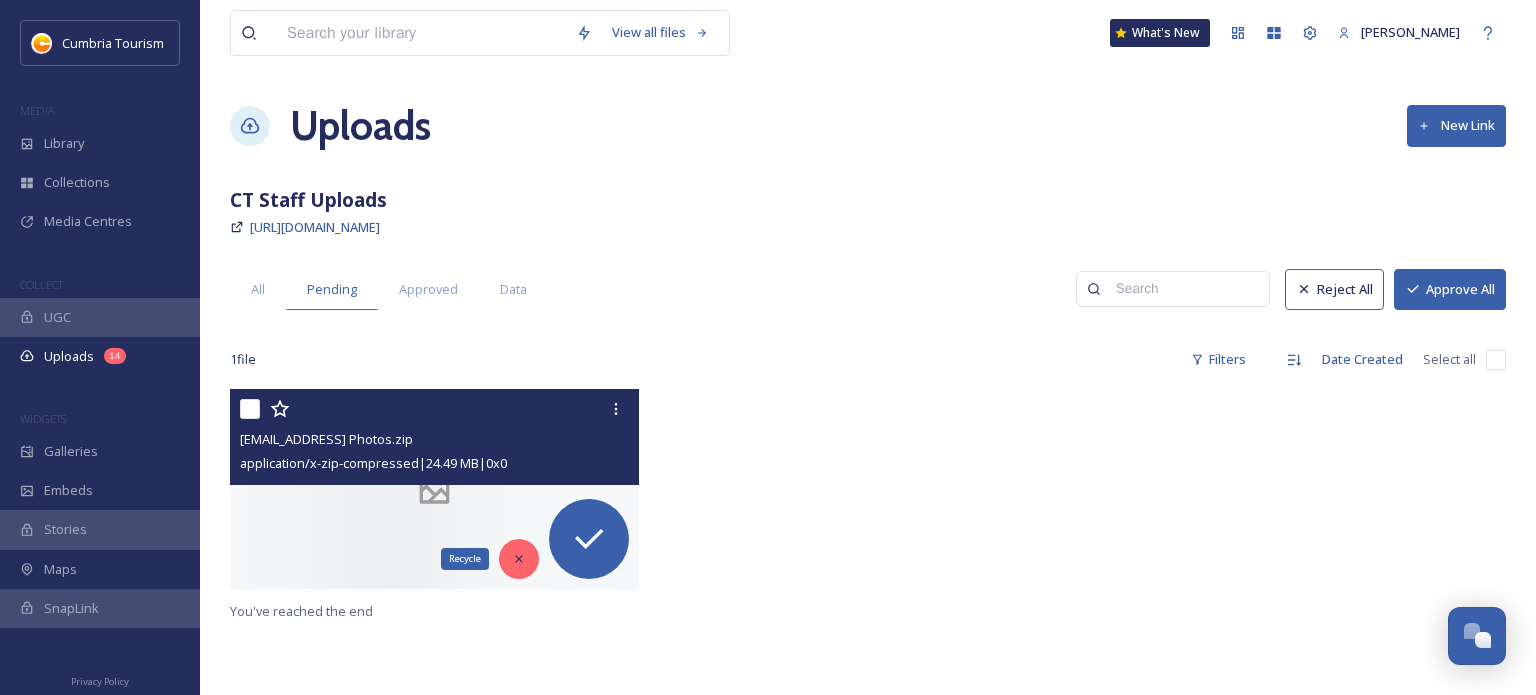 click on "Recycle" at bounding box center [519, 559] 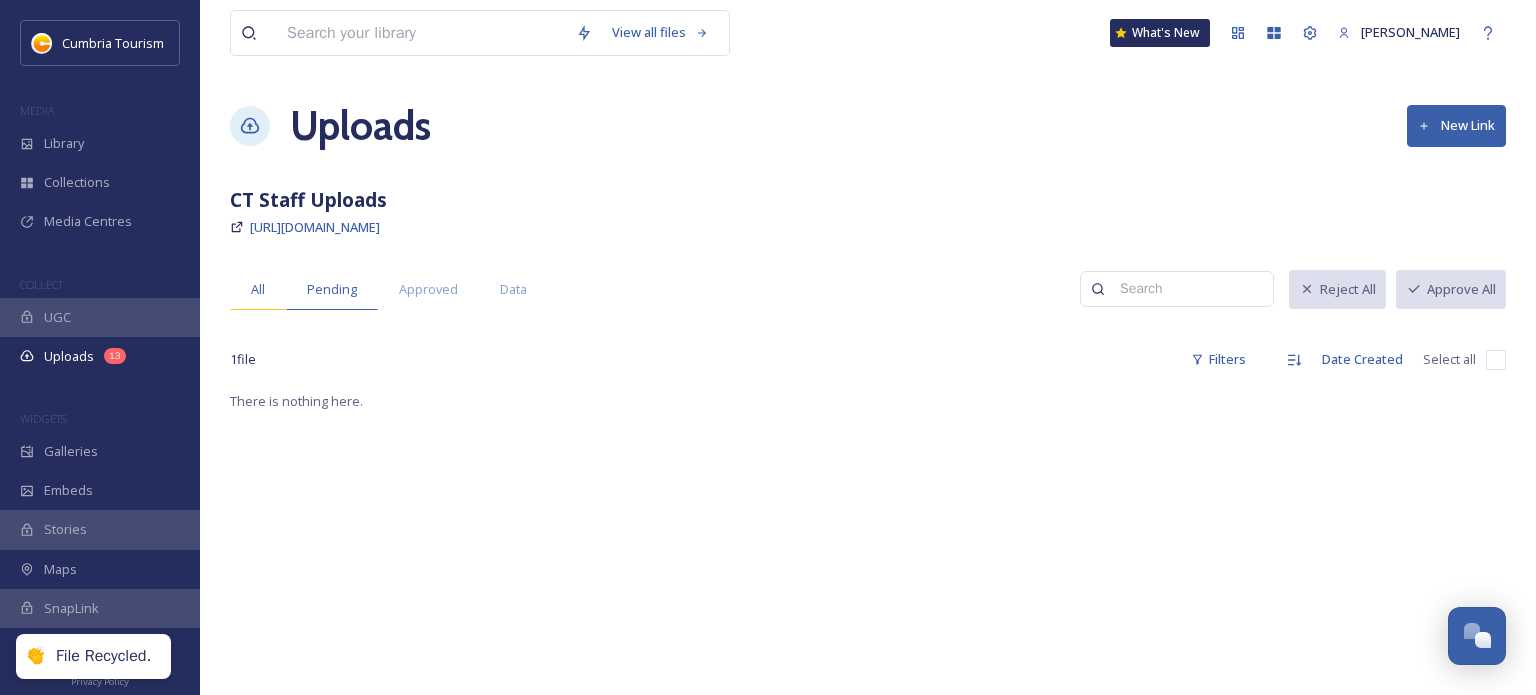 click on "All" at bounding box center [258, 289] 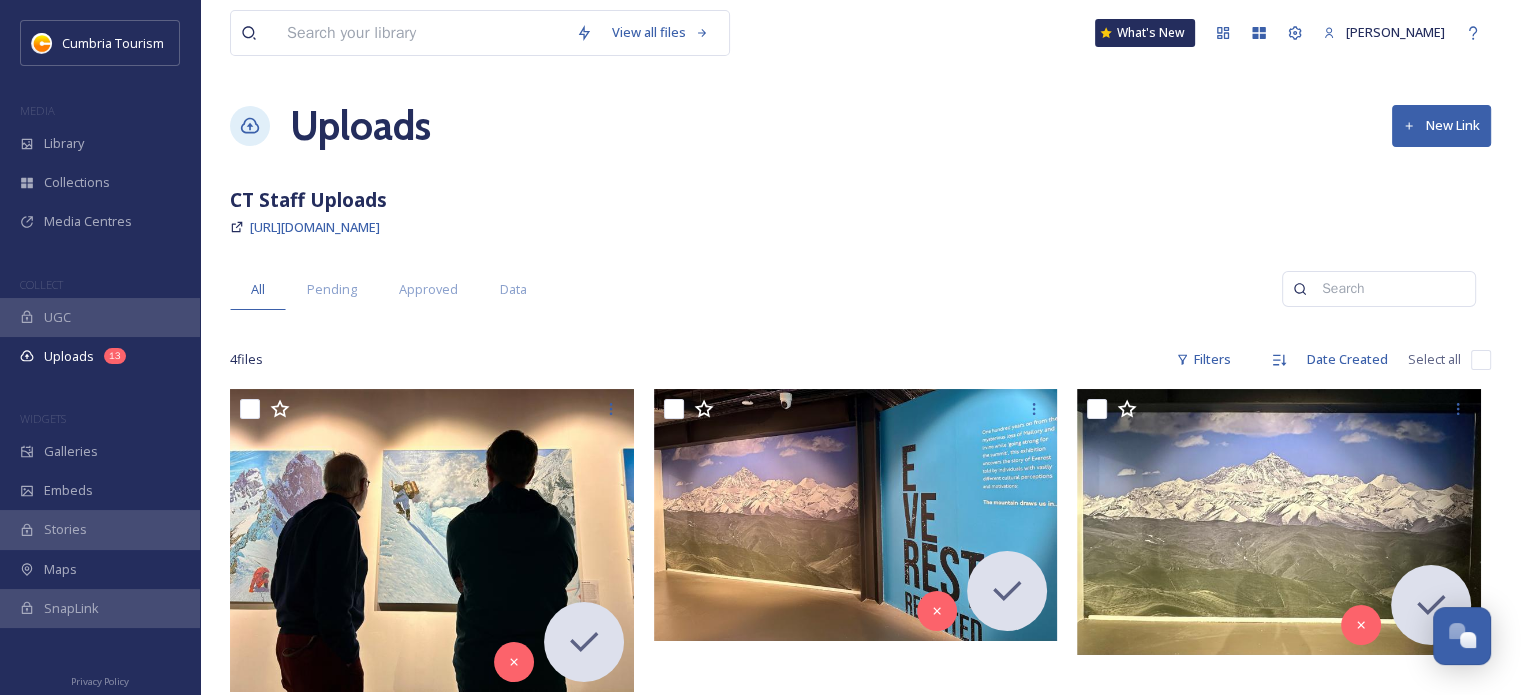 click on "Uploads" at bounding box center [360, 126] 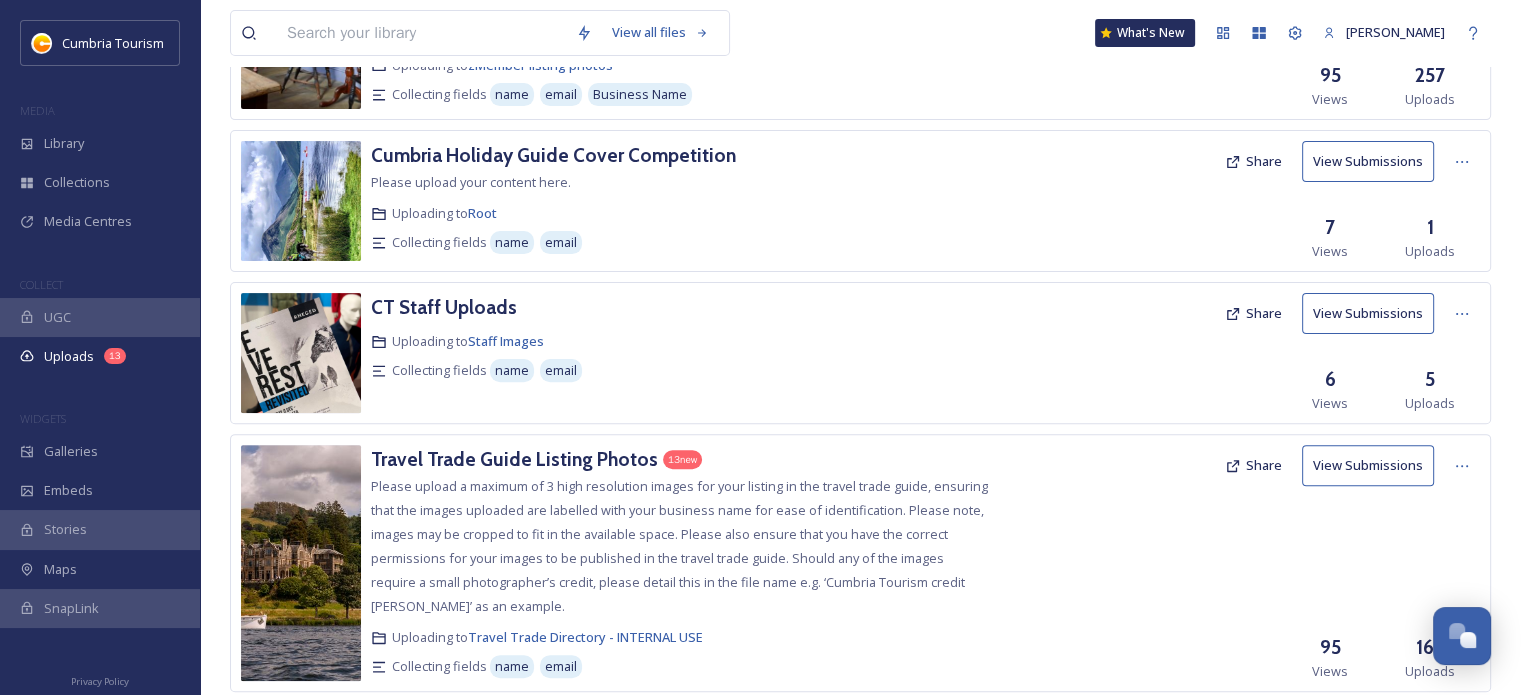 scroll, scrollTop: 600, scrollLeft: 0, axis: vertical 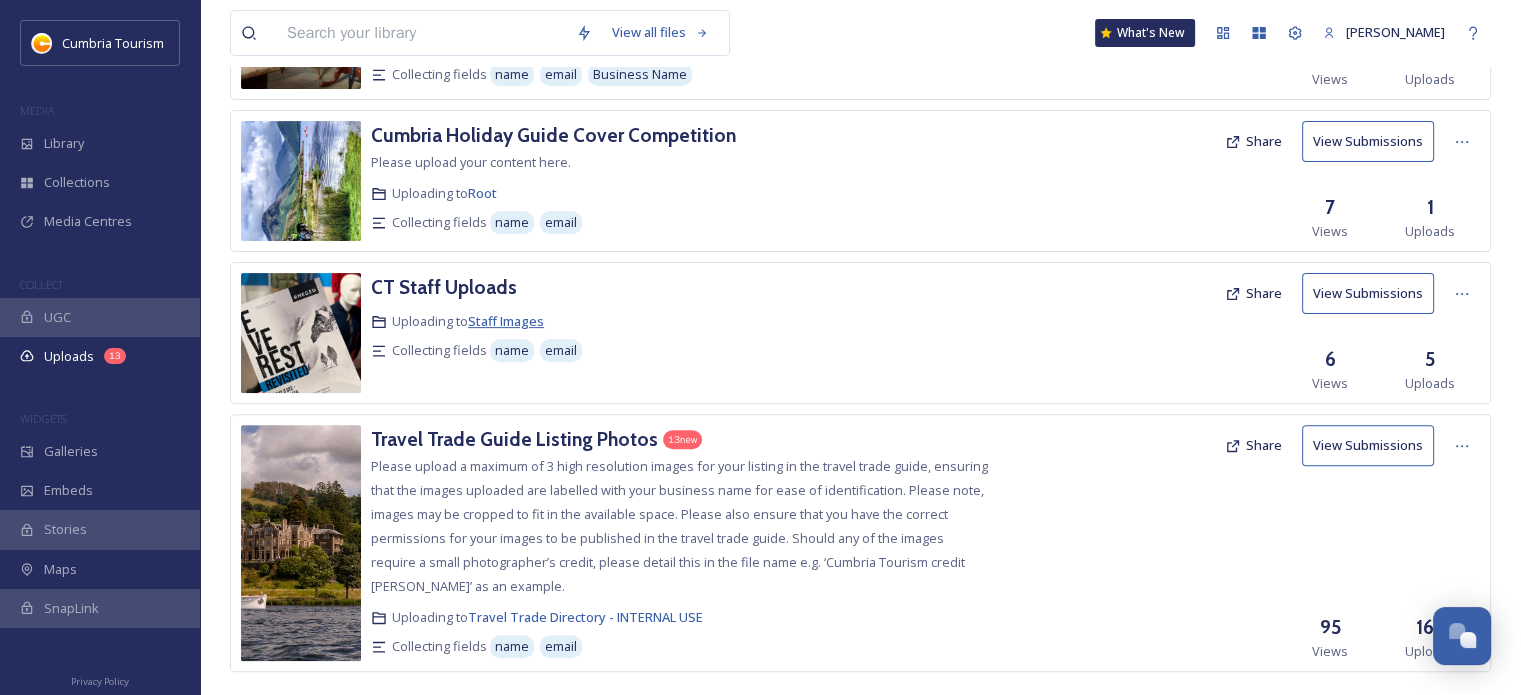 click on "Staff Images" at bounding box center (506, 321) 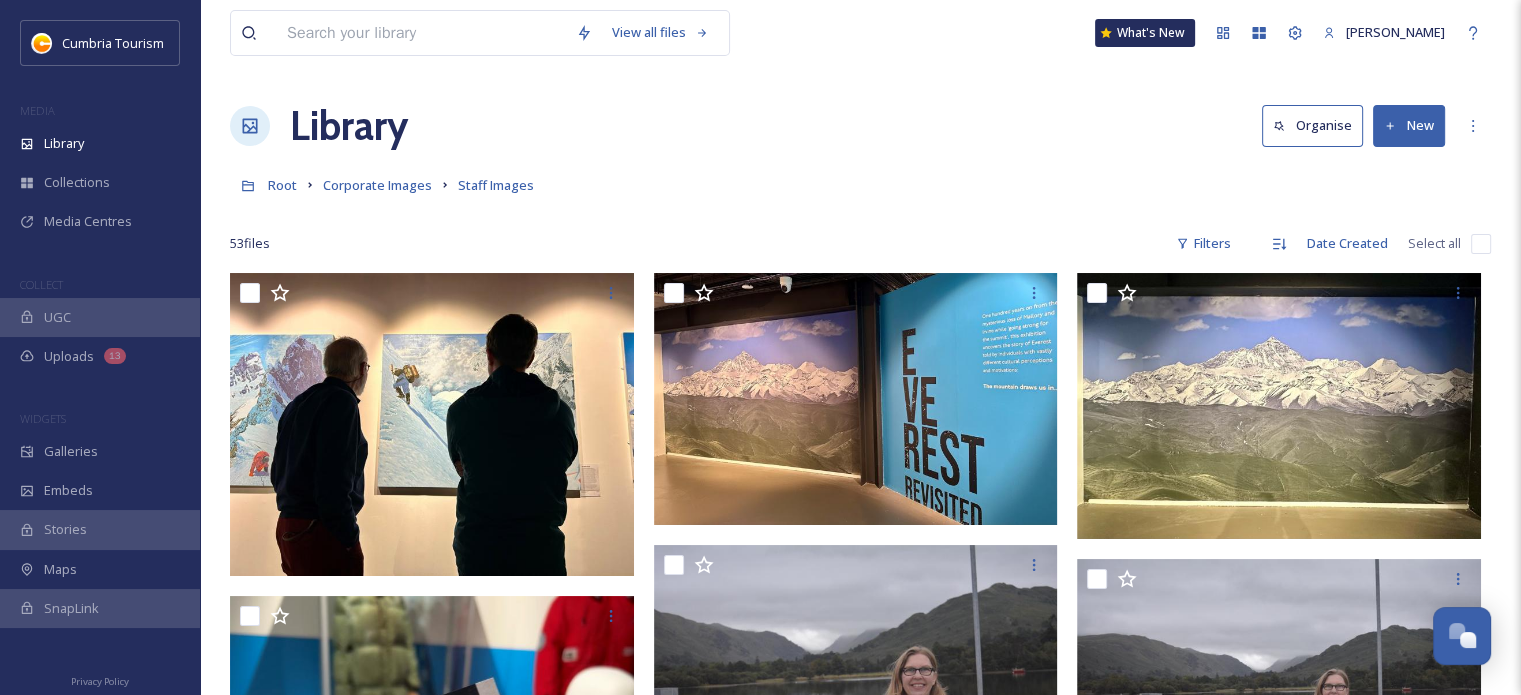click on "New" at bounding box center [1409, 125] 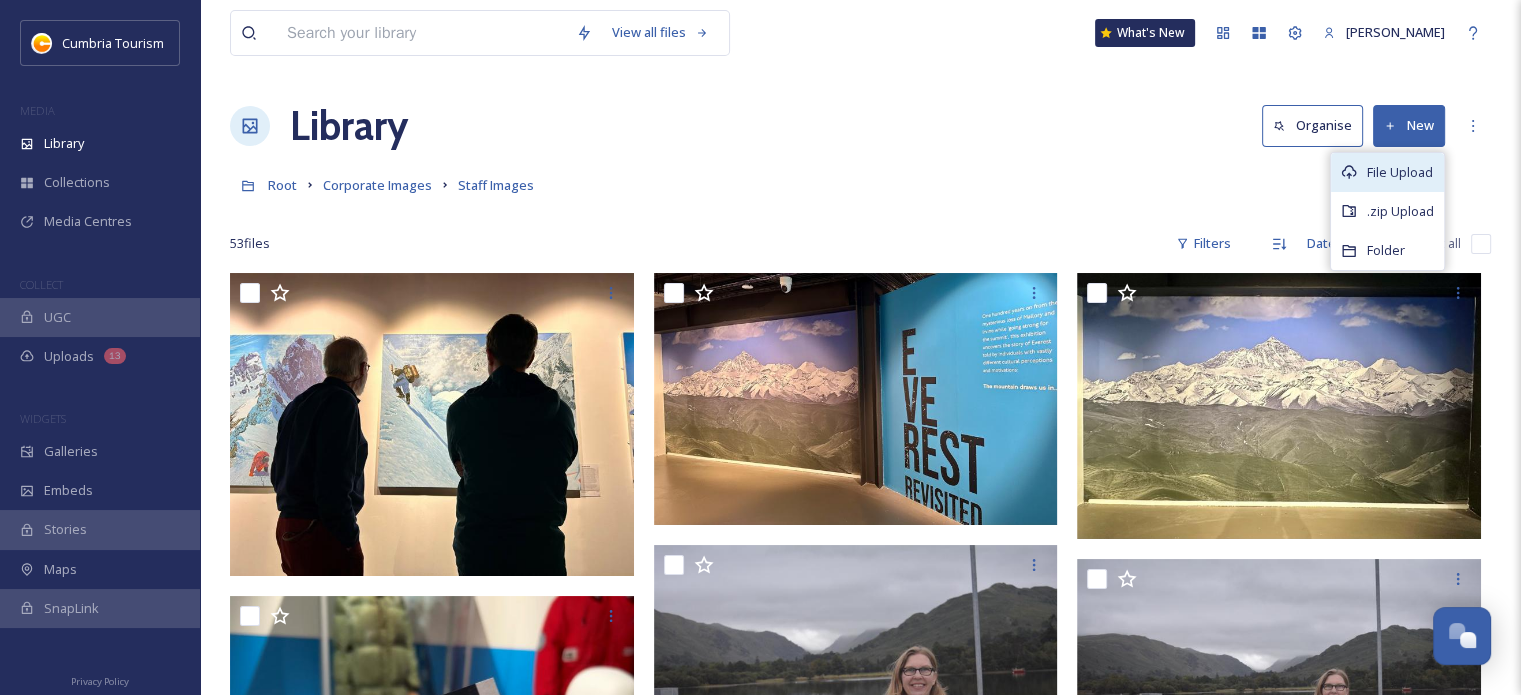 click on "File Upload" at bounding box center [1400, 172] 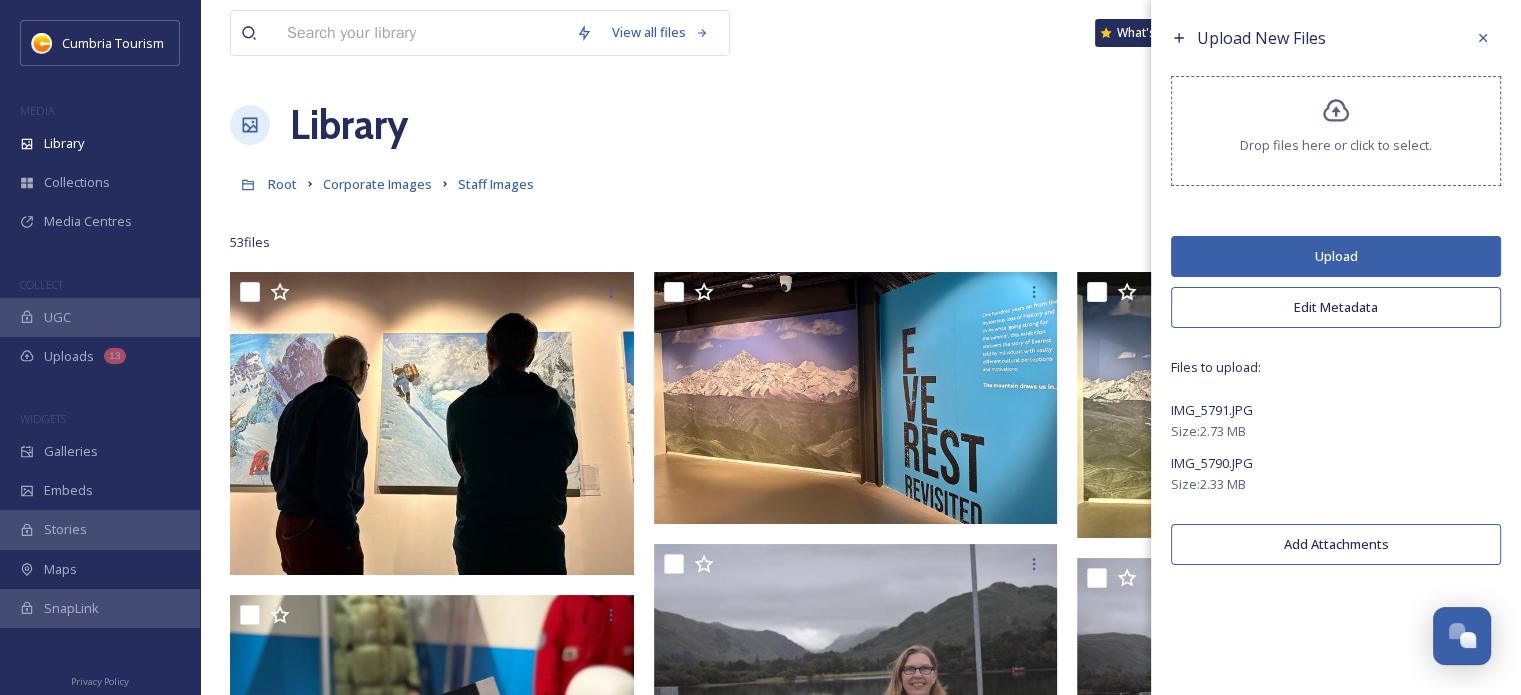 scroll, scrollTop: 0, scrollLeft: 0, axis: both 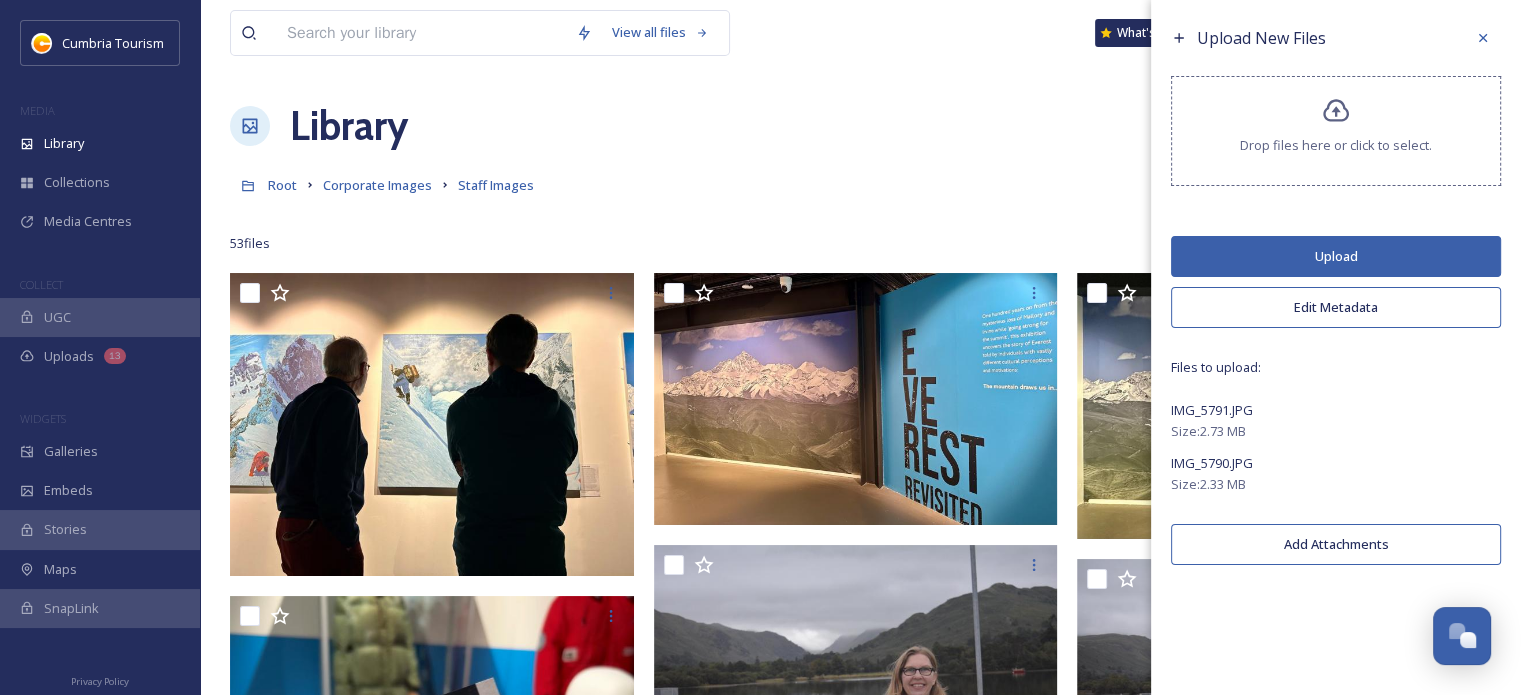 click at bounding box center (1483, 38) 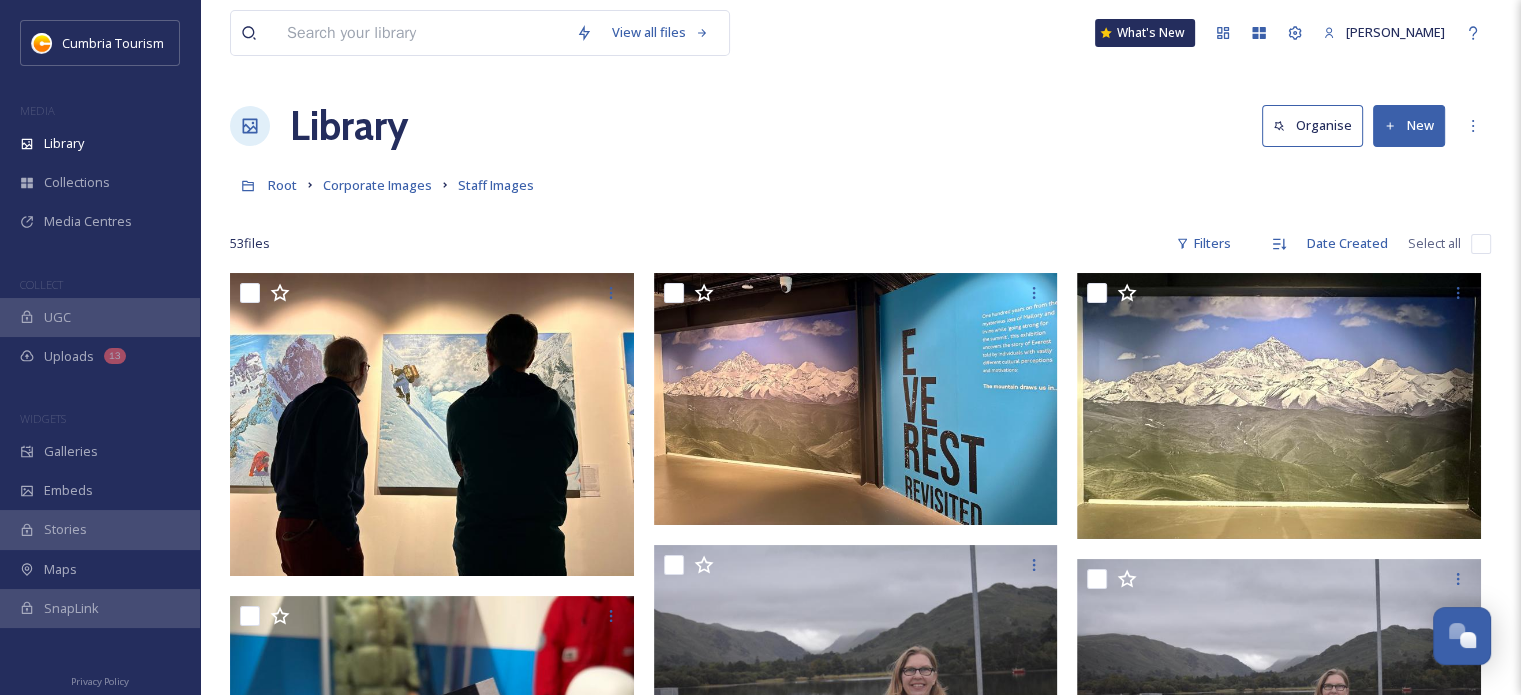 click on "New" at bounding box center [1409, 125] 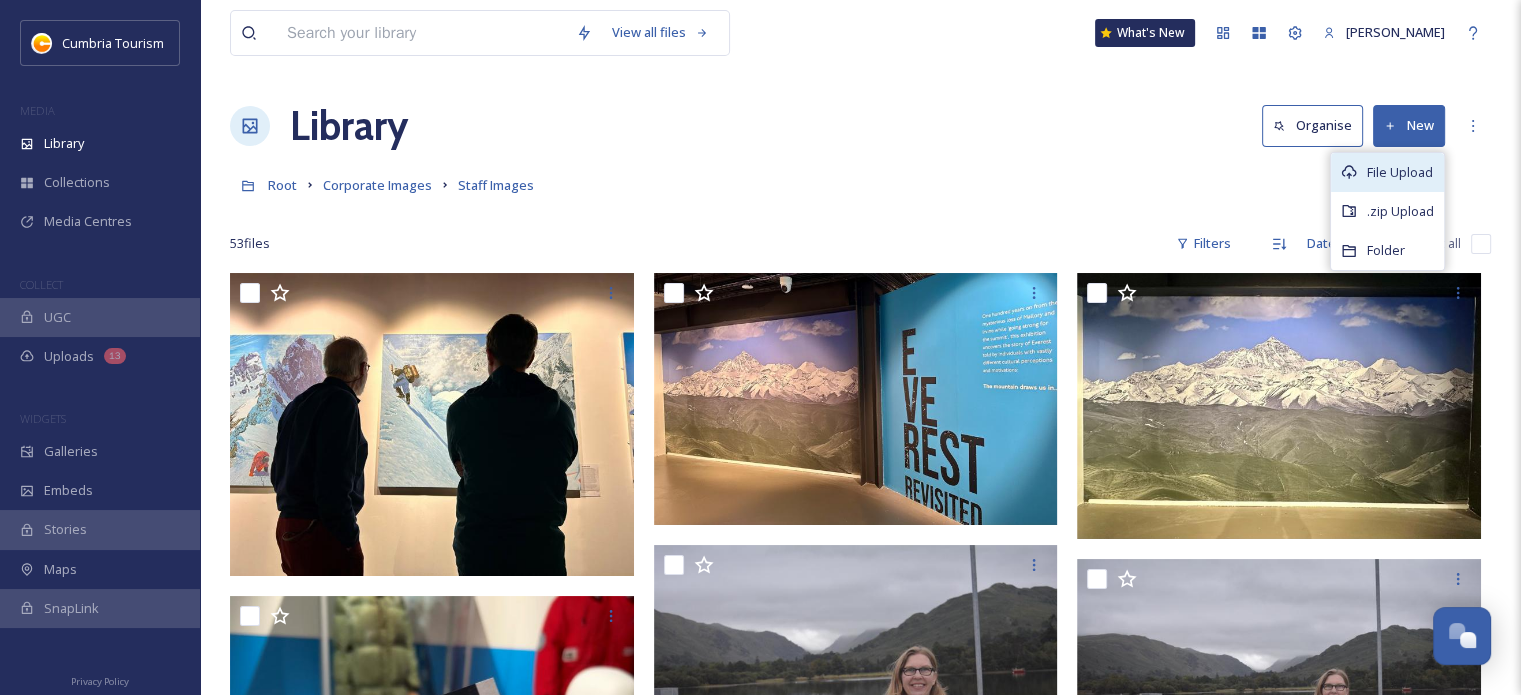 click on "File Upload" at bounding box center (1387, 172) 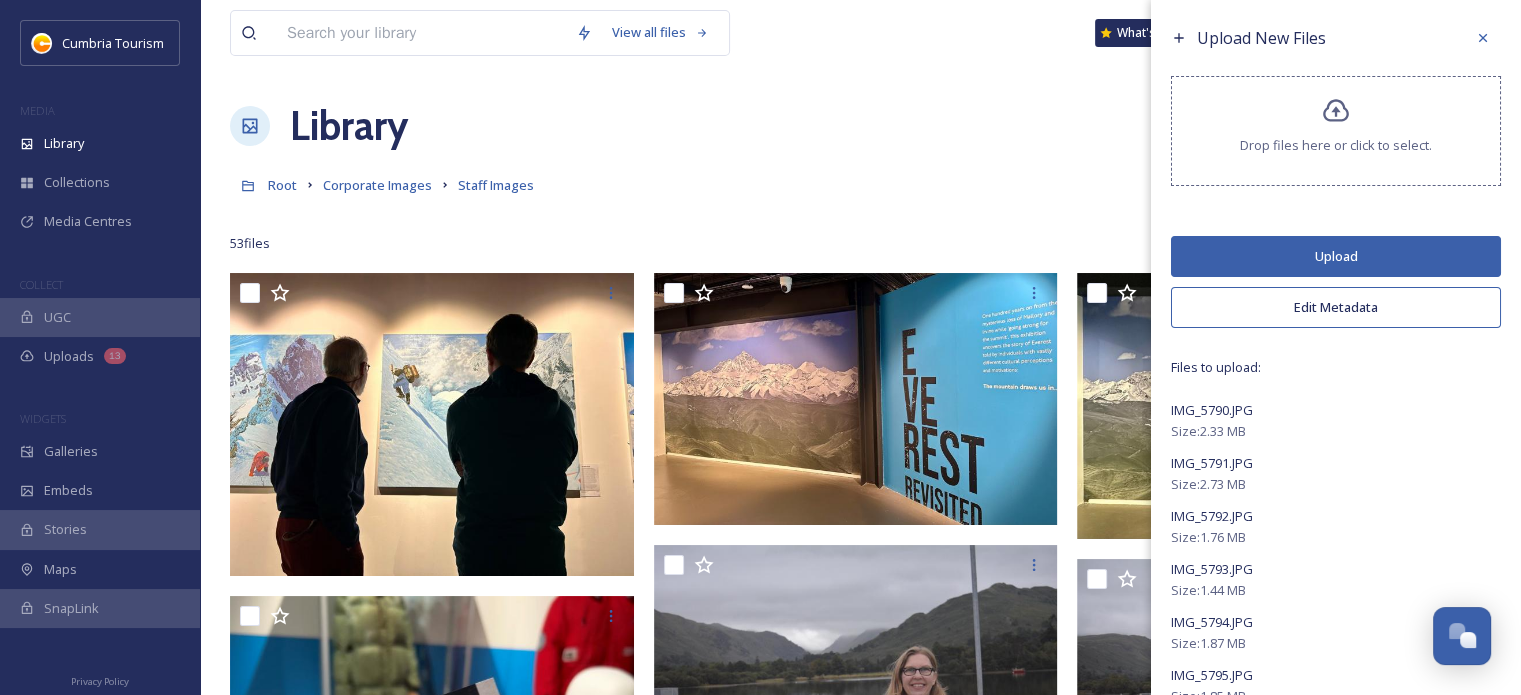 click on "Edit Metadata" at bounding box center [1336, 307] 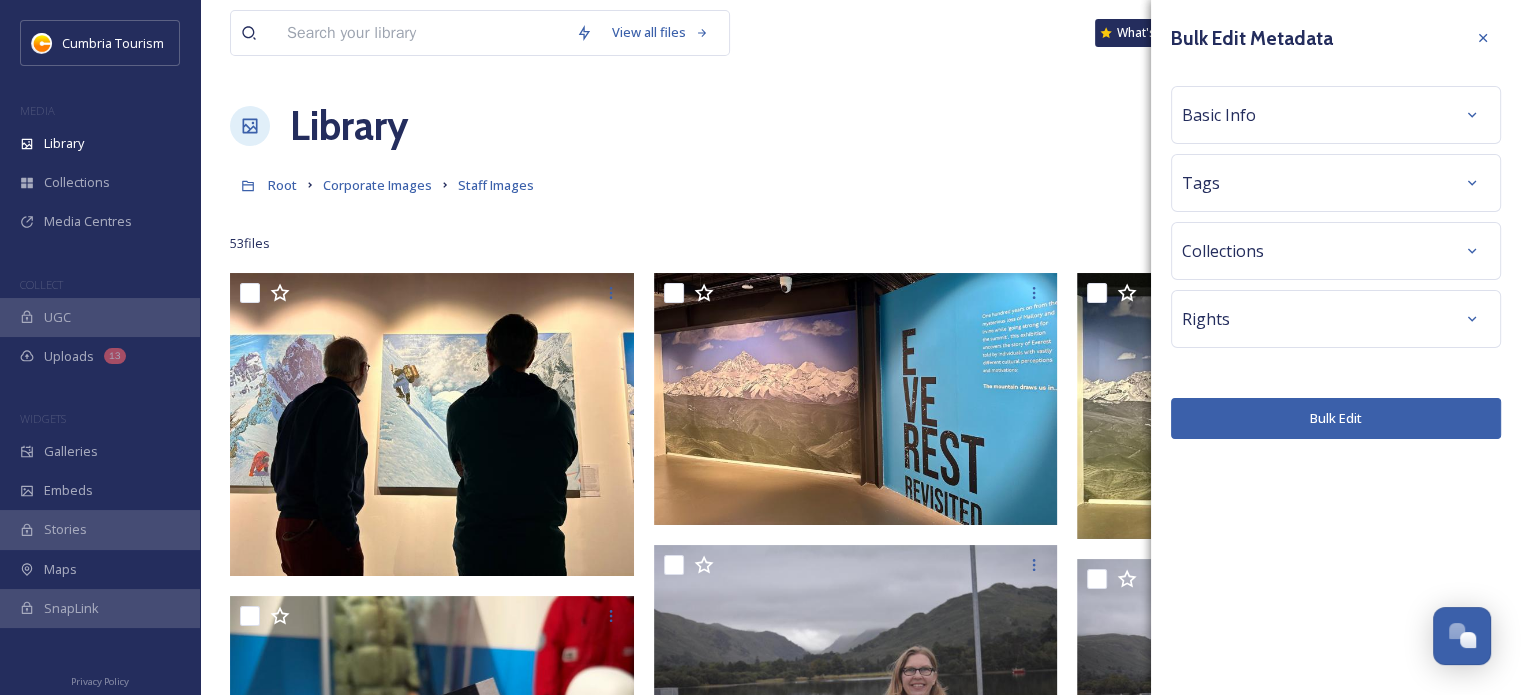 click on "Basic Info" at bounding box center (1336, 115) 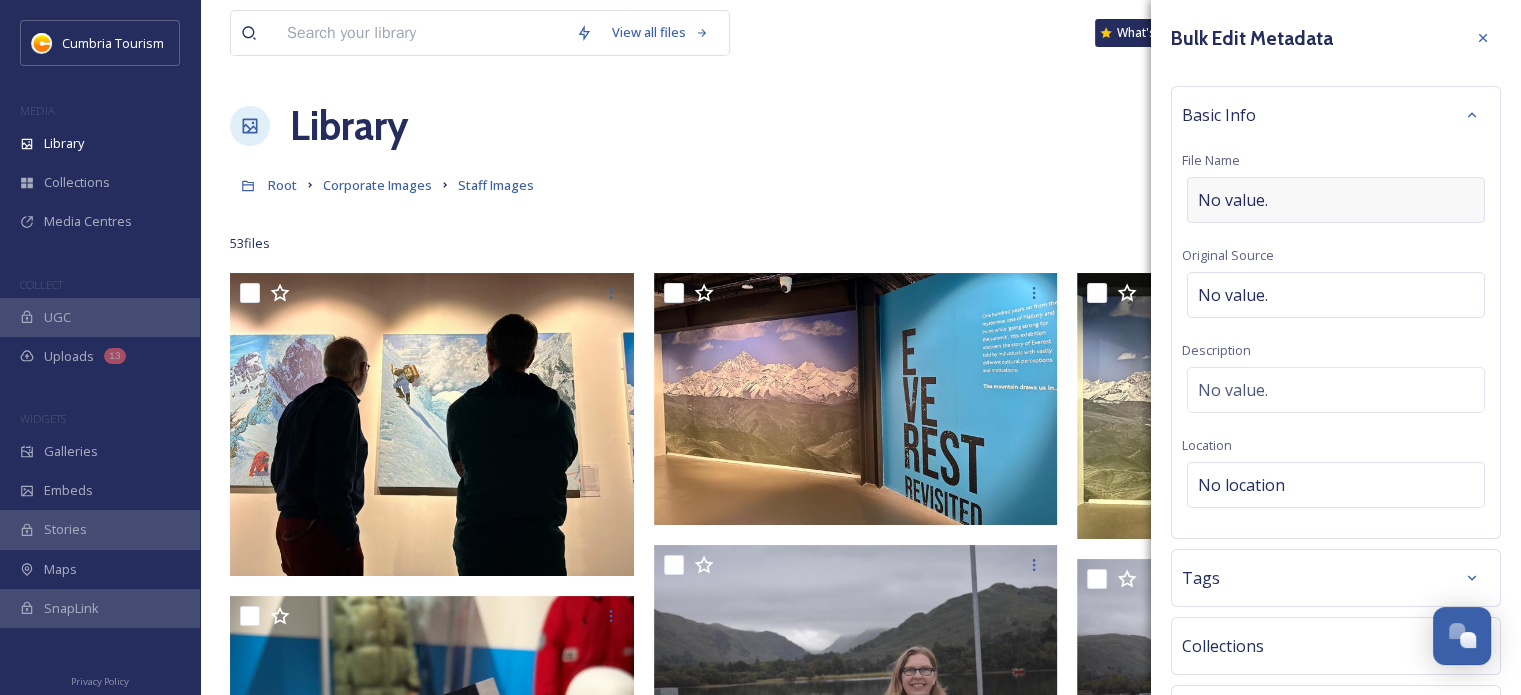 click on "No value." at bounding box center [1336, 200] 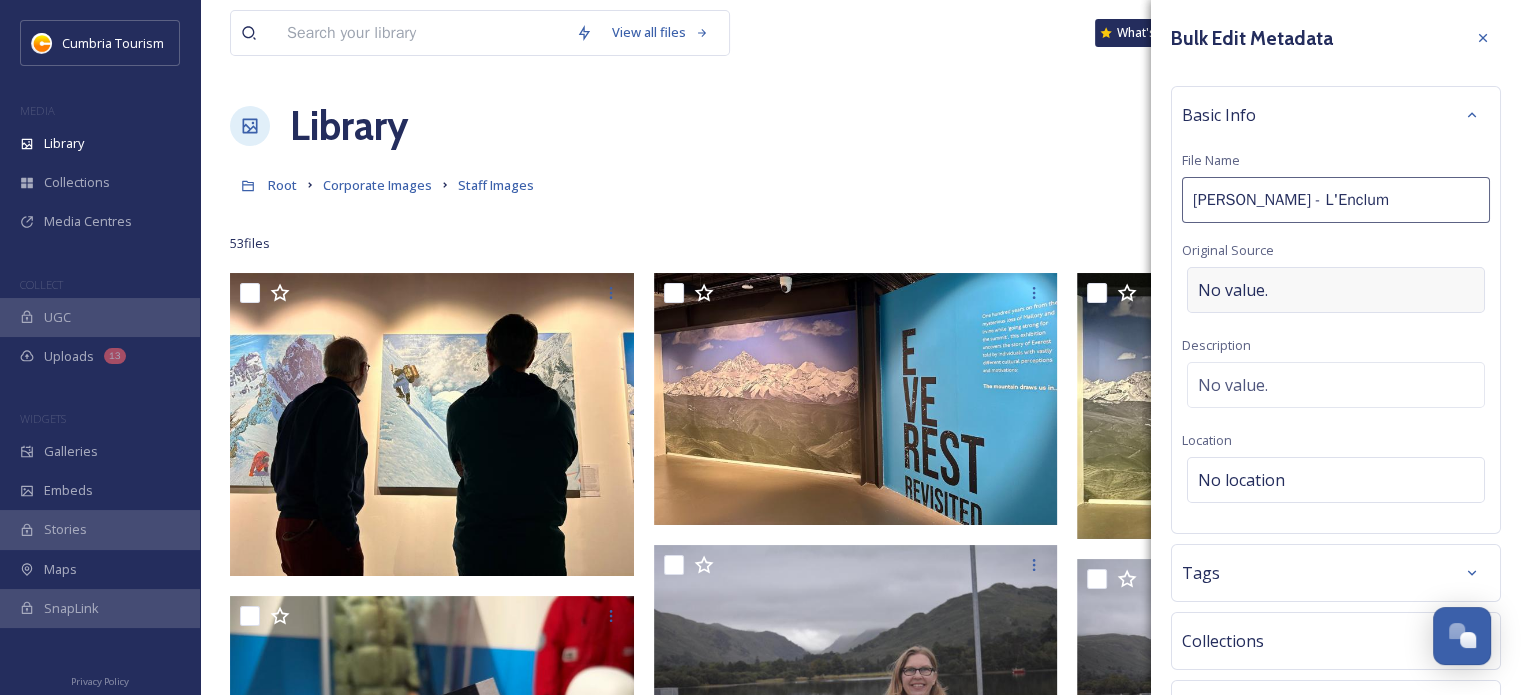 type on "Rob C - L'Enclume" 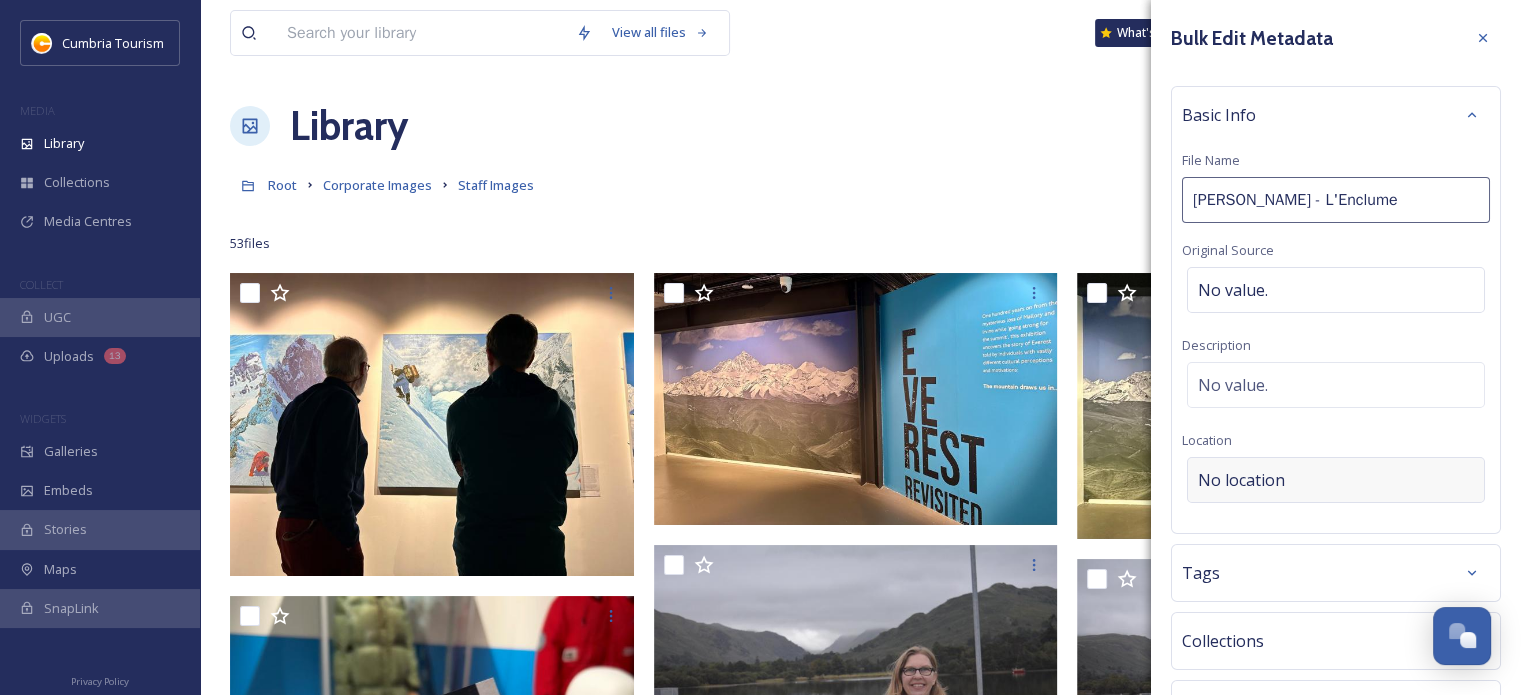 click on "No location" at bounding box center [1241, 480] 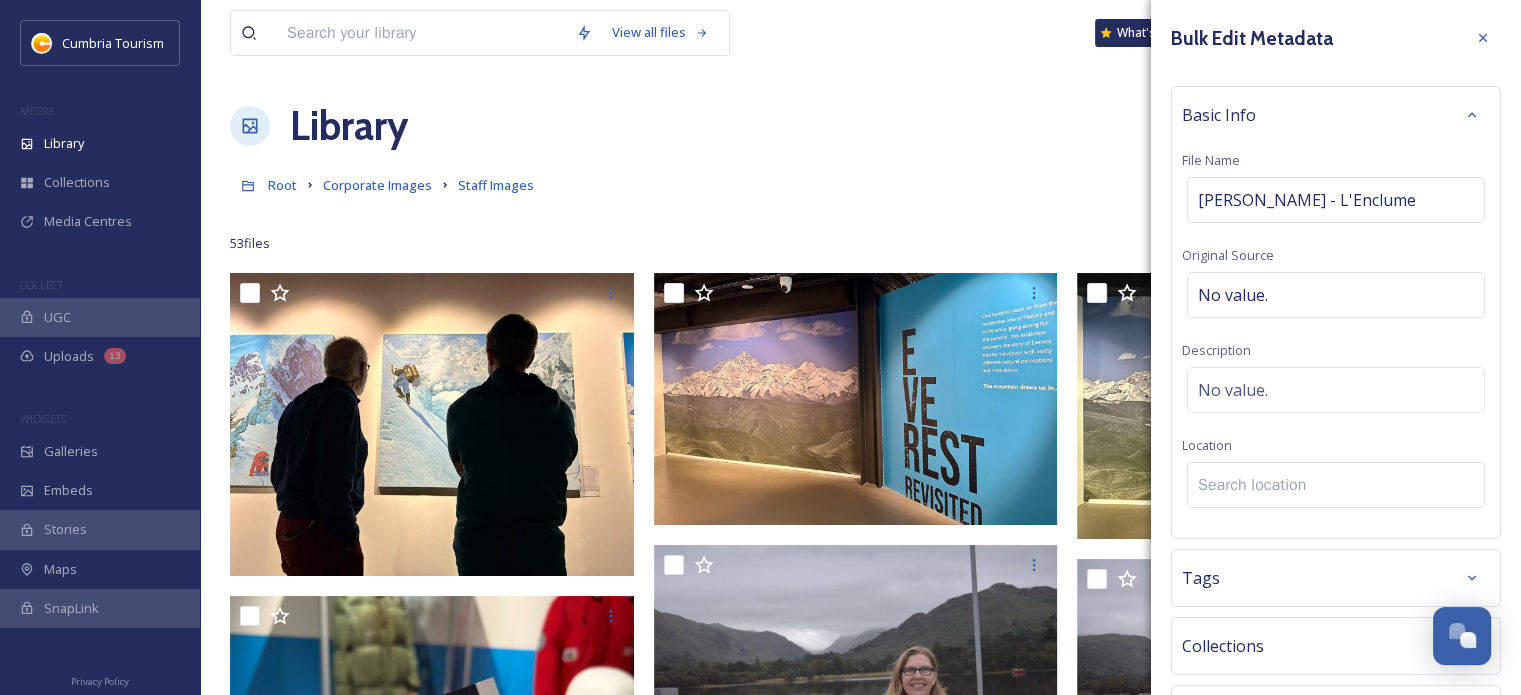 click at bounding box center [1336, 485] 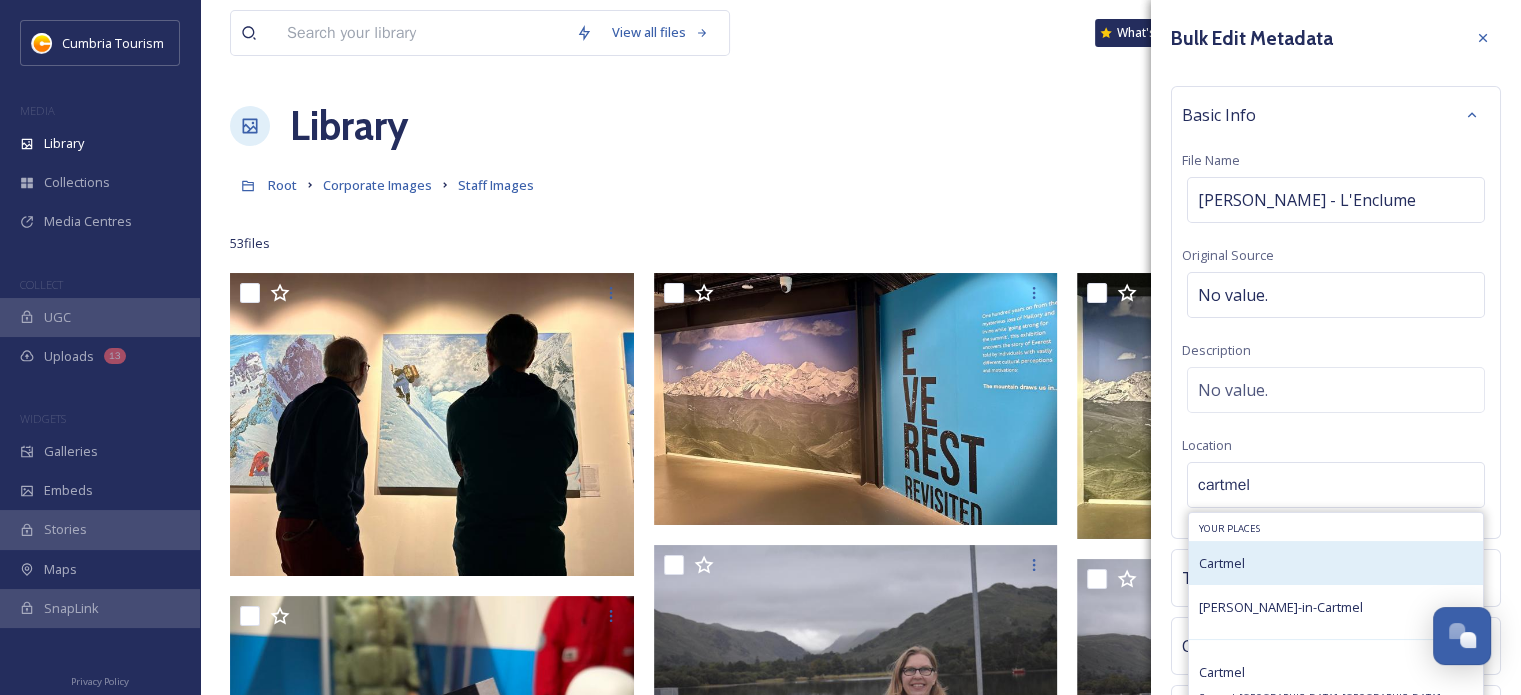 type on "cartmel" 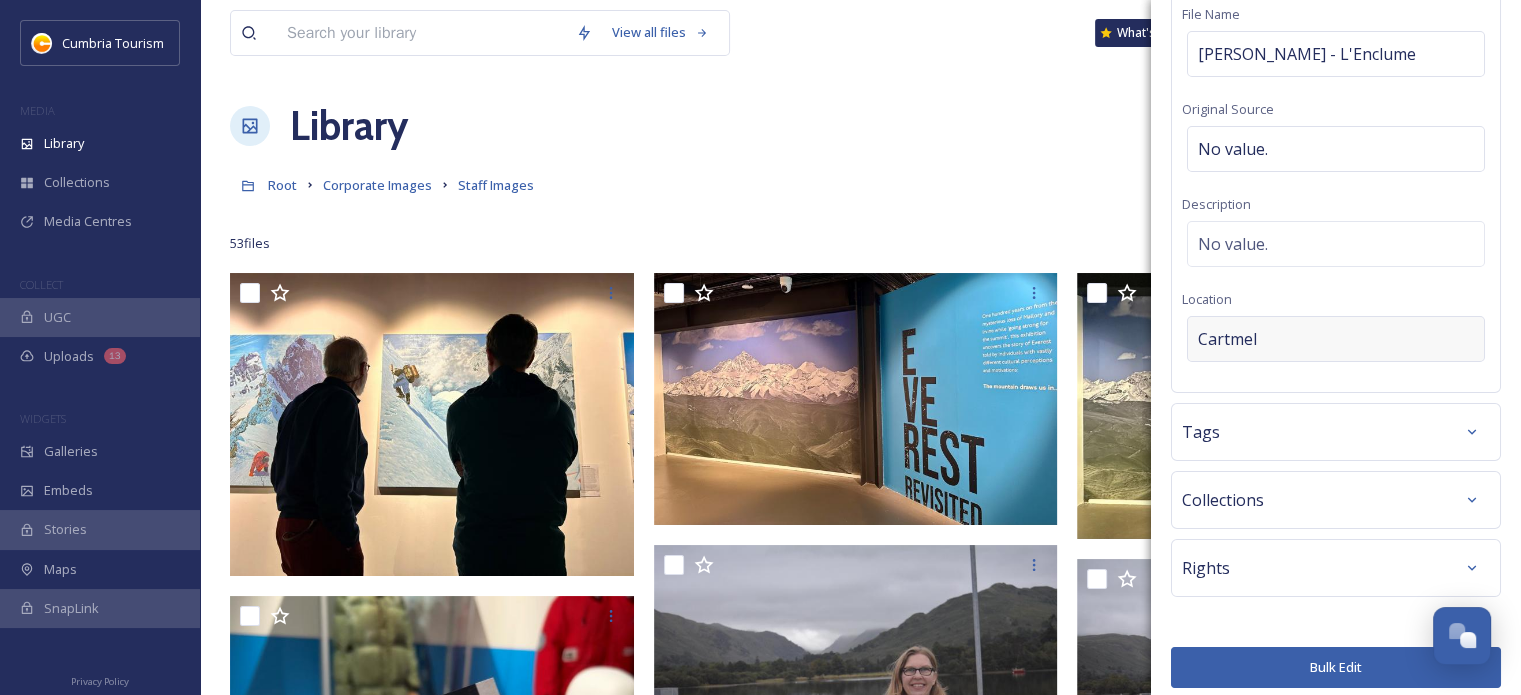 scroll, scrollTop: 155, scrollLeft: 0, axis: vertical 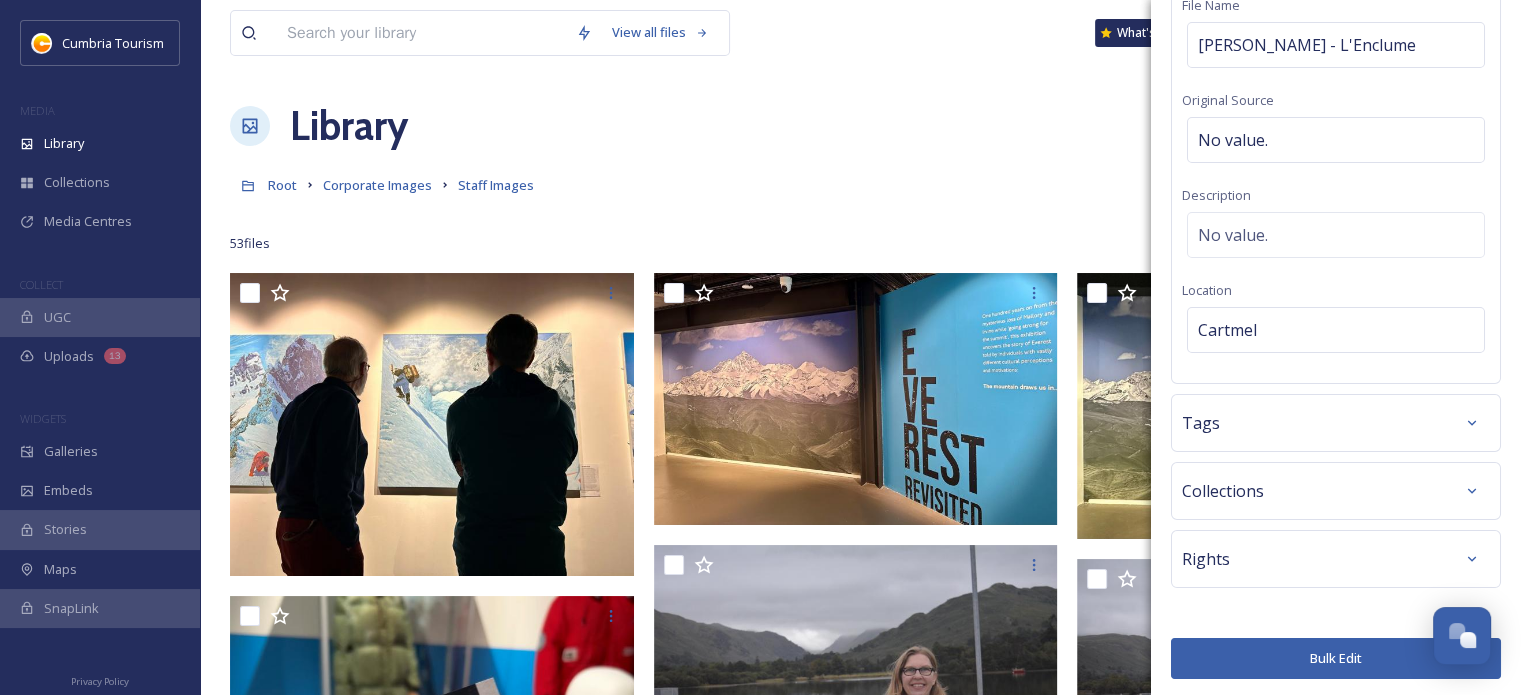 click on "Bulk Edit" at bounding box center [1336, 658] 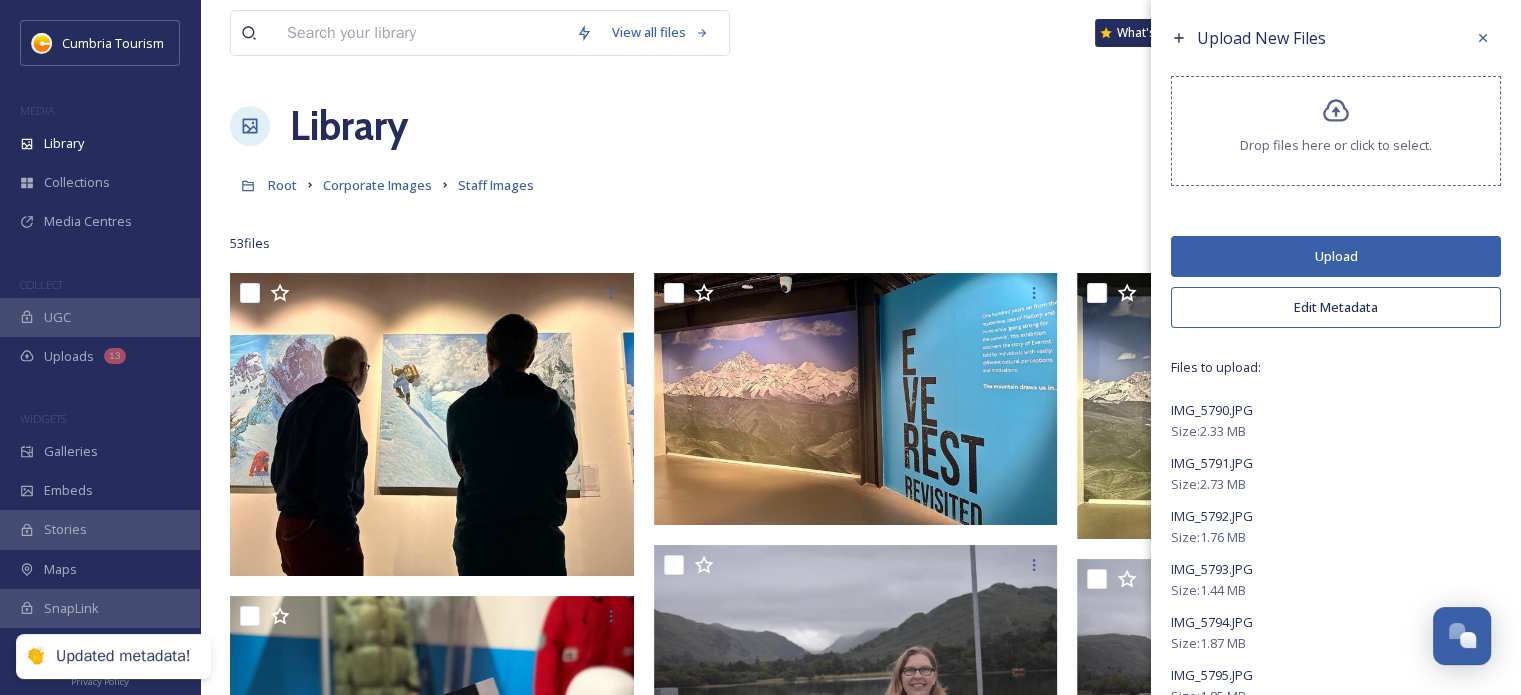click on "Upload" at bounding box center (1336, 256) 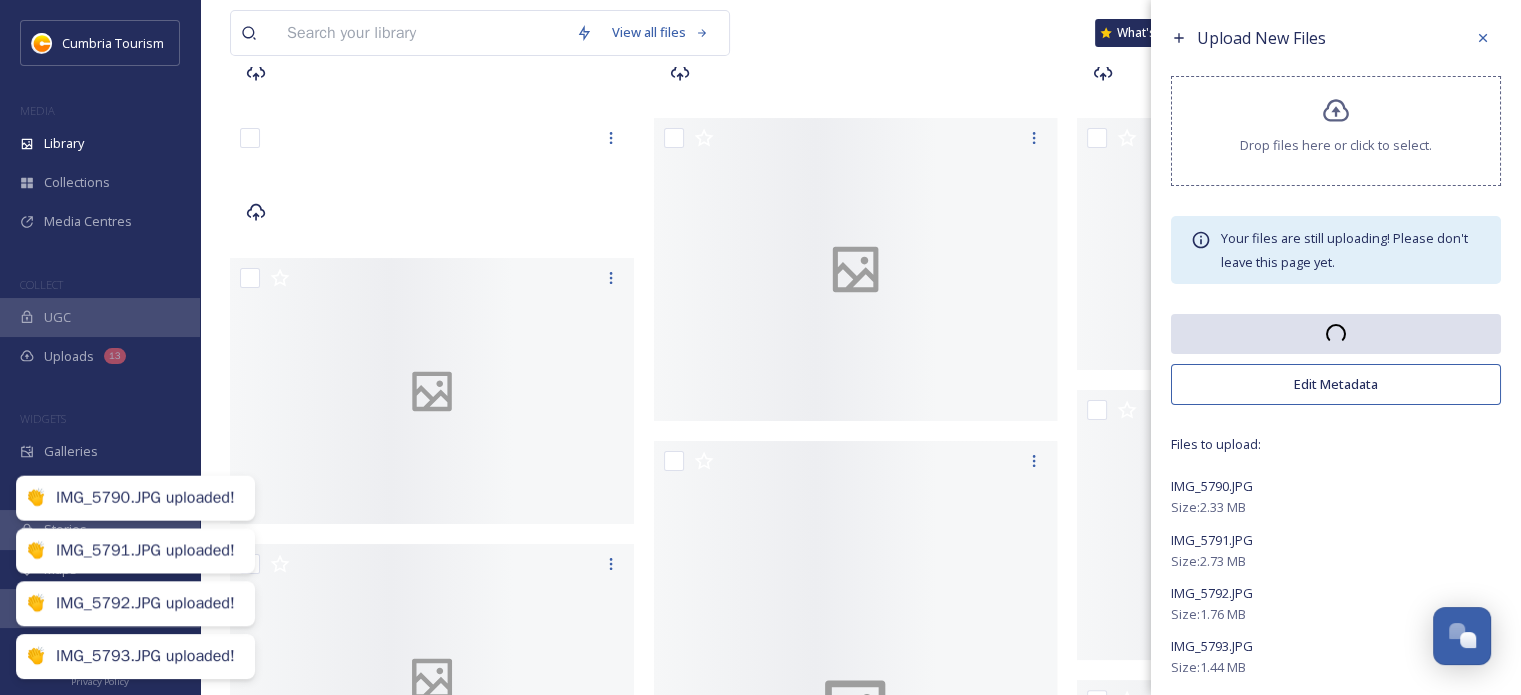 scroll, scrollTop: 300, scrollLeft: 0, axis: vertical 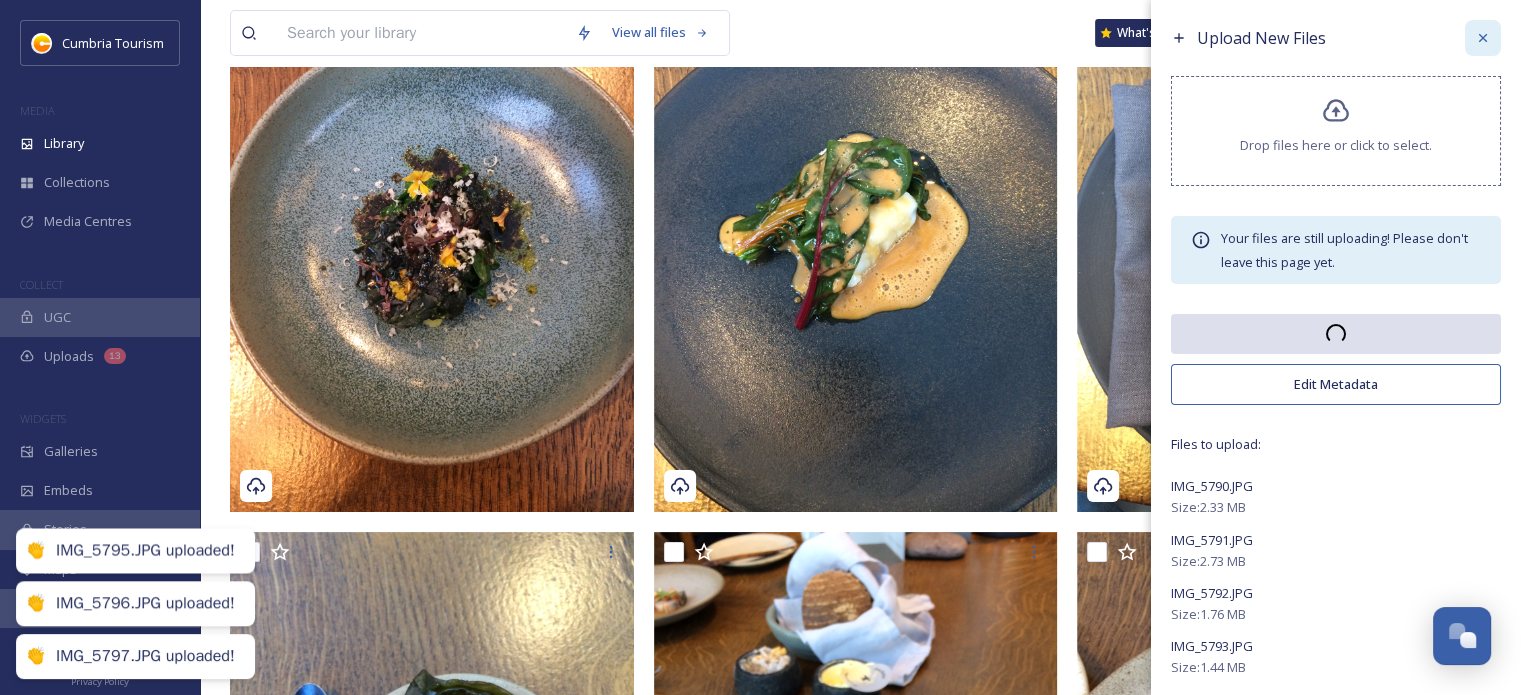 click at bounding box center [1483, 38] 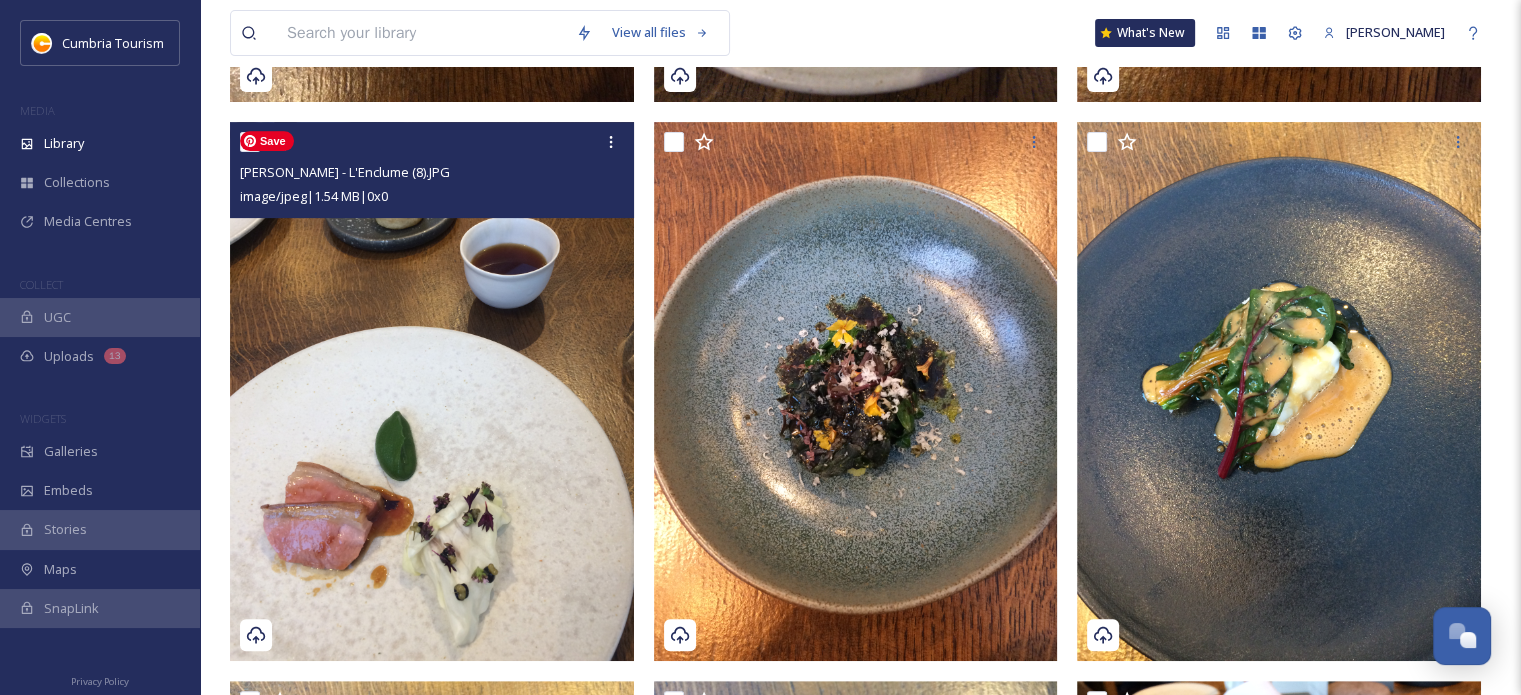 scroll, scrollTop: 700, scrollLeft: 0, axis: vertical 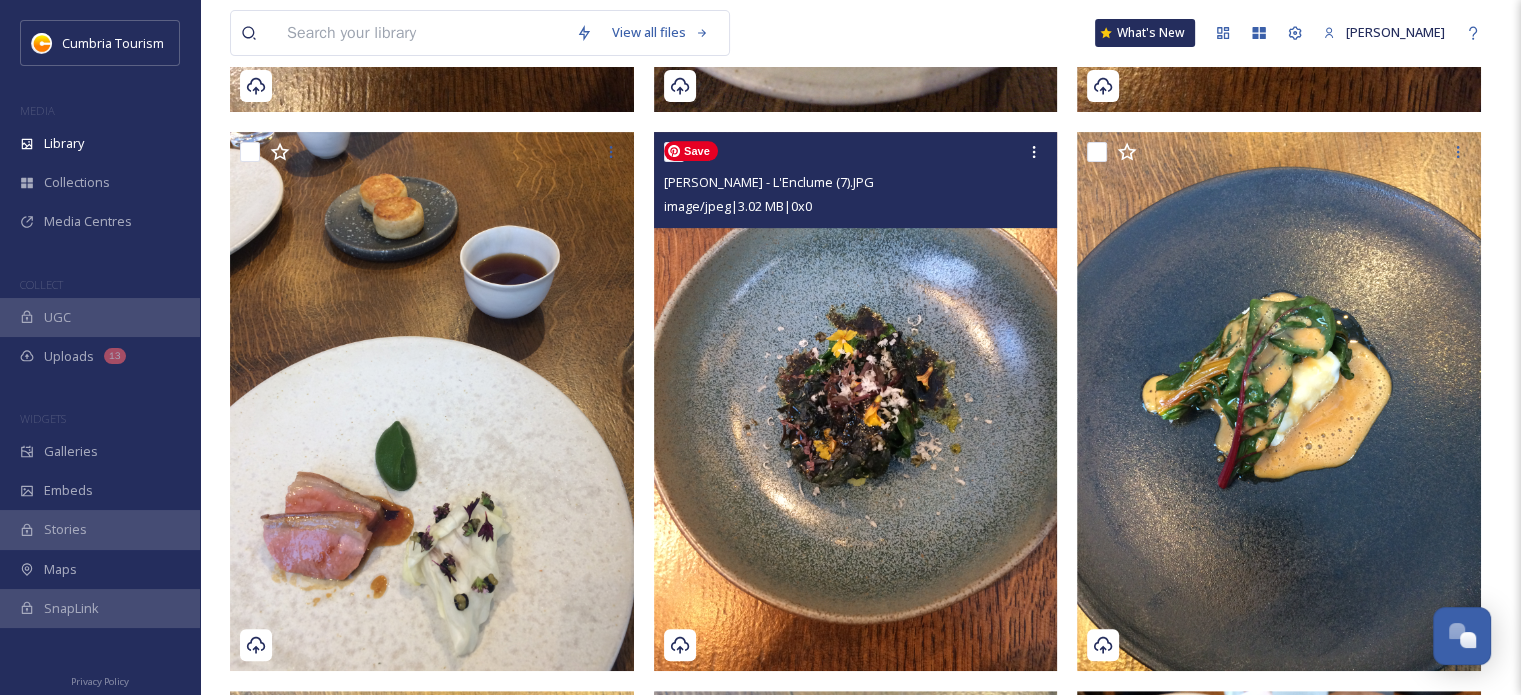 click at bounding box center [856, 401] 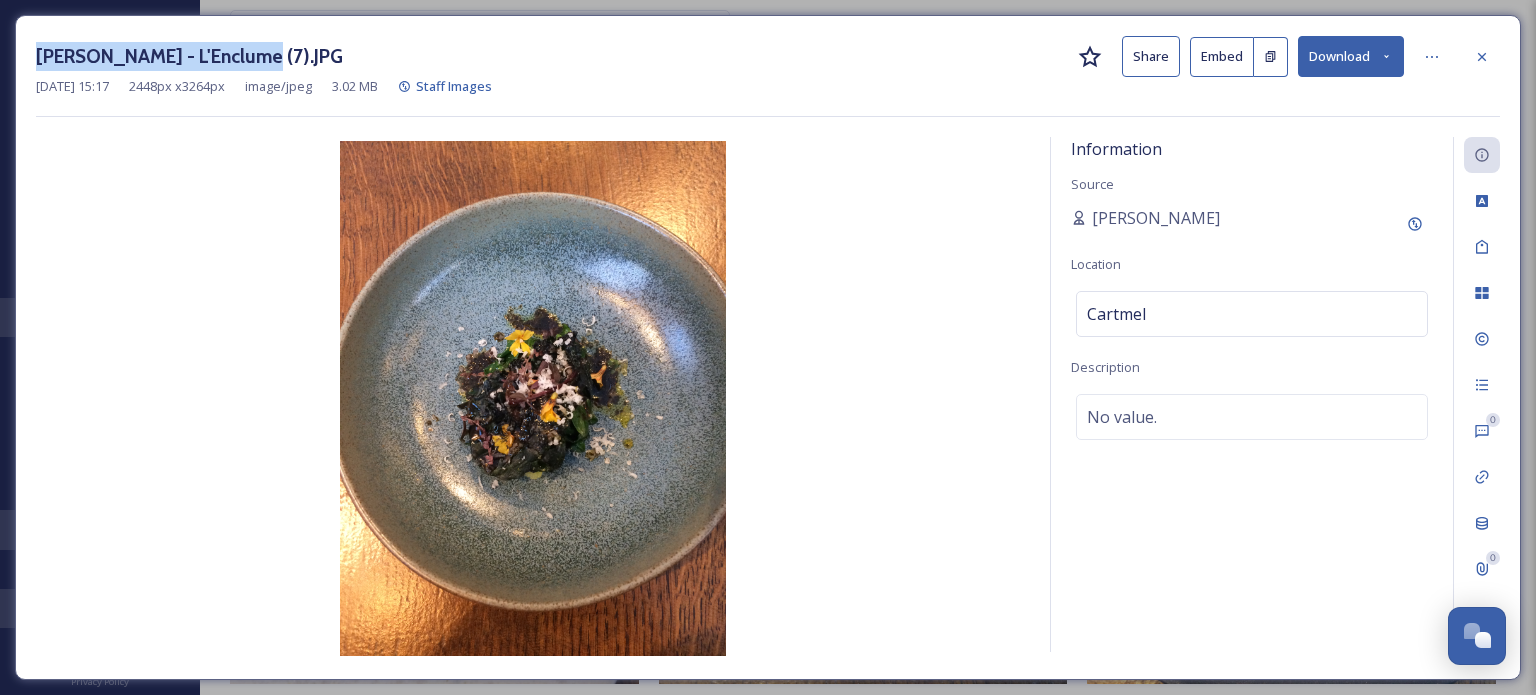 drag, startPoint x: 252, startPoint y: 55, endPoint x: 37, endPoint y: 72, distance: 215.67105 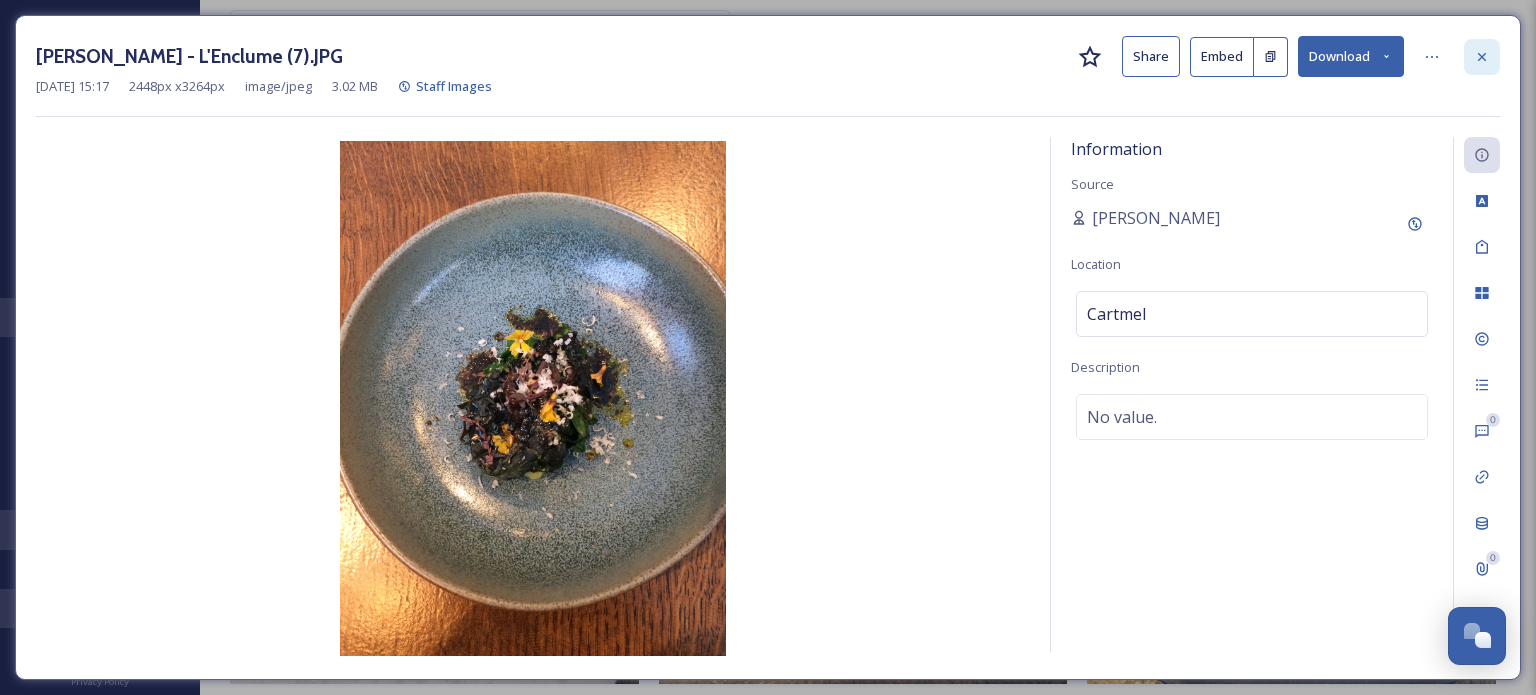 click at bounding box center (1482, 57) 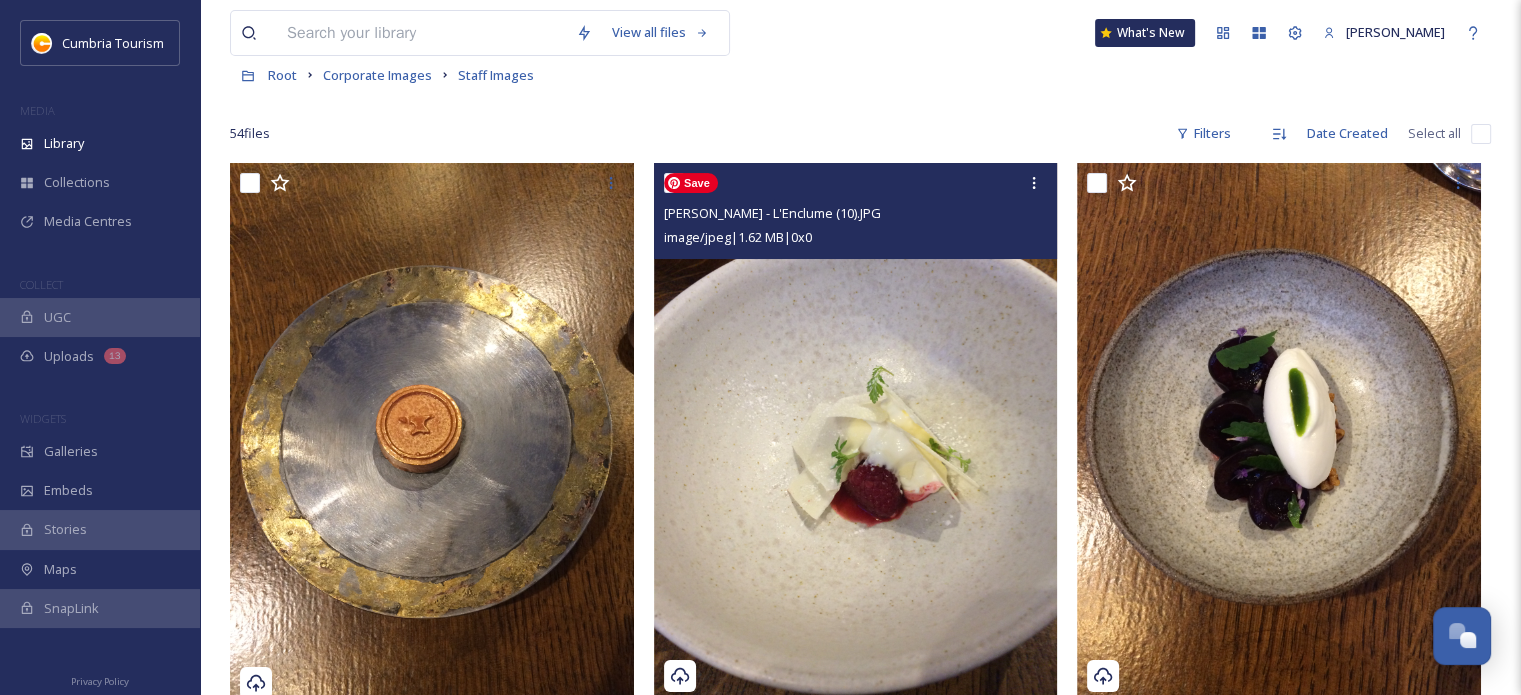 scroll, scrollTop: 100, scrollLeft: 0, axis: vertical 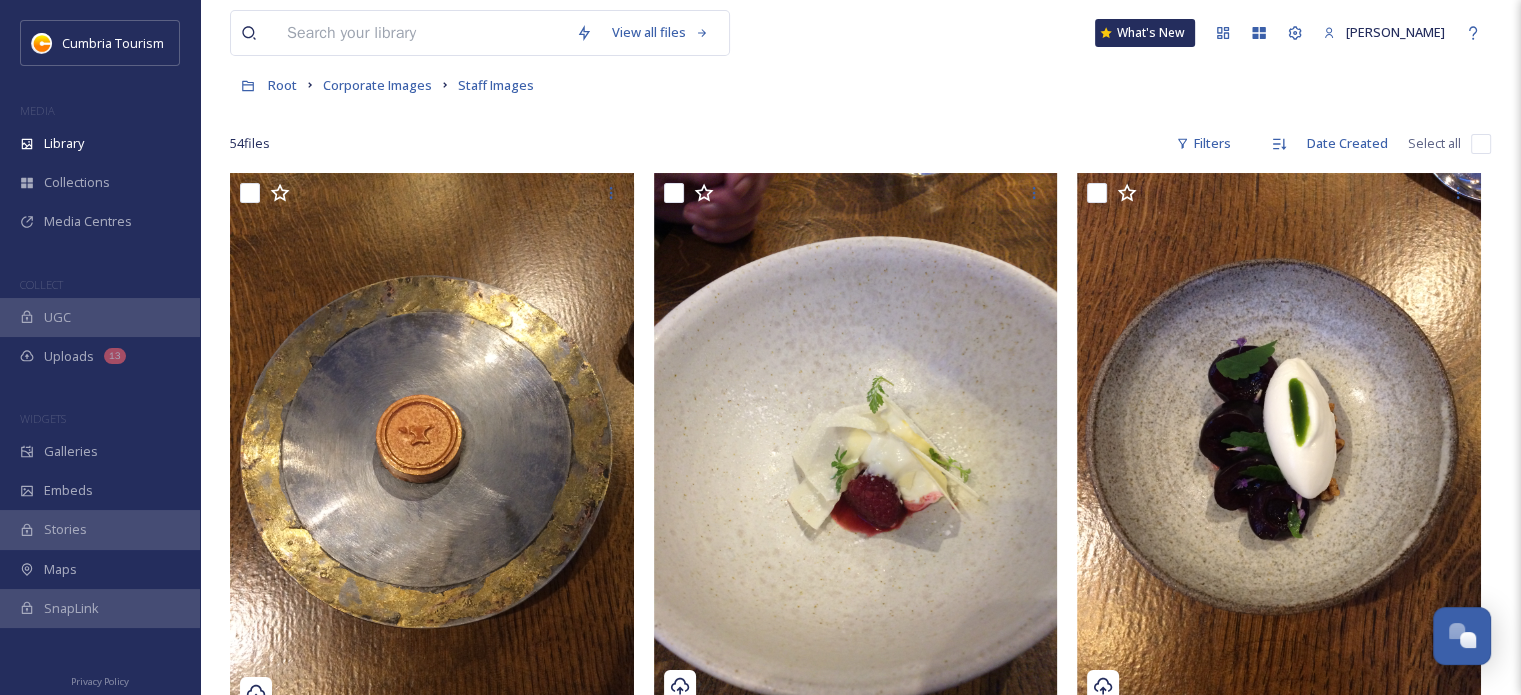 click at bounding box center (421, 33) 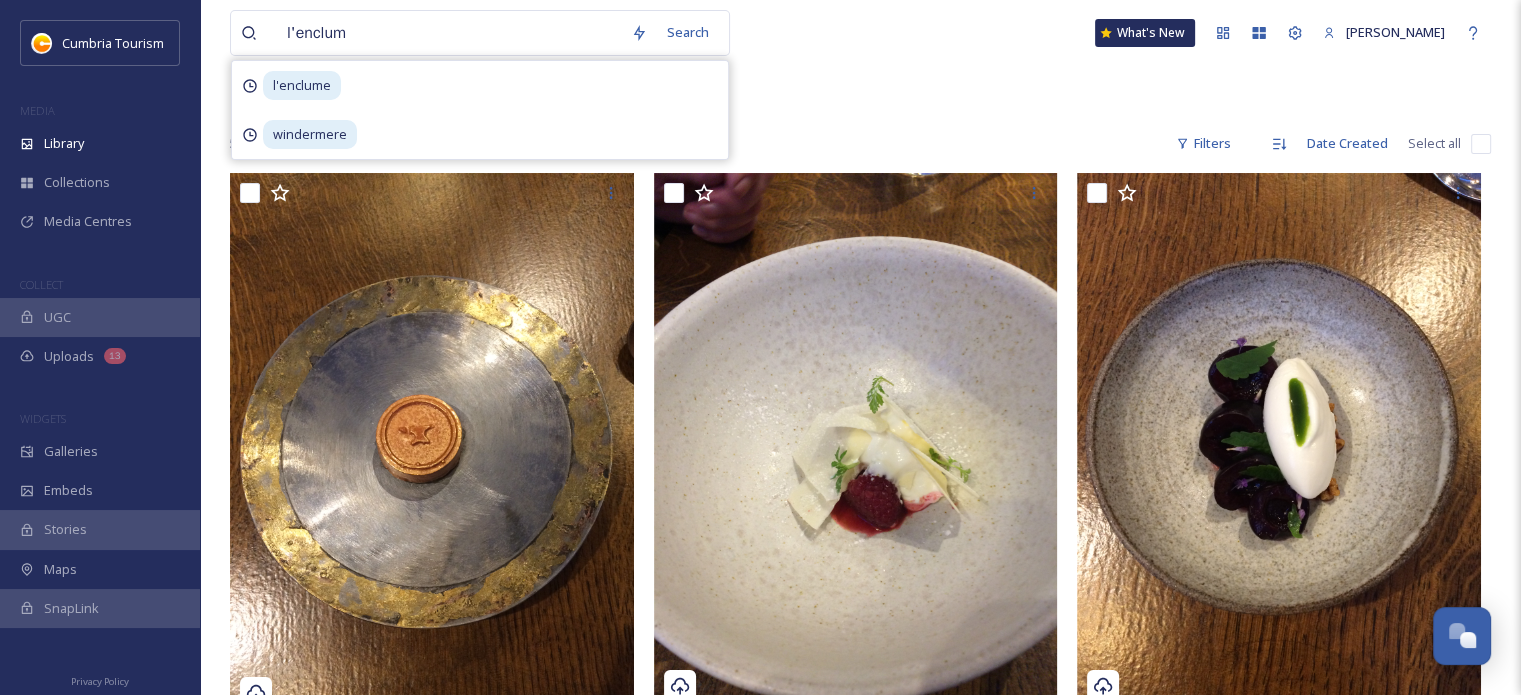 type on "l'enclume" 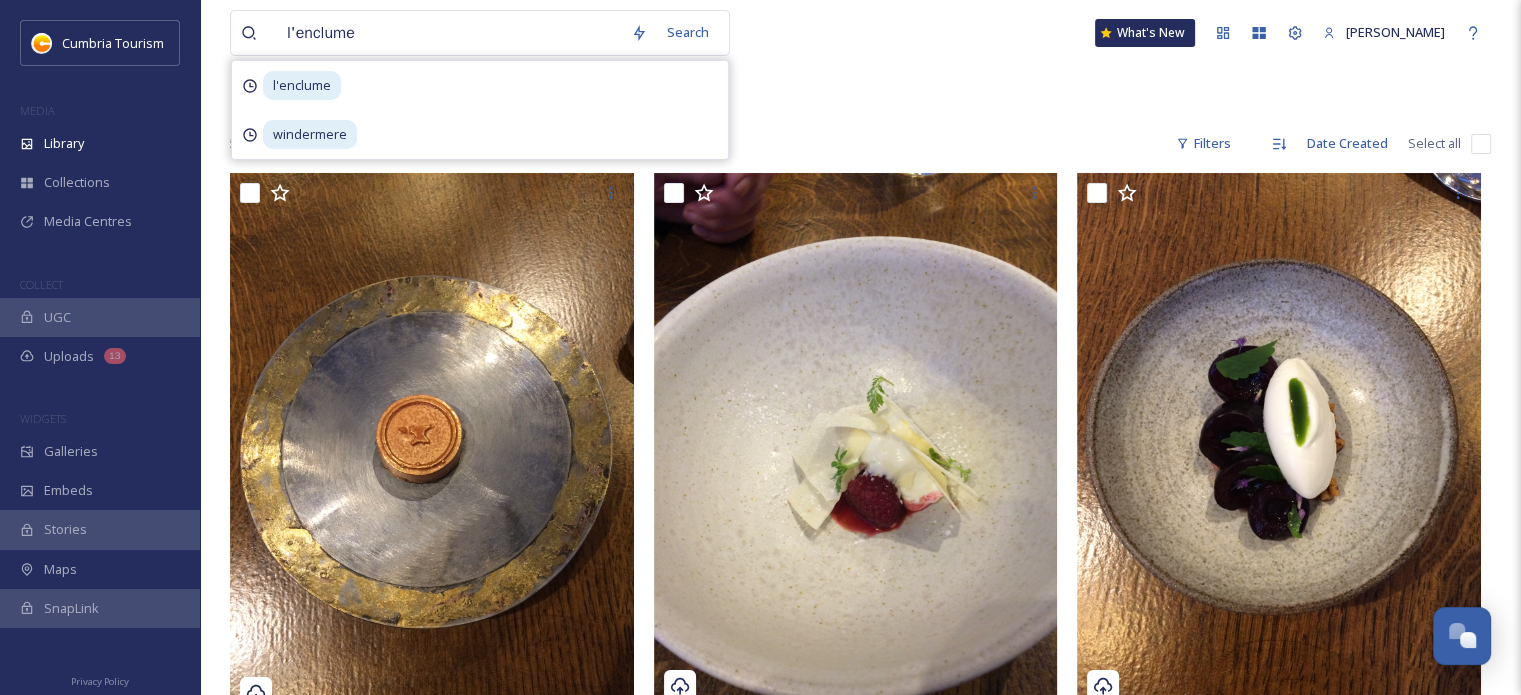 type 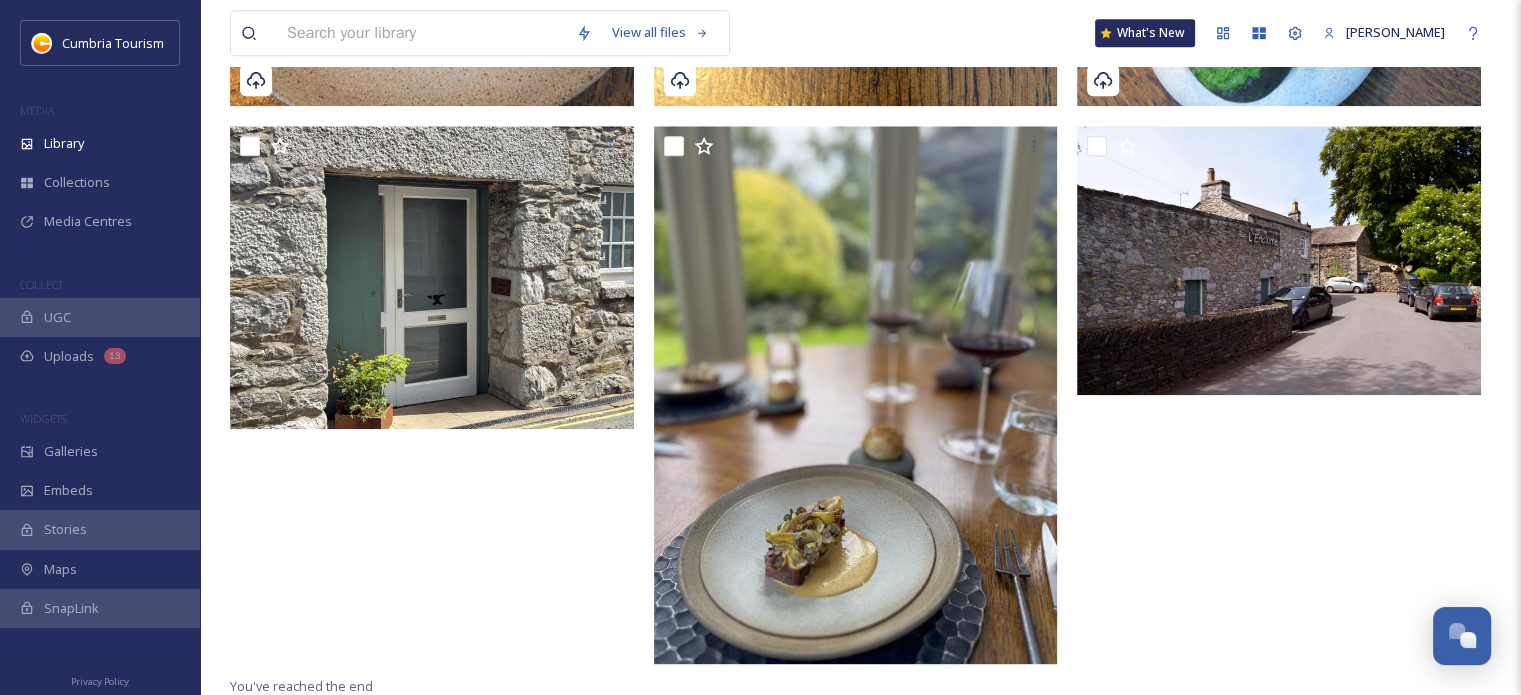 scroll, scrollTop: 2356, scrollLeft: 0, axis: vertical 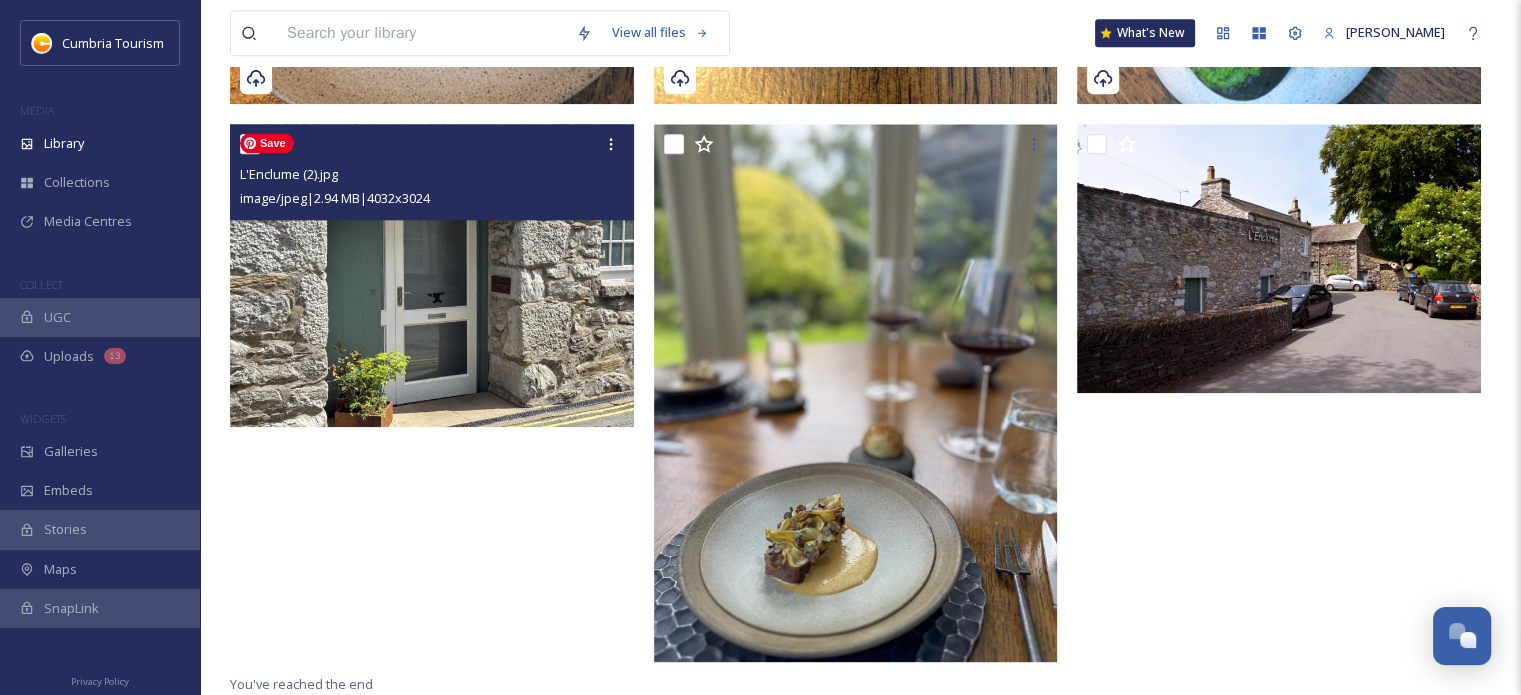 click at bounding box center (432, 275) 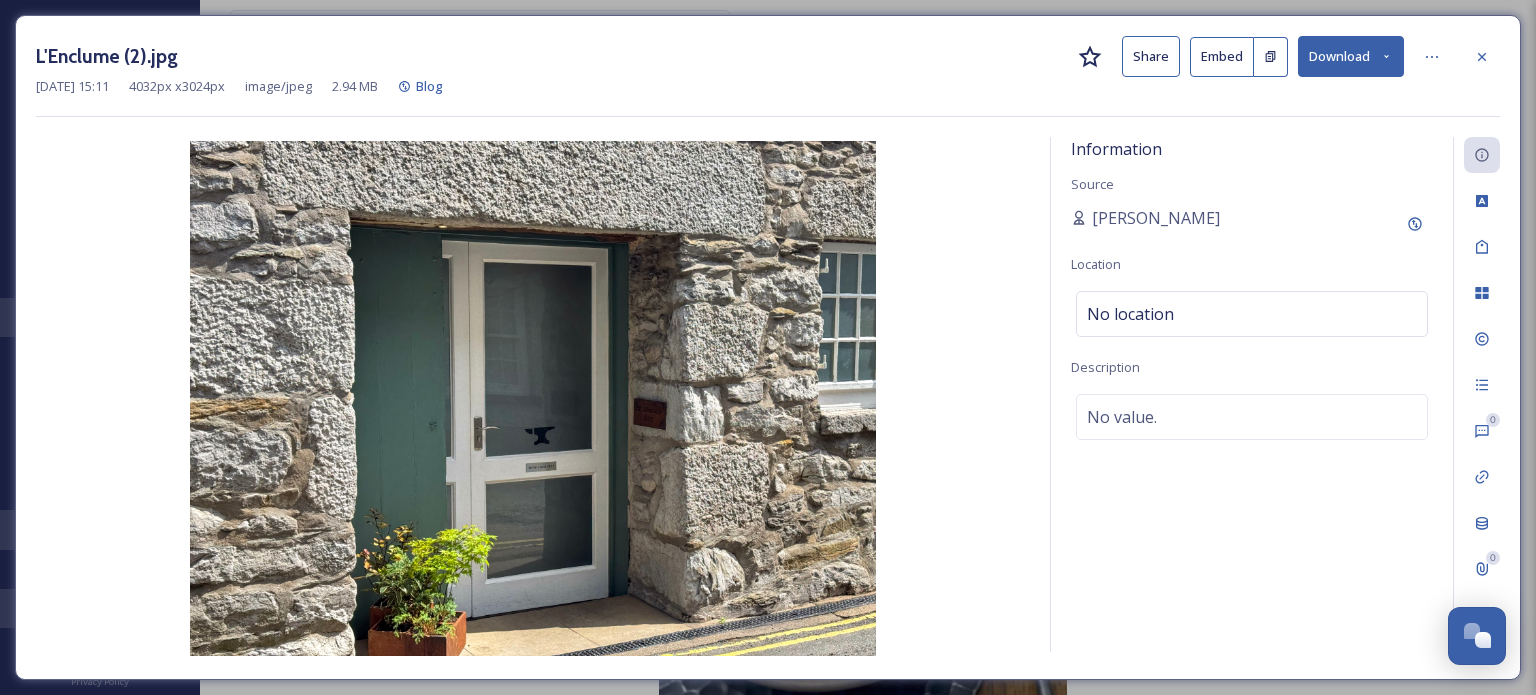 click on "Download" at bounding box center (1351, 56) 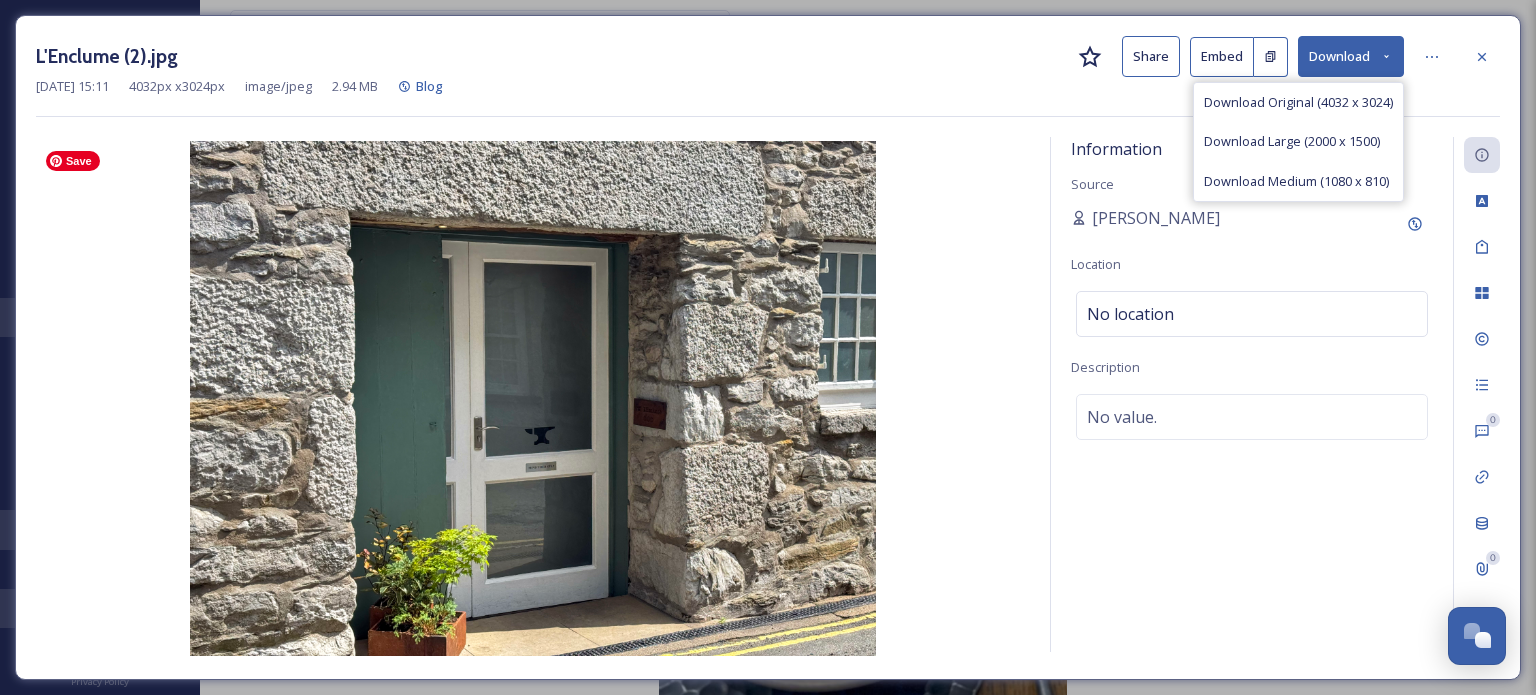 click on "Information Source 	Alexandra Mackintosh Location No location Description No value." at bounding box center (1252, 394) 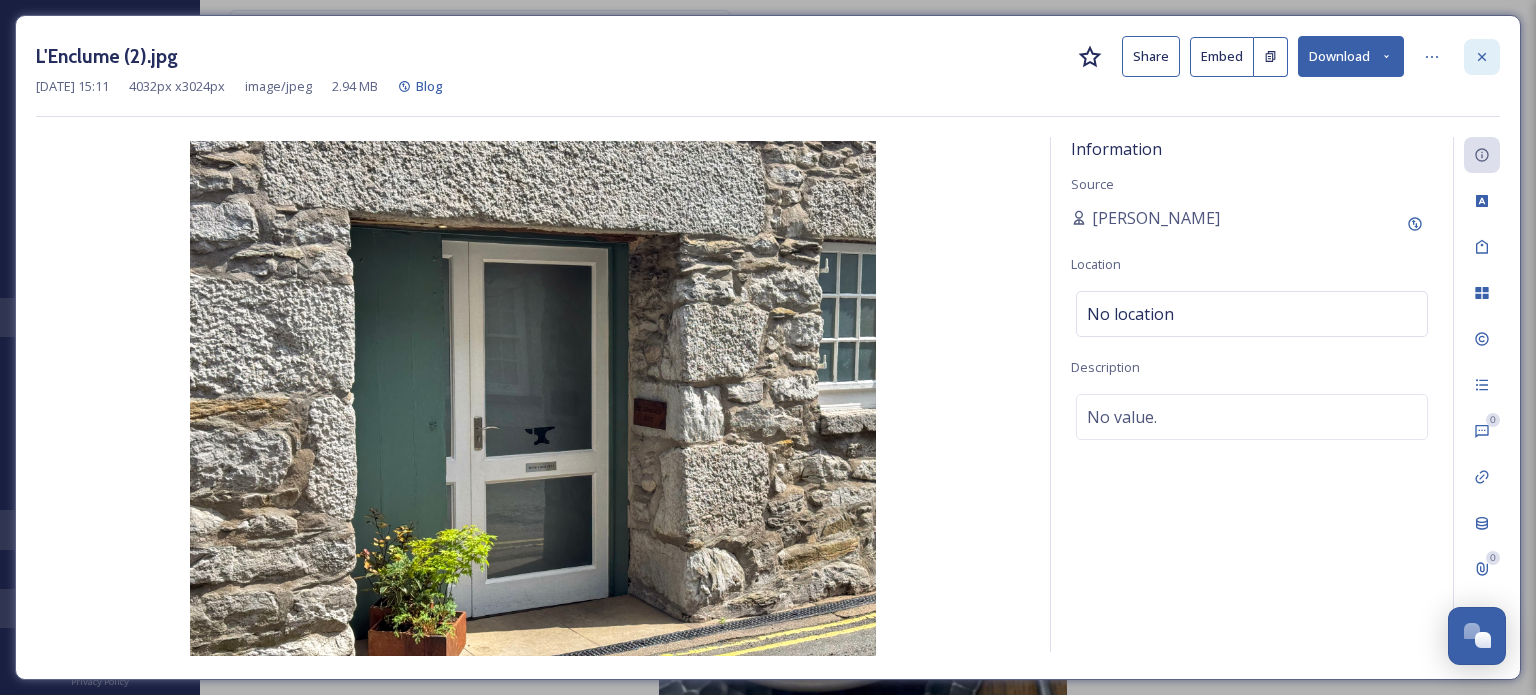 click 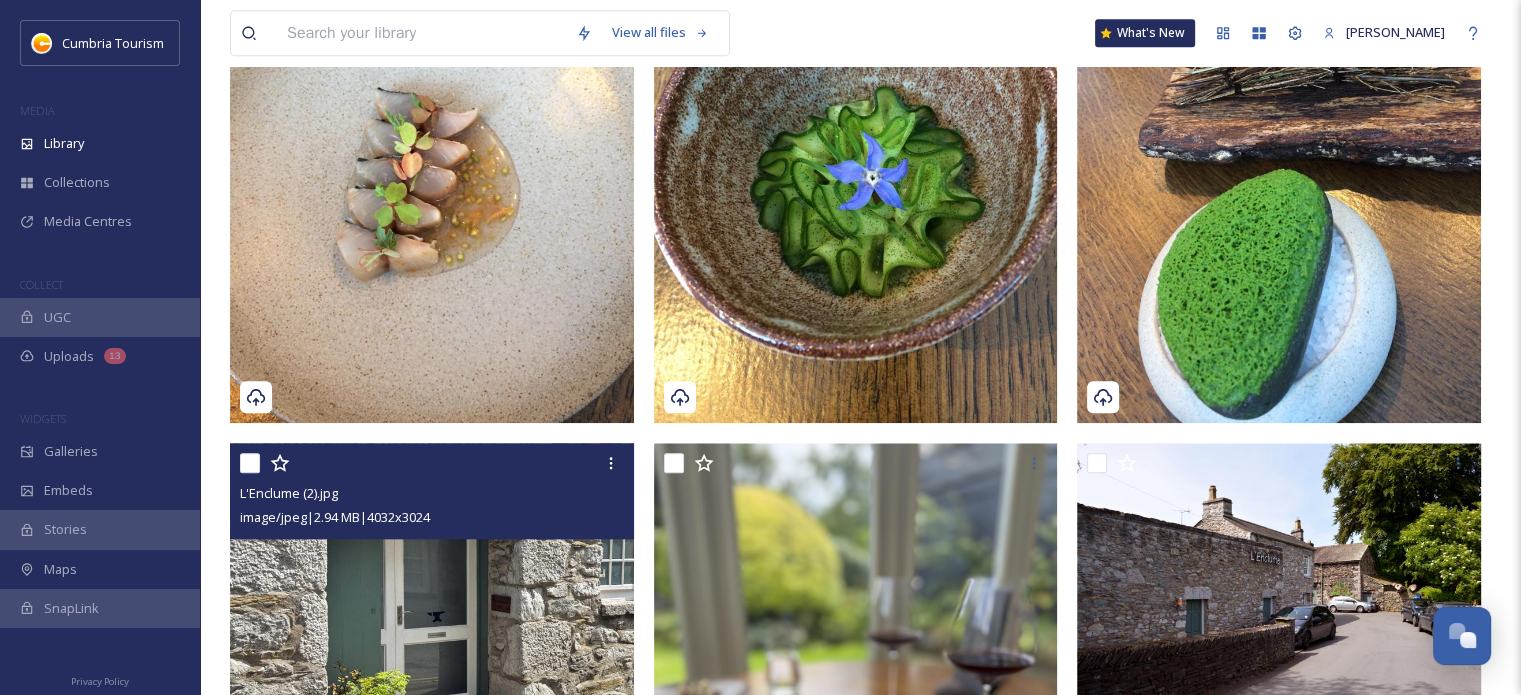 scroll, scrollTop: 2056, scrollLeft: 0, axis: vertical 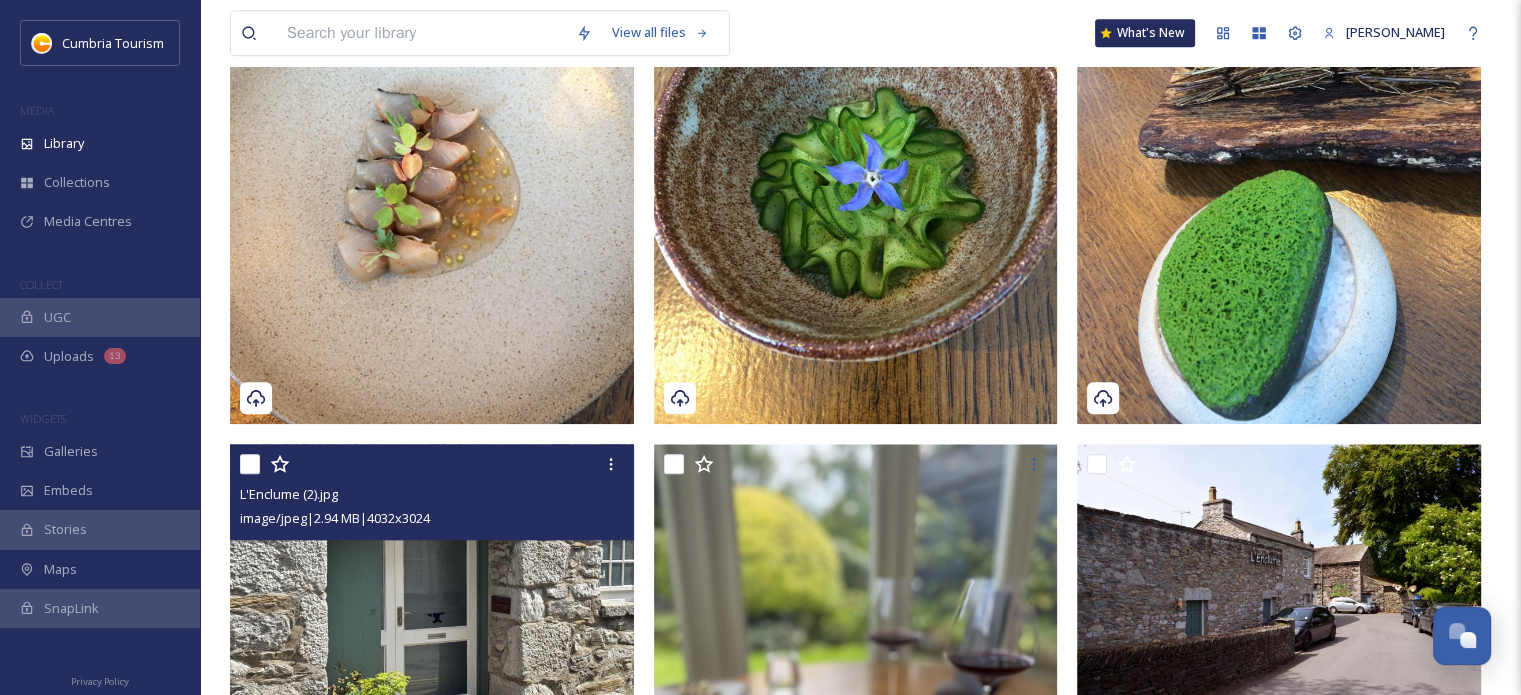 click at bounding box center (421, 33) 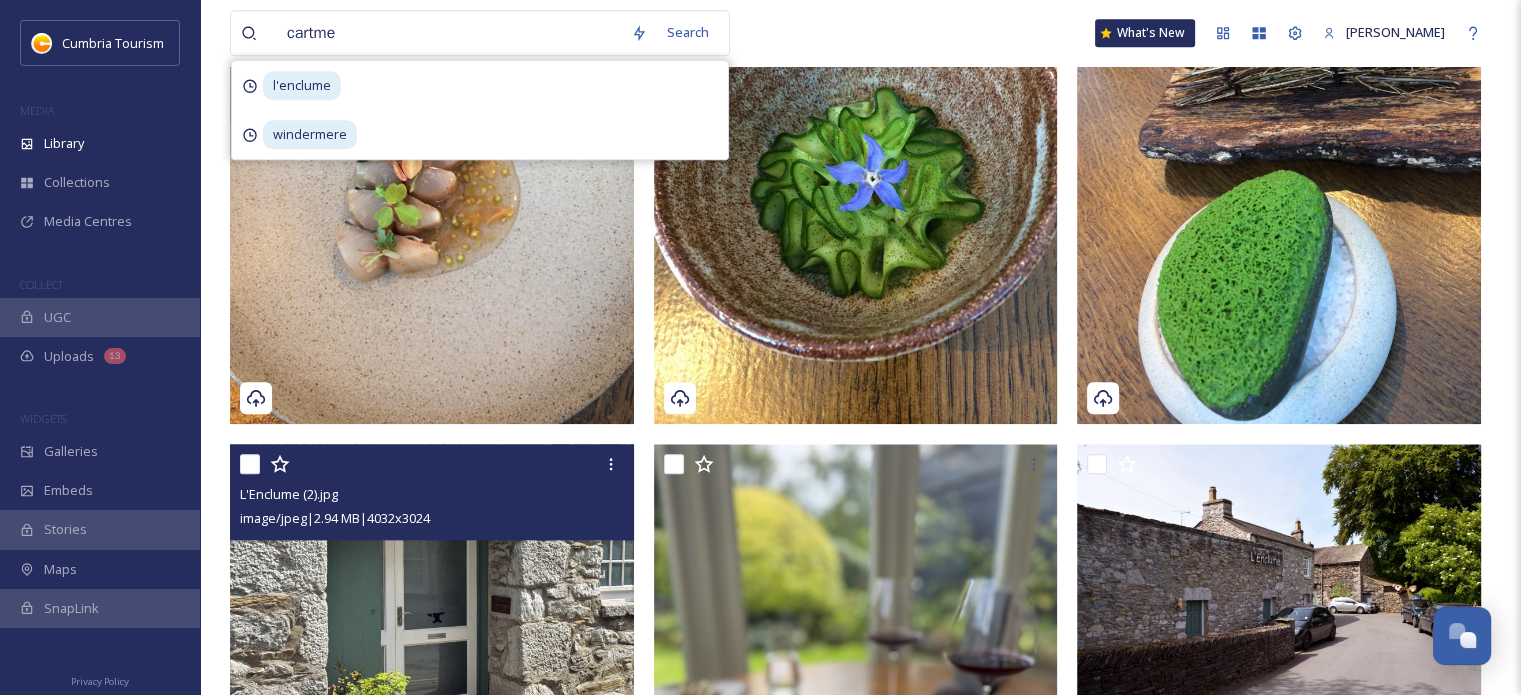 type on "cartmel" 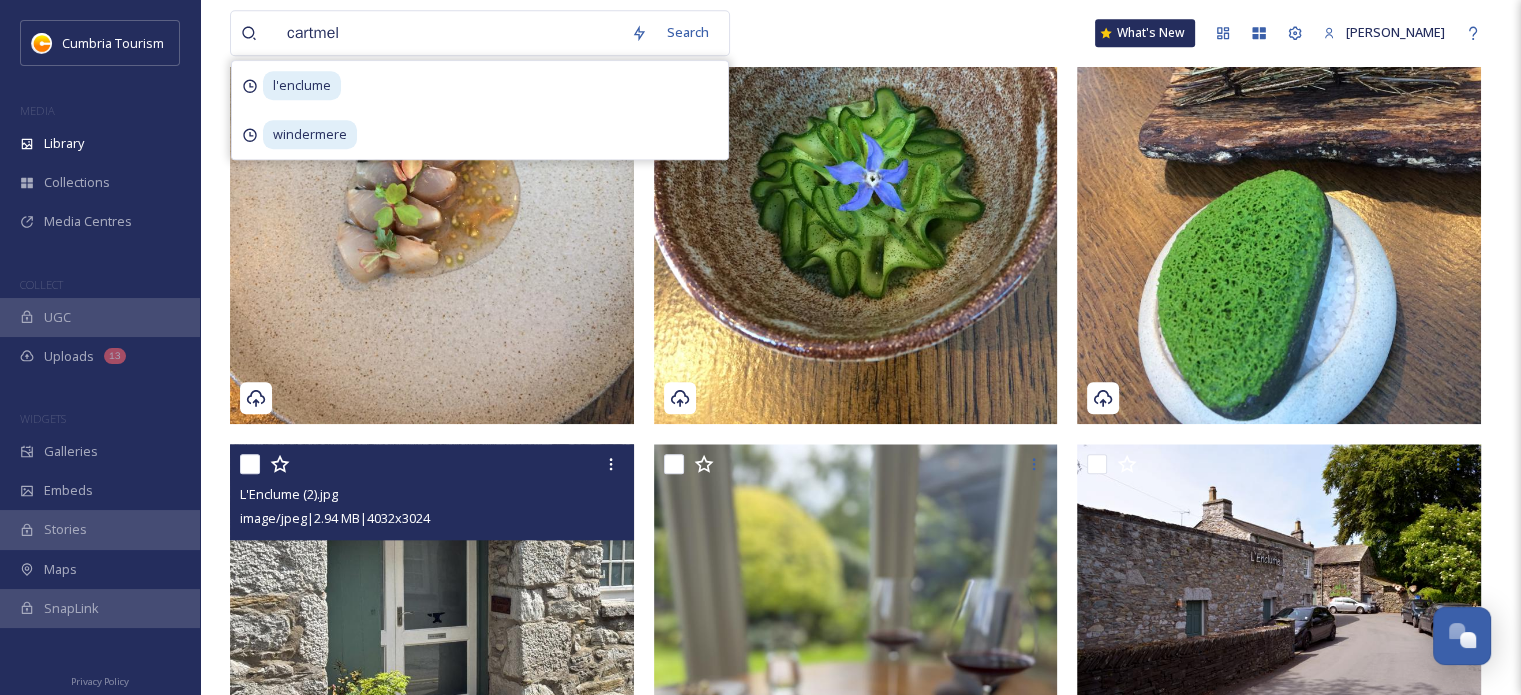 type 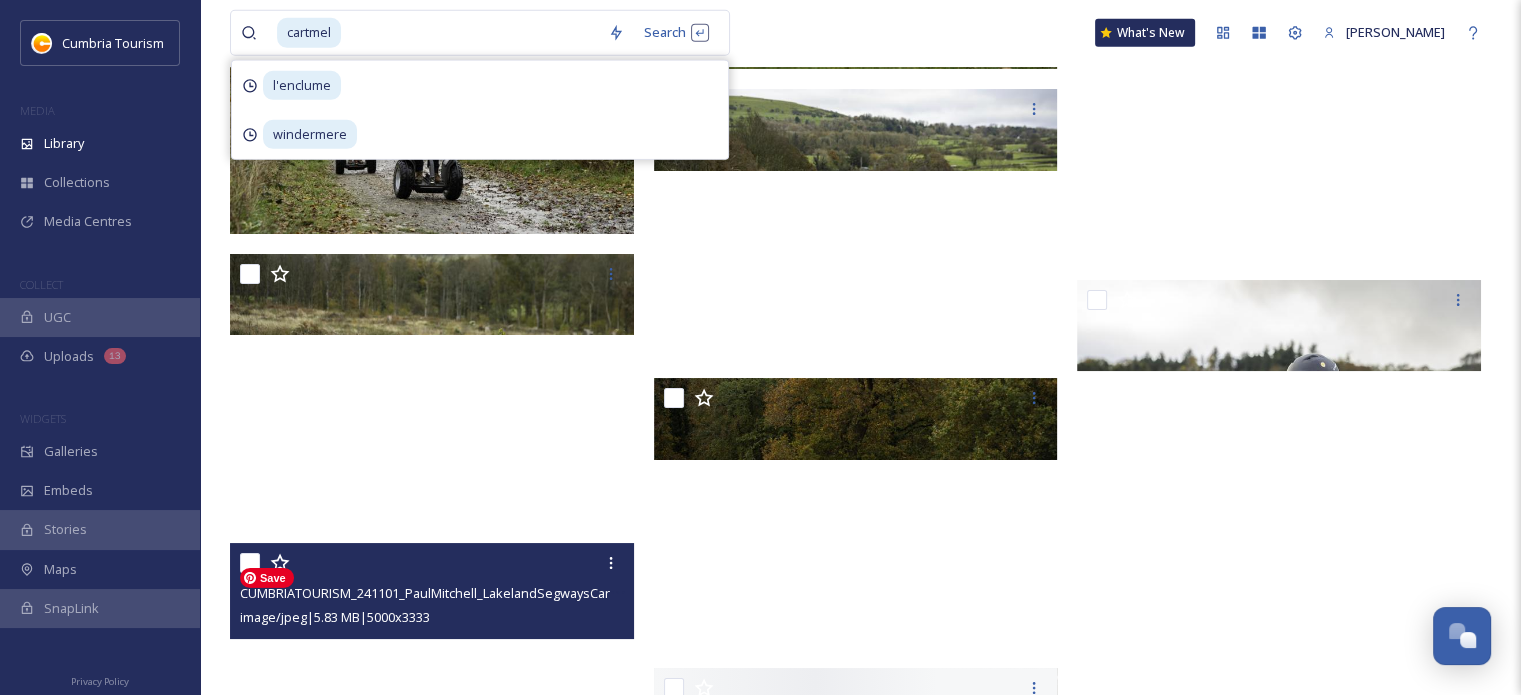 scroll, scrollTop: 14200, scrollLeft: 0, axis: vertical 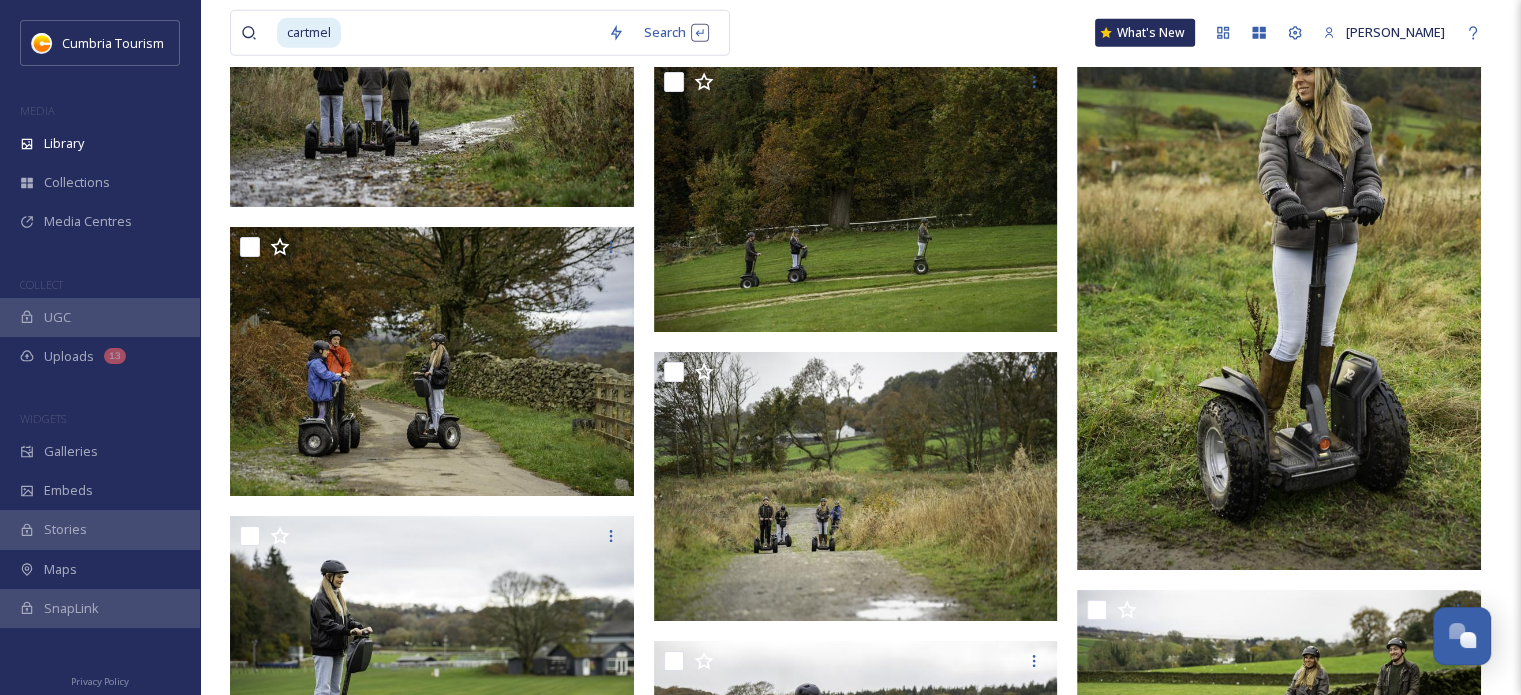 click on "cartmel Search What's New Amanda MacIntyre Library Search Organise New Your Selections There is nothing here. Morecambe Bay Cartmel 63   items Morecambe Bay Cartmel 0   items Autumn Cartmel 16   items zMember listing photos Cartmel Old Grammar 4   items Autumn Cartmel Priory 10   items Autumn Cartmel Square 15   items Autumn Cartmel Village Shop 23   items Autumn Lakeland Segways Cartmel 130   items Autumn Simon Rogan Cartmel 7   items 388  file s Filters Date Created Select all" at bounding box center [860, -5483] 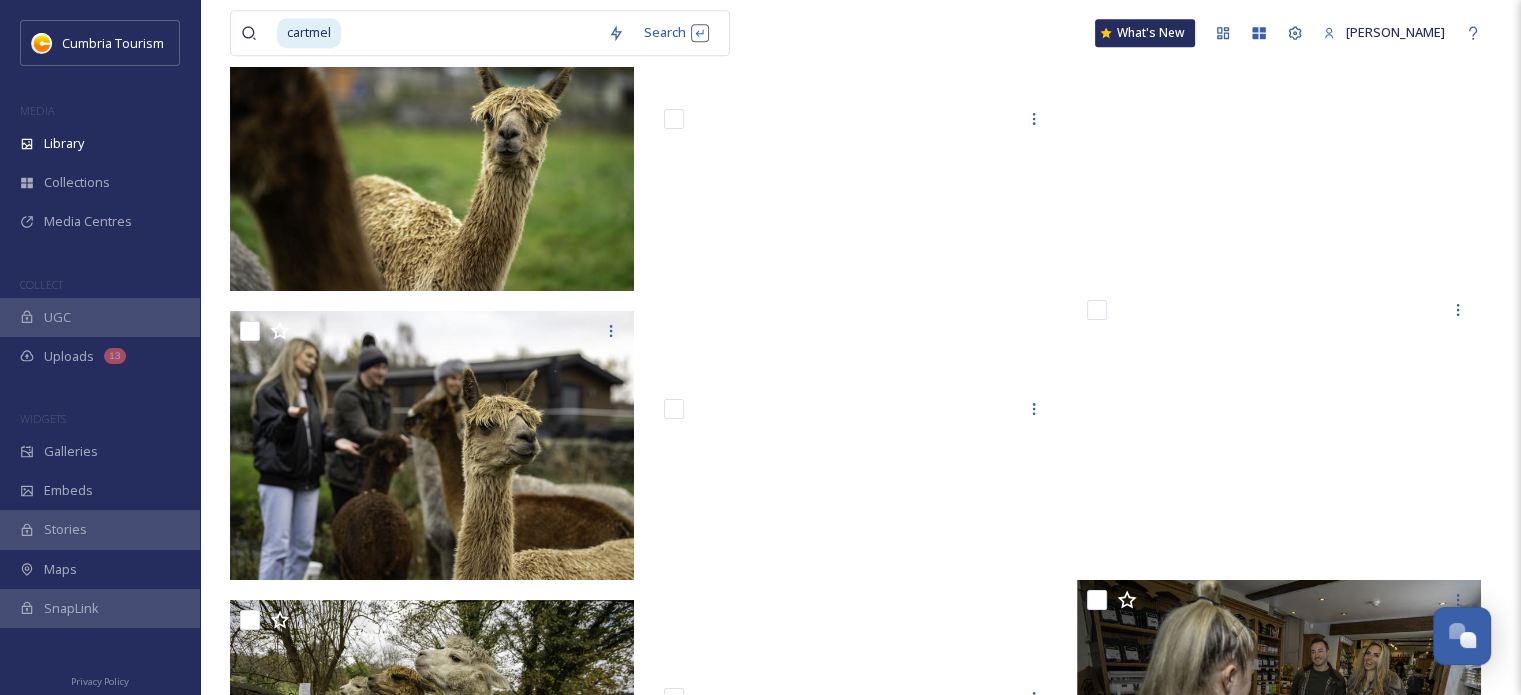 scroll, scrollTop: 24300, scrollLeft: 0, axis: vertical 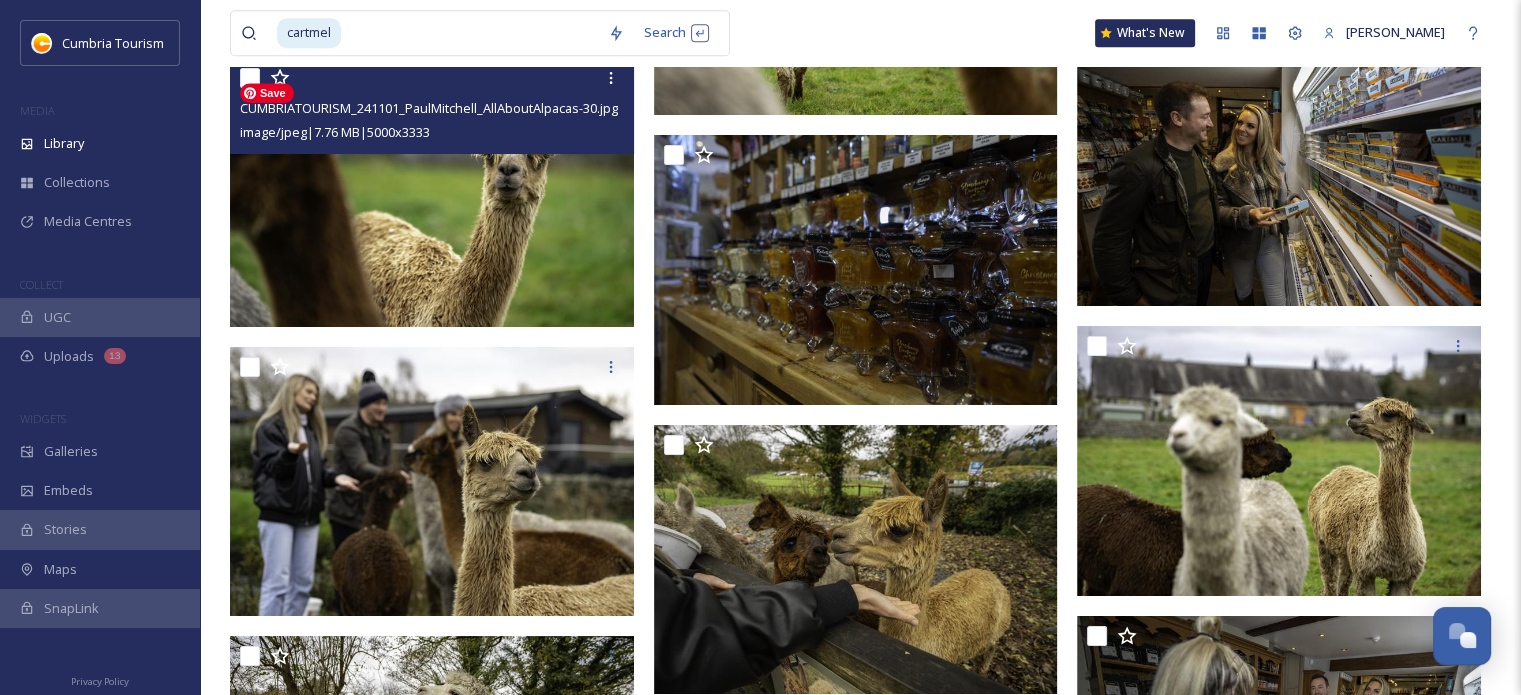 click at bounding box center (432, 193) 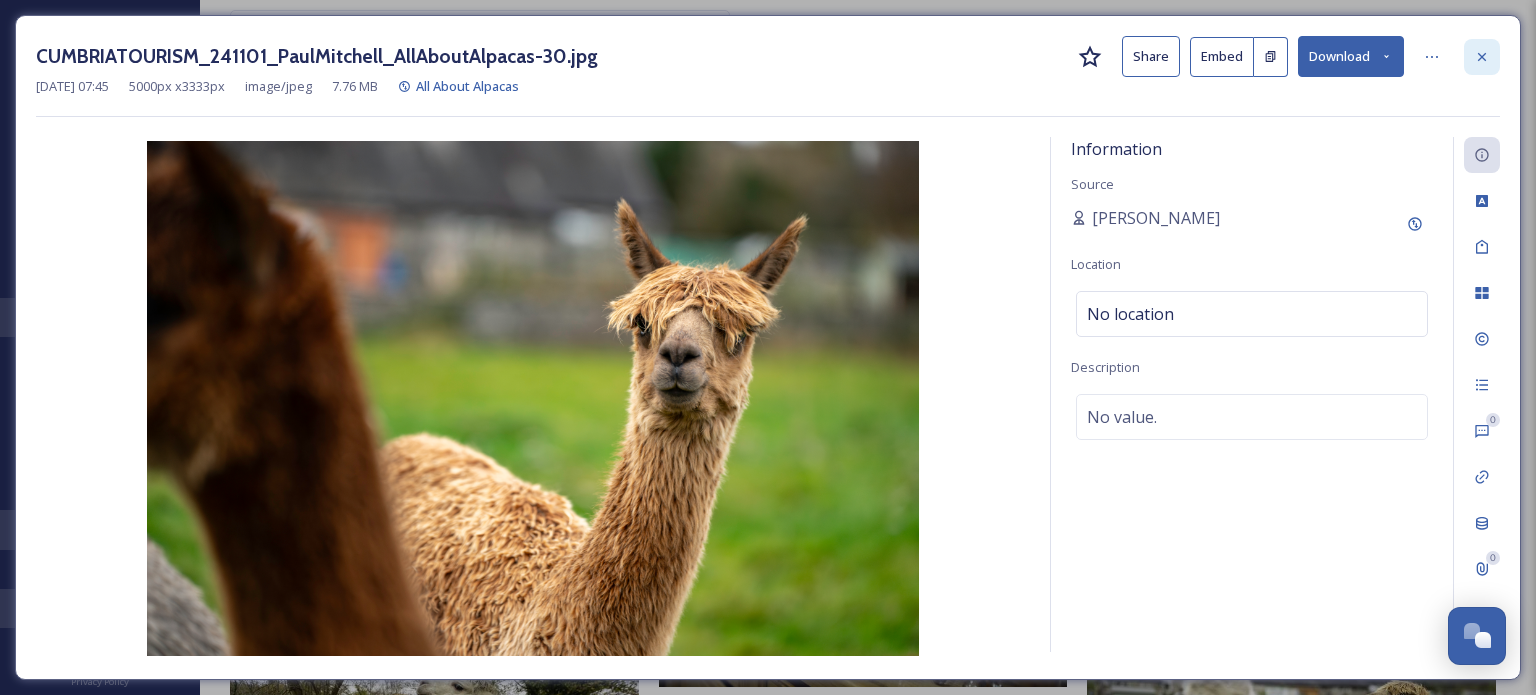 click 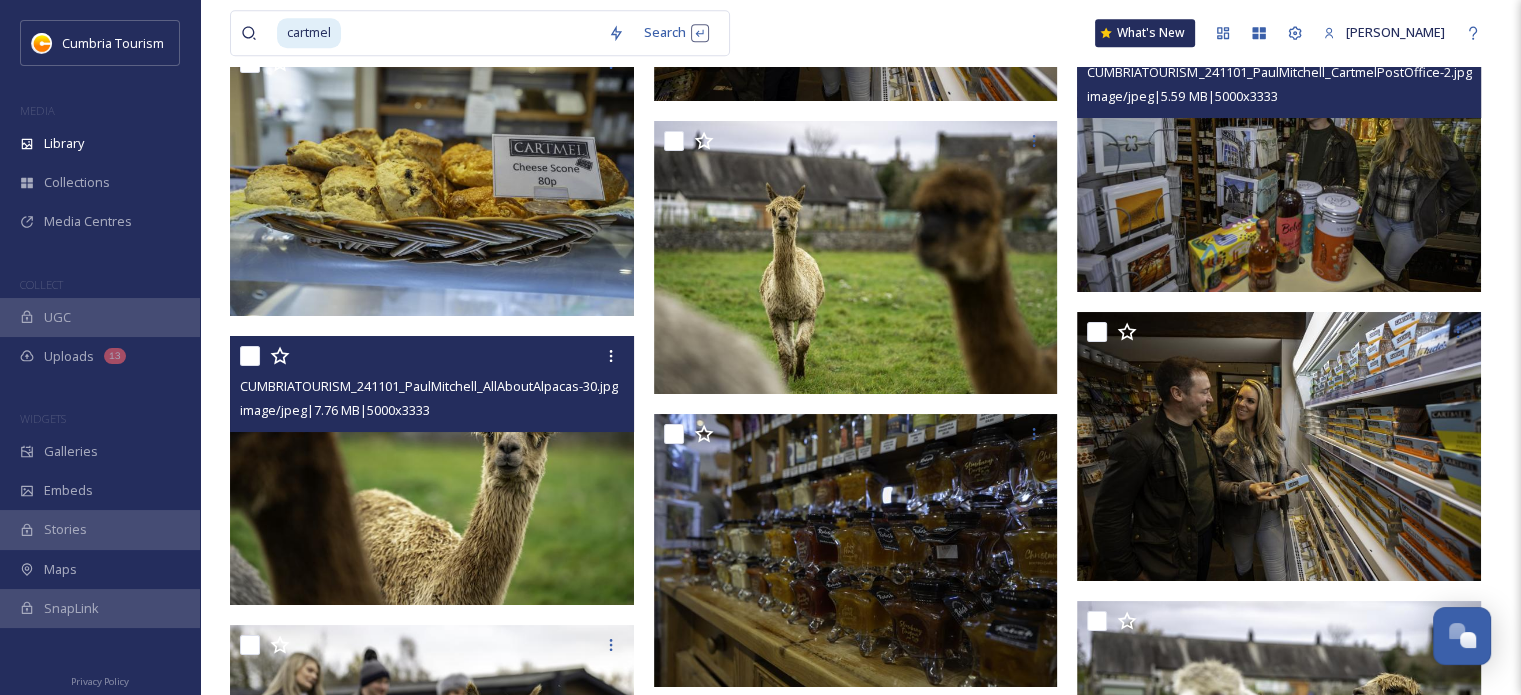 scroll, scrollTop: 24500, scrollLeft: 0, axis: vertical 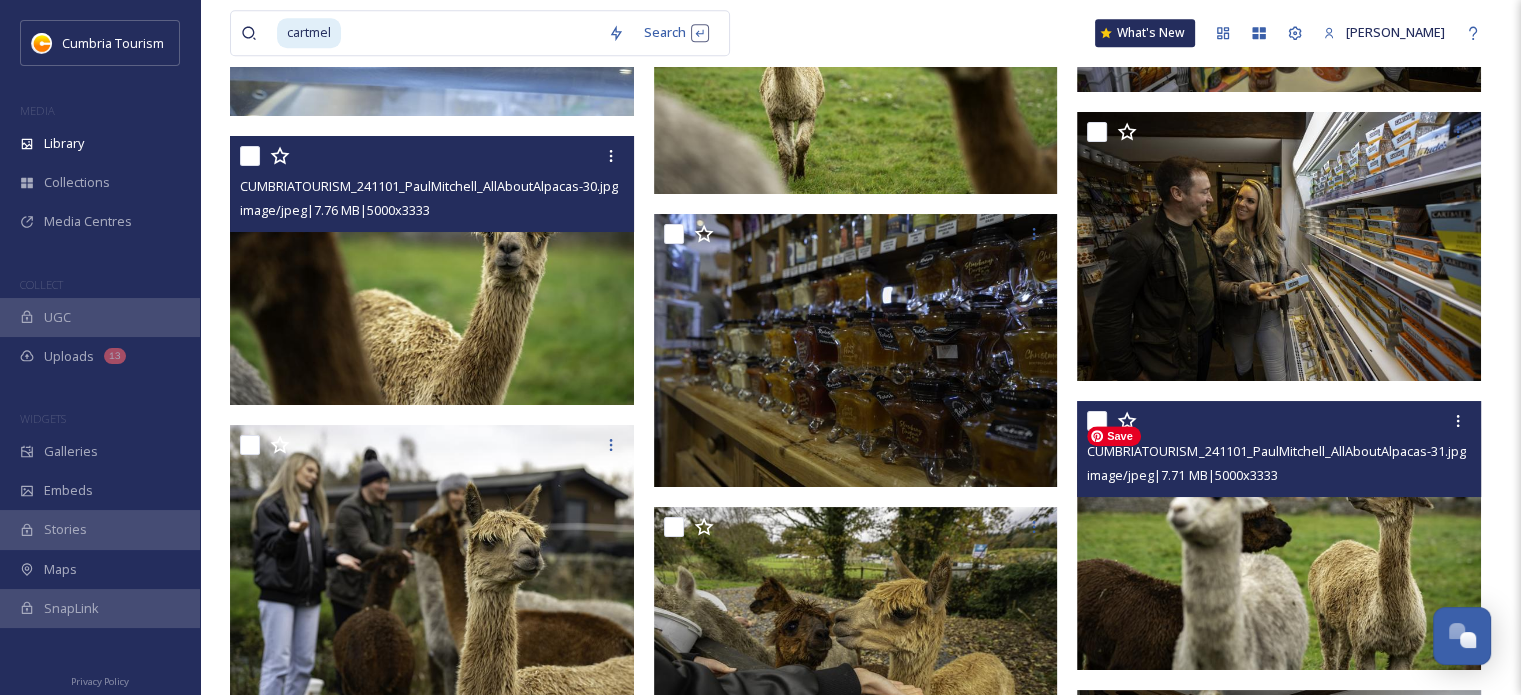 click at bounding box center [1279, 536] 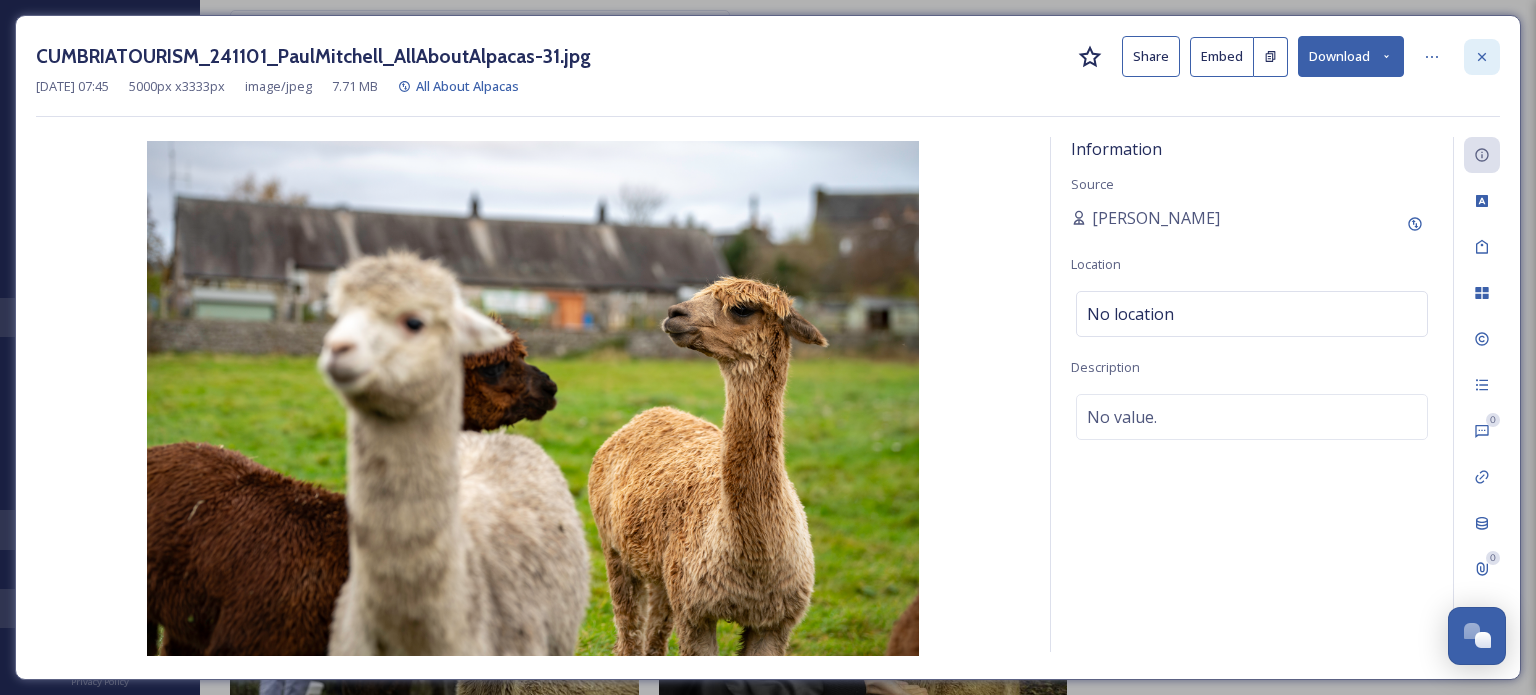 click 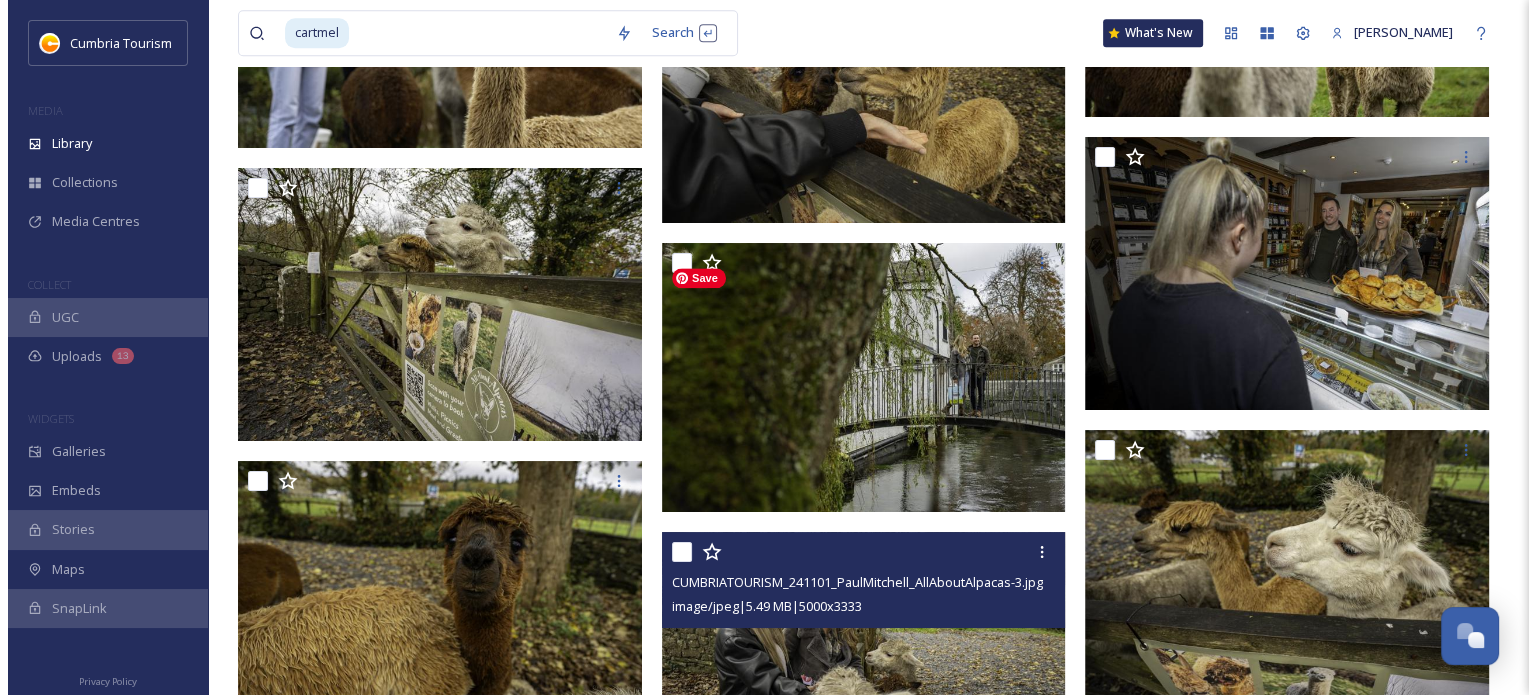 scroll, scrollTop: 24700, scrollLeft: 0, axis: vertical 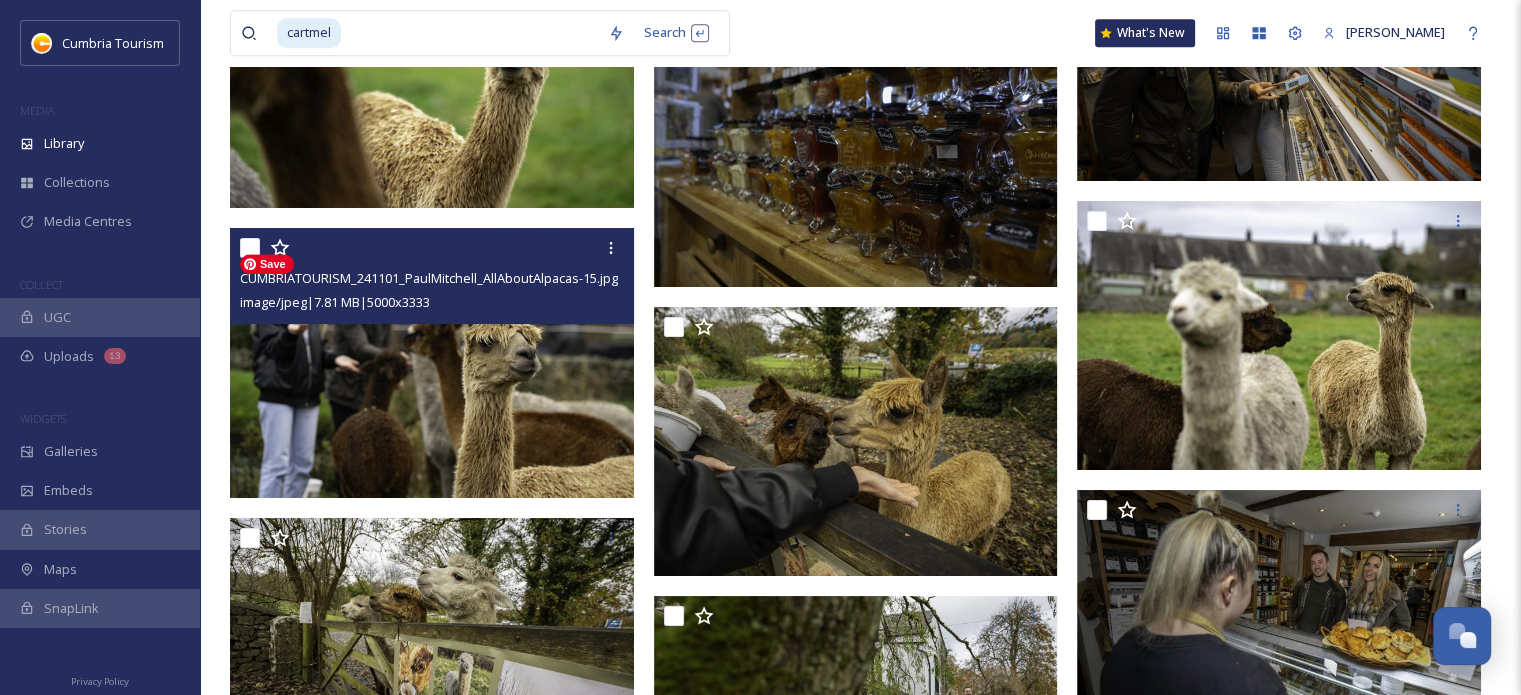 click at bounding box center [432, 363] 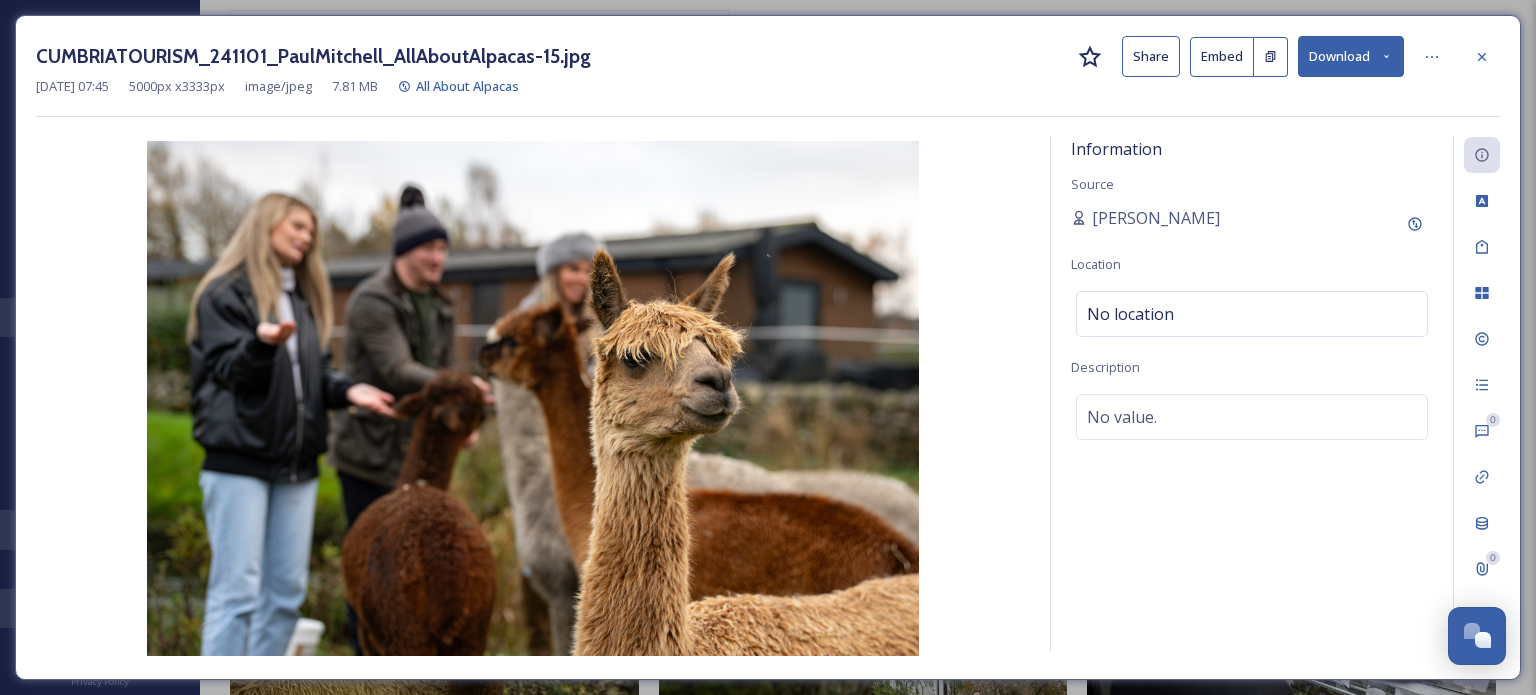 click on "Download" at bounding box center [1351, 56] 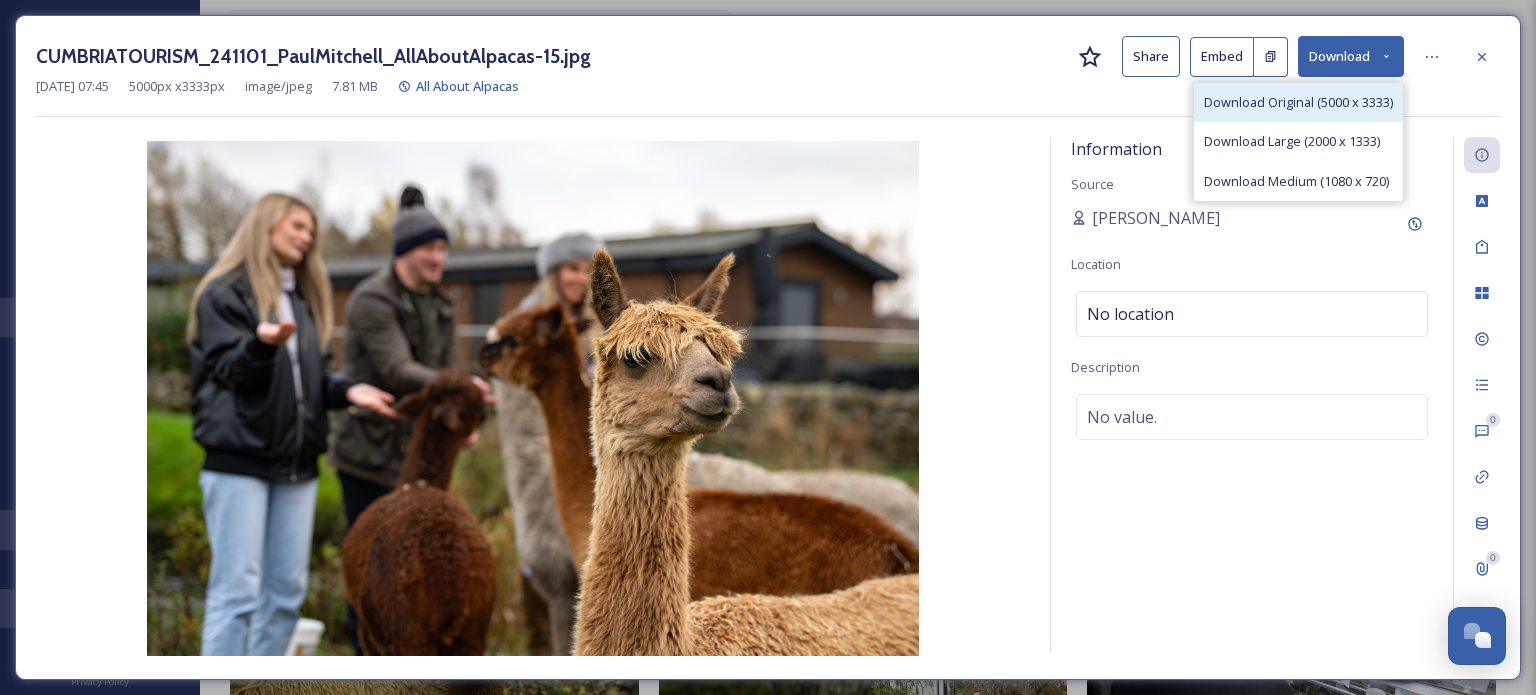 click on "Download Original (5000 x 3333)" at bounding box center [1298, 102] 